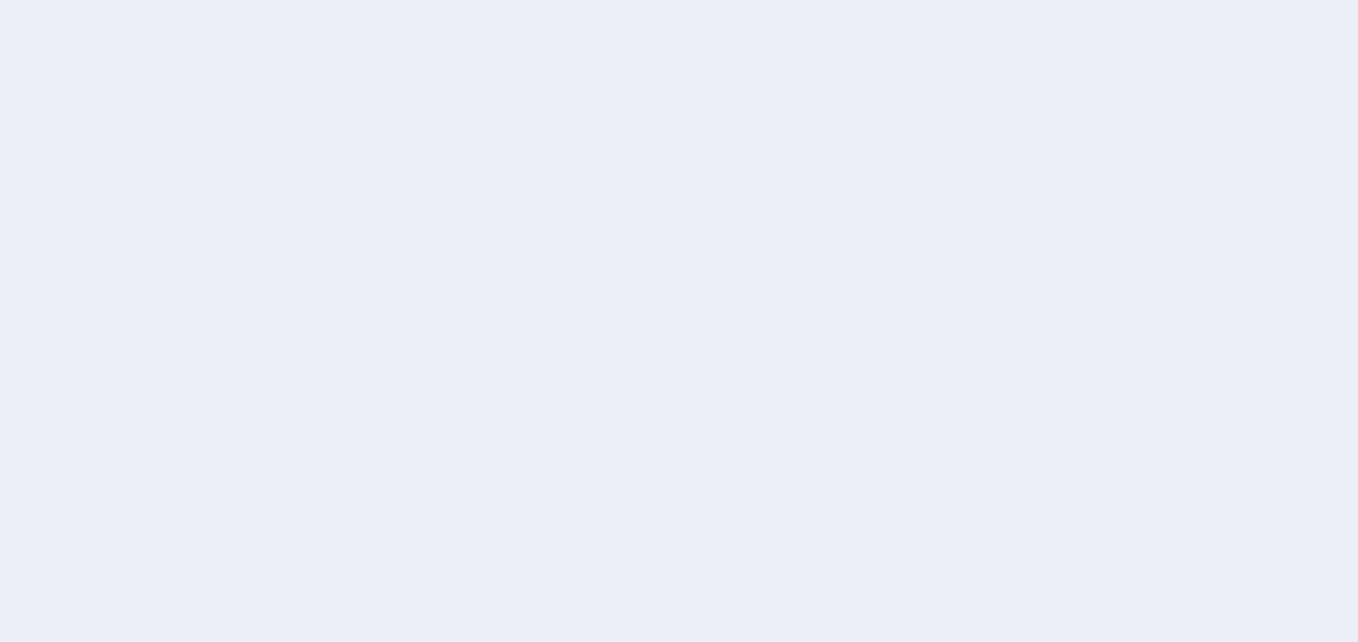 scroll, scrollTop: 0, scrollLeft: 0, axis: both 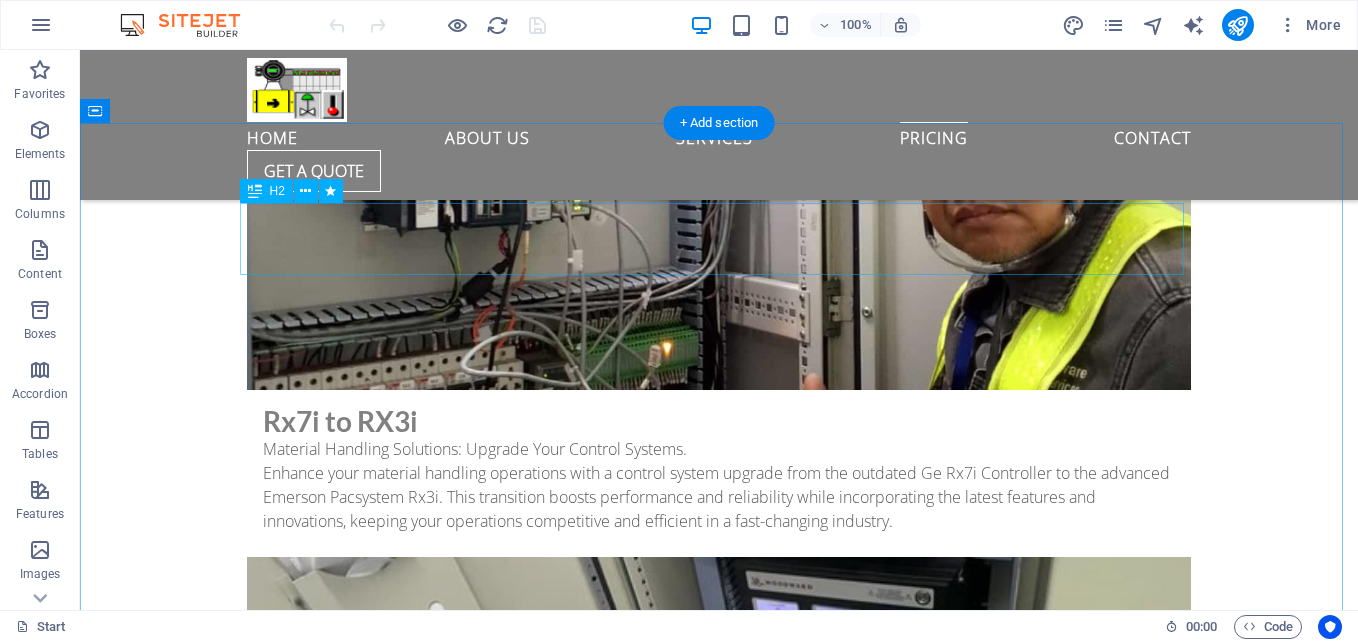 click on "Our Pricing" at bounding box center [719, 13375] 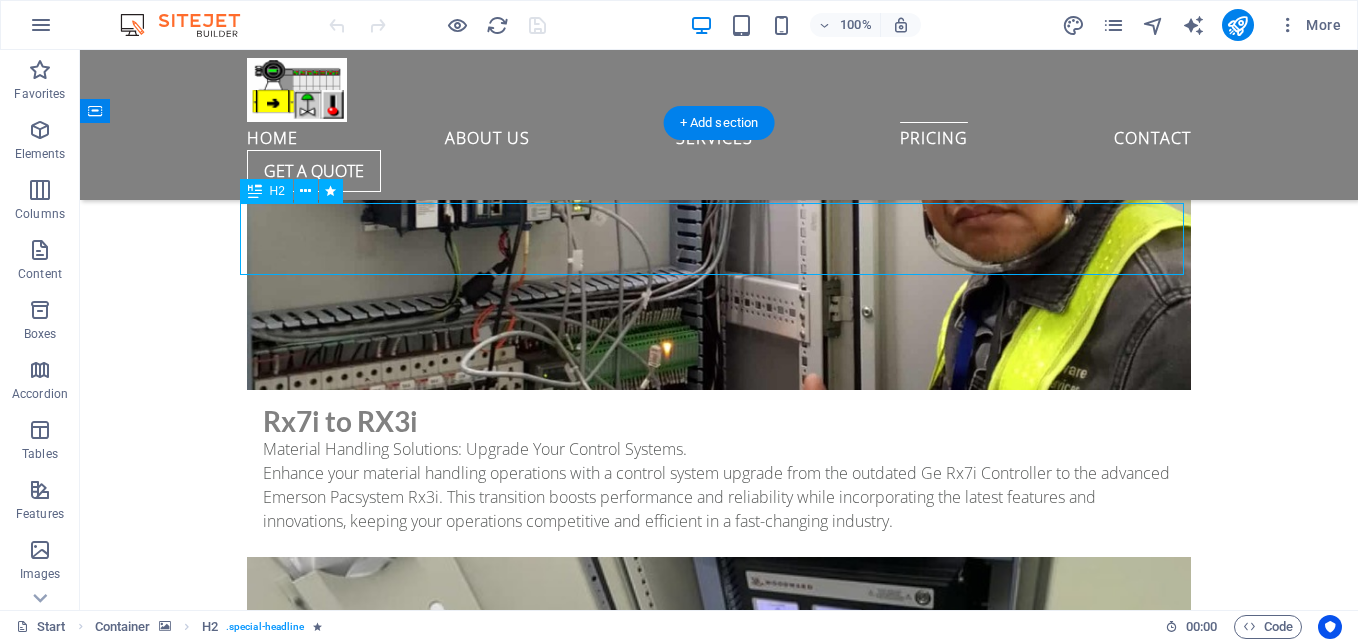 click on "Our Pricing" at bounding box center (719, 13375) 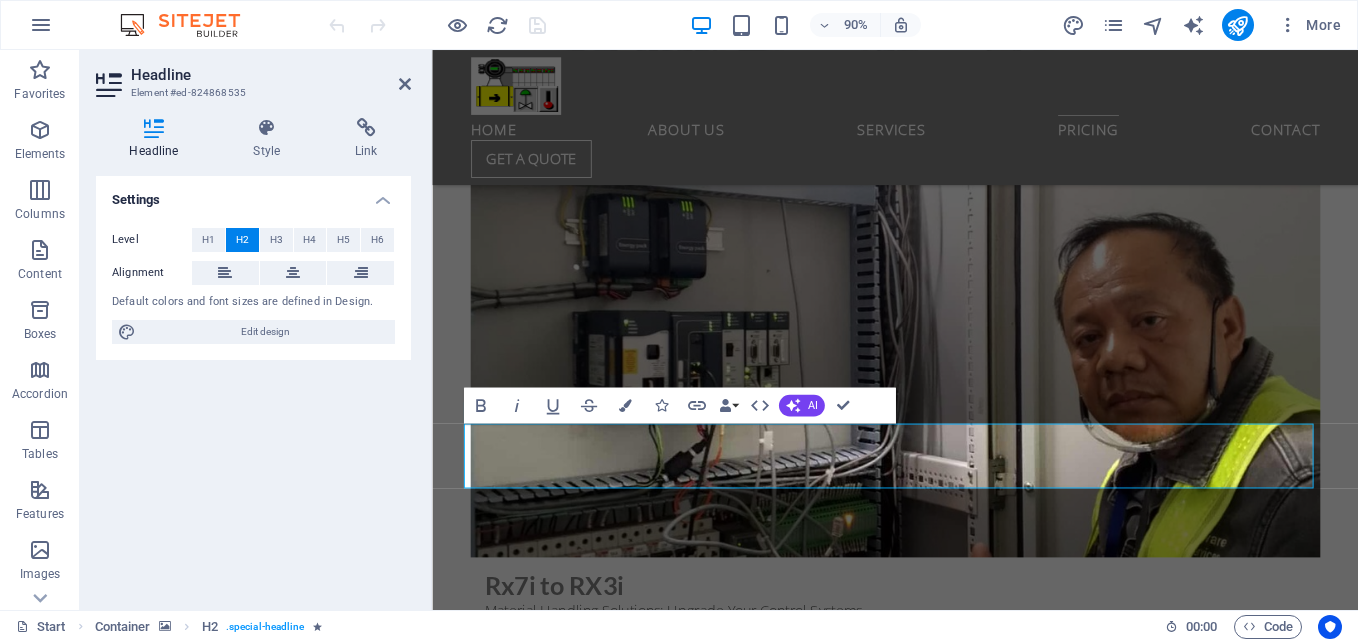 scroll, scrollTop: 10036, scrollLeft: 0, axis: vertical 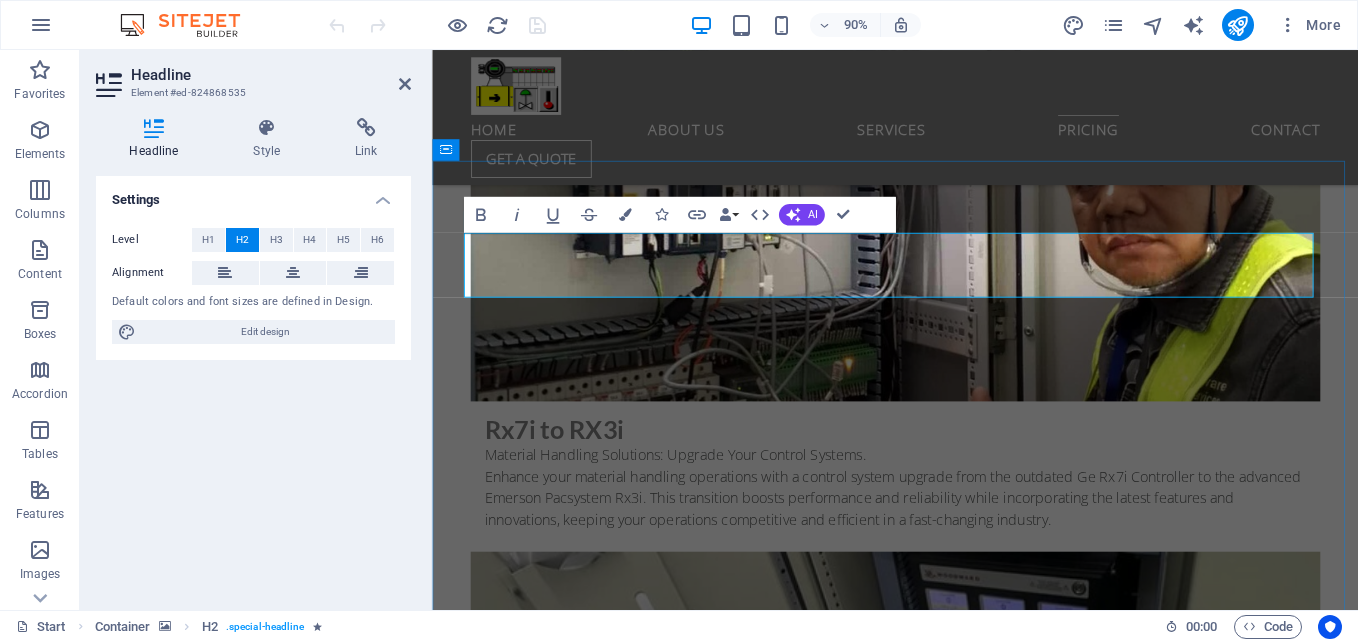 click on "Our Pricing" at bounding box center (947, 13425) 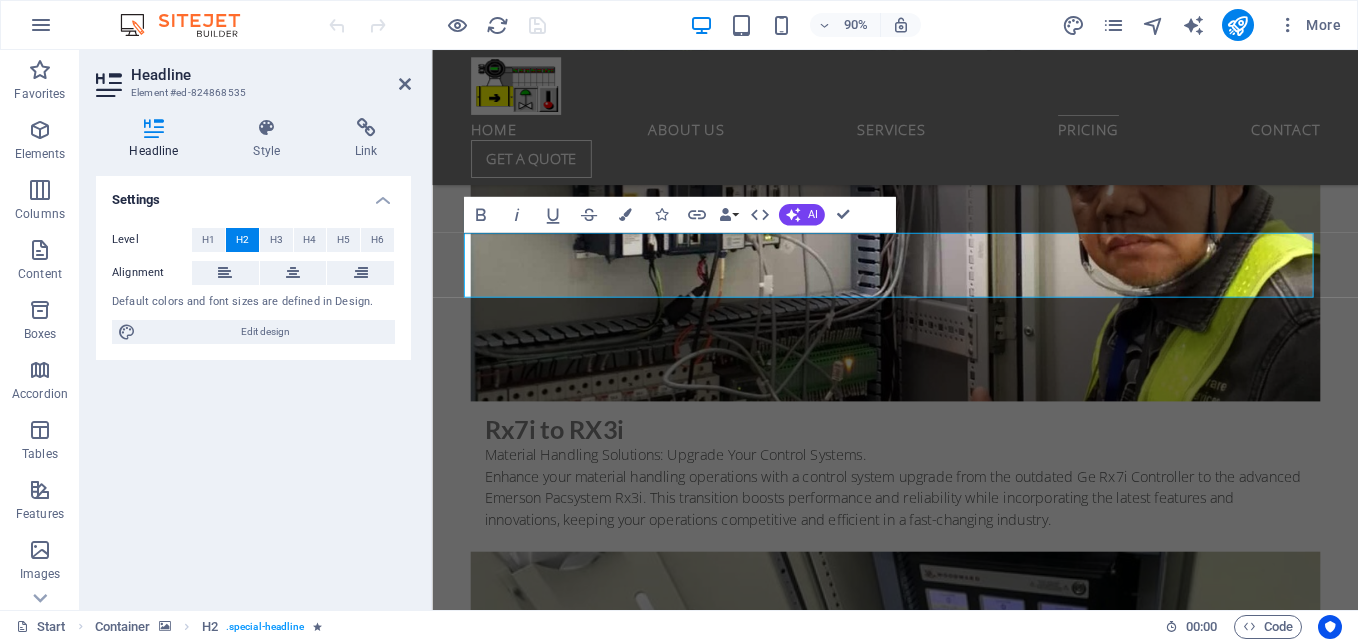 click at bounding box center (946, 12985) 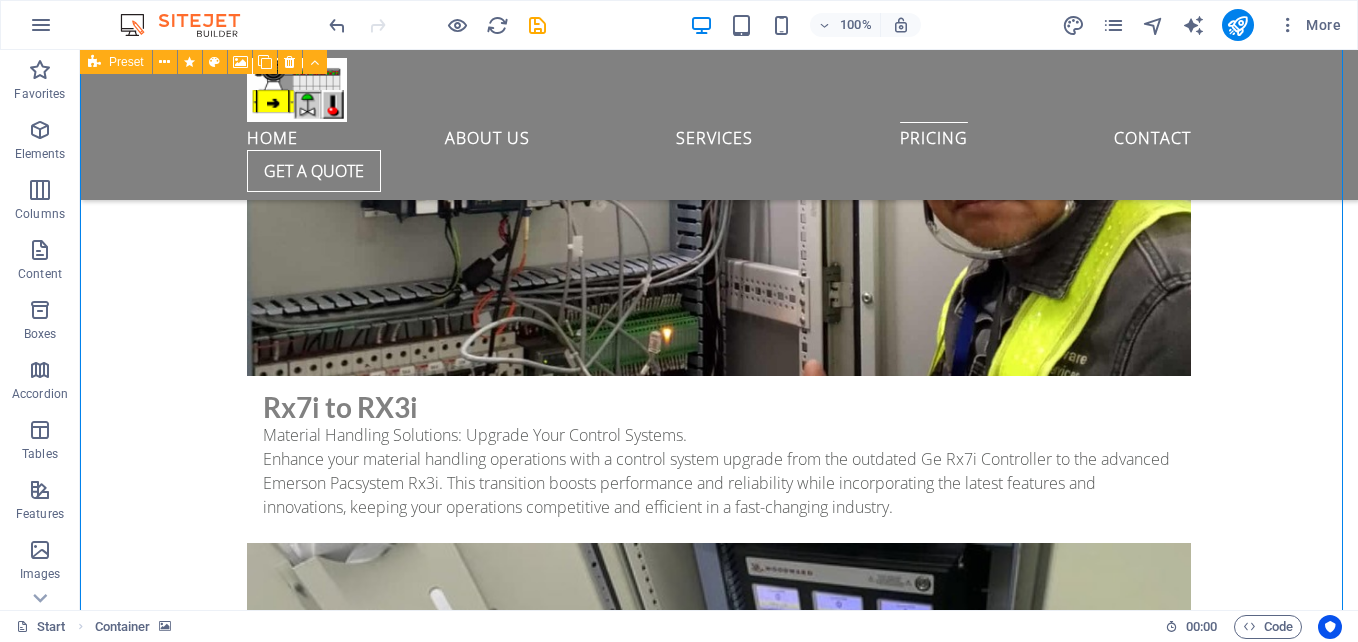 scroll, scrollTop: 9745, scrollLeft: 0, axis: vertical 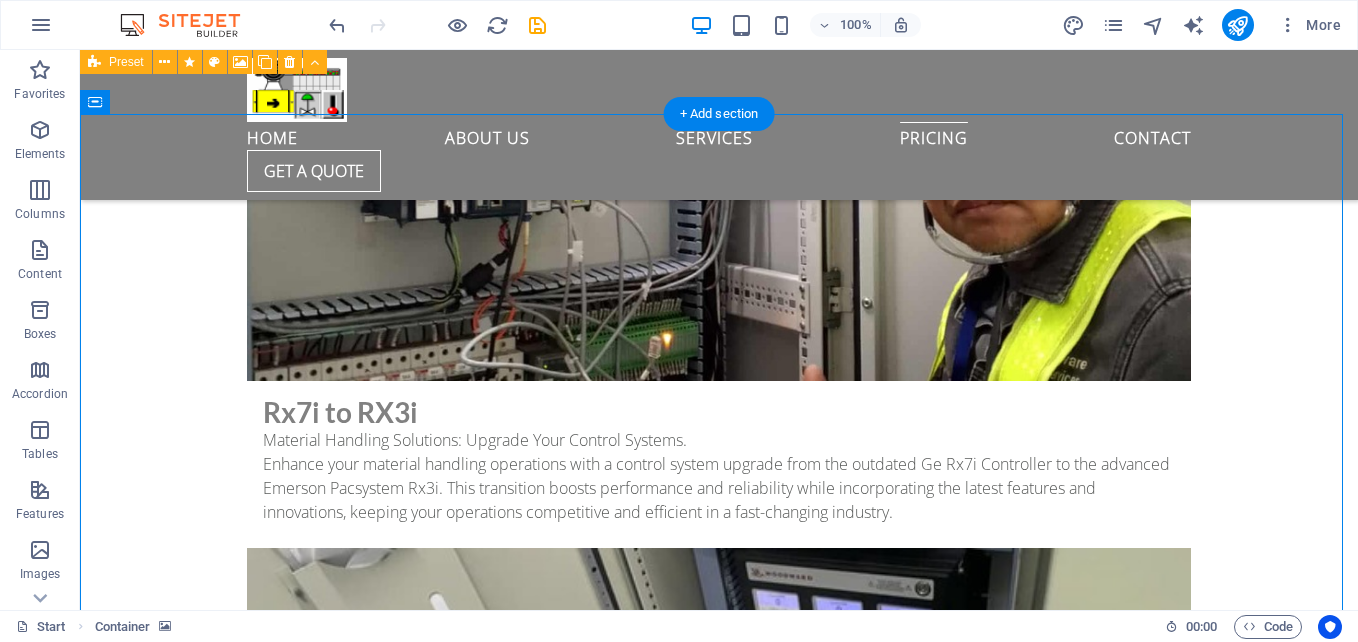 click at bounding box center [719, 12926] 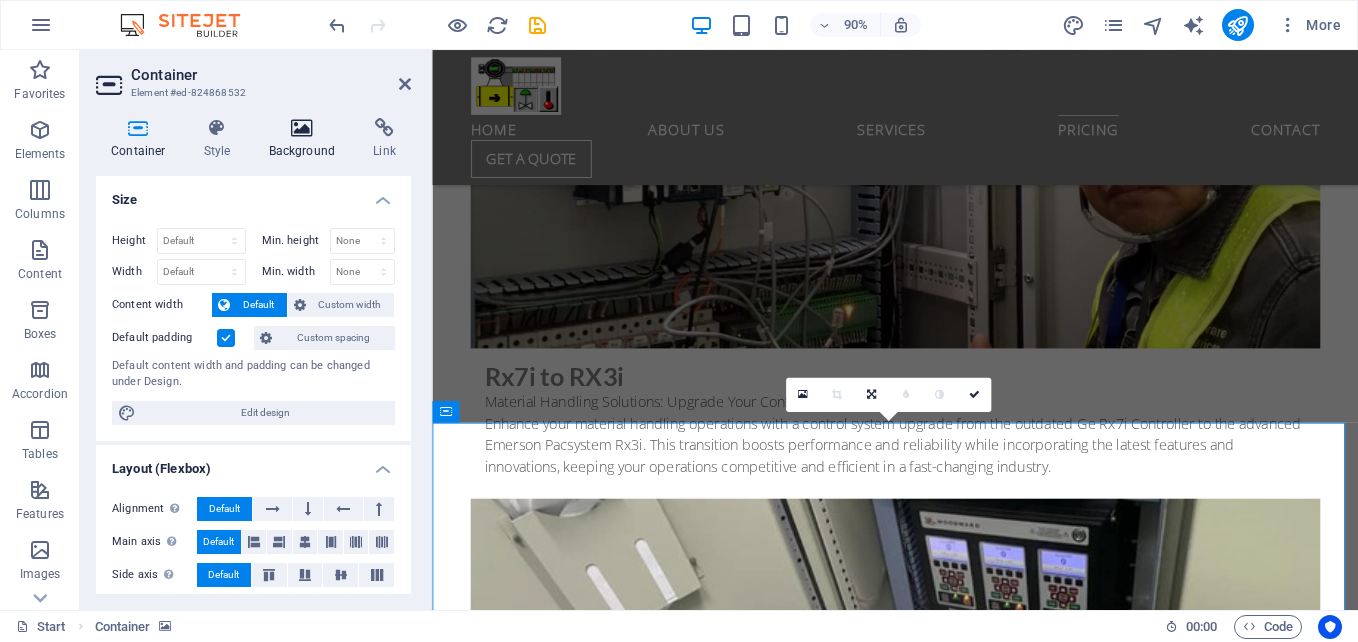 click at bounding box center [302, 128] 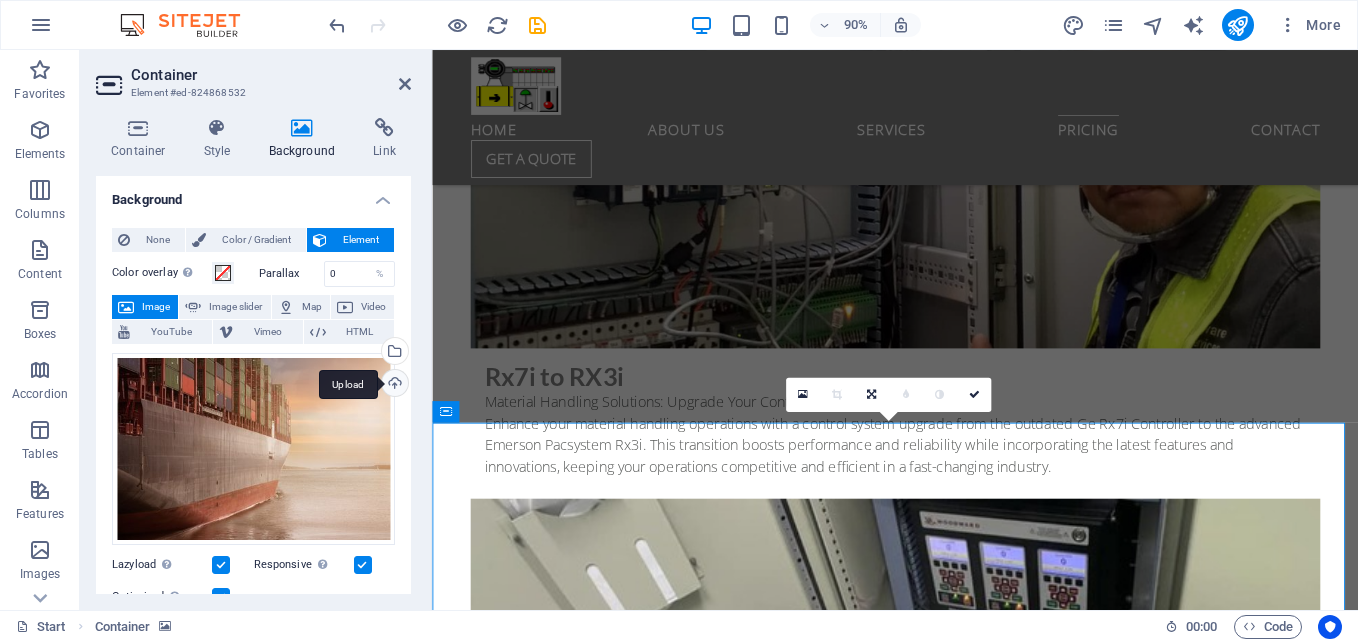 click on "Upload" at bounding box center [393, 385] 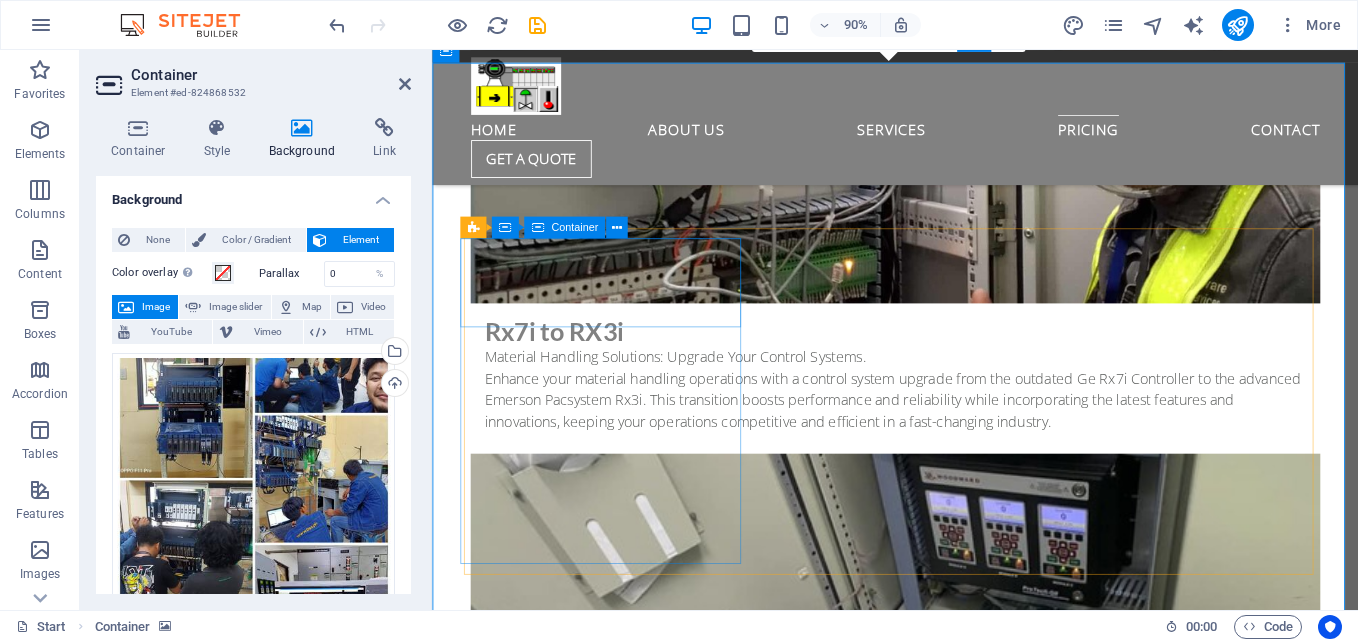 scroll, scrollTop: 10245, scrollLeft: 0, axis: vertical 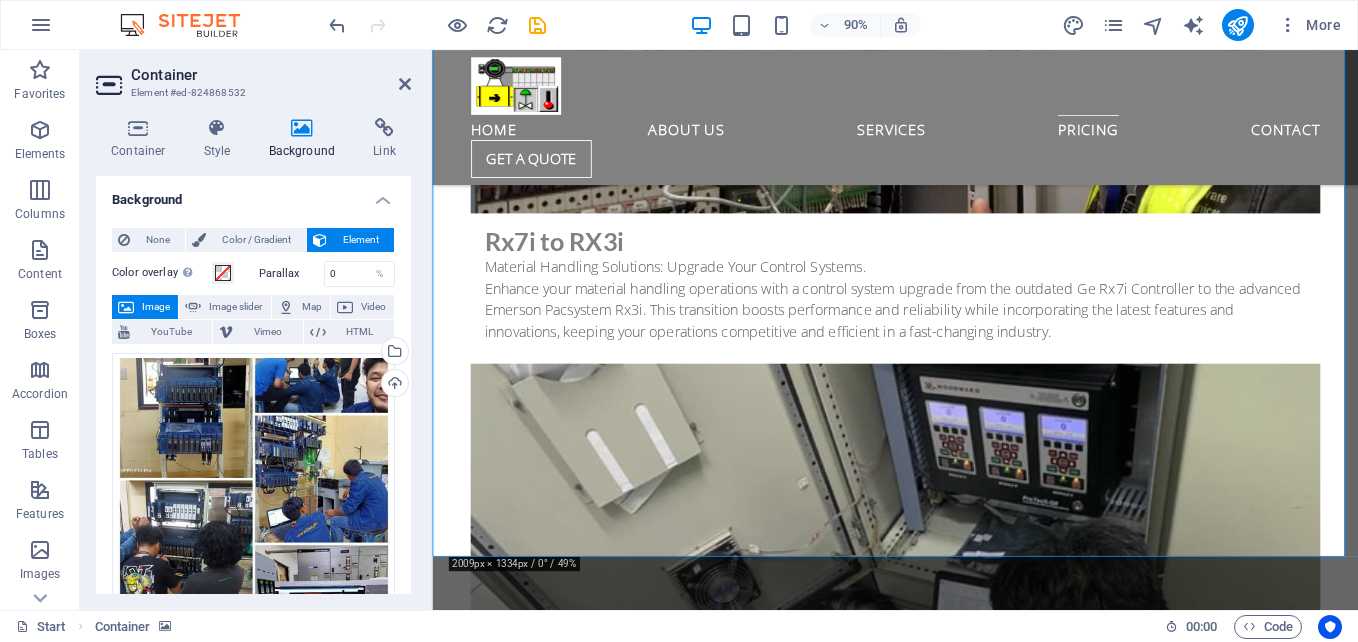 click on "Container Style Background Link Size Height Default px rem % vh vw Min. height None px rem % vh vw Width Default px rem % em vh vw Min. width None px rem % vh vw Content width Default Custom width Width Default px rem % em vh vw Min. width None px rem % vh vw Default padding Custom spacing Default content width and padding can be changed under Design. Edit design Layout (Flexbox) Alignment Determines the flex direction. Default Main axis Determine how elements should behave along the main axis inside this container (justify content). Default Side axis Control the vertical direction of the element inside of the container (align items). Default Wrap Default On Off Fill Controls the distances and direction of elements on the y-axis across several lines (align content). Default Accessibility ARIA helps assistive technologies (like screen readers) to understand the role, state, and behavior of web elements Role The ARIA role defines the purpose of an element.  None Alert Article Banner Comment Fan" at bounding box center (253, 356) 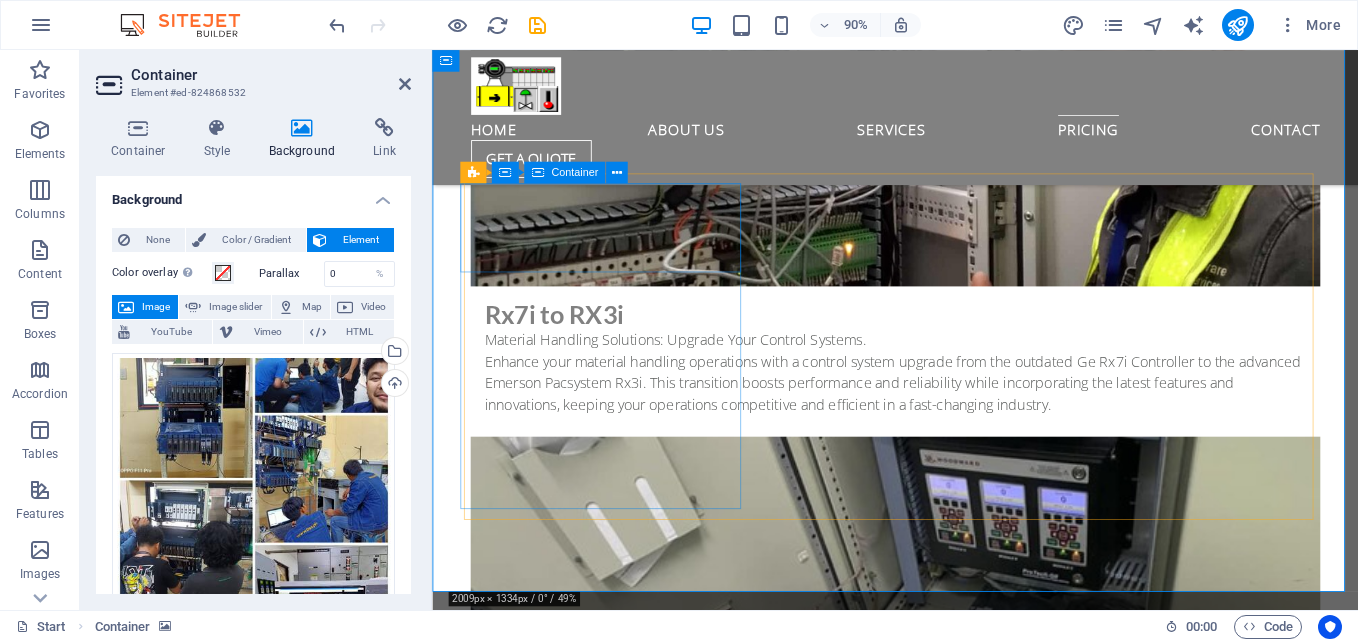 scroll, scrollTop: 10145, scrollLeft: 0, axis: vertical 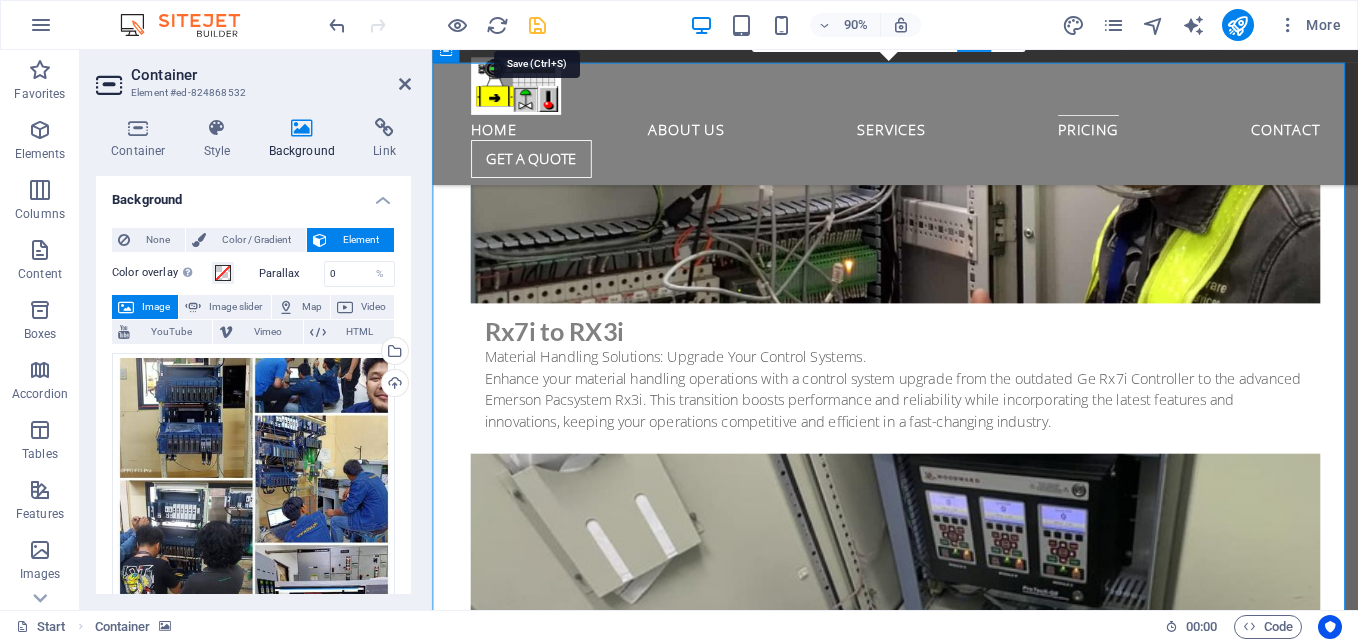 click at bounding box center (537, 25) 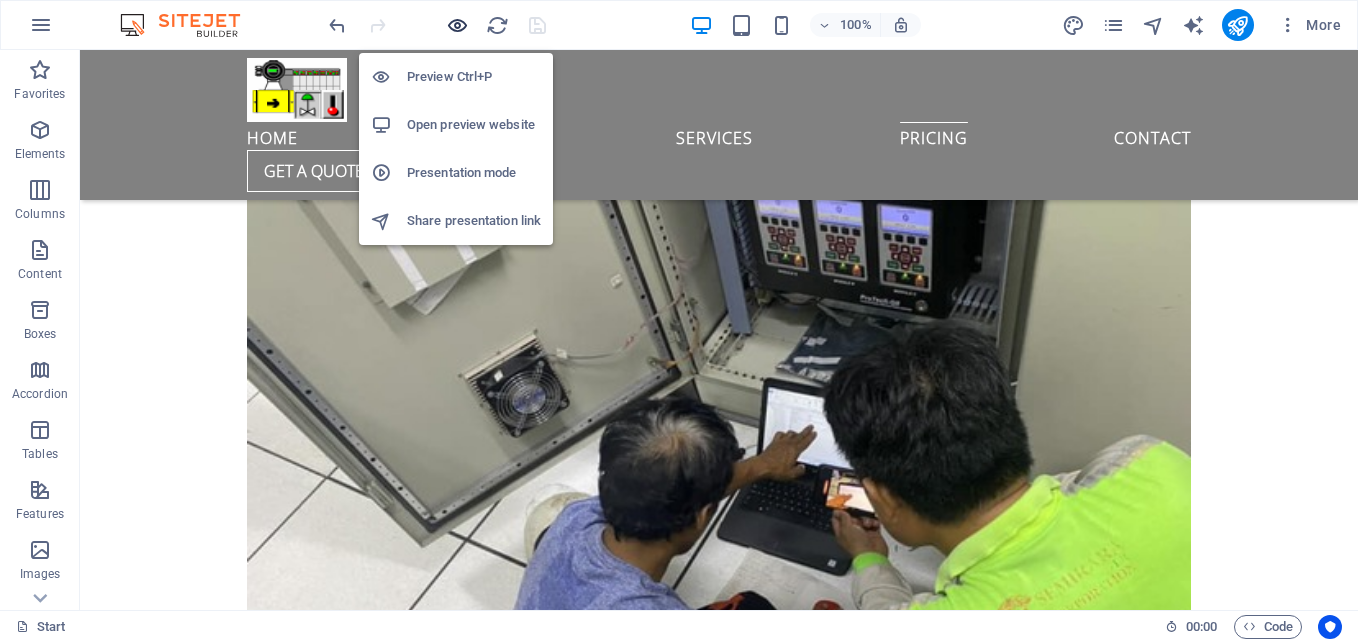 click at bounding box center [457, 25] 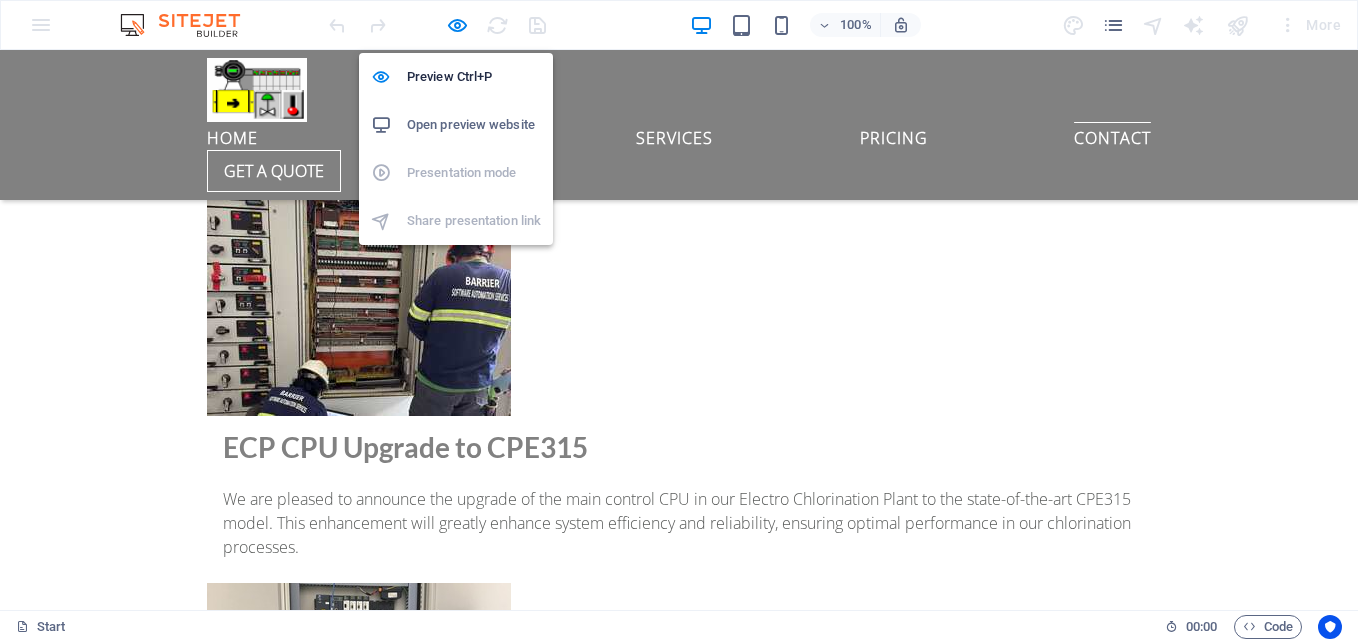 click on "Open preview website" at bounding box center (474, 125) 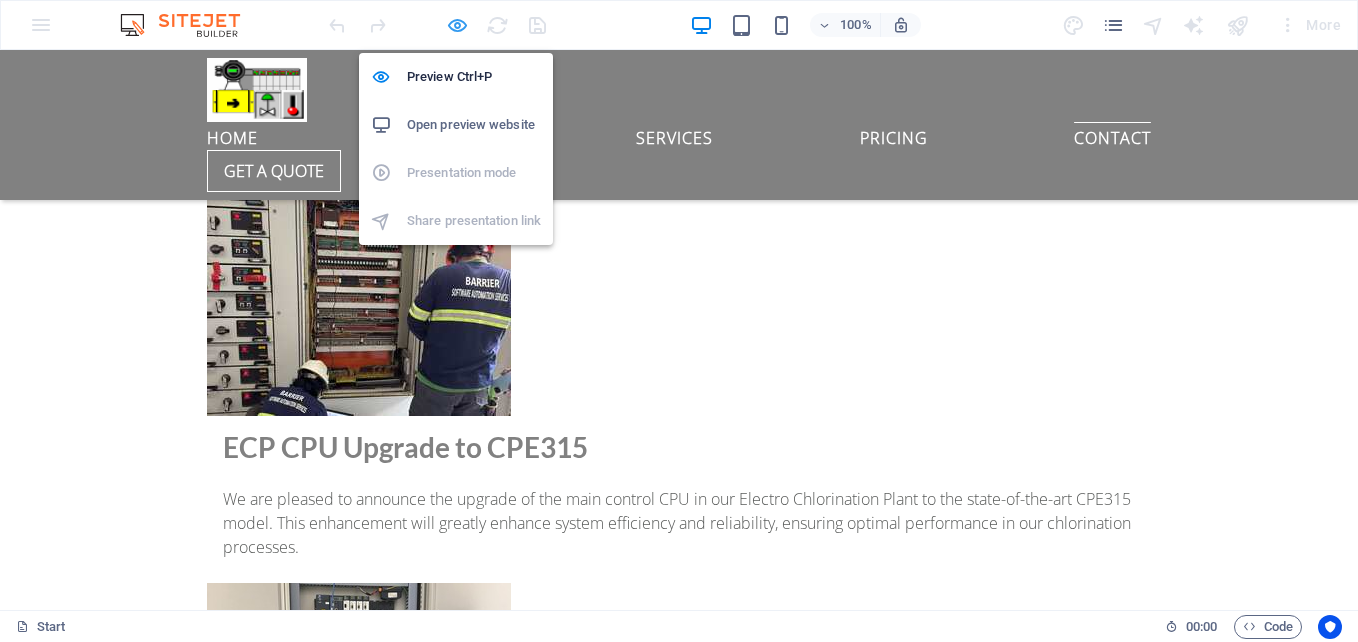 click at bounding box center [457, 25] 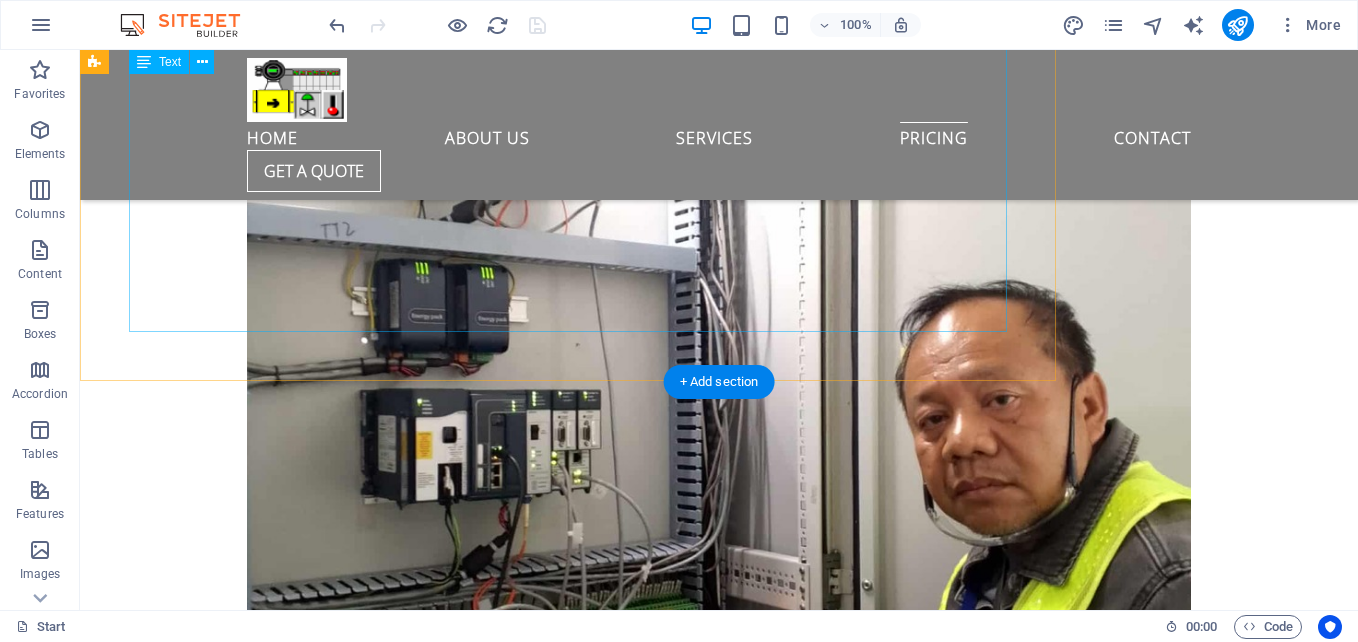 scroll, scrollTop: 9863, scrollLeft: 0, axis: vertical 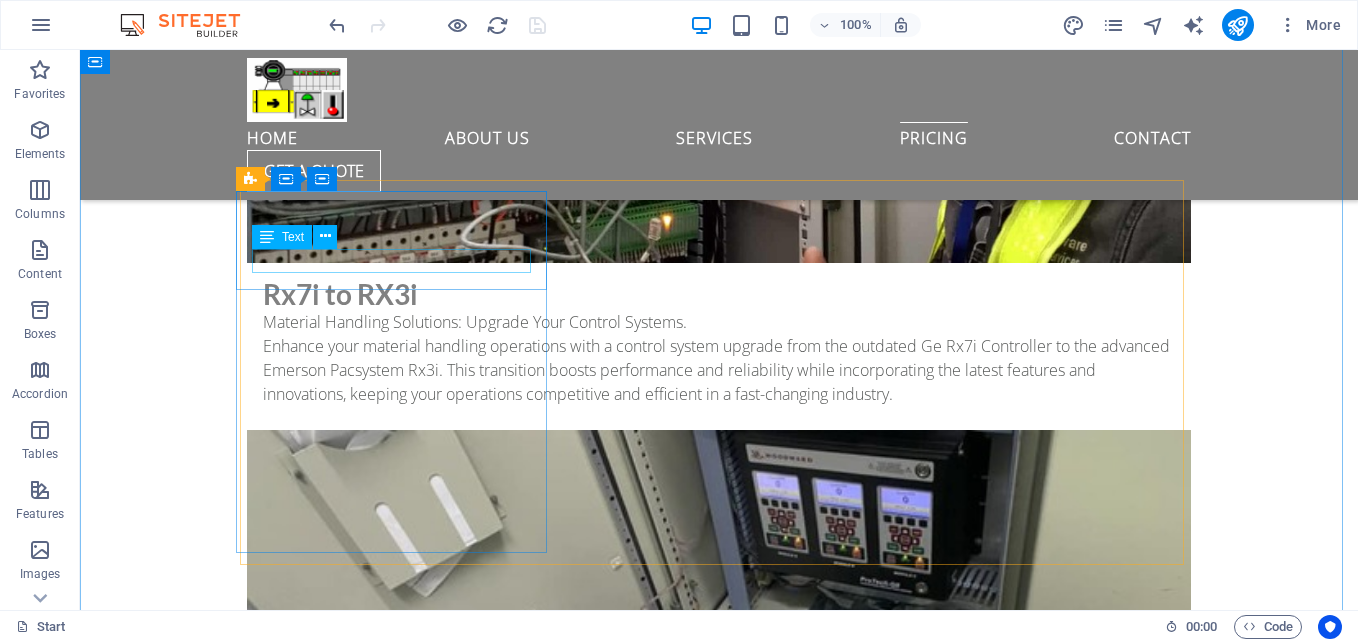 click on "Basic" at bounding box center [719, 13390] 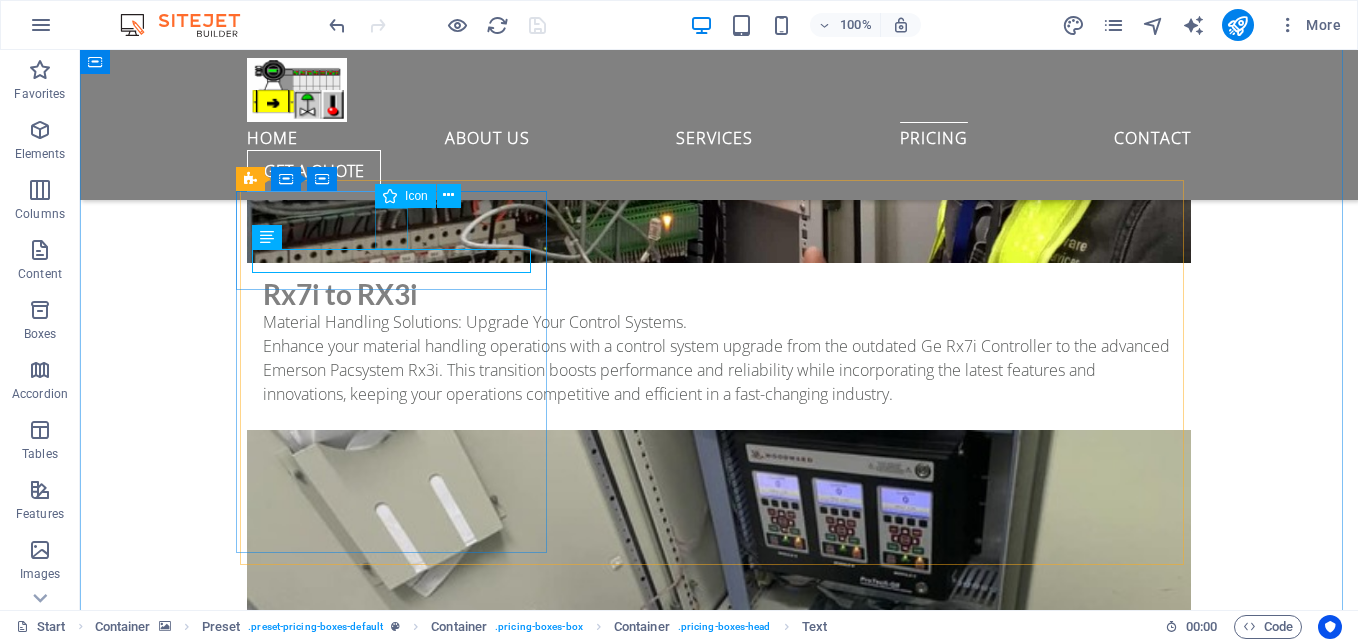 click at bounding box center (719, 13353) 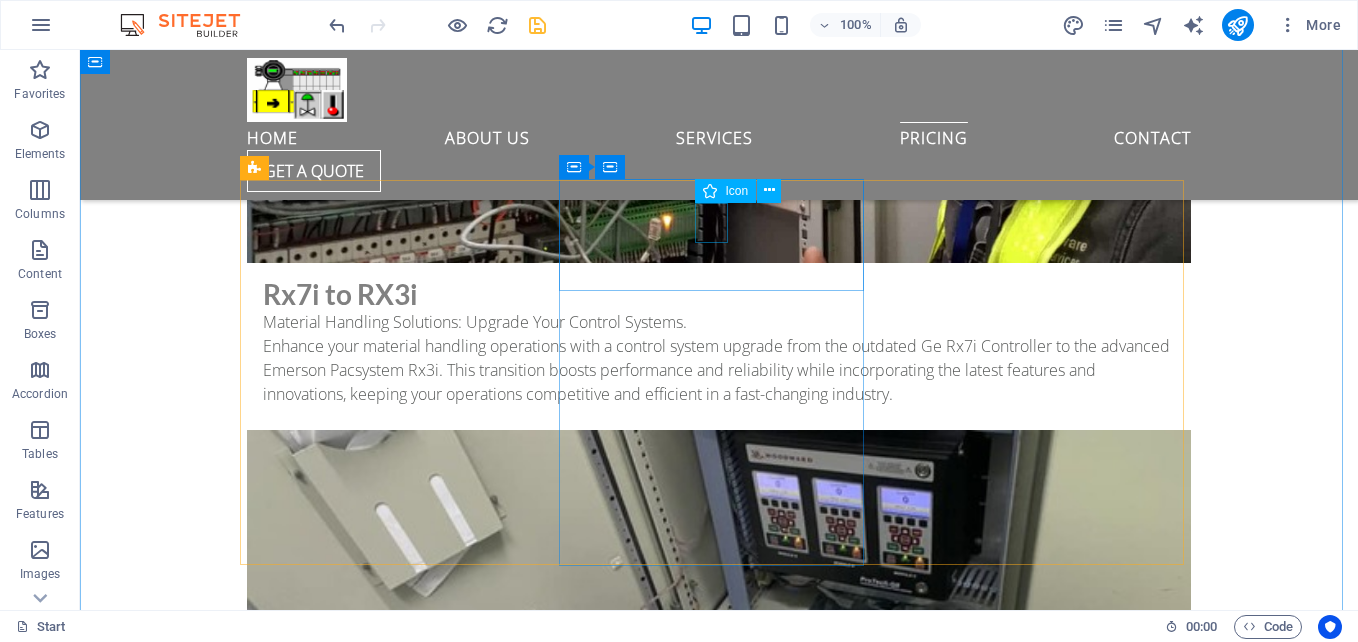 click at bounding box center (719, 13690) 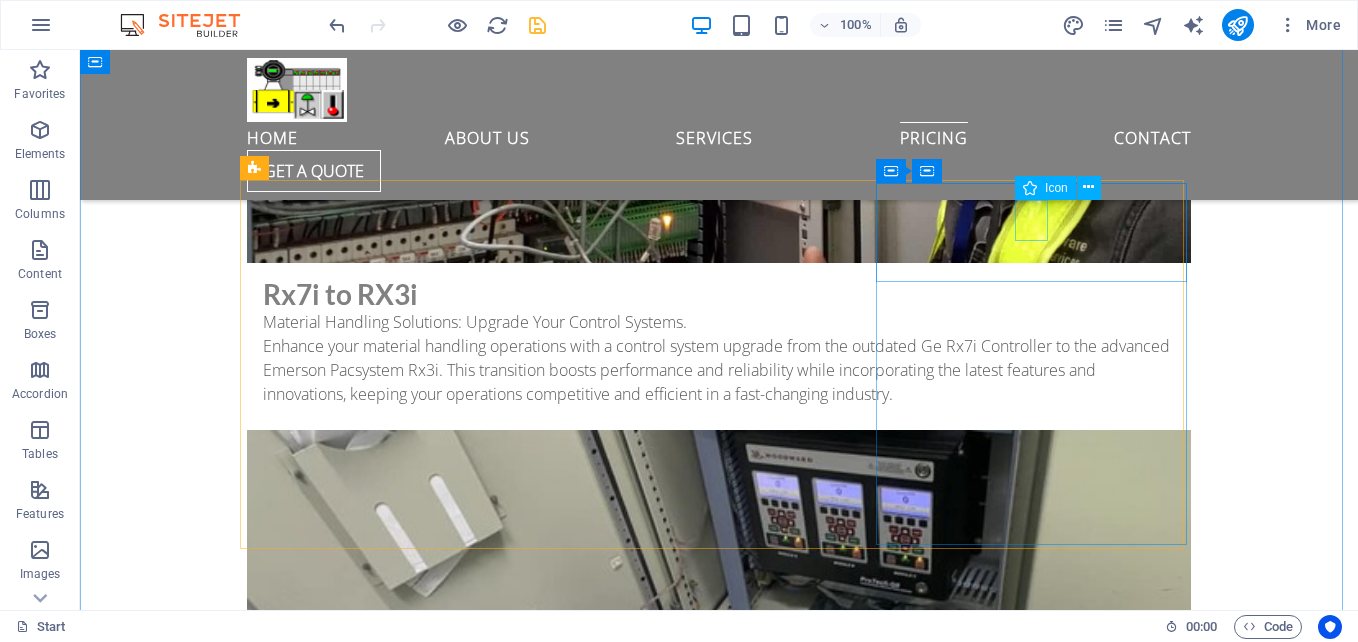 click at bounding box center [719, 14027] 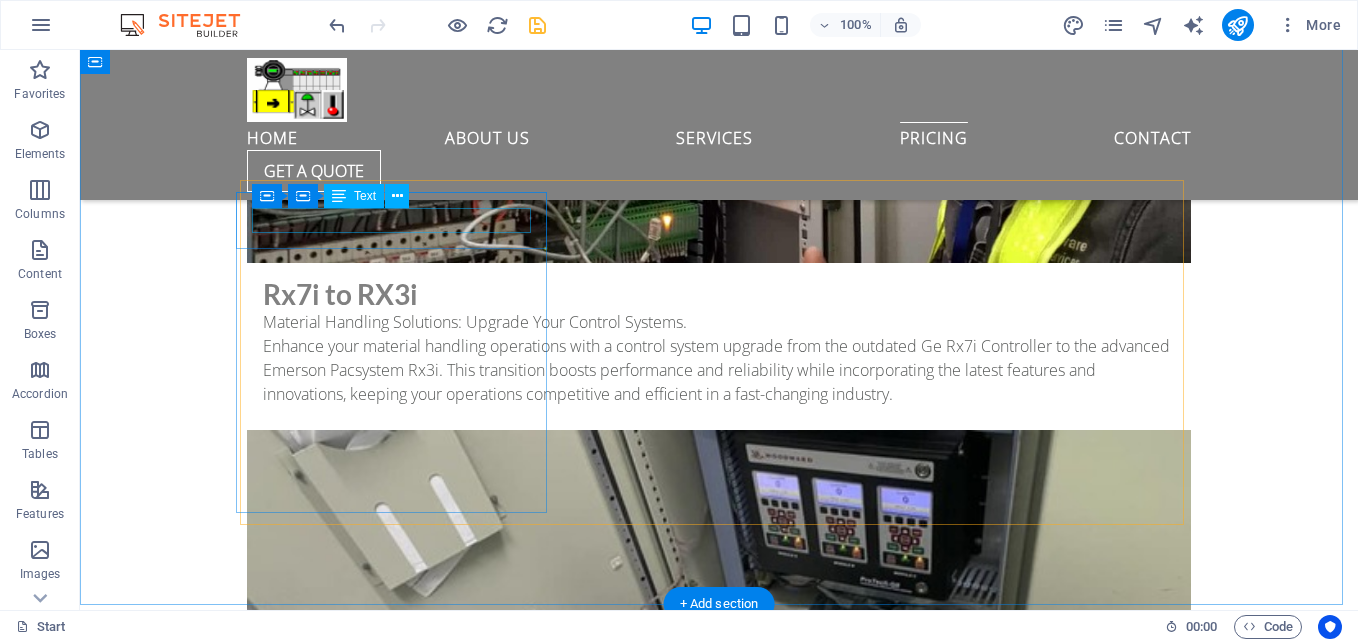 click on "Basic" at bounding box center [719, 13310] 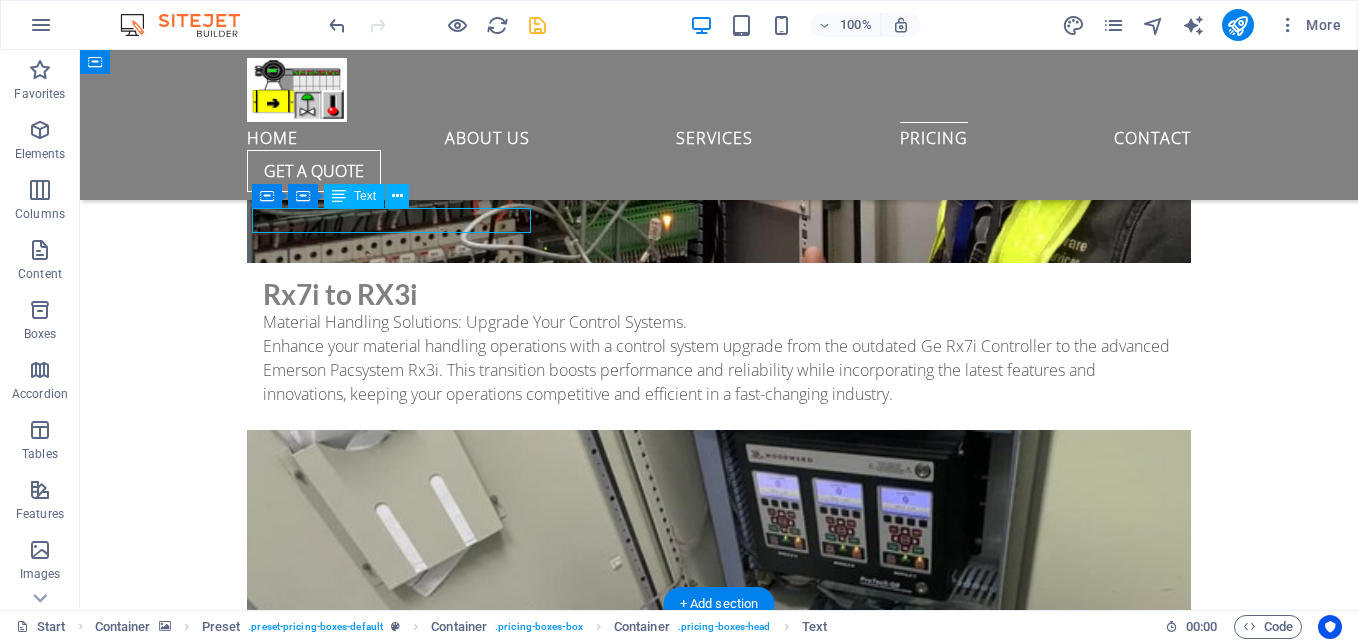 click on "Basic" at bounding box center [719, 13310] 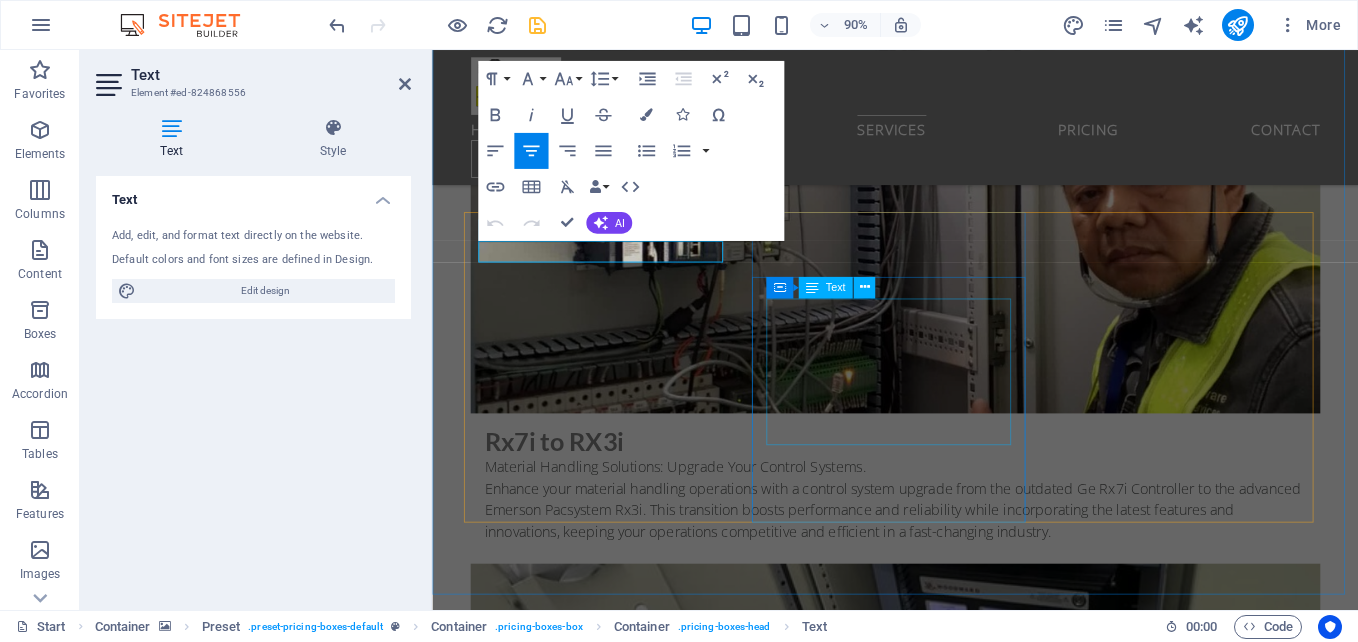 scroll, scrollTop: 10163, scrollLeft: 0, axis: vertical 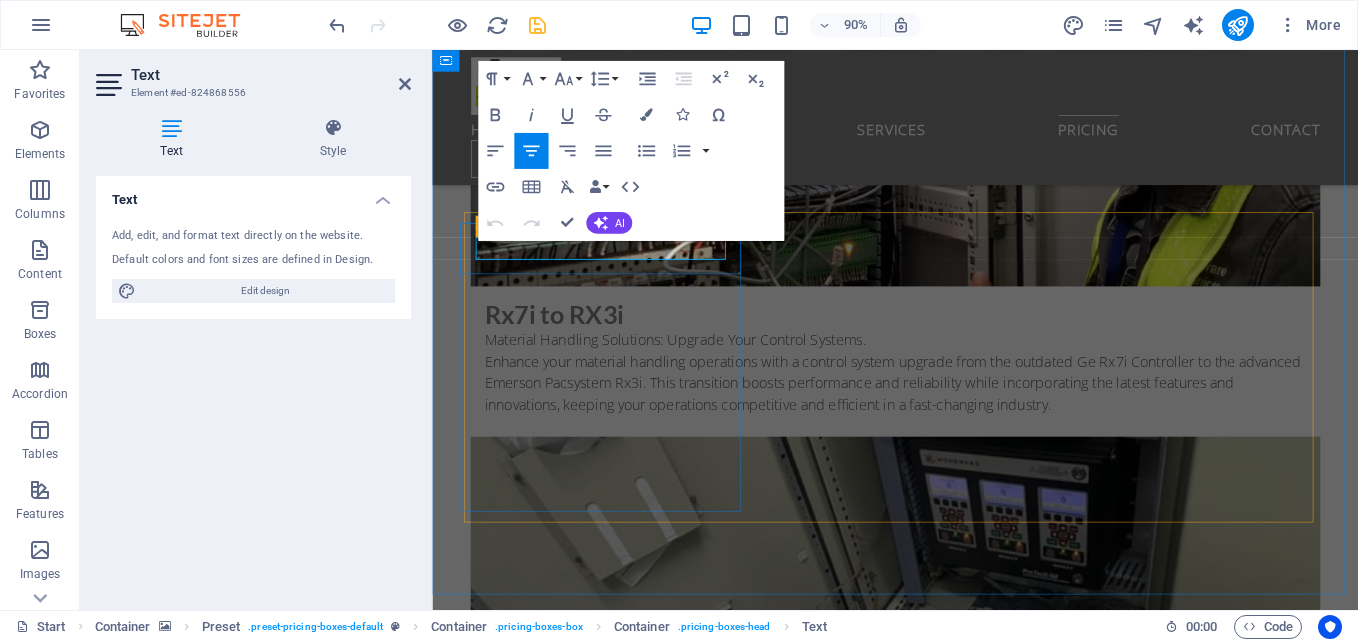 click on "Basic" at bounding box center (946, 13360) 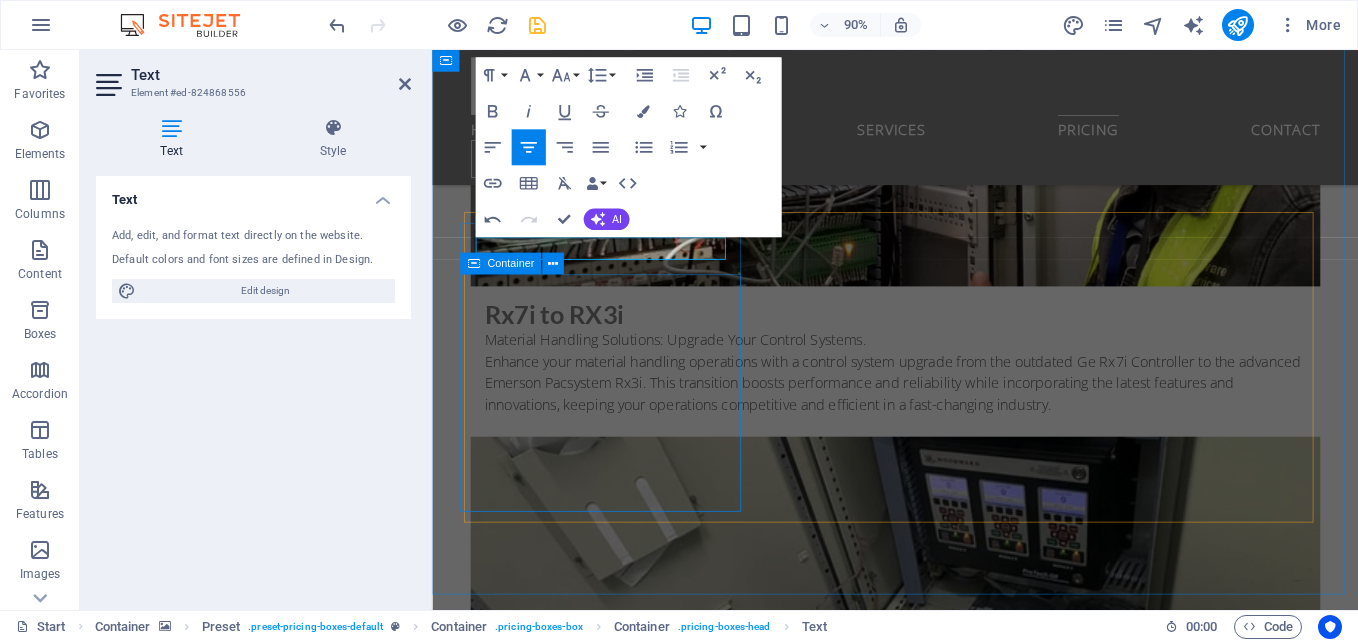 type 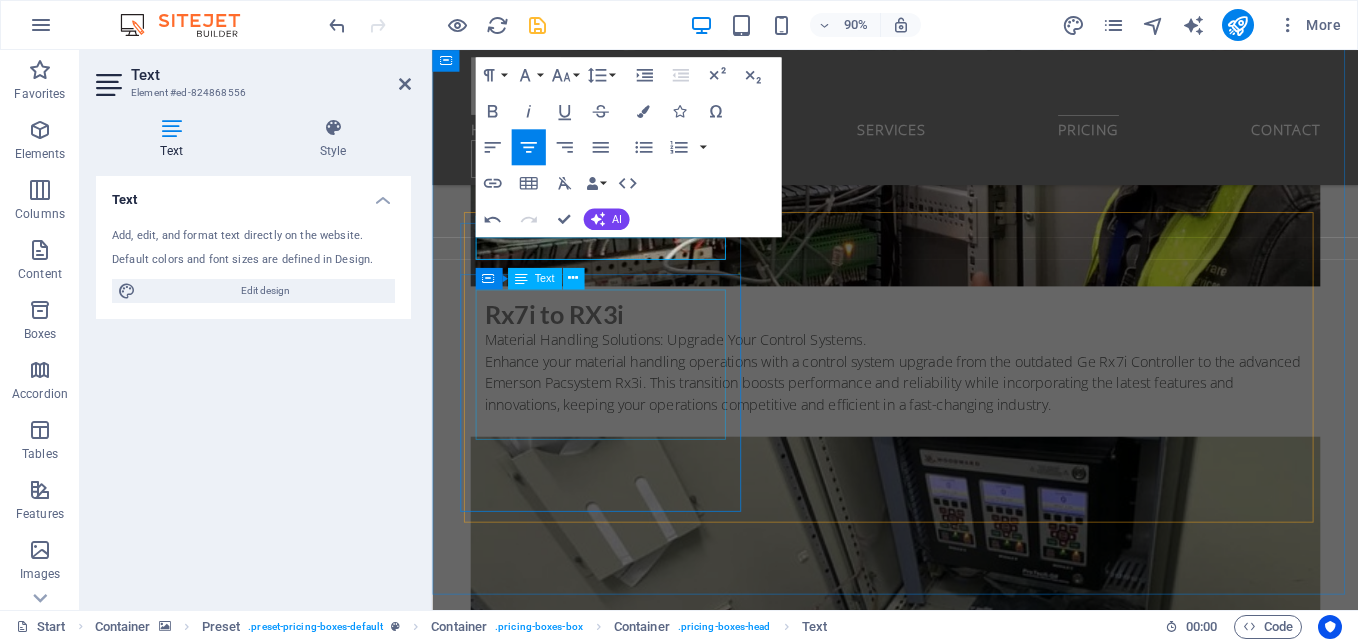 click on "4000  kg load 425  kg / pallet 100  miles 24/7  support" at bounding box center (946, 13488) 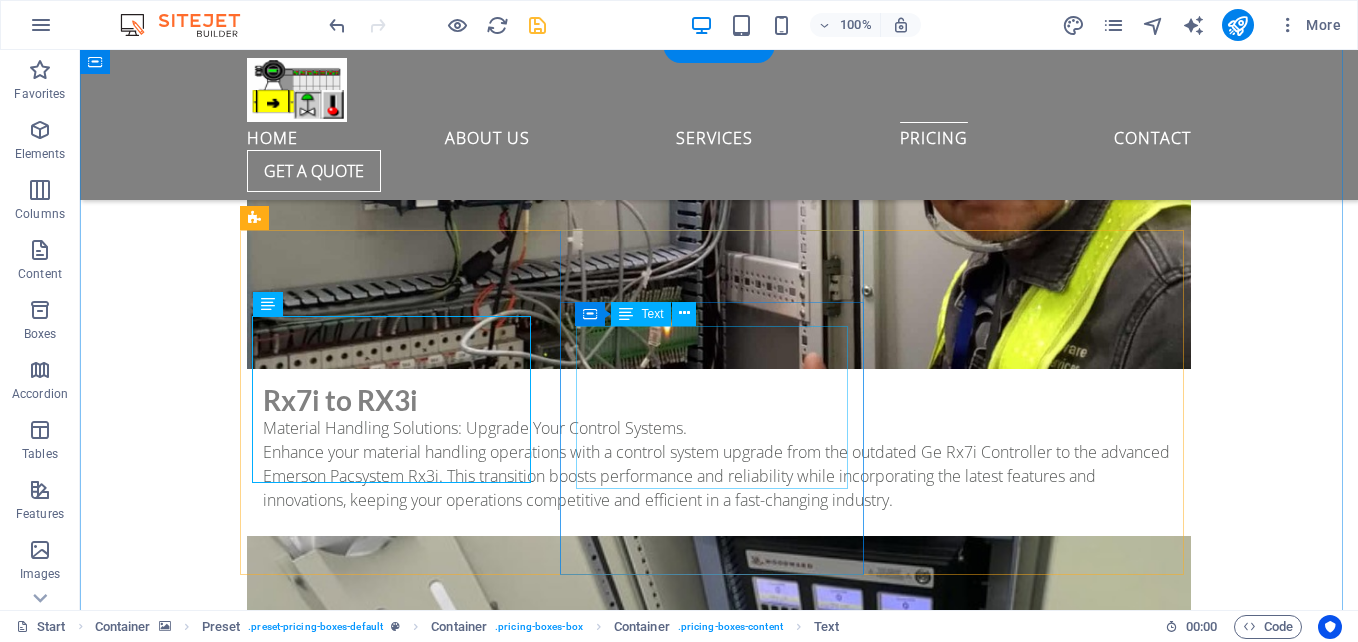 scroll, scrollTop: 9756, scrollLeft: 0, axis: vertical 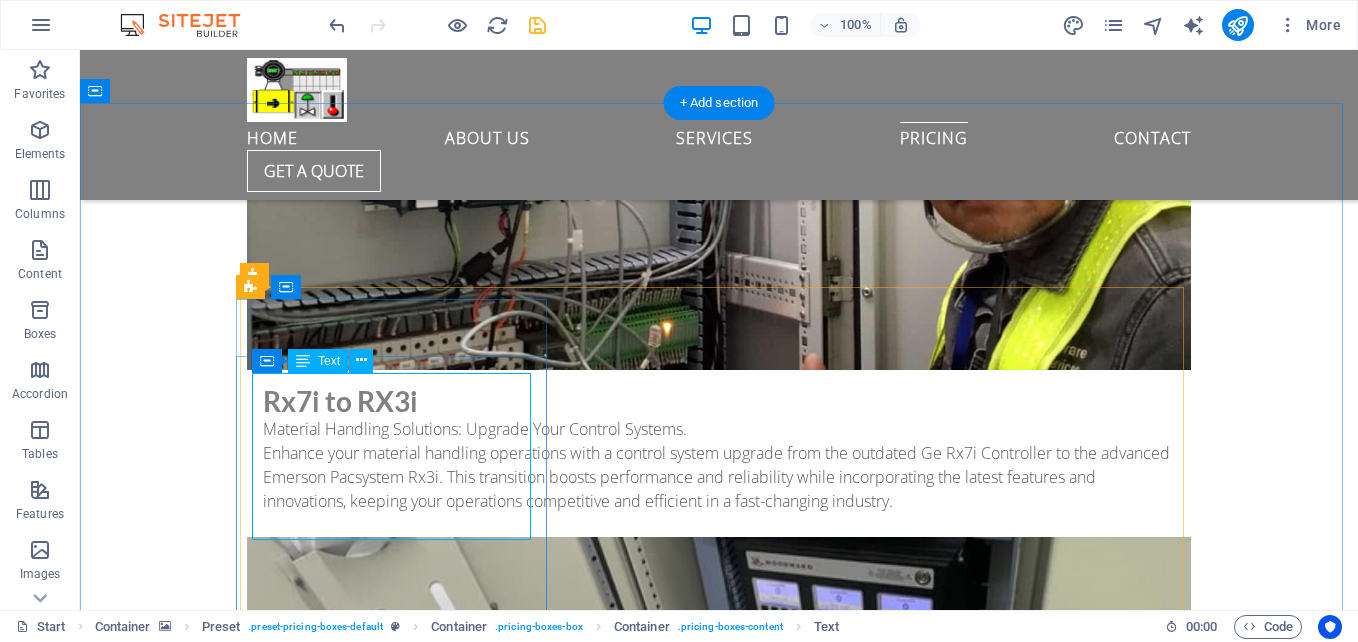 click on "4000  kg load 425  kg / pallet 100  miles 24/7  support" at bounding box center (719, 13545) 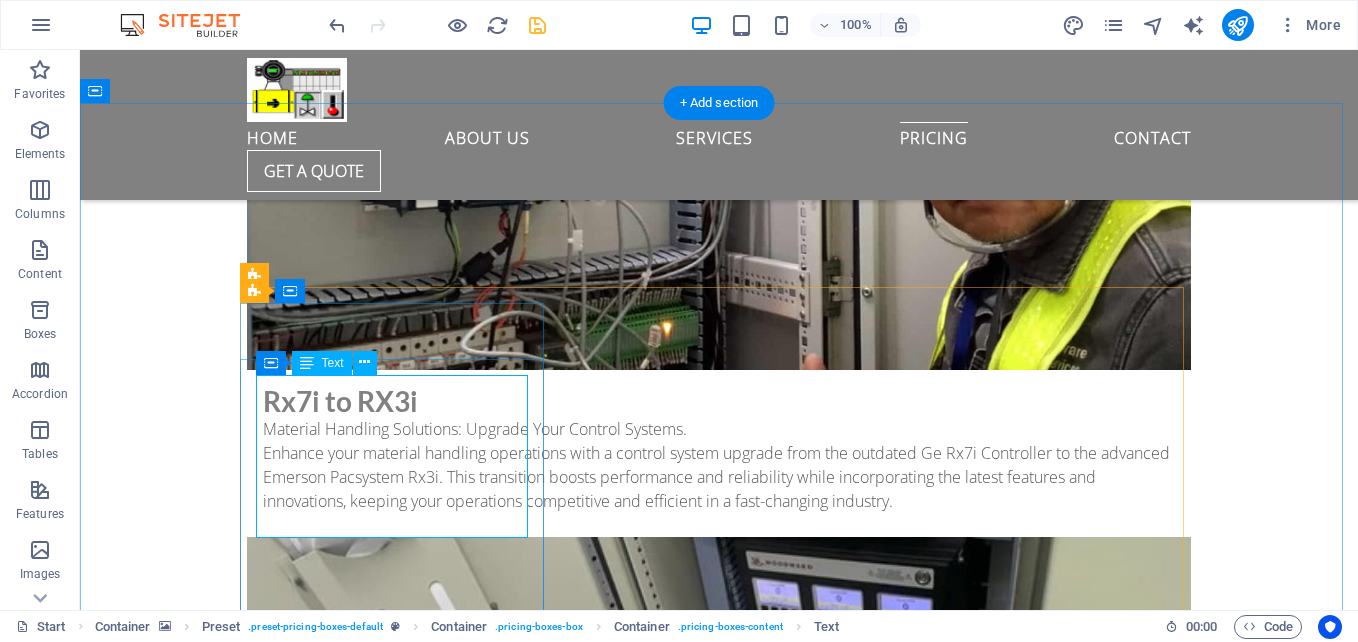 click on "4000  kg load 425  kg / pallet 100  miles 24/7  support" at bounding box center [719, 13545] 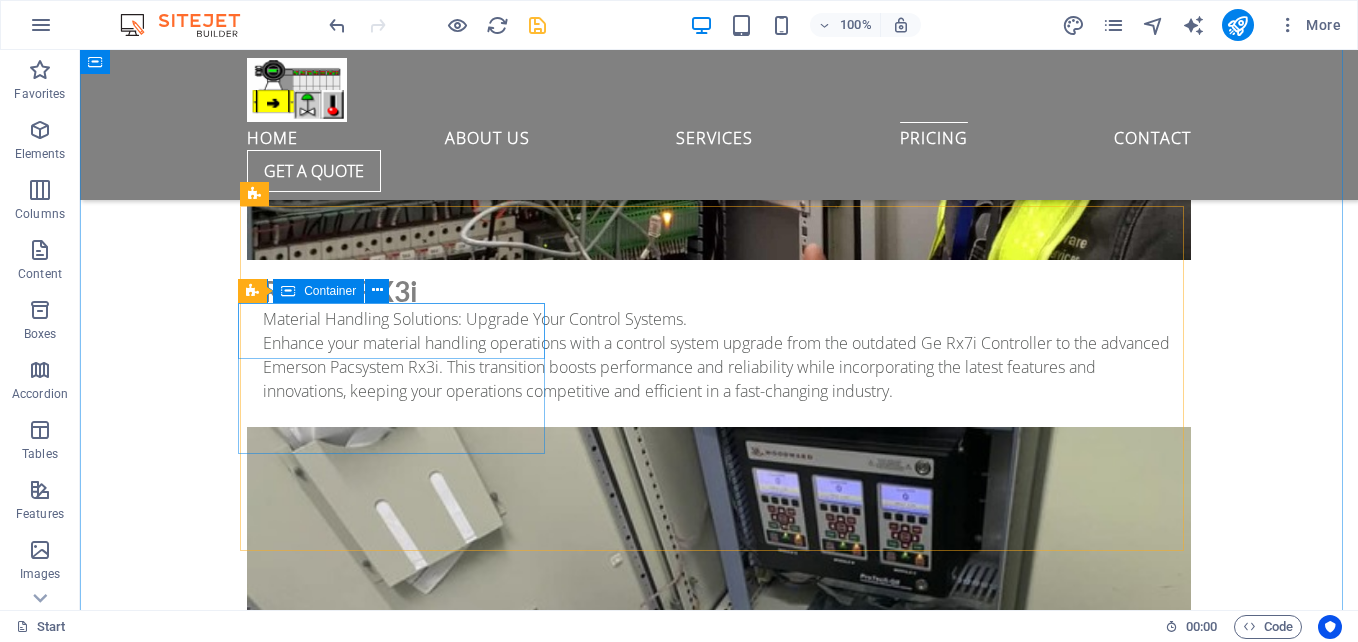 scroll, scrollTop: 9956, scrollLeft: 0, axis: vertical 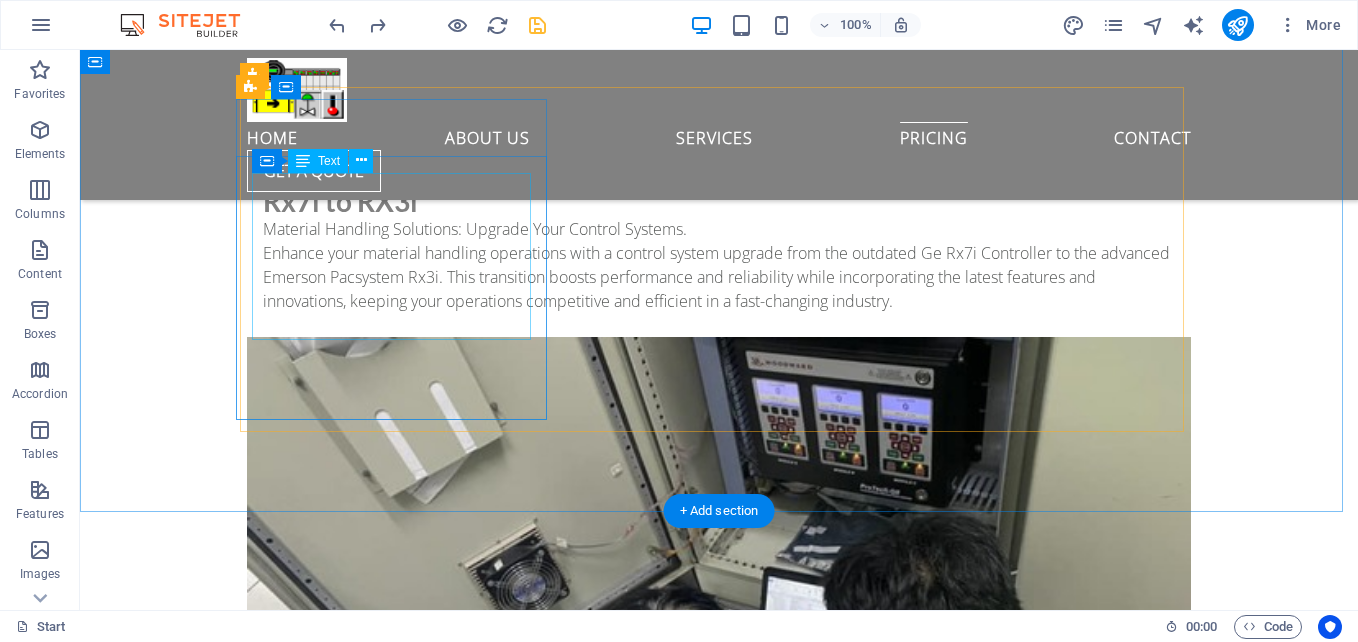 click on "4000  kg load 425  kg / pallet 100  miles 24/7  support" at bounding box center (719, 13345) 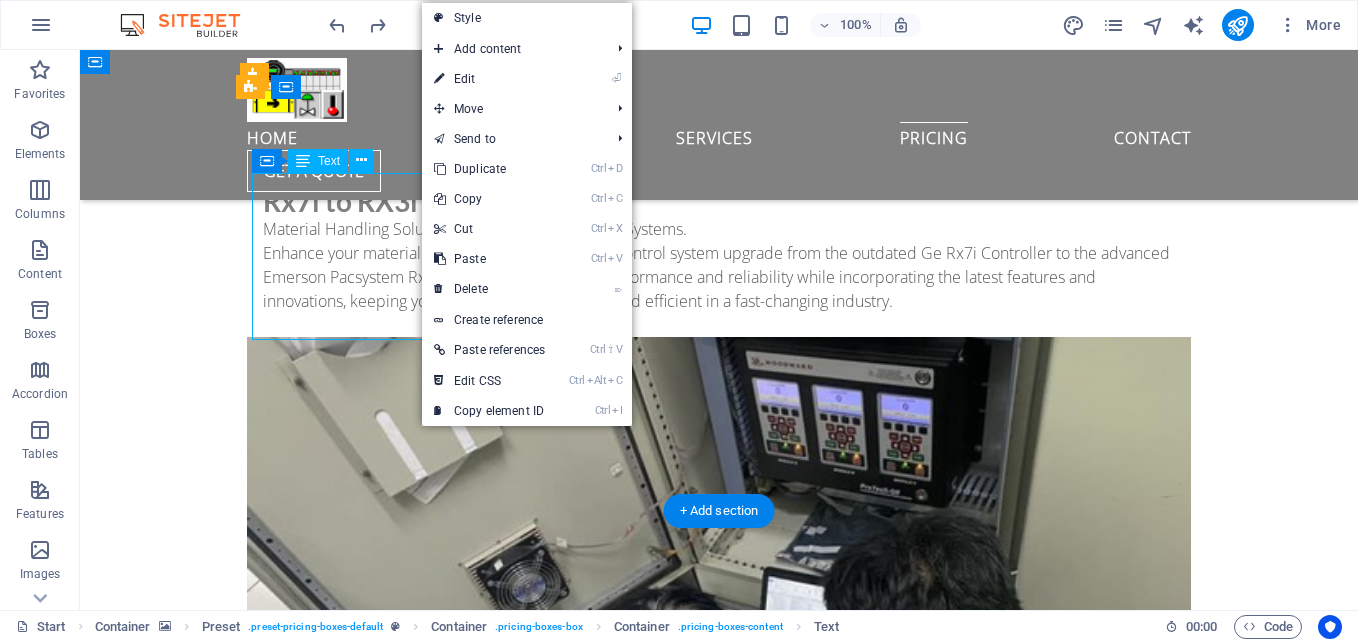 click on "4000  kg load 425  kg / pallet 100  miles 24/7  support" at bounding box center (719, 13345) 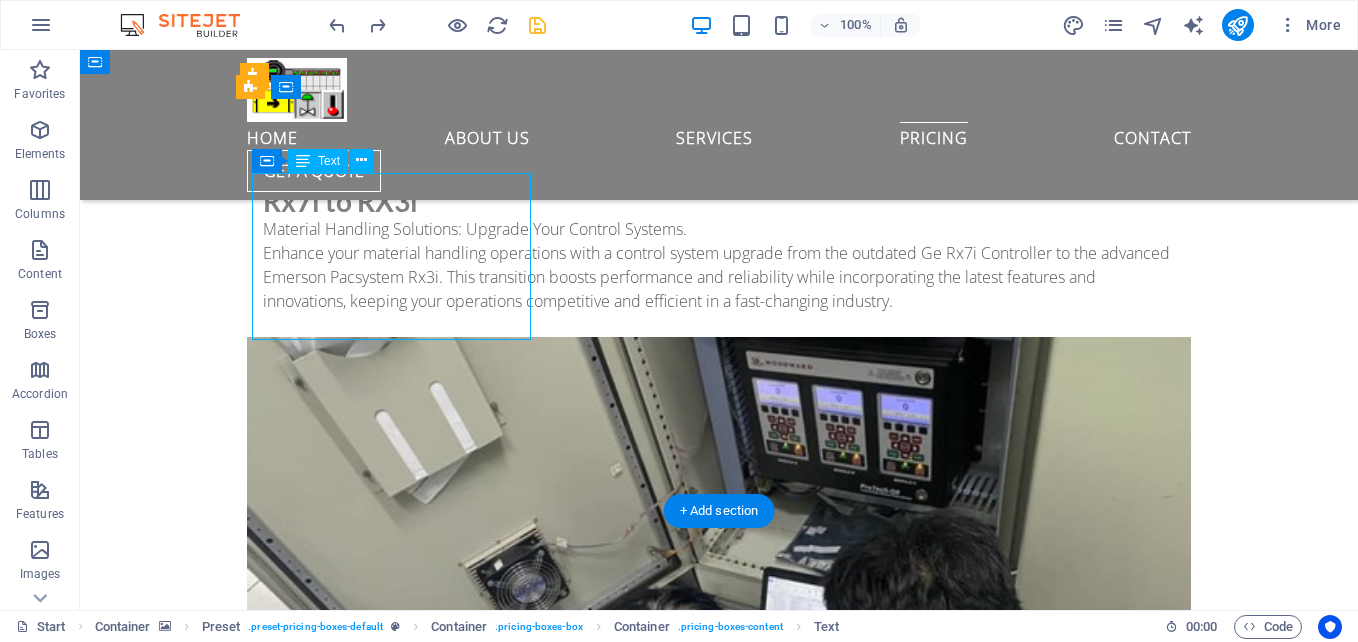 click on "4000  kg load 425  kg / pallet 100  miles 24/7  support" at bounding box center (719, 13345) 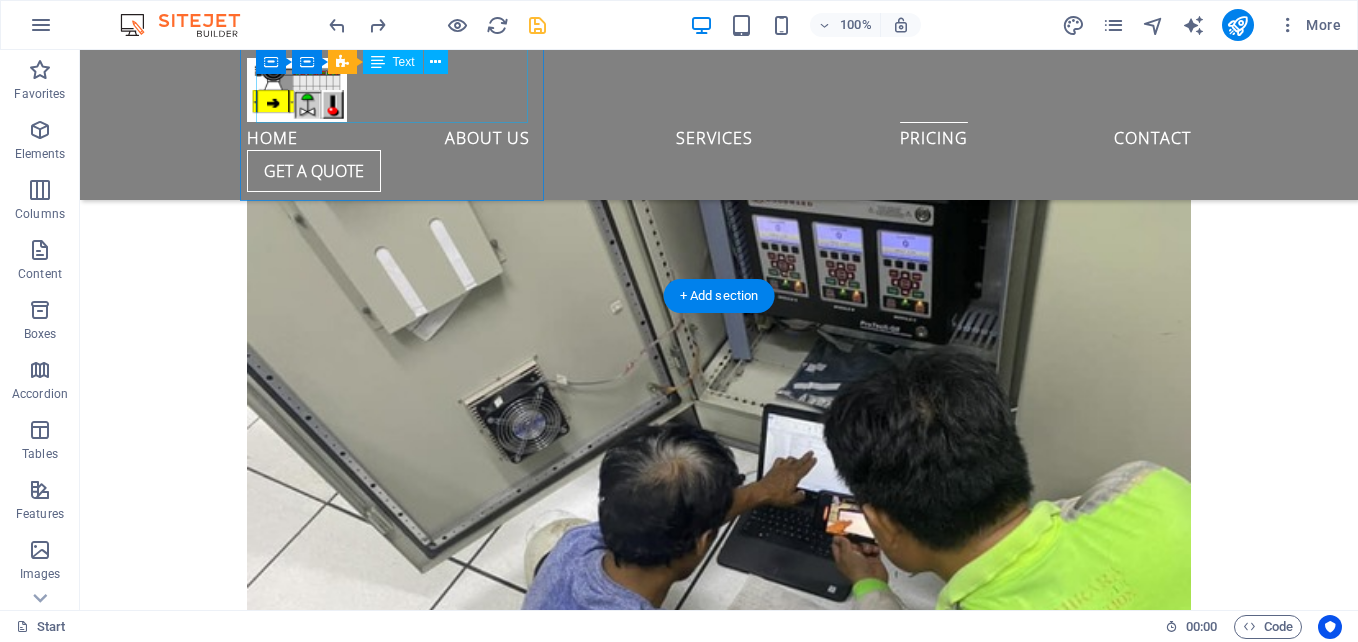 scroll, scrollTop: 10012, scrollLeft: 0, axis: vertical 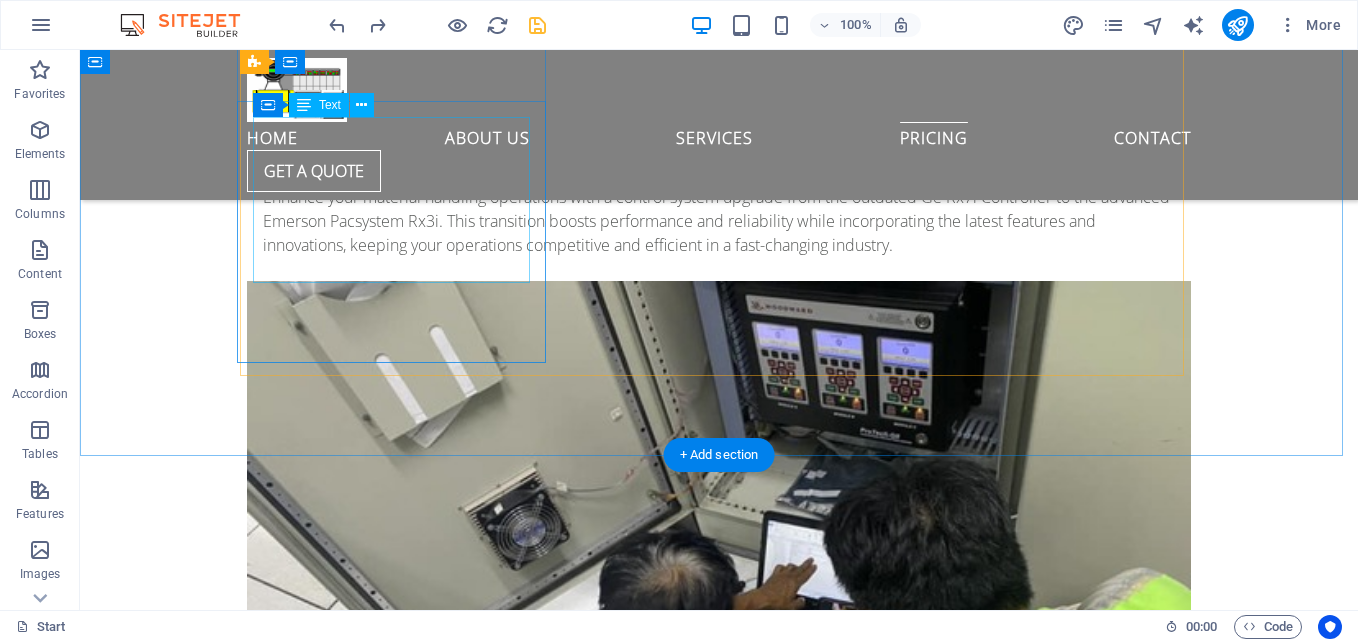 click on "4000  kg load 425  kg / pallet 100  miles 24/7  support" at bounding box center (719, 13289) 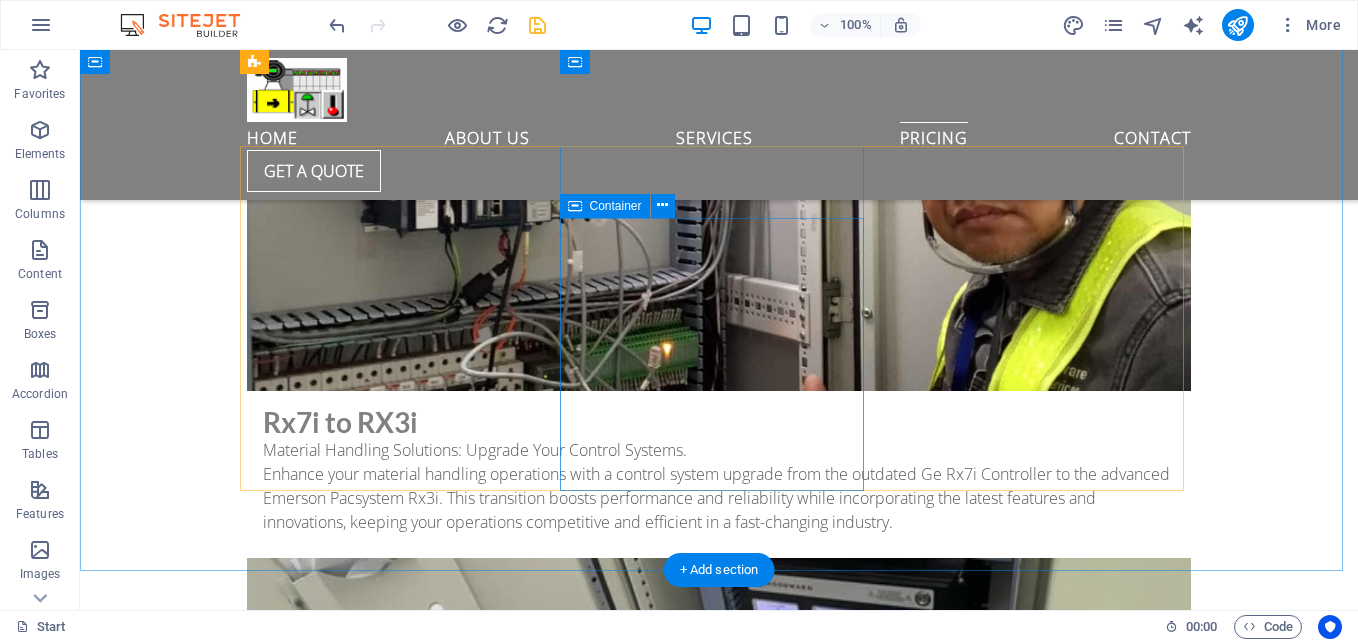 scroll, scrollTop: 9712, scrollLeft: 0, axis: vertical 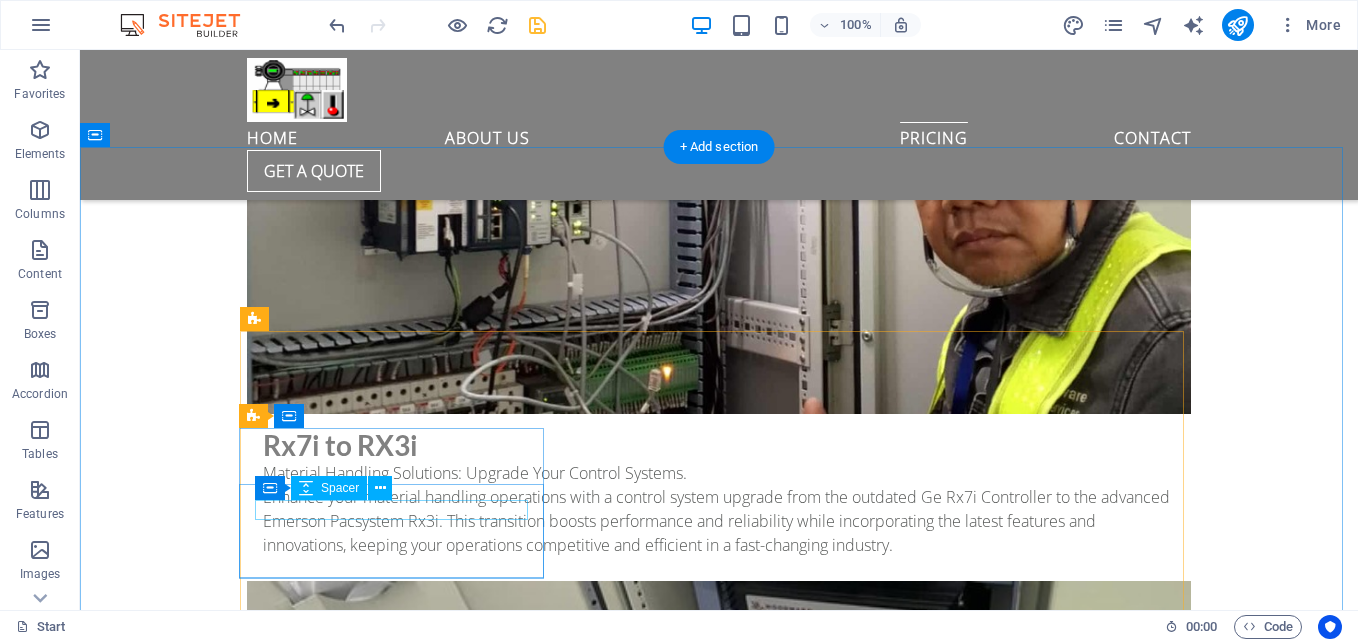 click at bounding box center (719, 13518) 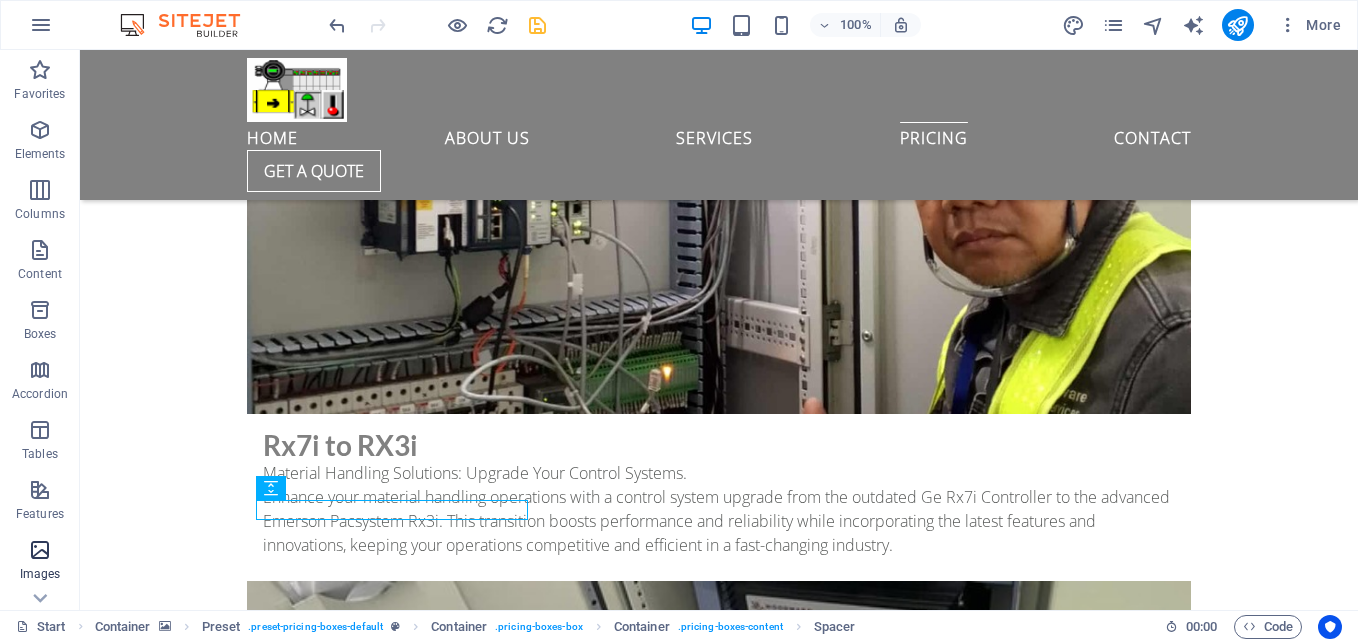click at bounding box center (40, 550) 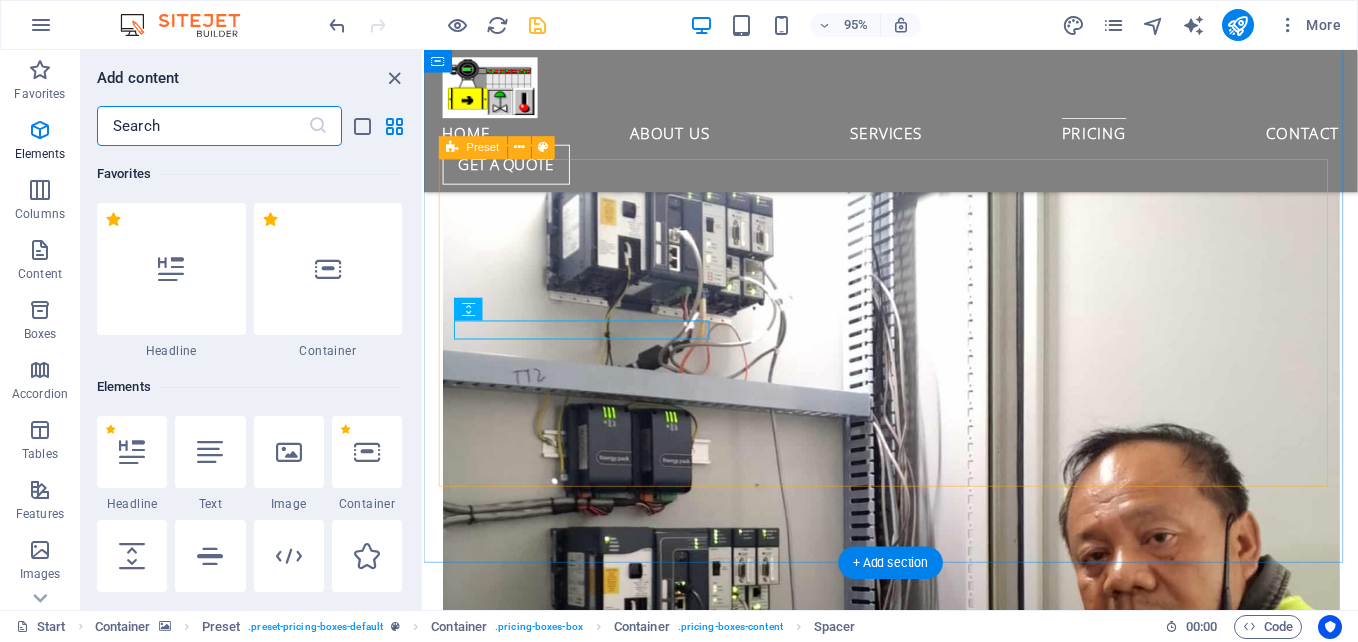 scroll, scrollTop: 10282, scrollLeft: 0, axis: vertical 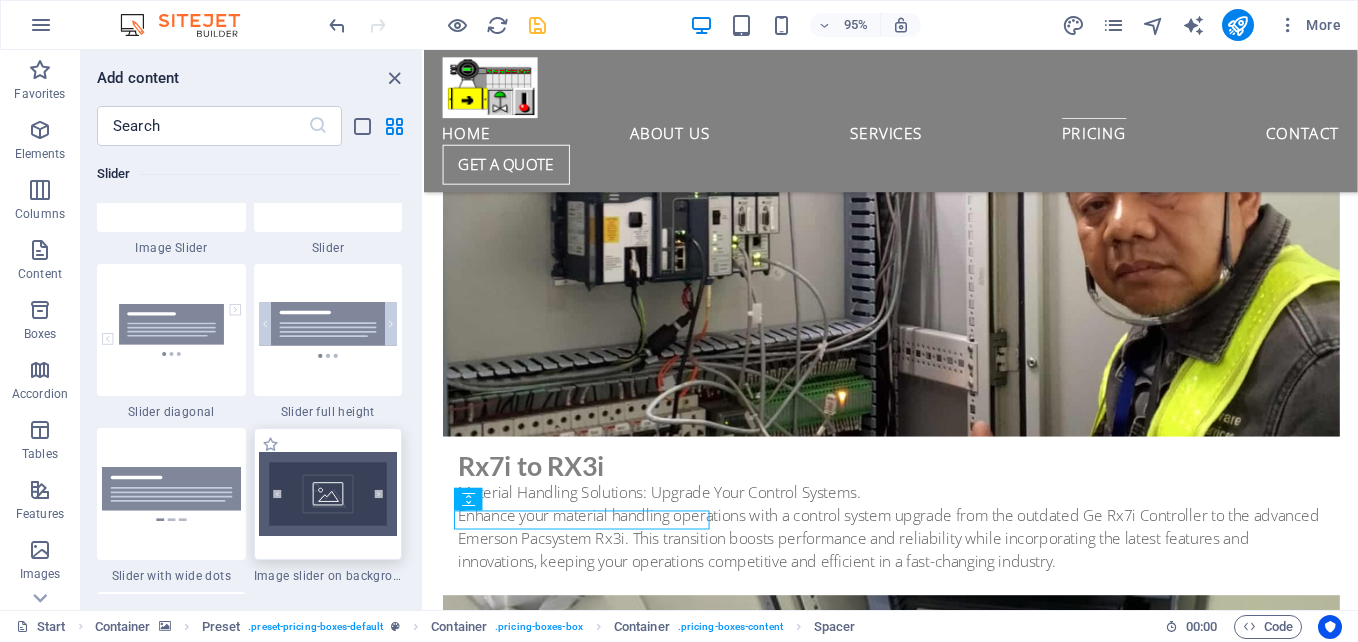 click at bounding box center [328, 494] 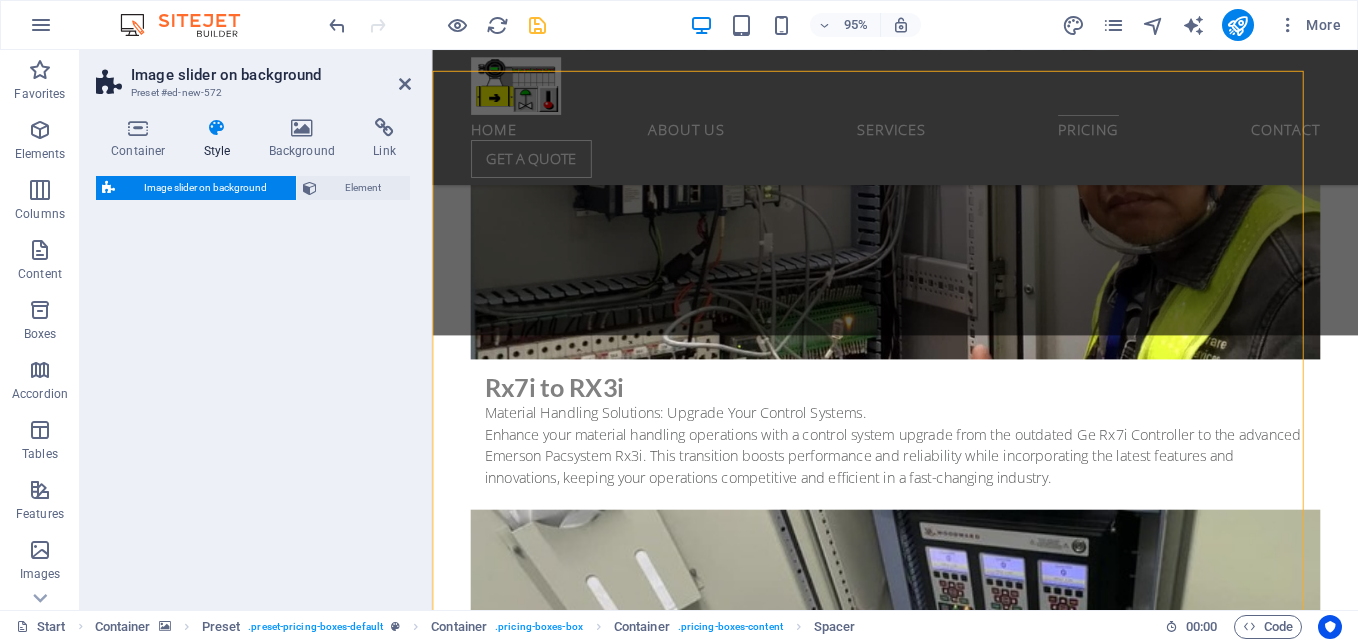 select on "rem" 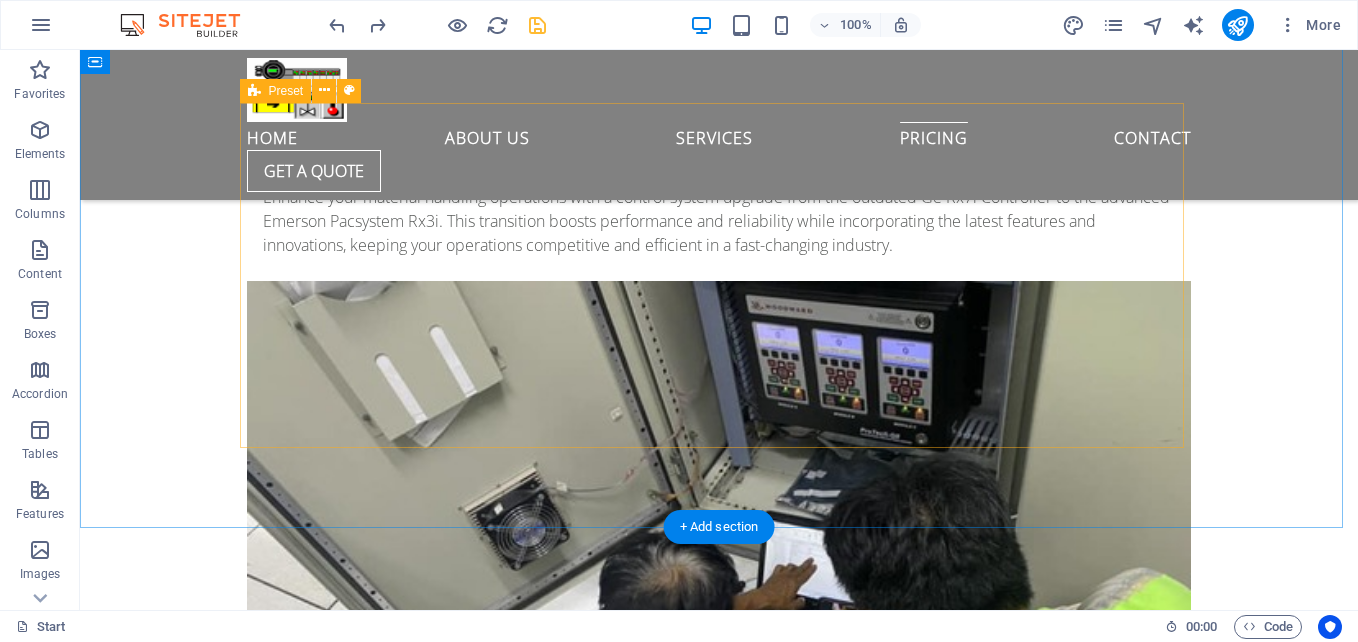 scroll, scrollTop: 9939, scrollLeft: 0, axis: vertical 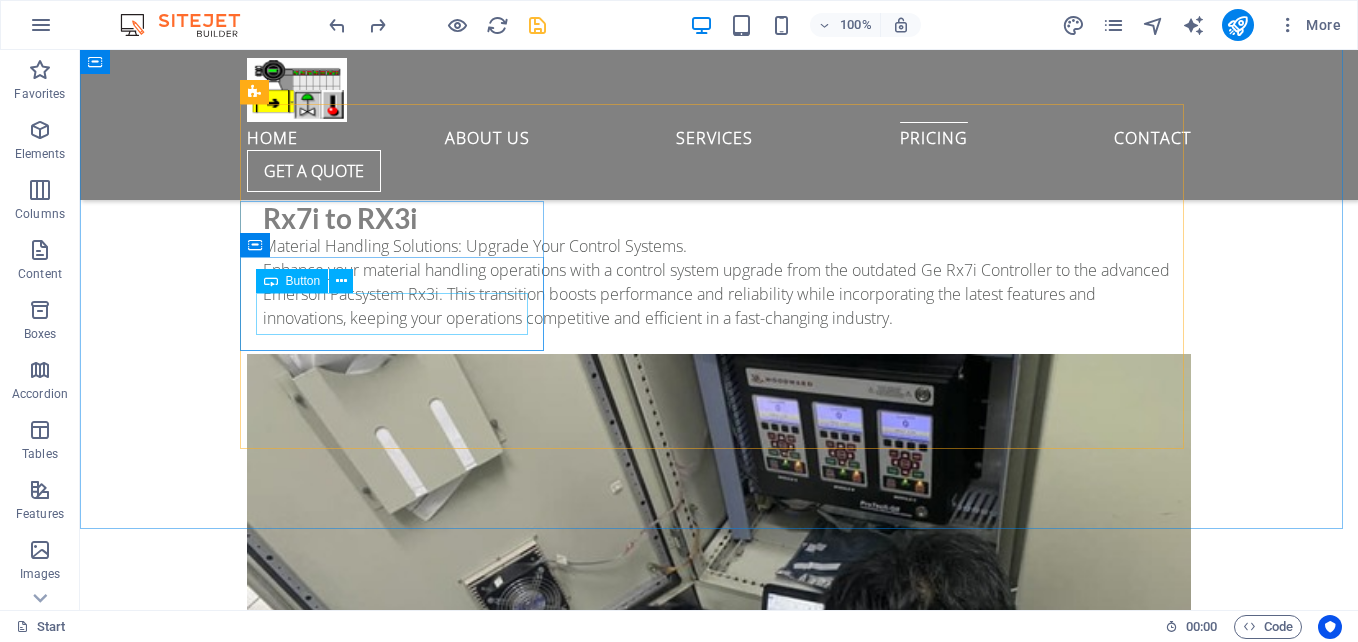click on "Button" at bounding box center [311, 281] 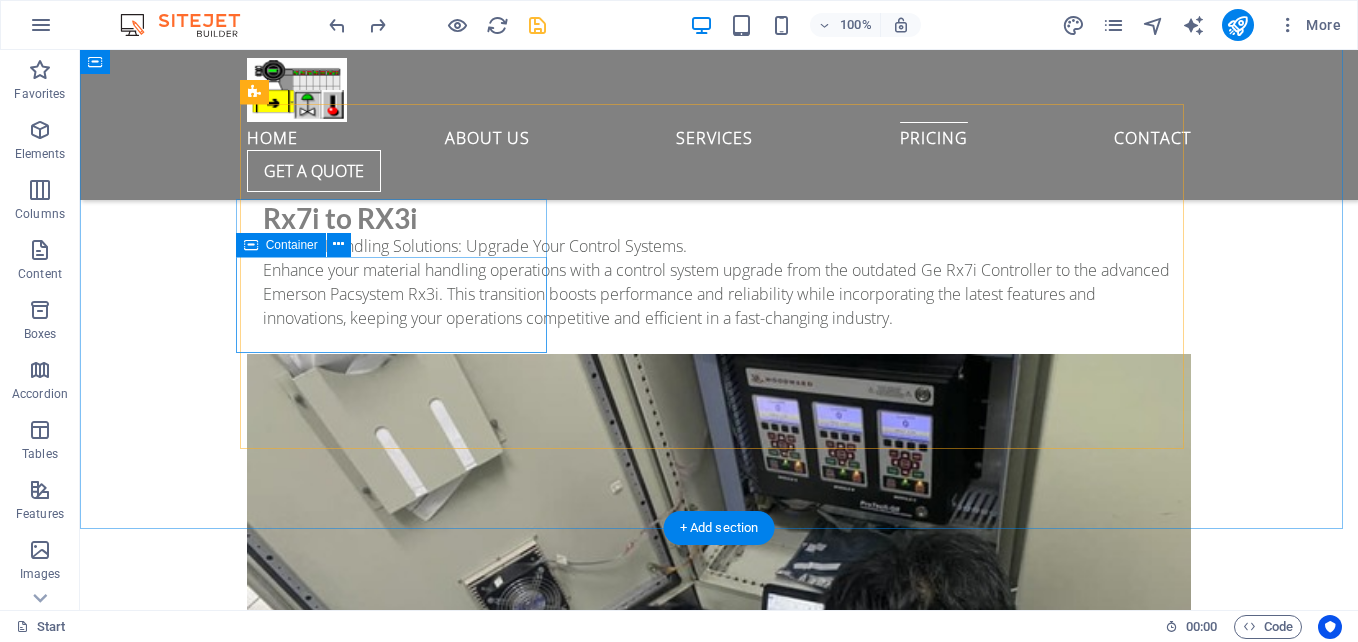 click on "order Now" at bounding box center [719, 13313] 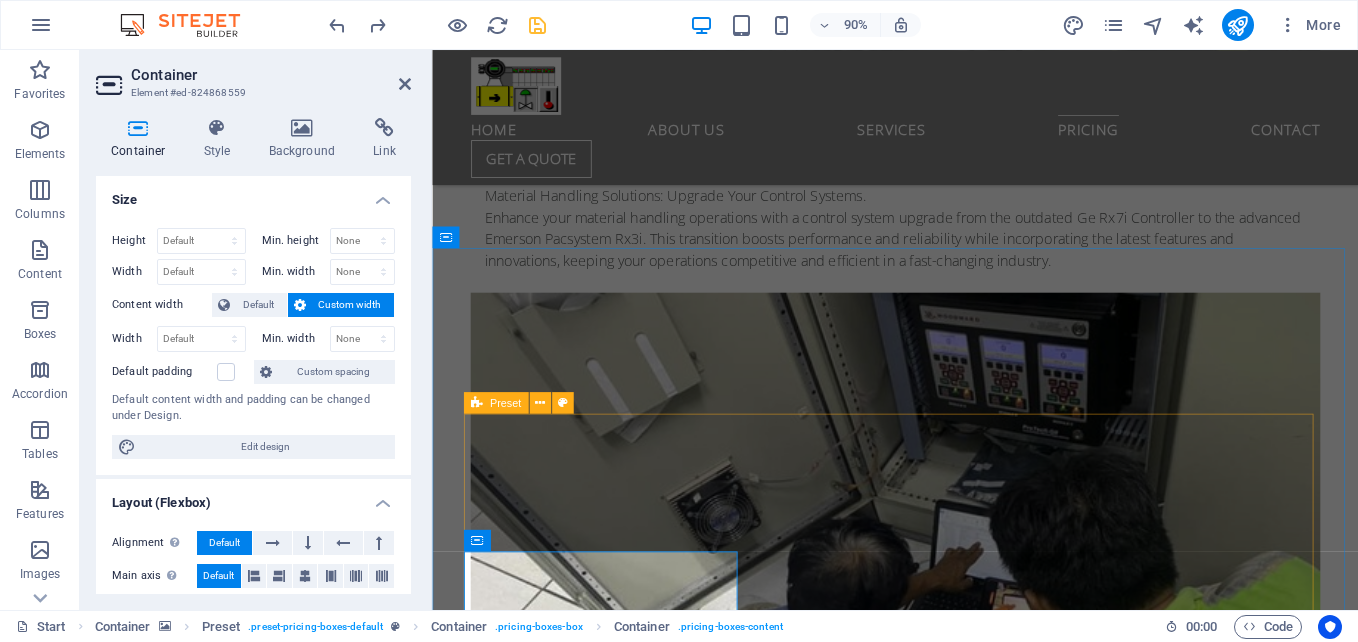 scroll, scrollTop: 10139, scrollLeft: 0, axis: vertical 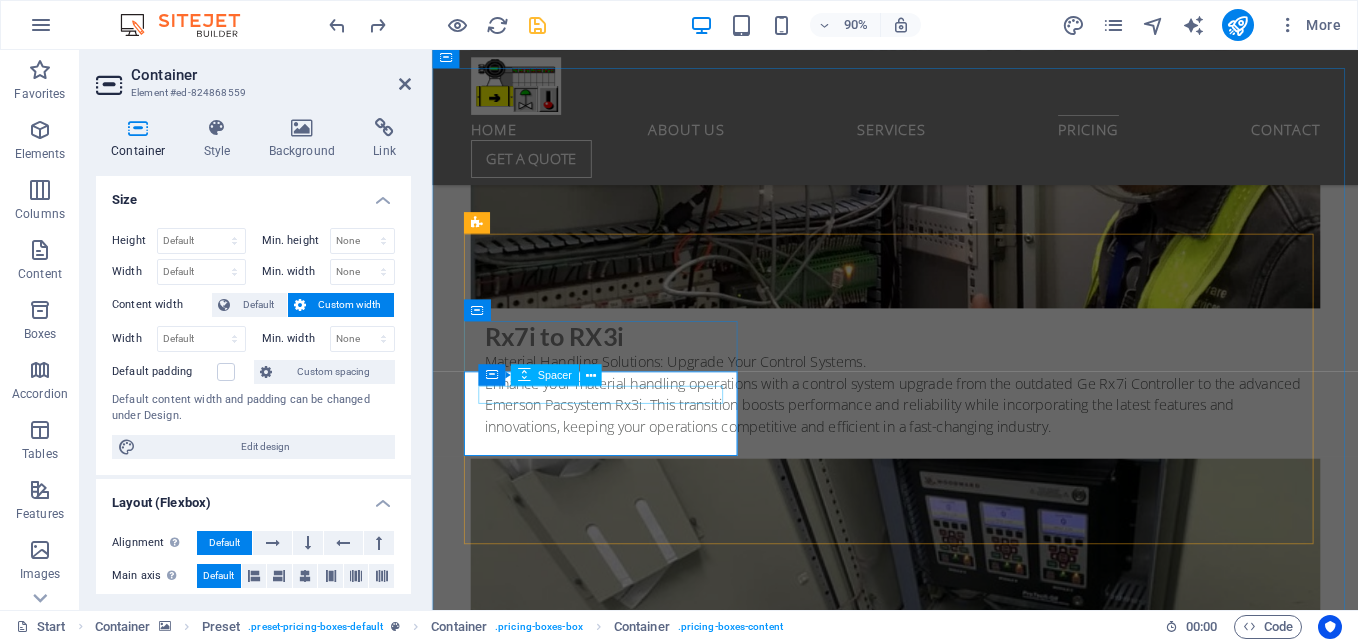 click at bounding box center [946, 13441] 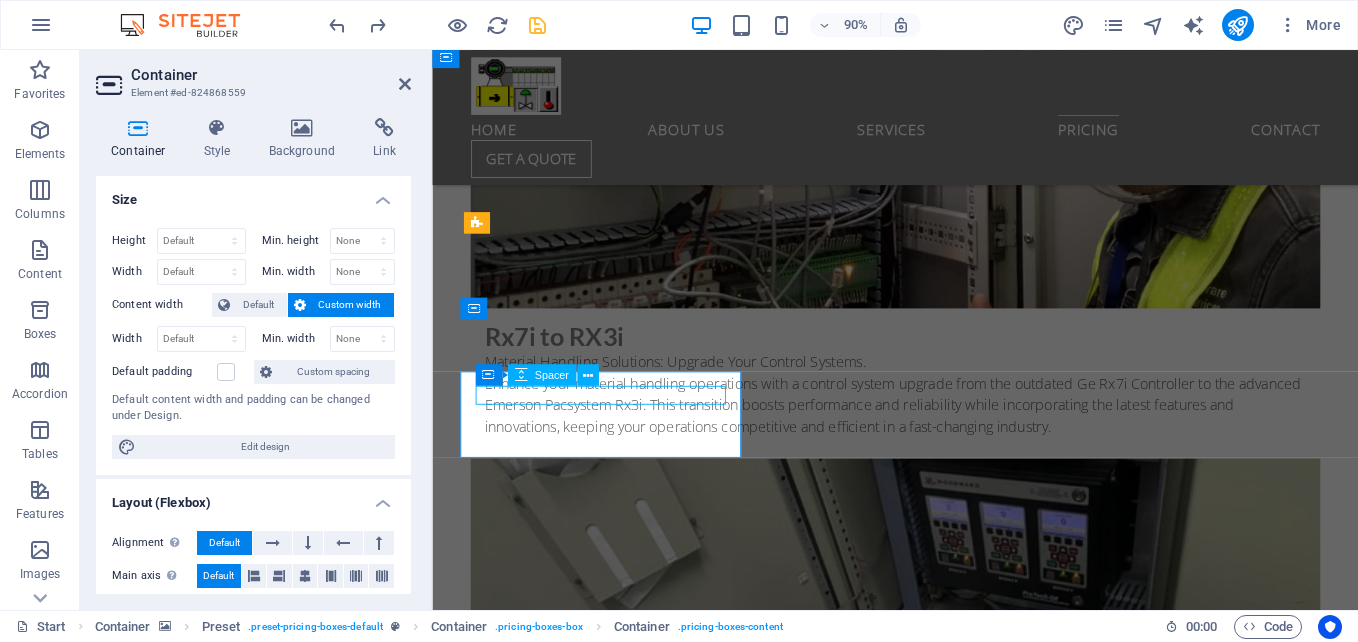 click at bounding box center (946, 13441) 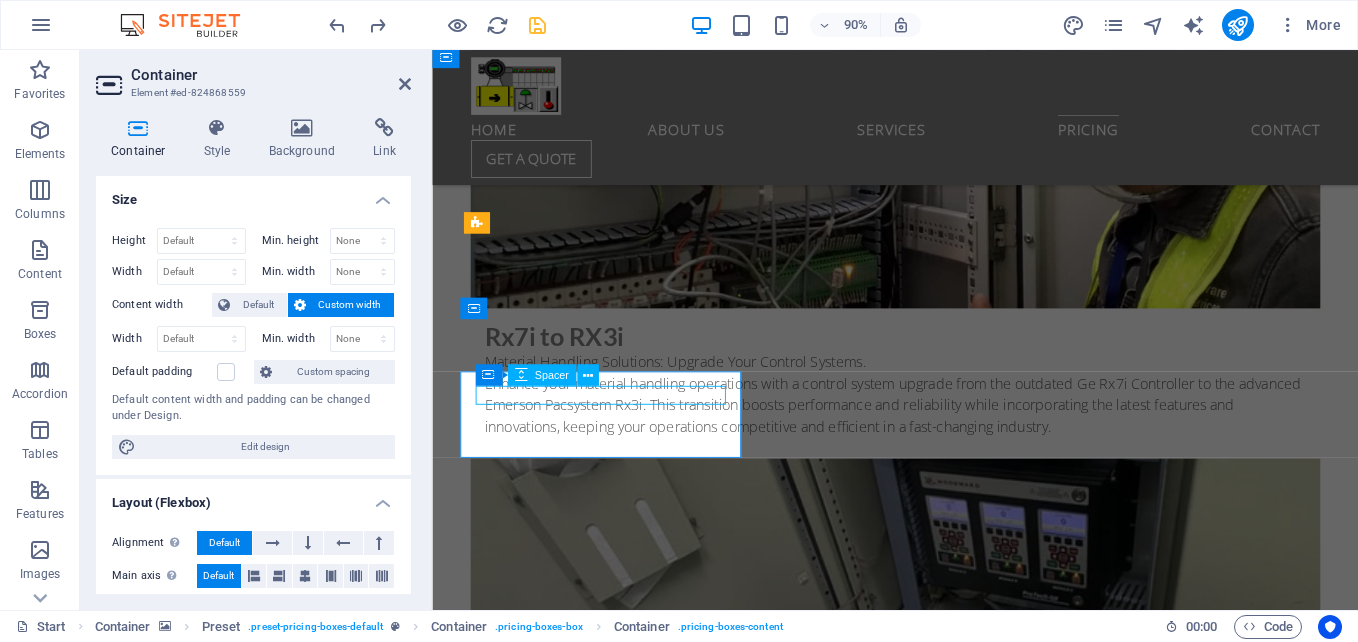 select on "px" 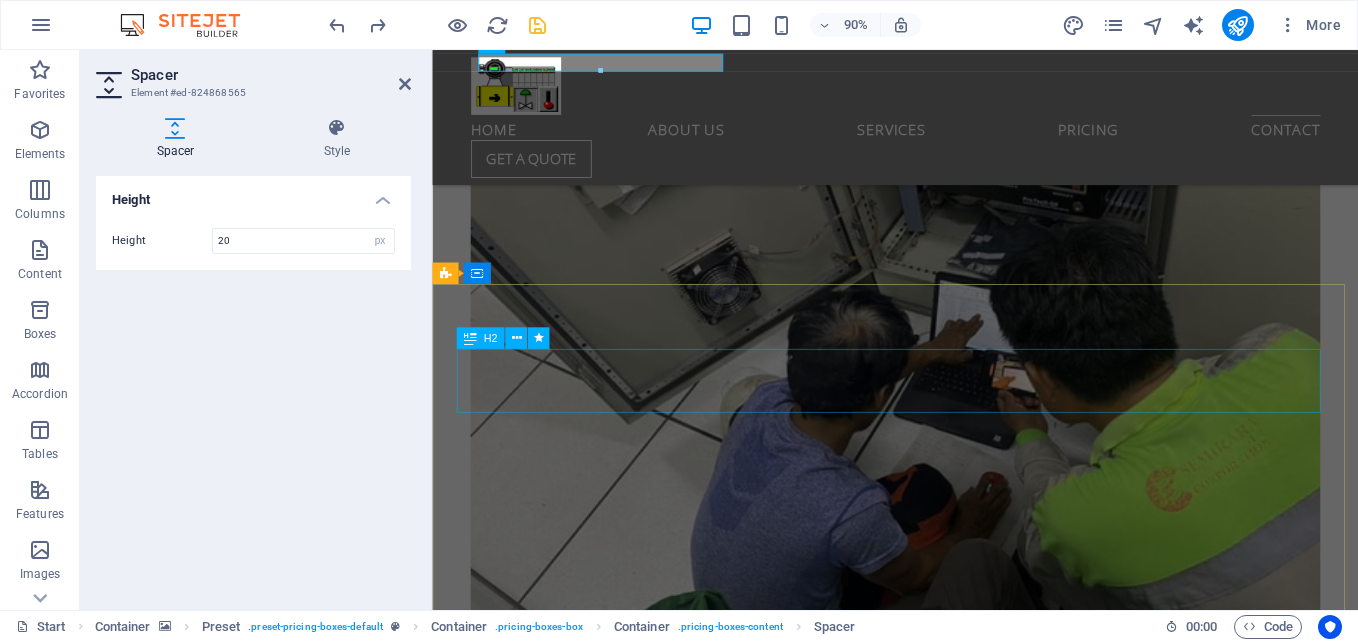 scroll, scrollTop: 10689, scrollLeft: 0, axis: vertical 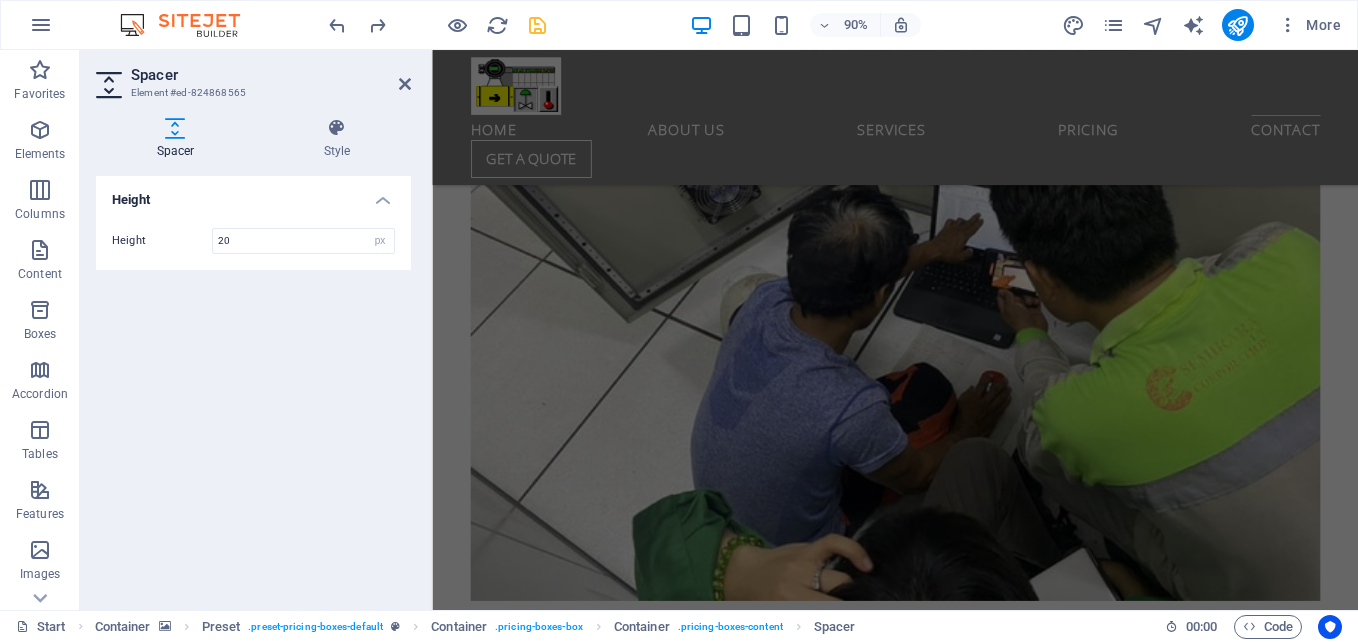 click at bounding box center [946, 14214] 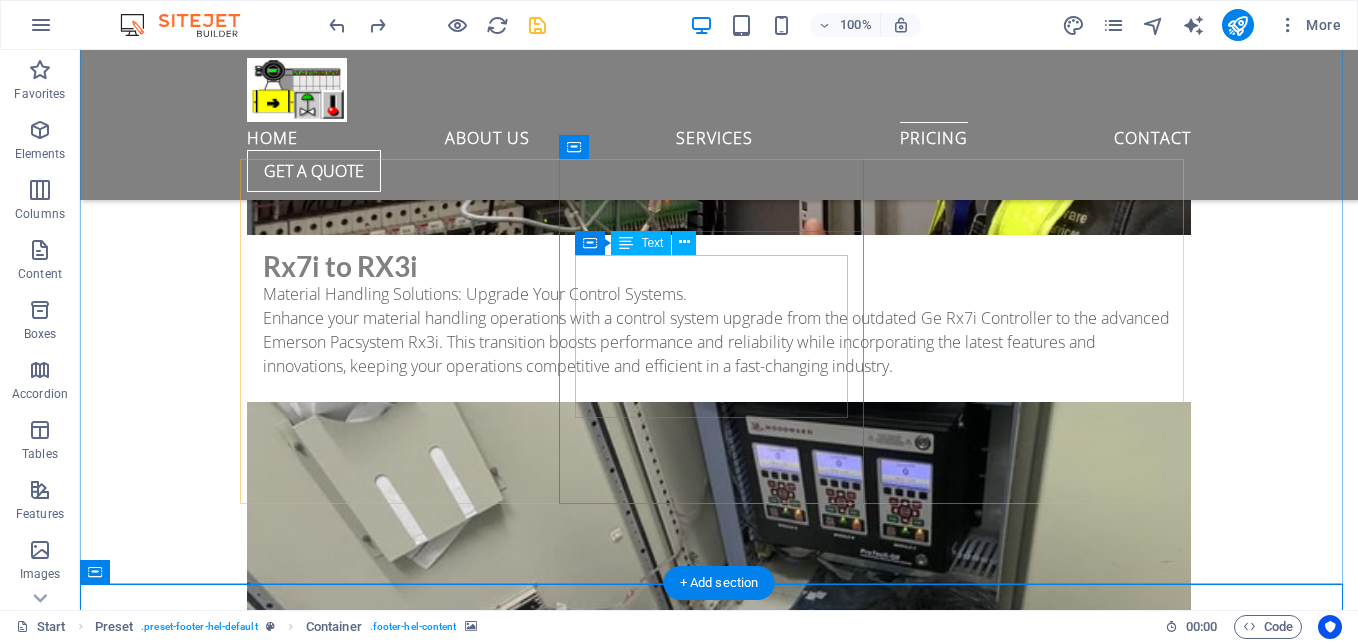 scroll, scrollTop: 9884, scrollLeft: 0, axis: vertical 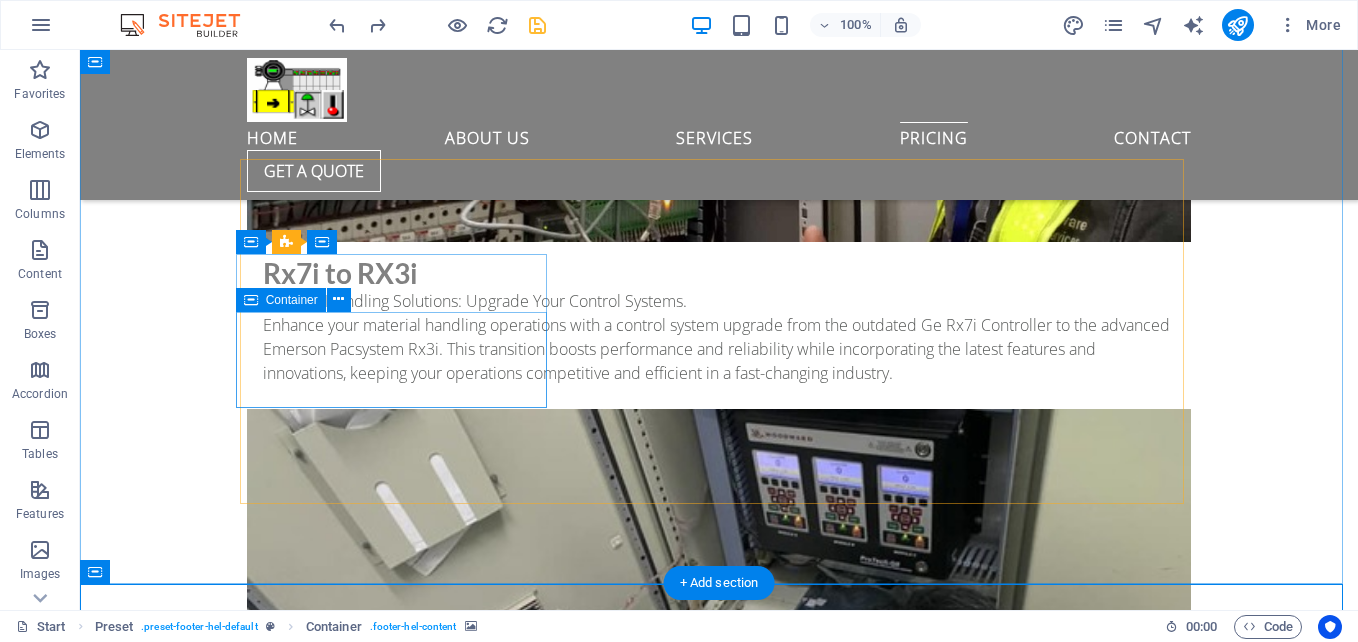 click on "order Now" at bounding box center [719, 13368] 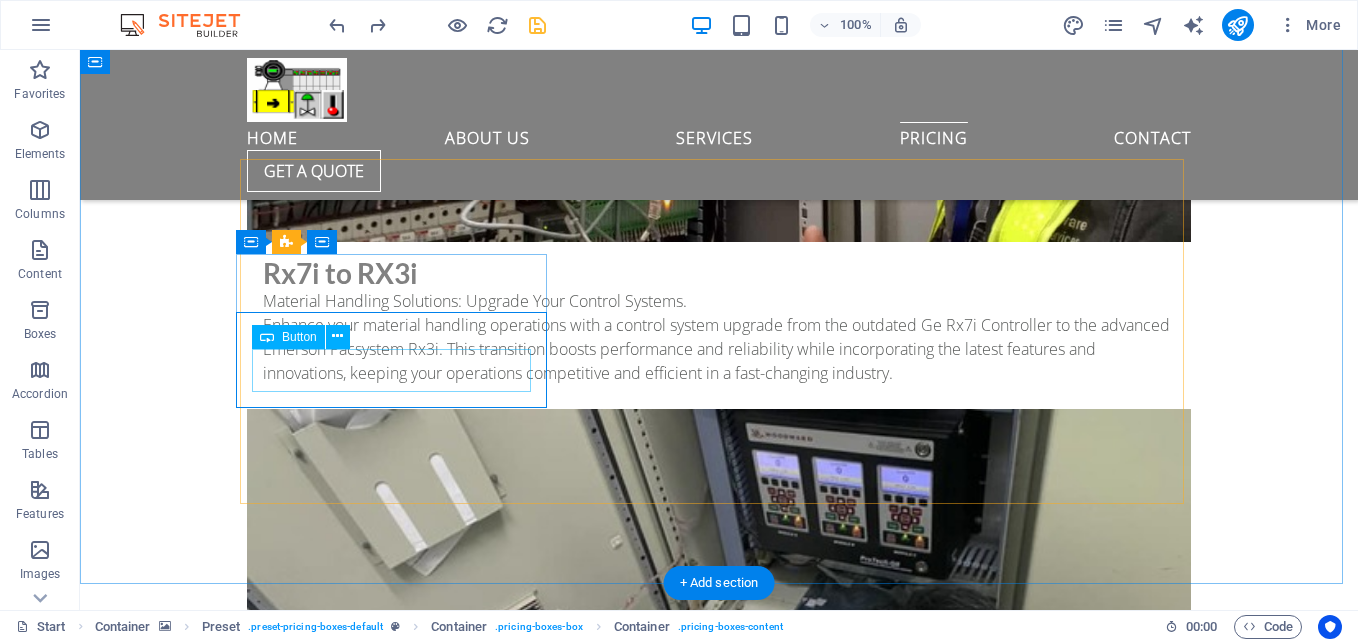 click on "order Now" at bounding box center [719, 13378] 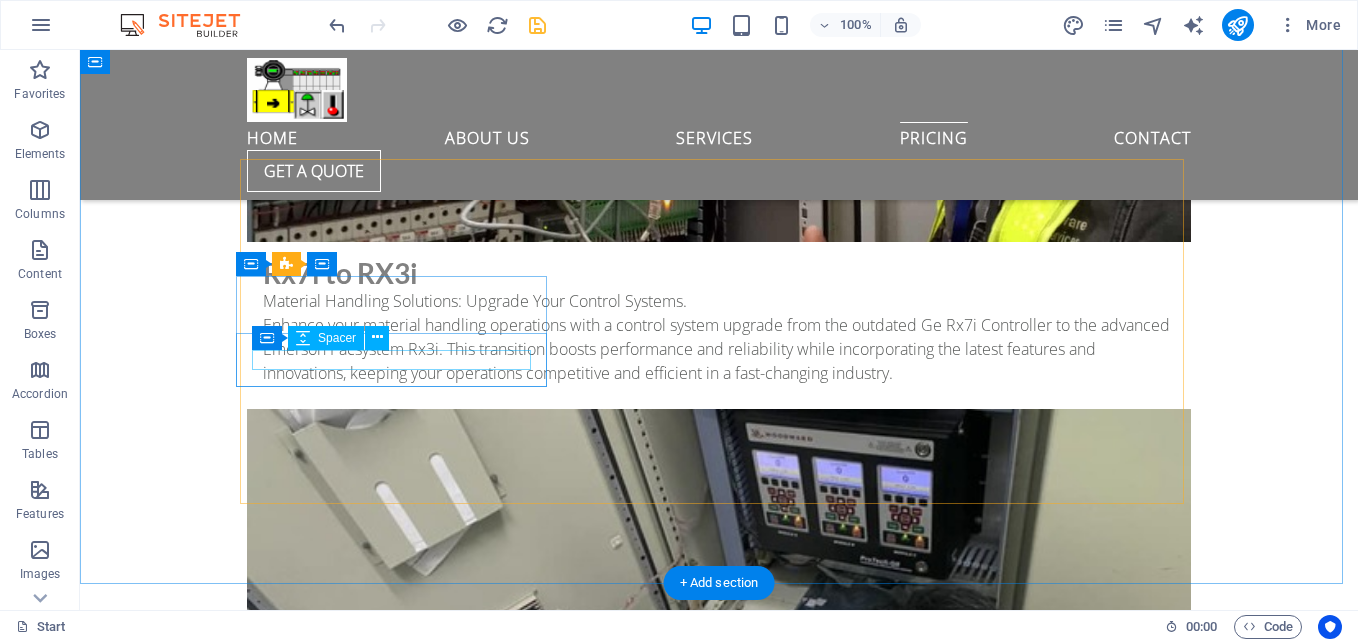 click at bounding box center [719, 13347] 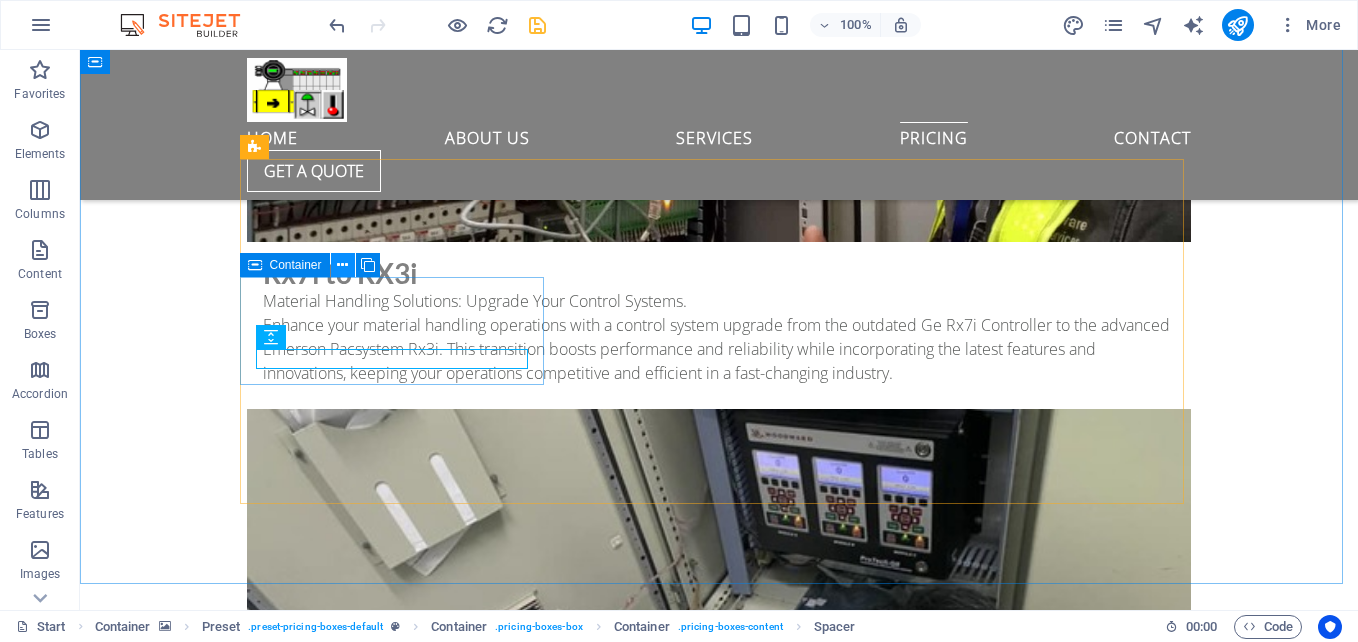 click at bounding box center (342, 265) 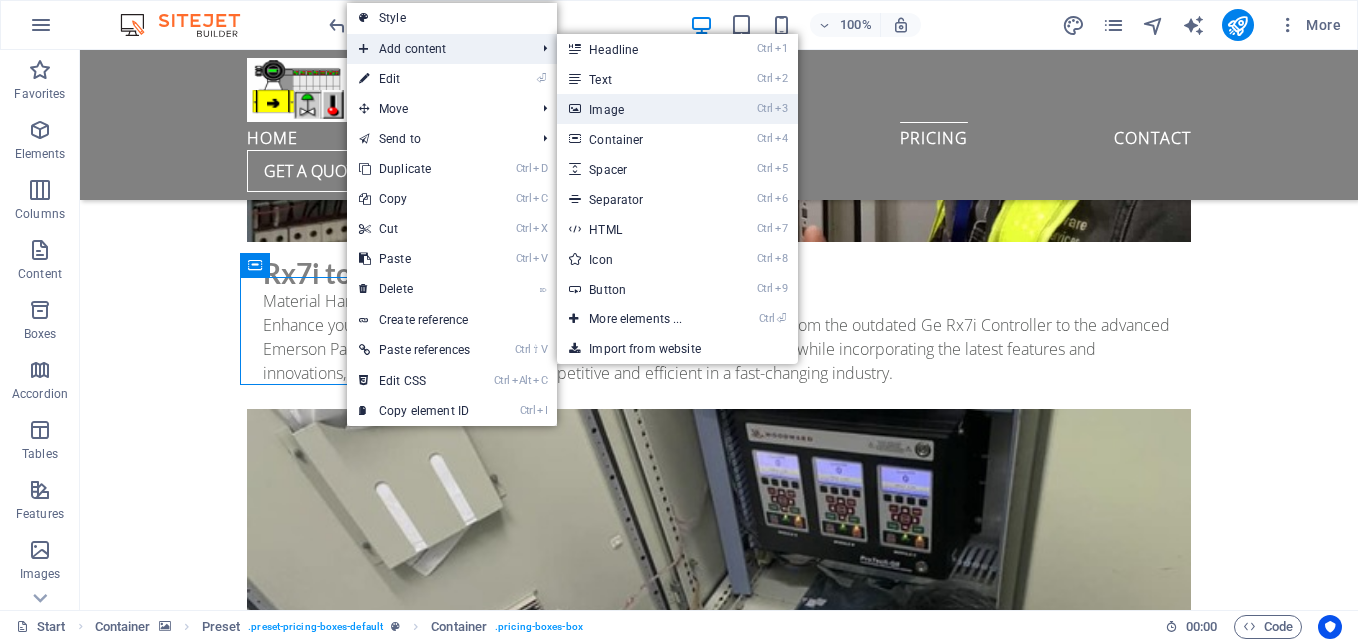 click on "Ctrl 3  Image" at bounding box center [639, 109] 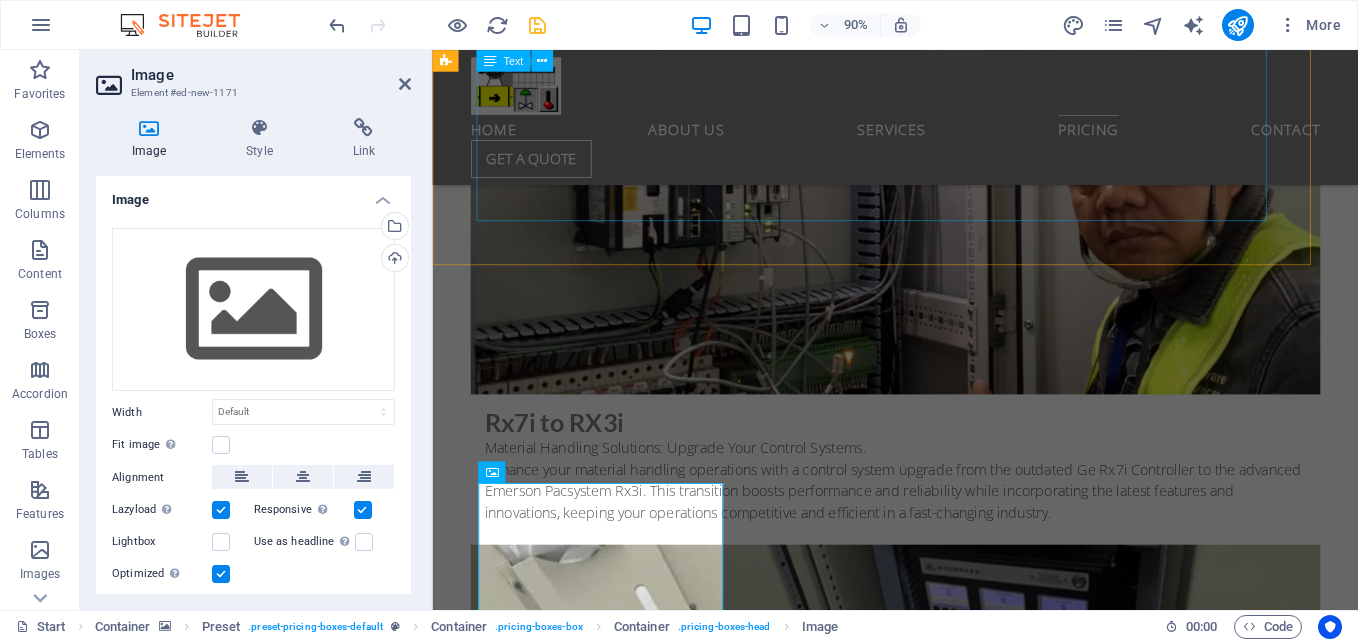 scroll, scrollTop: 10184, scrollLeft: 0, axis: vertical 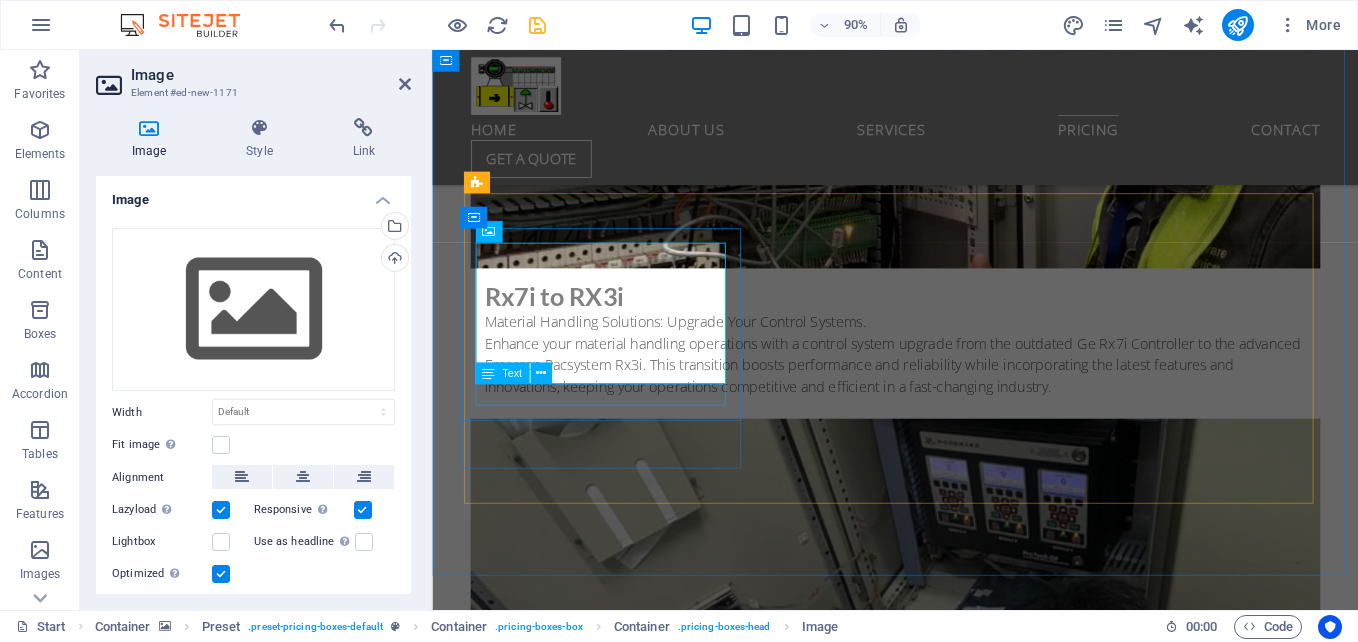 click on "Emerson pacsystem control" at bounding box center [946, 13569] 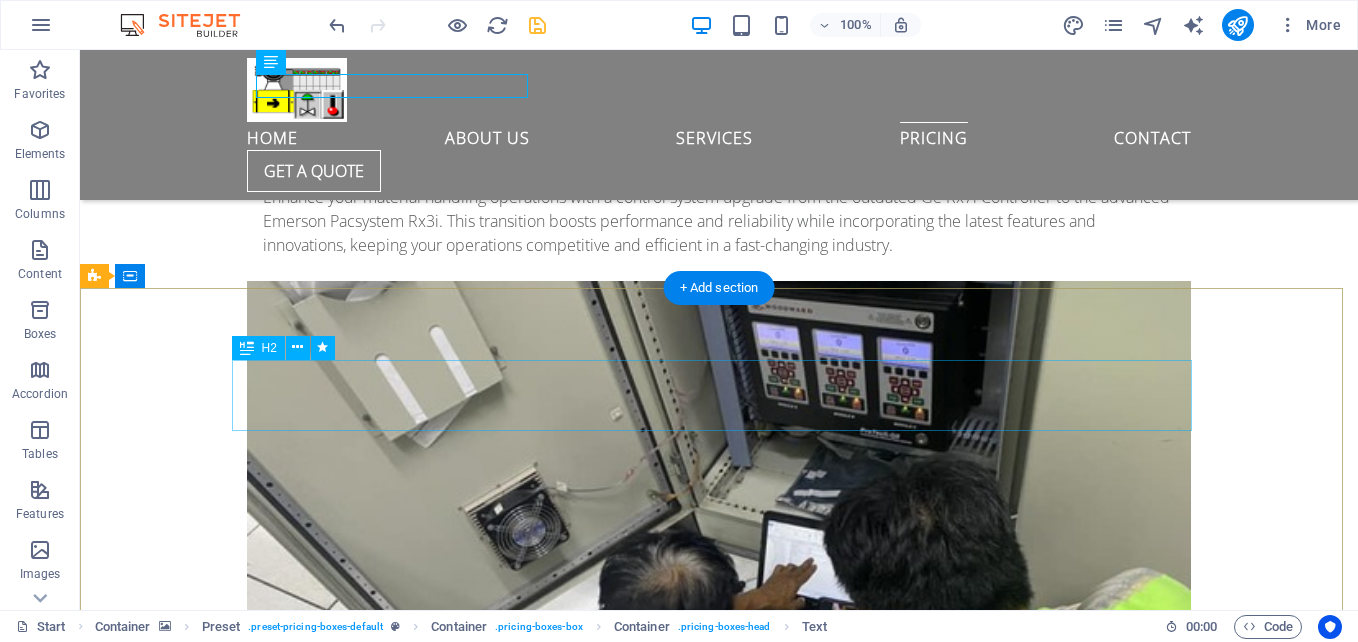 scroll, scrollTop: 9884, scrollLeft: 0, axis: vertical 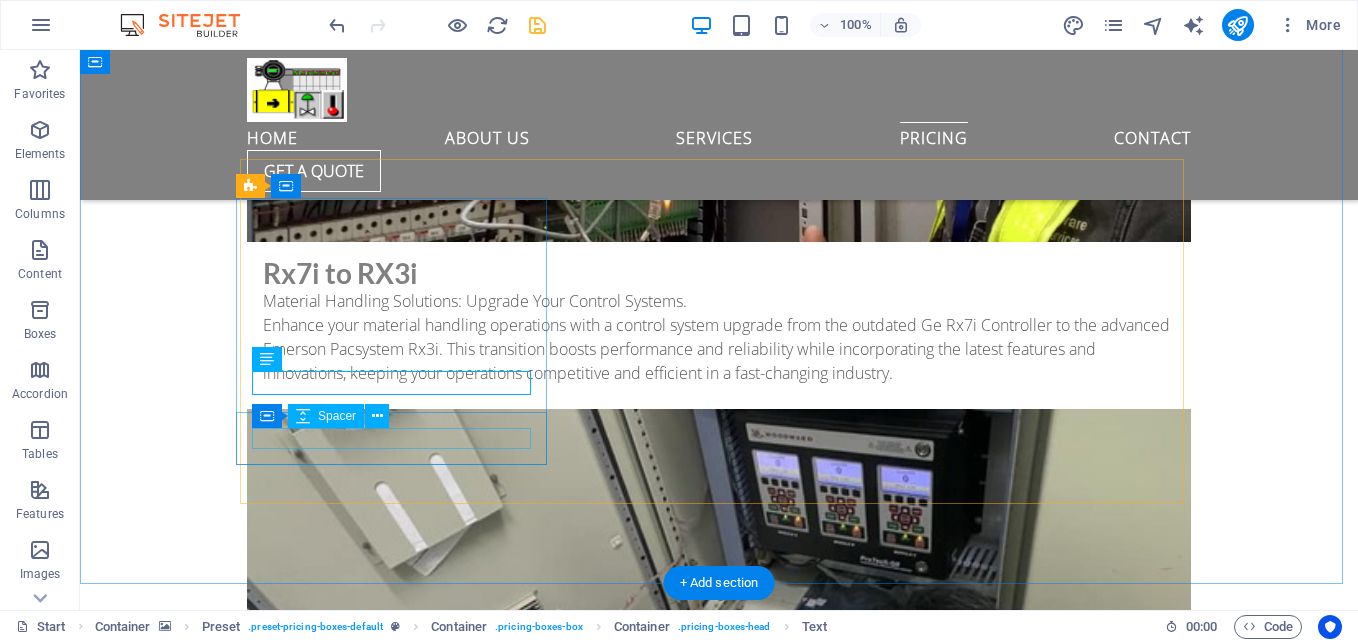 click at bounding box center [719, 13575] 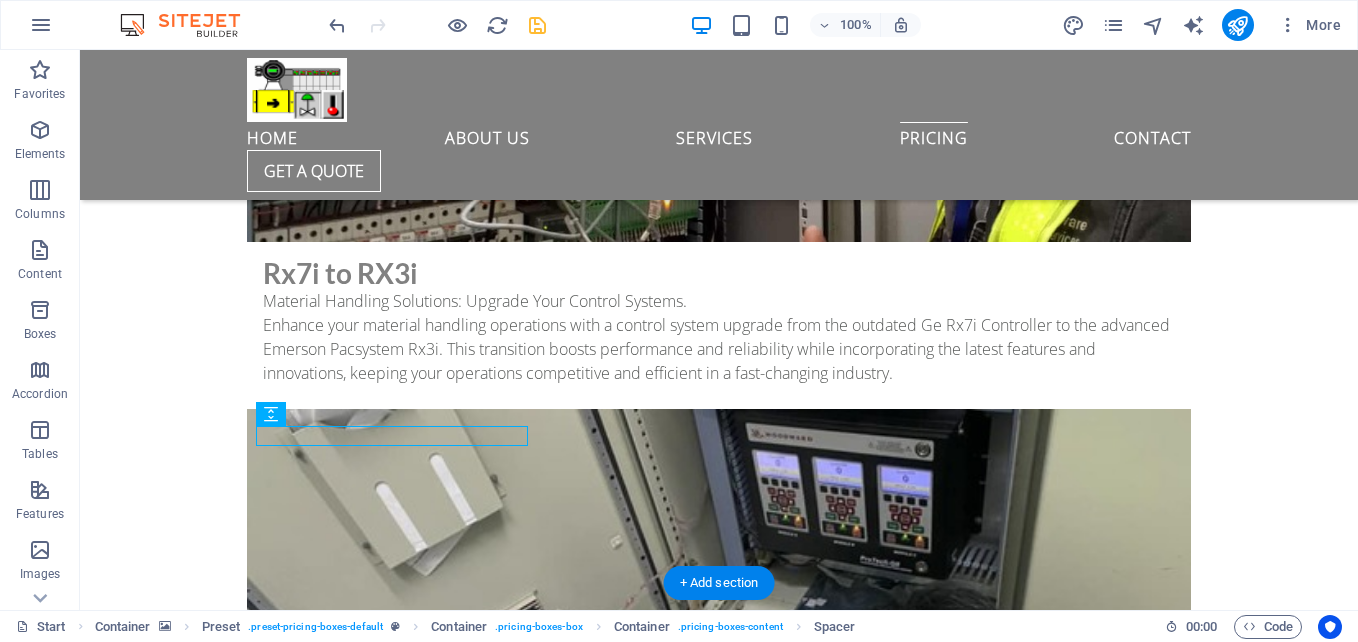 click at bounding box center [719, 12767] 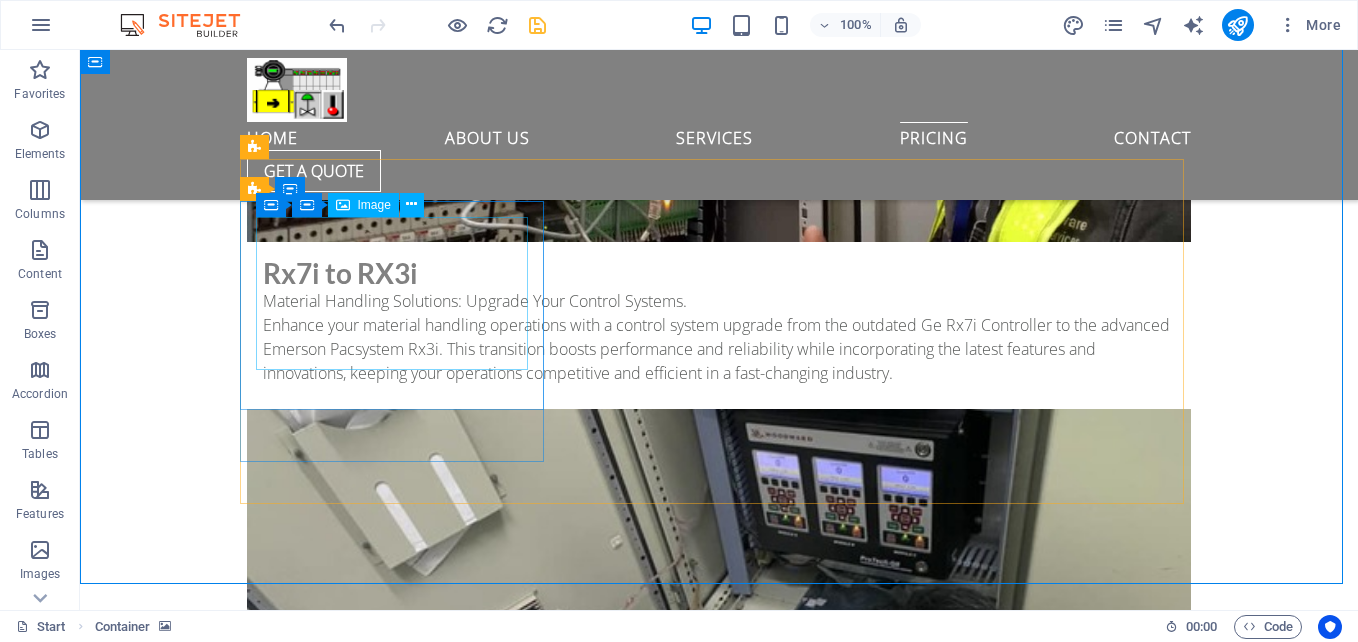 click on "Image" at bounding box center [374, 205] 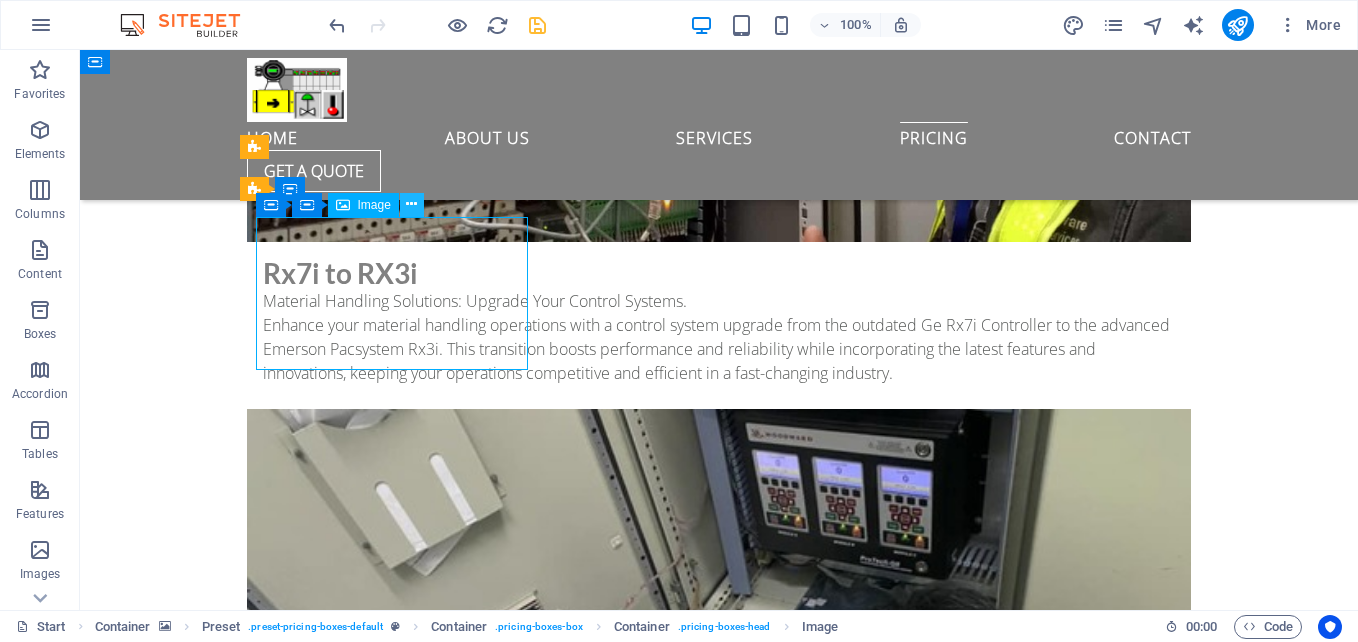 click at bounding box center (411, 204) 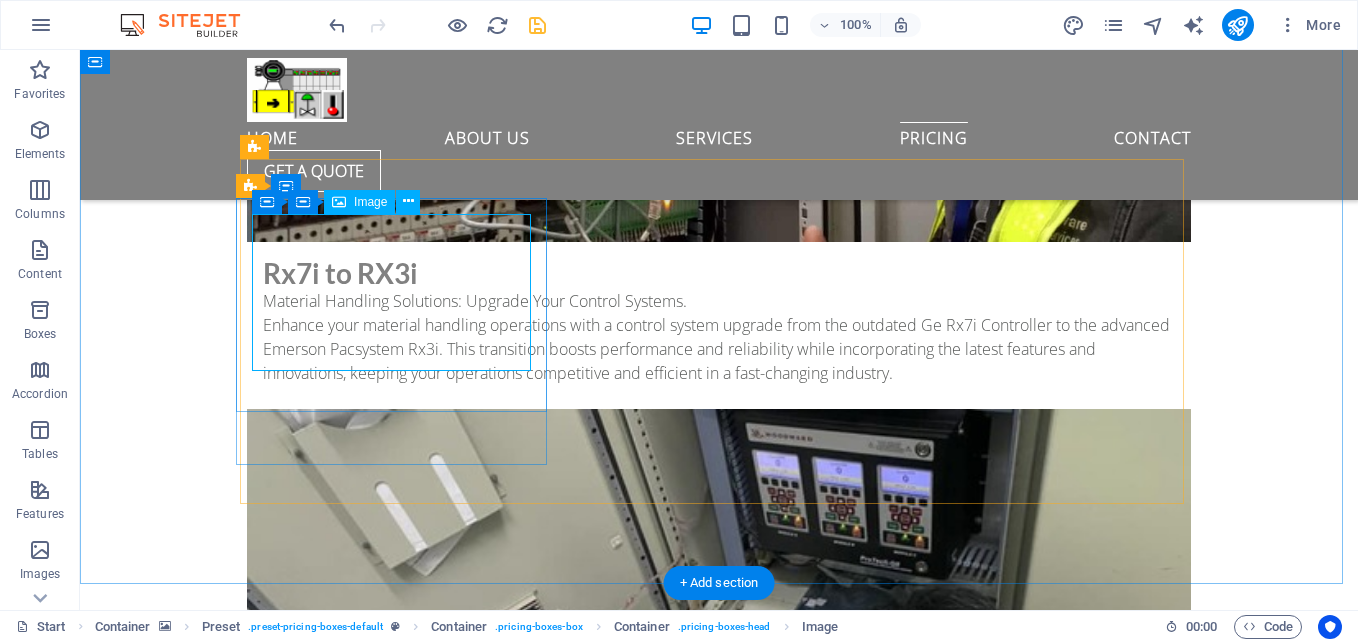 click at bounding box center (719, 13392) 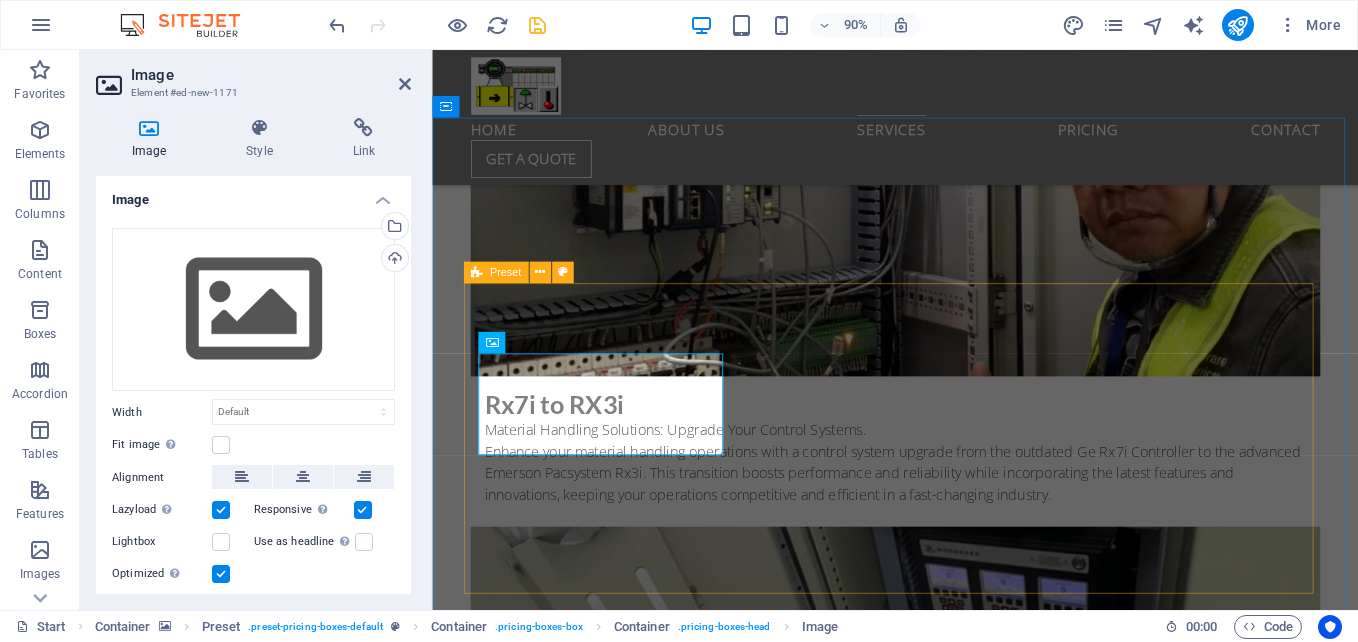 scroll, scrollTop: 10084, scrollLeft: 0, axis: vertical 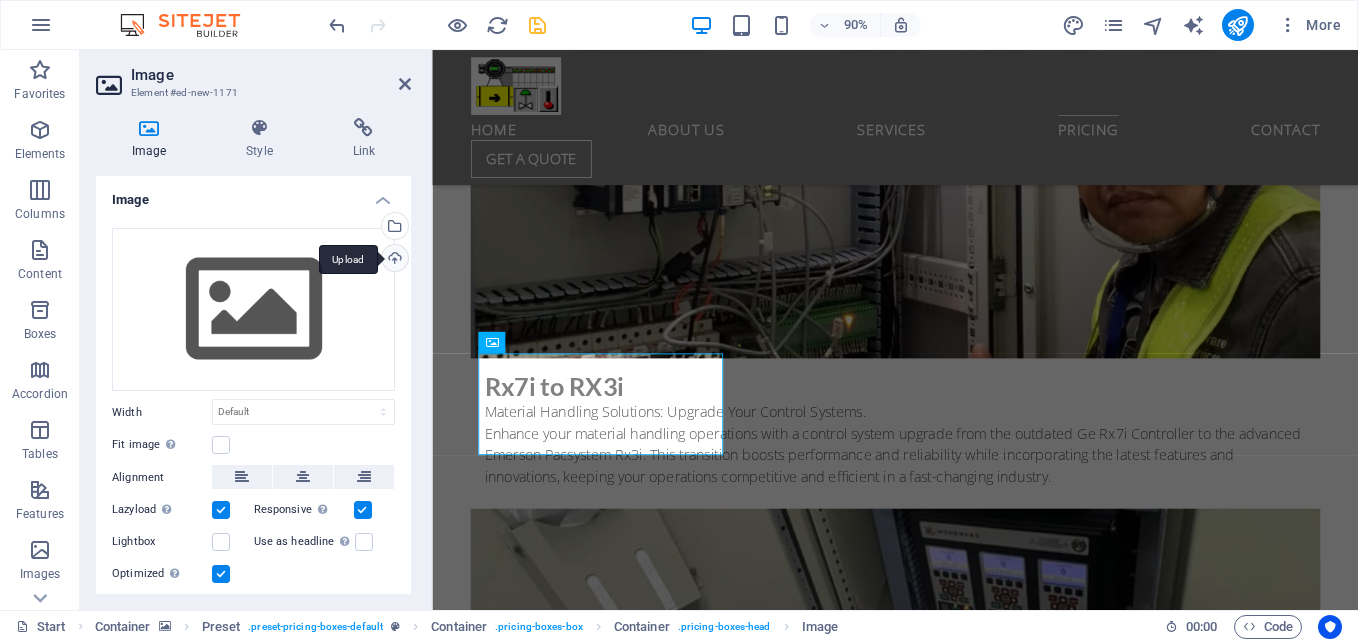 click on "Upload" at bounding box center (393, 260) 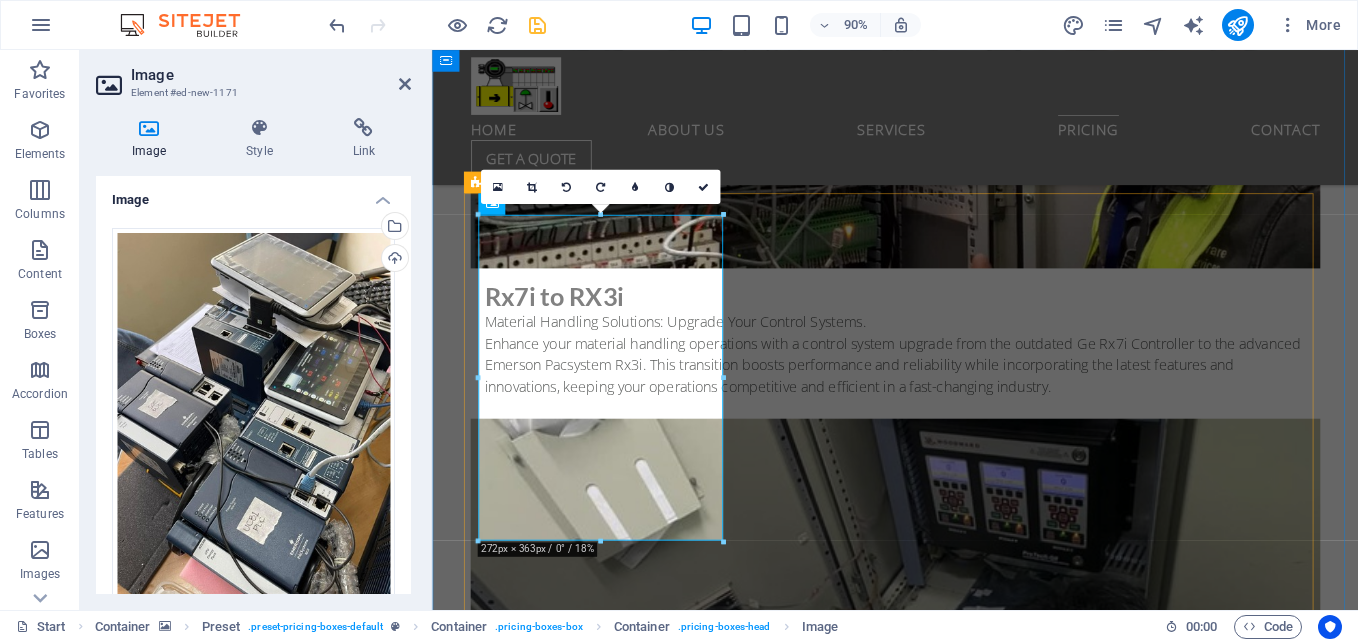 scroll, scrollTop: 10284, scrollLeft: 0, axis: vertical 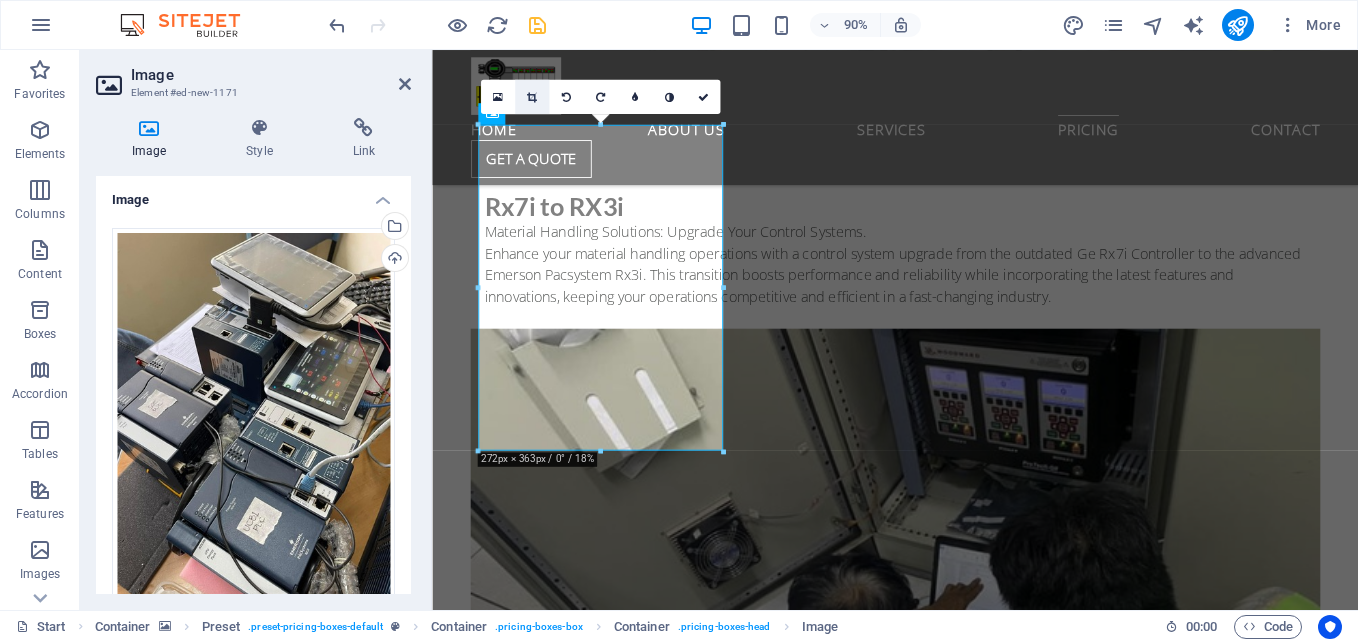 click at bounding box center (532, 96) 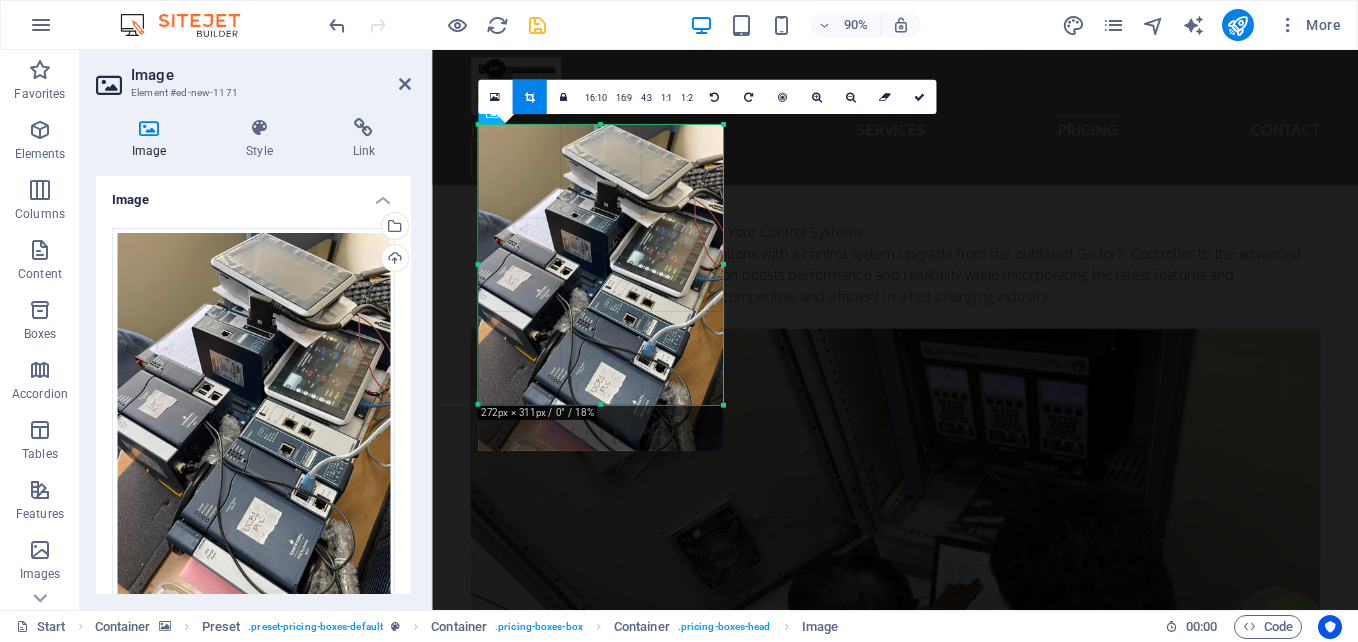 drag, startPoint x: 599, startPoint y: 453, endPoint x: 598, endPoint y: 401, distance: 52.009613 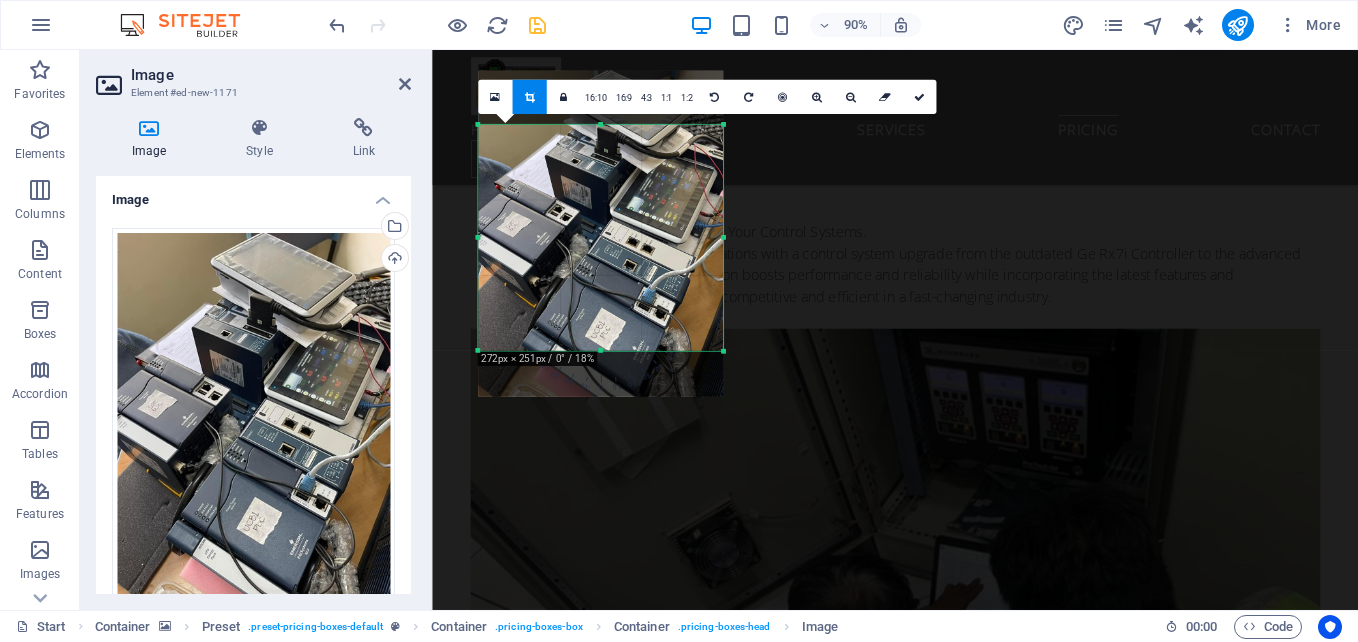 drag, startPoint x: 602, startPoint y: 124, endPoint x: 607, endPoint y: 184, distance: 60.207973 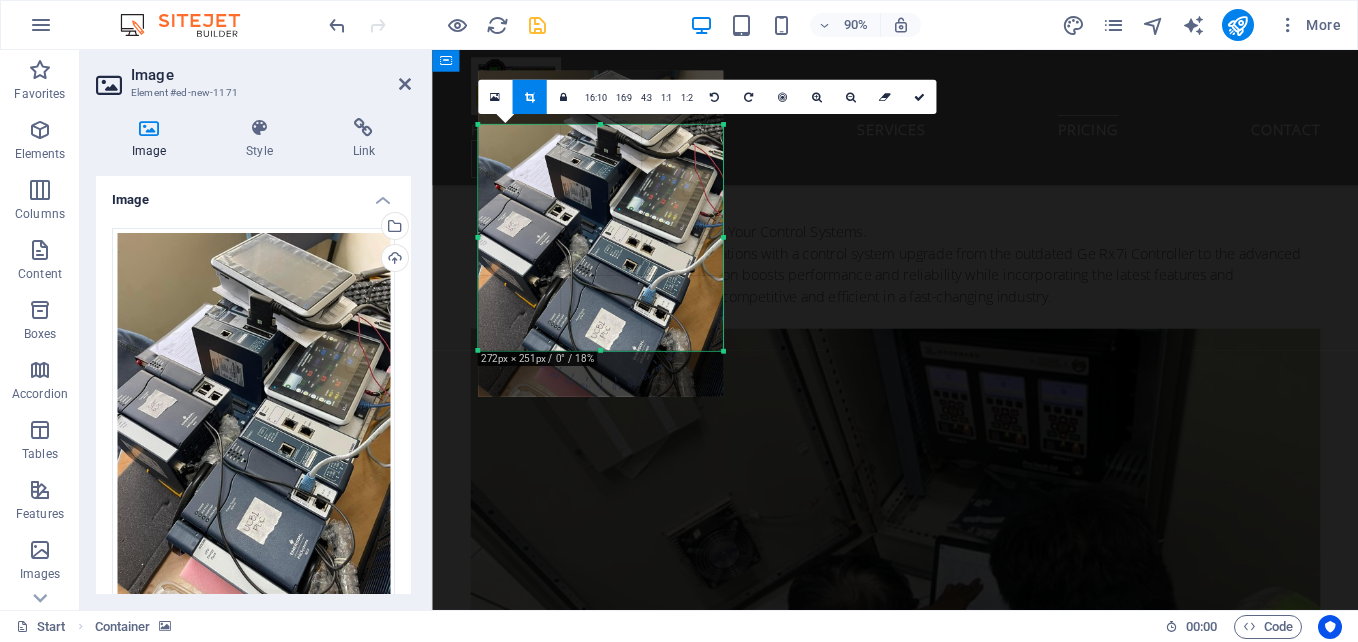 click at bounding box center (946, 12732) 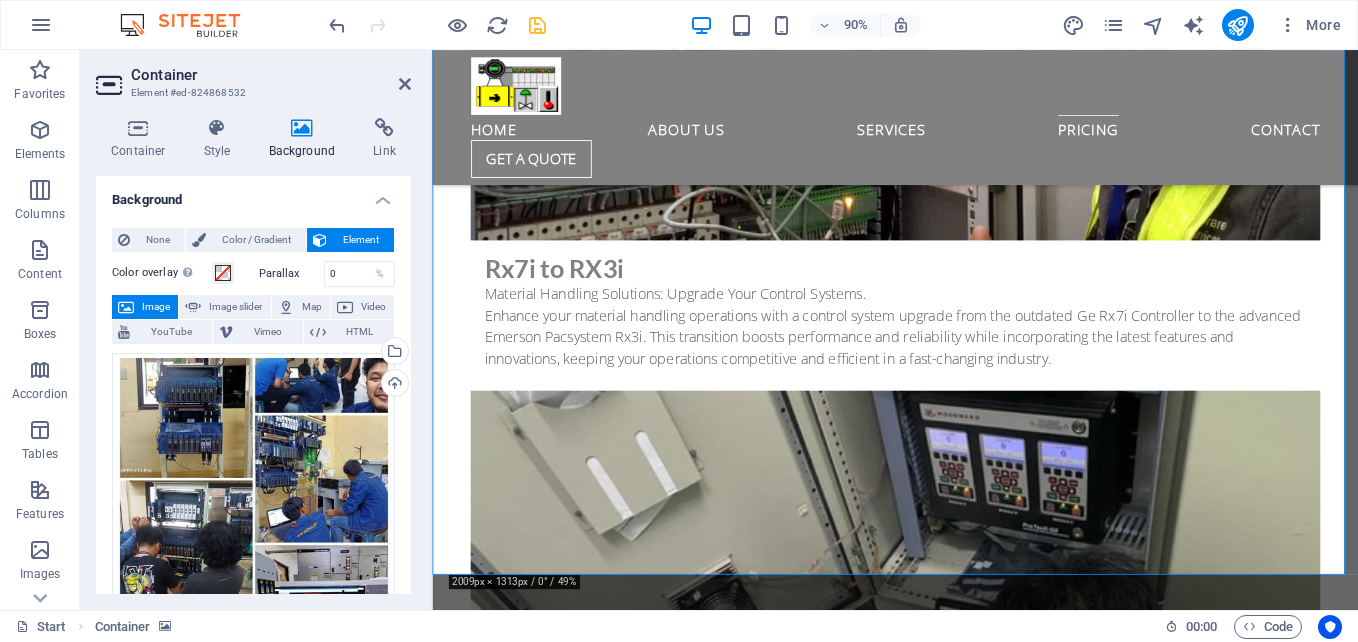 scroll, scrollTop: 10184, scrollLeft: 0, axis: vertical 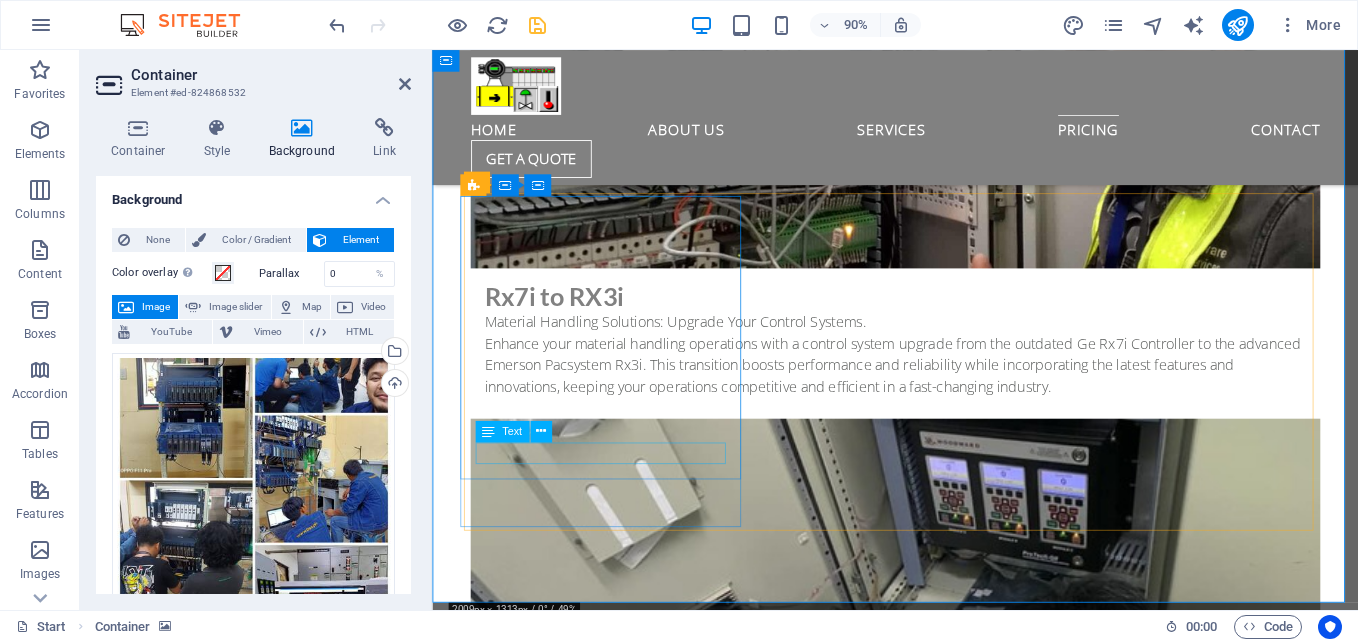 click on "Emerson pacsystem control" at bounding box center [946, 14332] 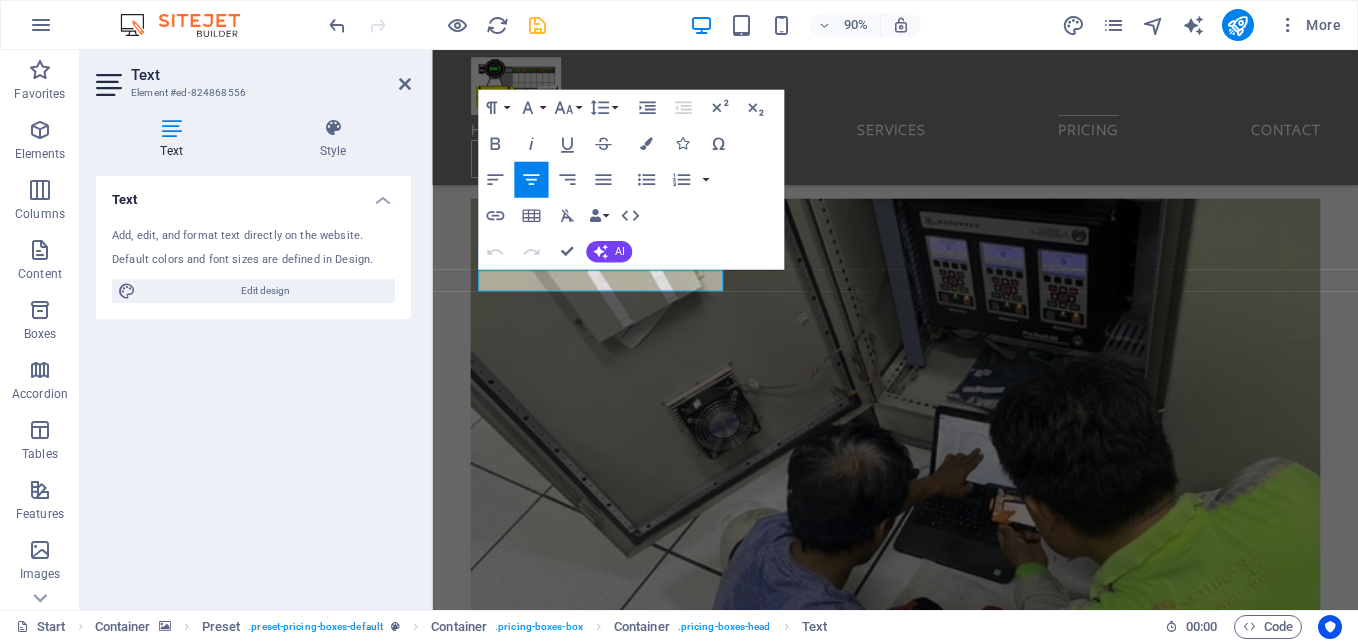 scroll, scrollTop: 10334, scrollLeft: 0, axis: vertical 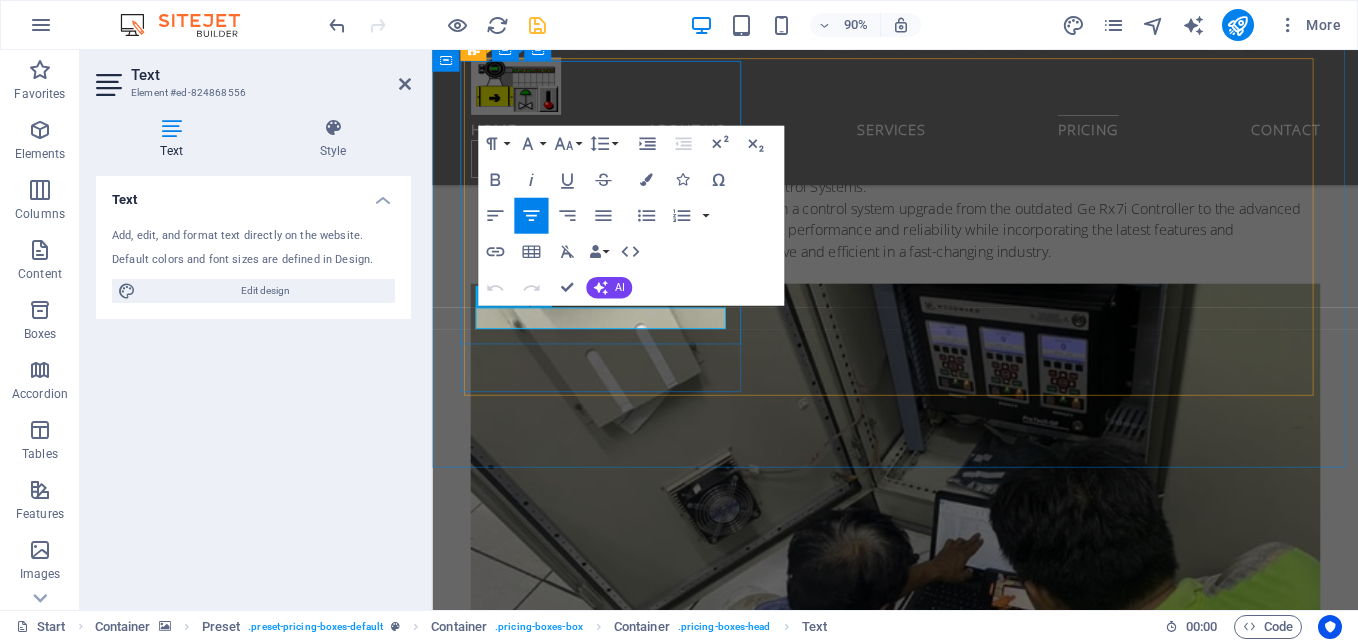 click on "Emerson pacsystem control" at bounding box center (946, 14182) 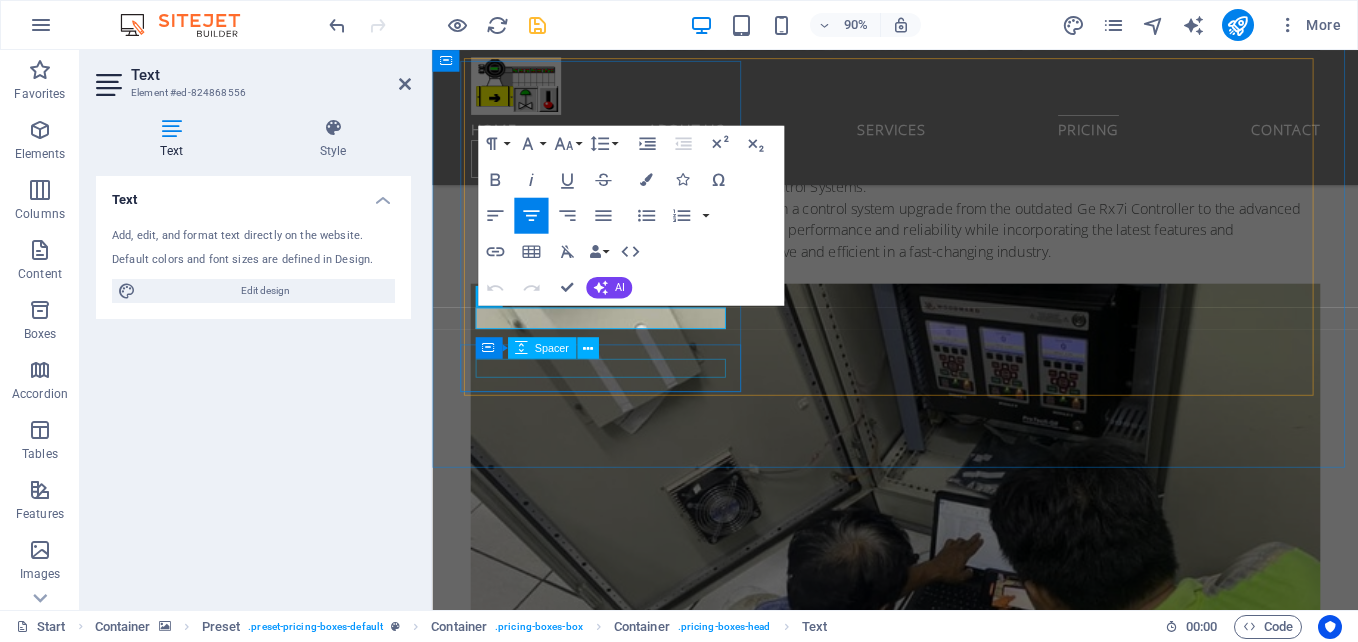 click at bounding box center [946, 14237] 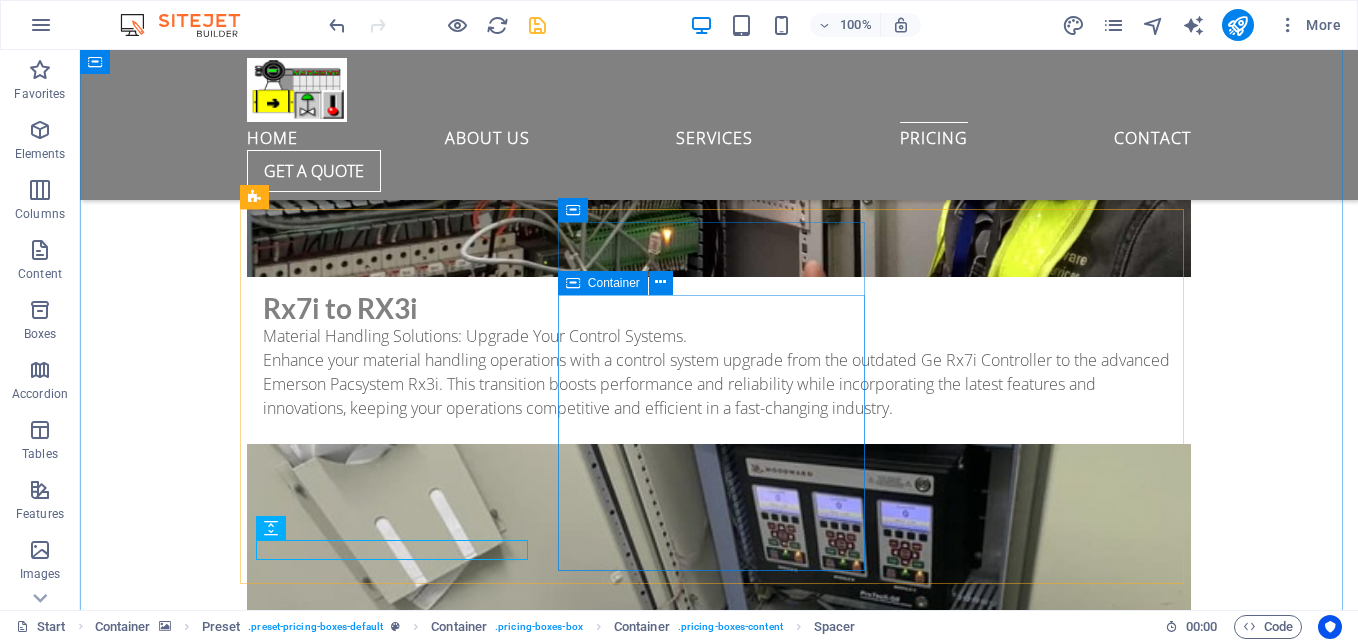 scroll, scrollTop: 9834, scrollLeft: 0, axis: vertical 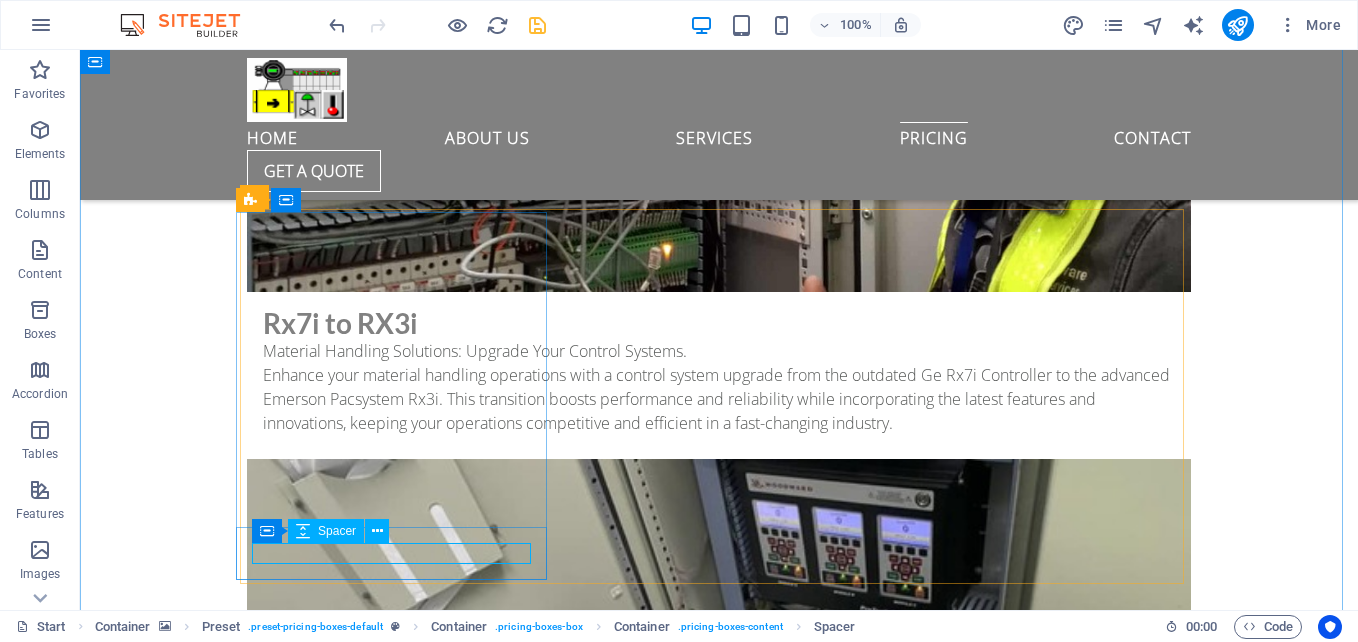 click at bounding box center [719, 14620] 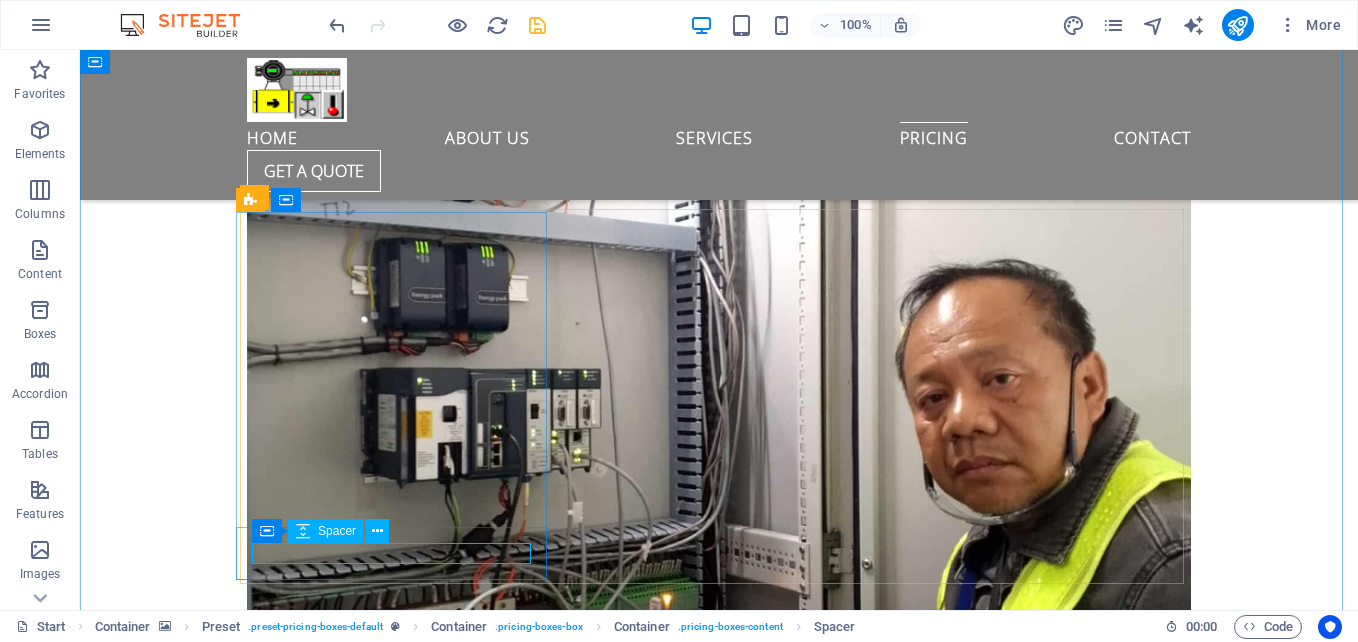 scroll, scrollTop: 10376, scrollLeft: 0, axis: vertical 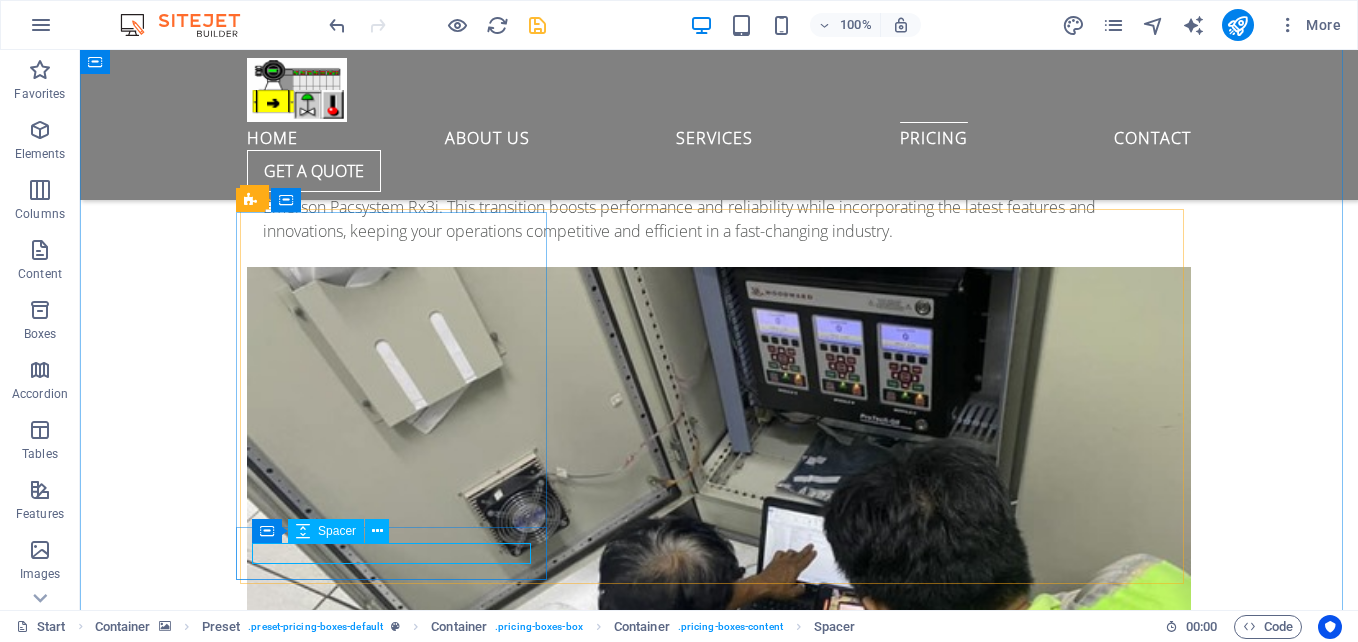 select on "px" 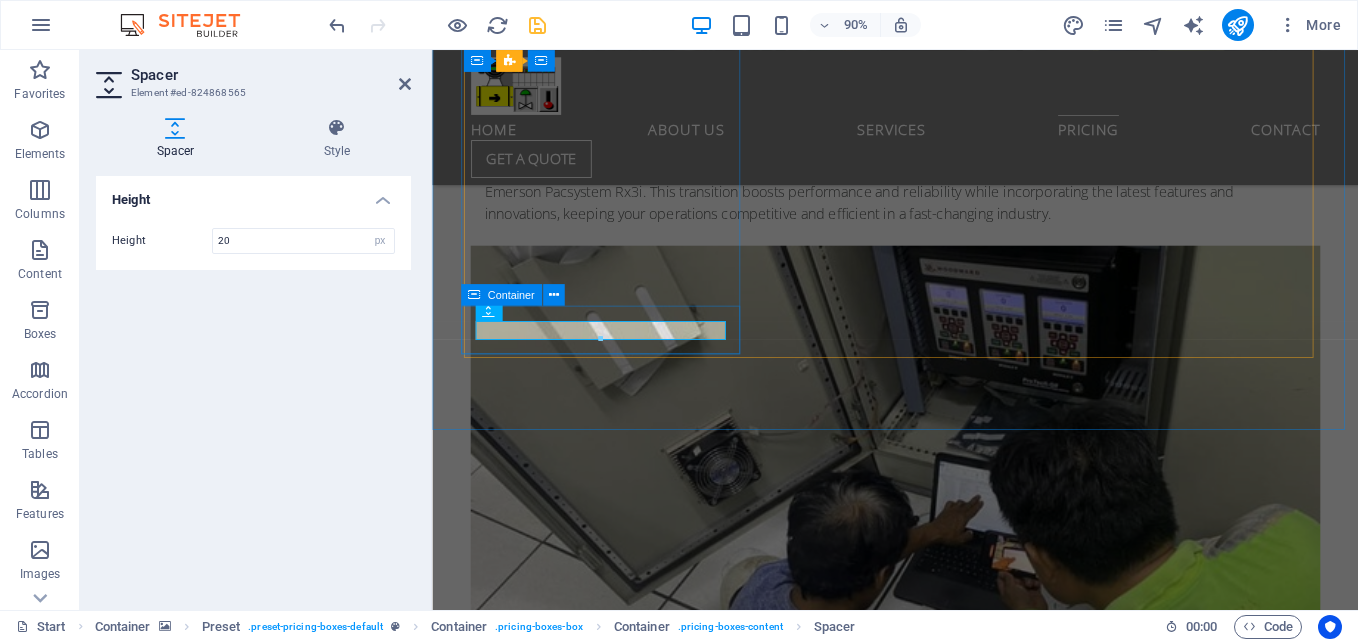 click at bounding box center [947, 14195] 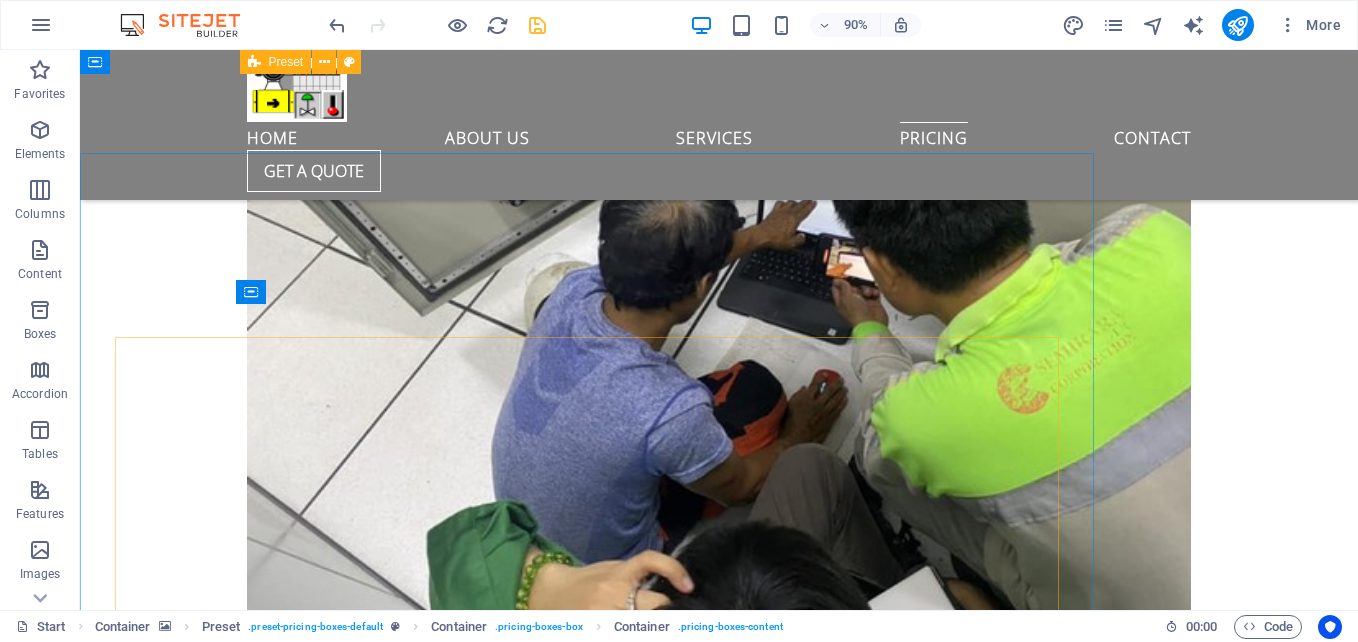 scroll, scrollTop: 10056, scrollLeft: 0, axis: vertical 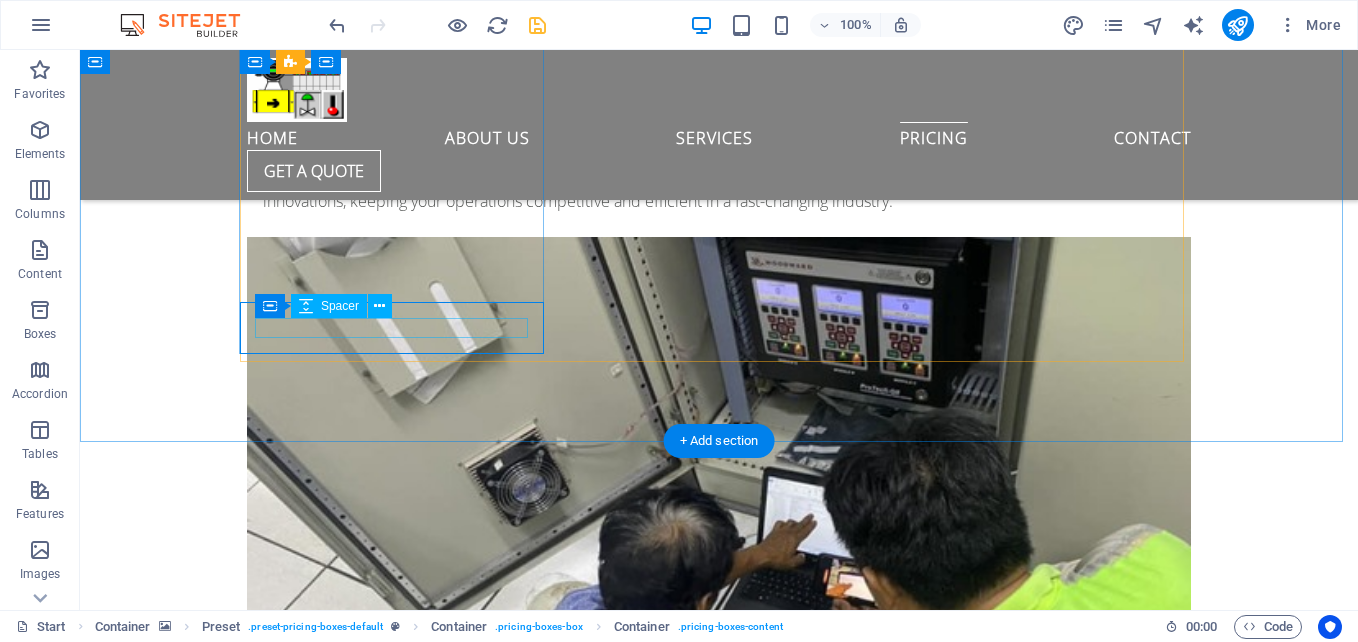 click at bounding box center (719, 14398) 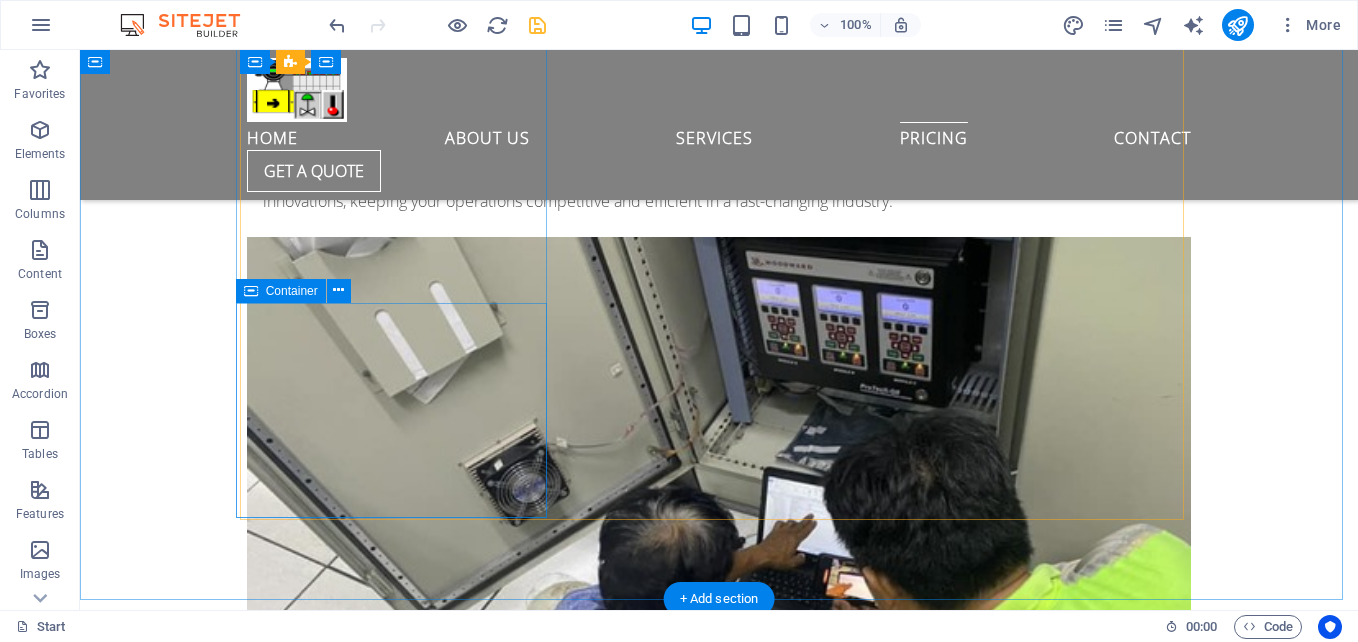 click on "Drop content here or  Add elements  Paste clipboard" at bounding box center [719, 14617] 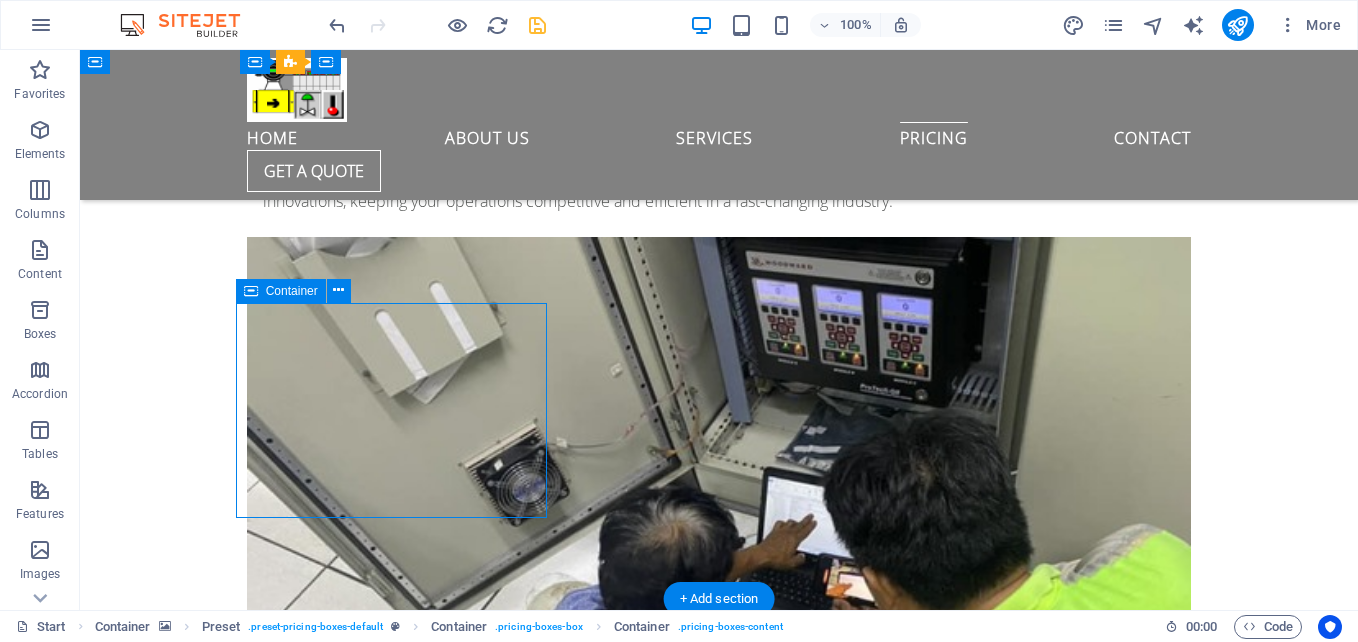 click on "Drop content here or  Add elements  Paste clipboard" at bounding box center (719, 14617) 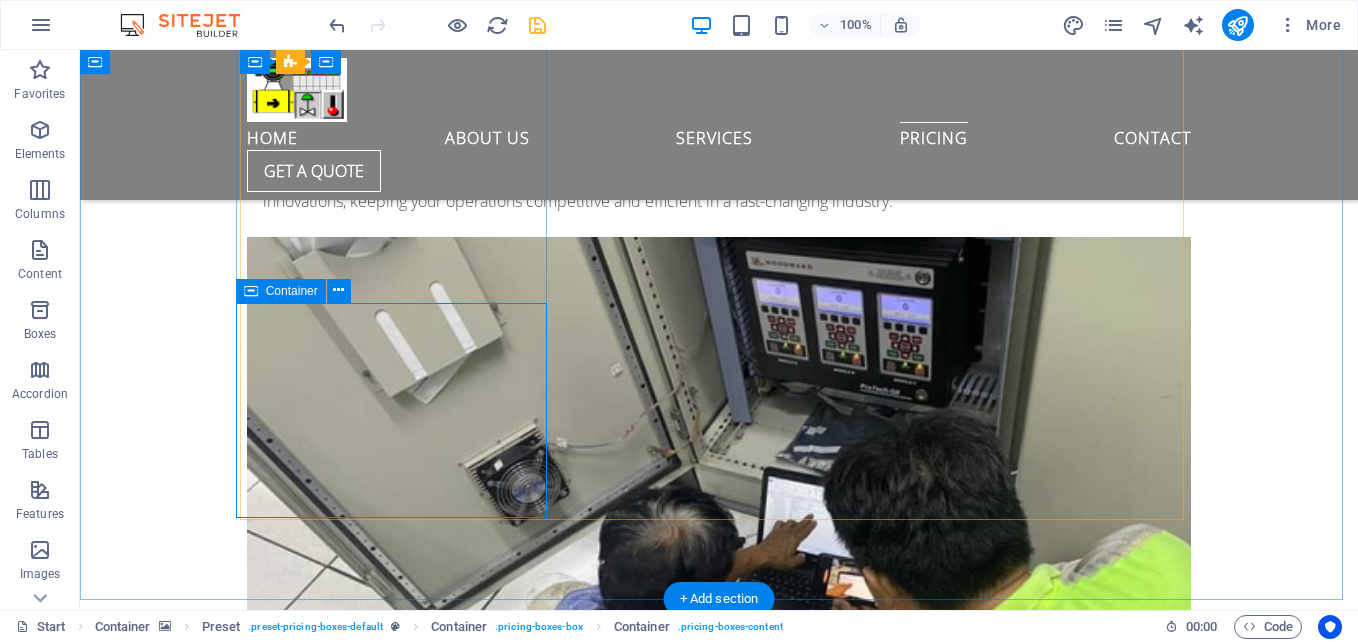 click on "Drop content here or  Add elements  Paste clipboard" at bounding box center (719, 14601) 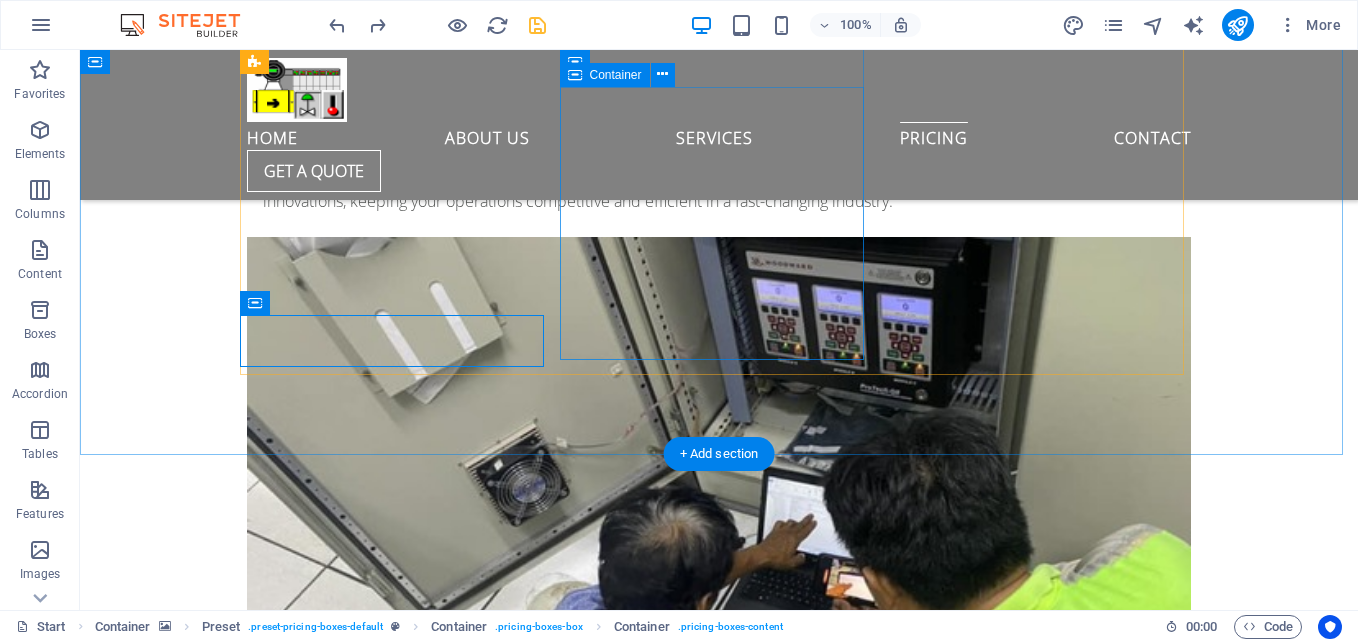 scroll, scrollTop: 9856, scrollLeft: 0, axis: vertical 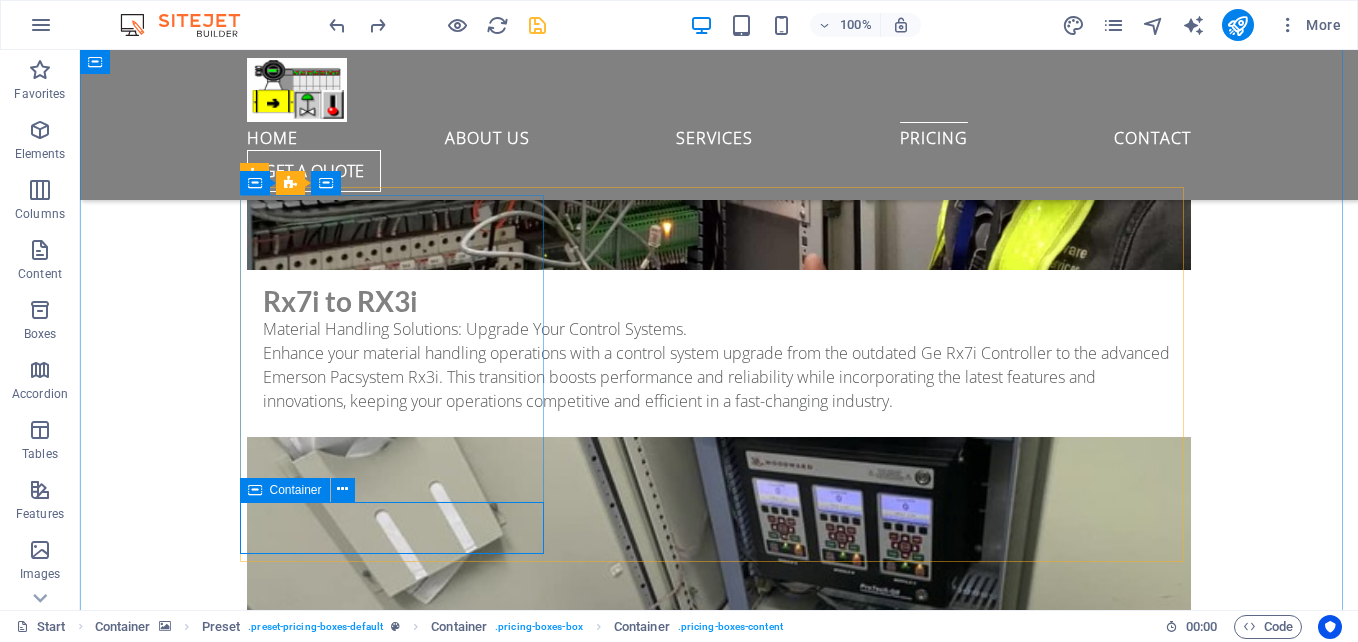 click at bounding box center [255, 490] 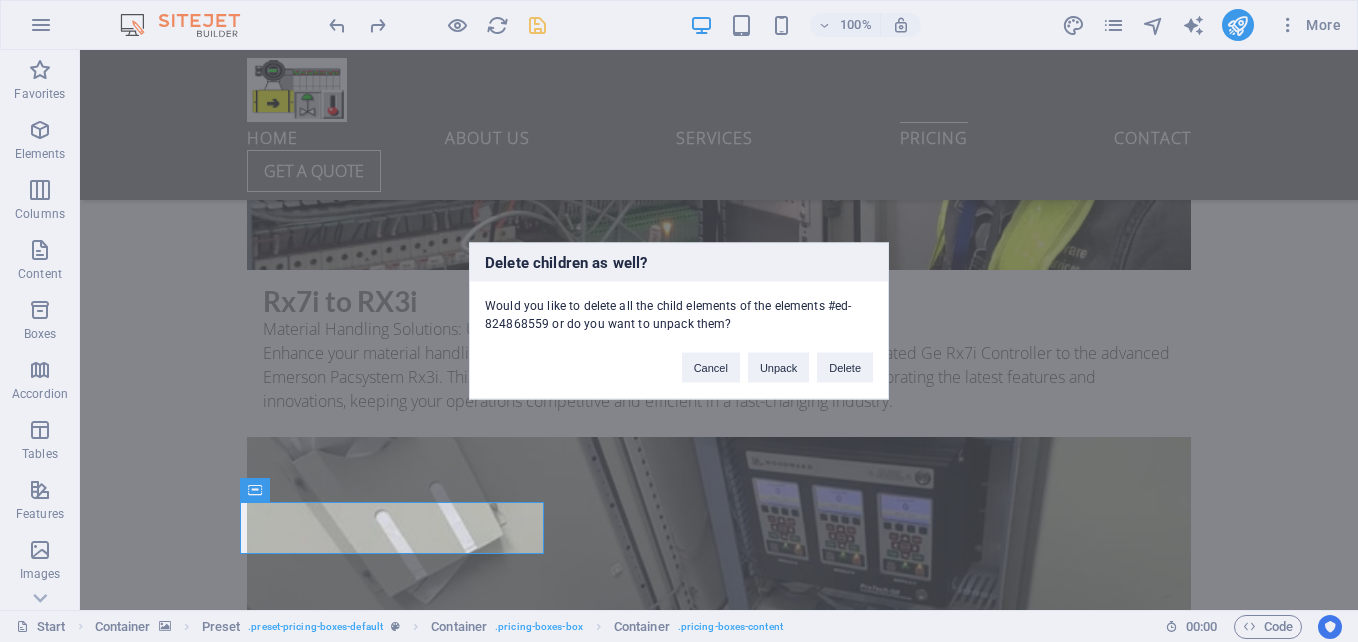 type 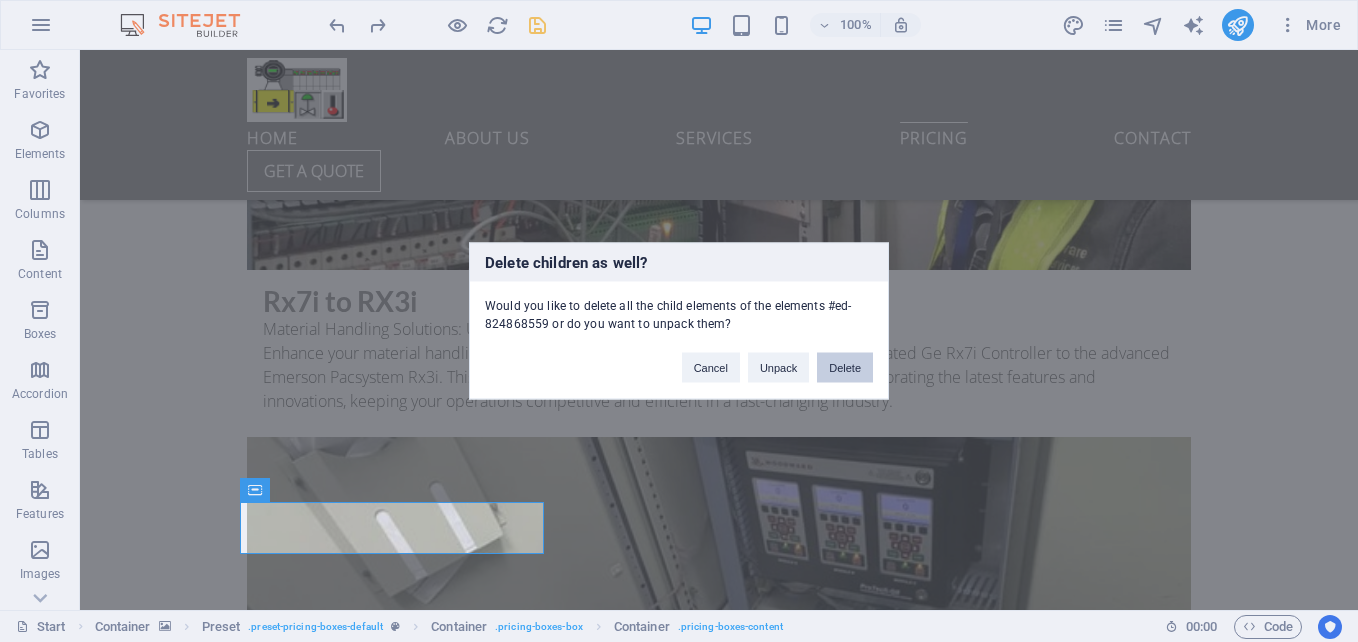 click on "Delete" at bounding box center (845, 368) 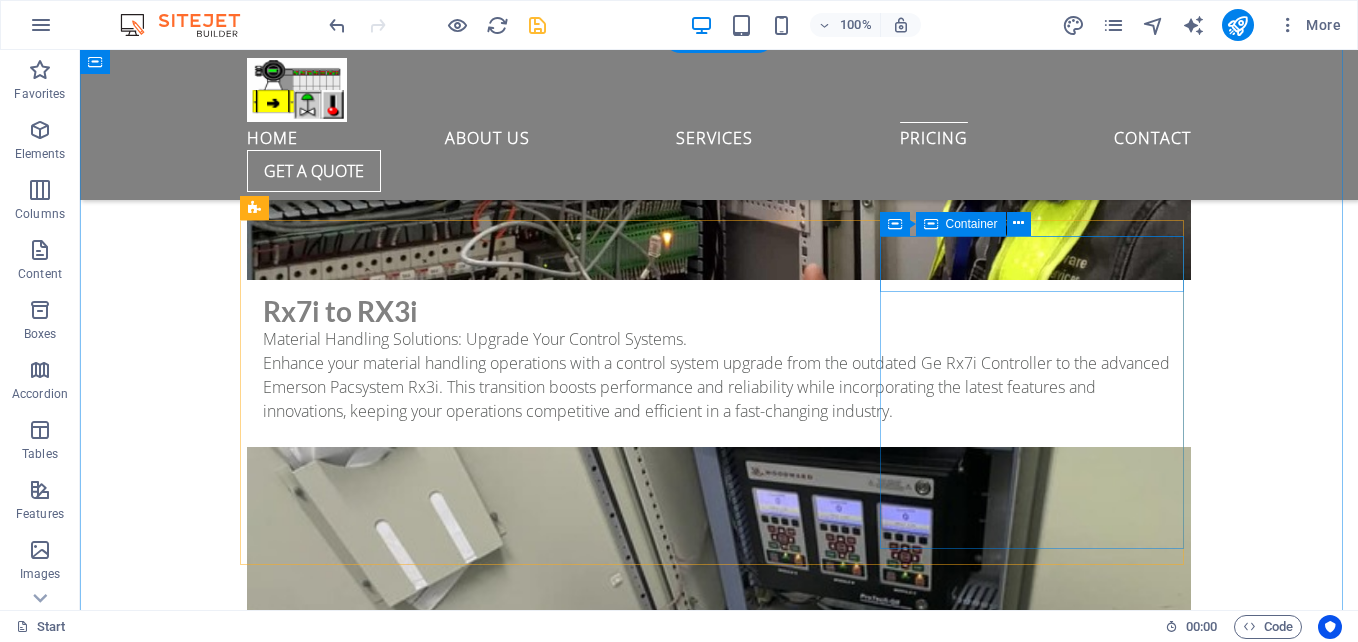 scroll, scrollTop: 9856, scrollLeft: 0, axis: vertical 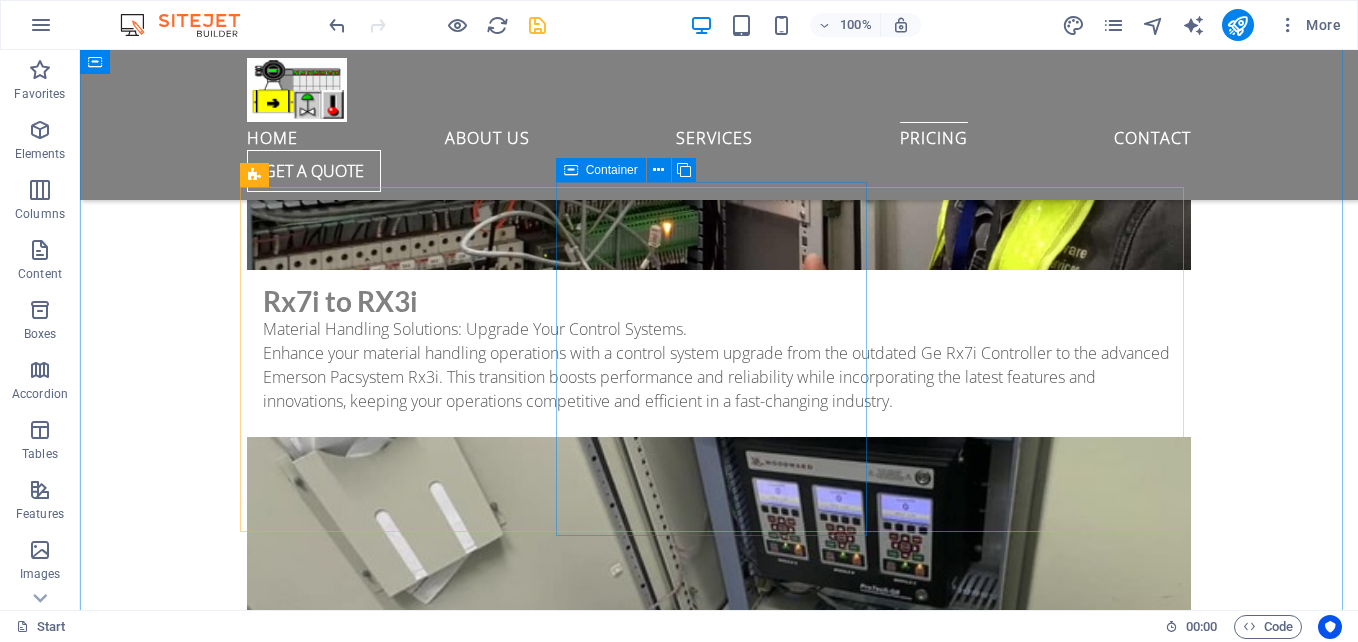 click on "Container" at bounding box center (601, 170) 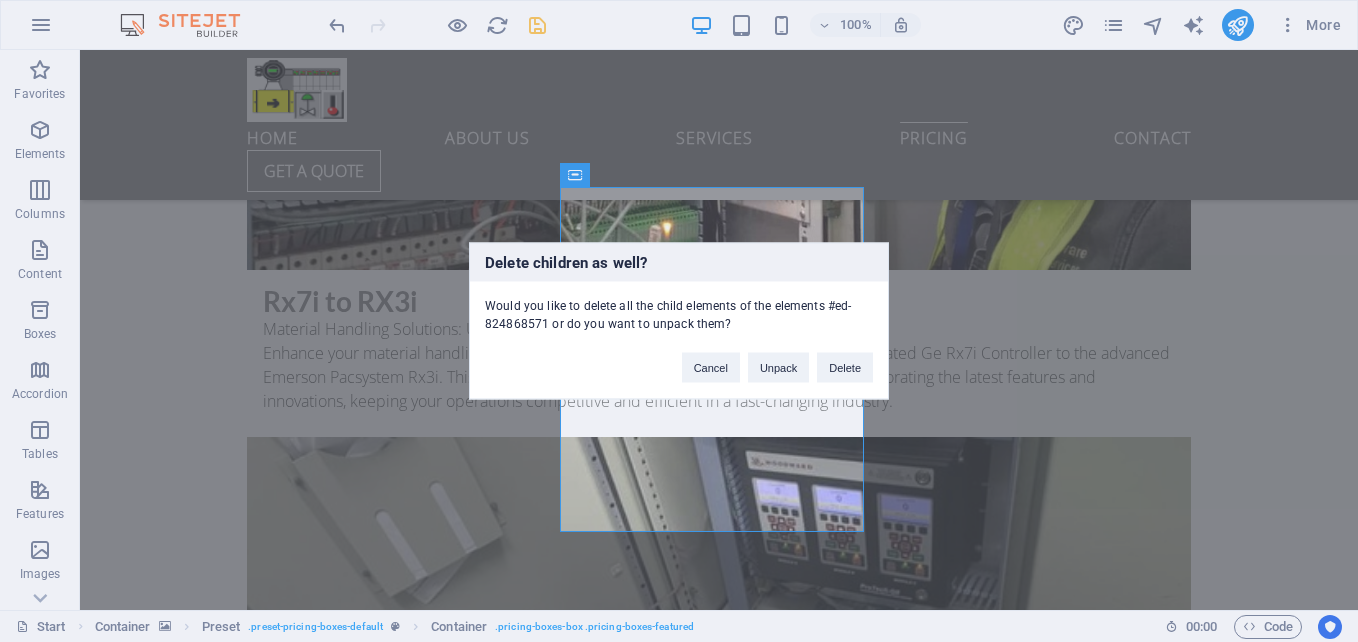 type 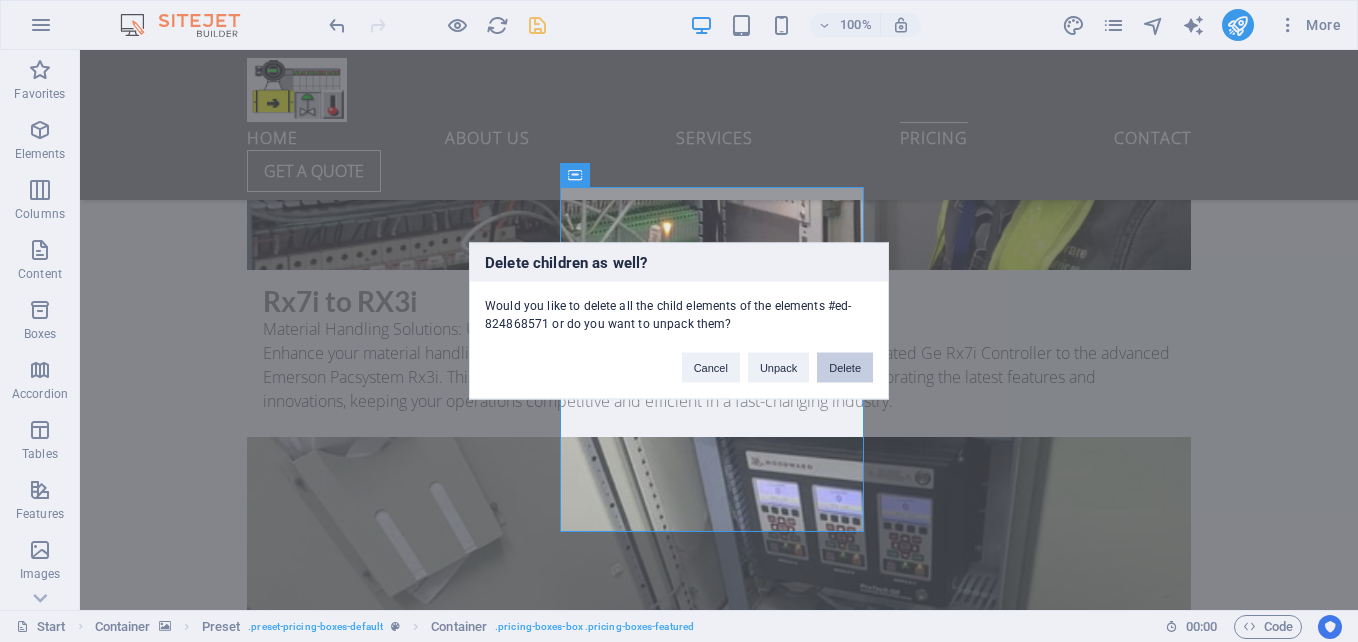 click on "Delete" at bounding box center (845, 368) 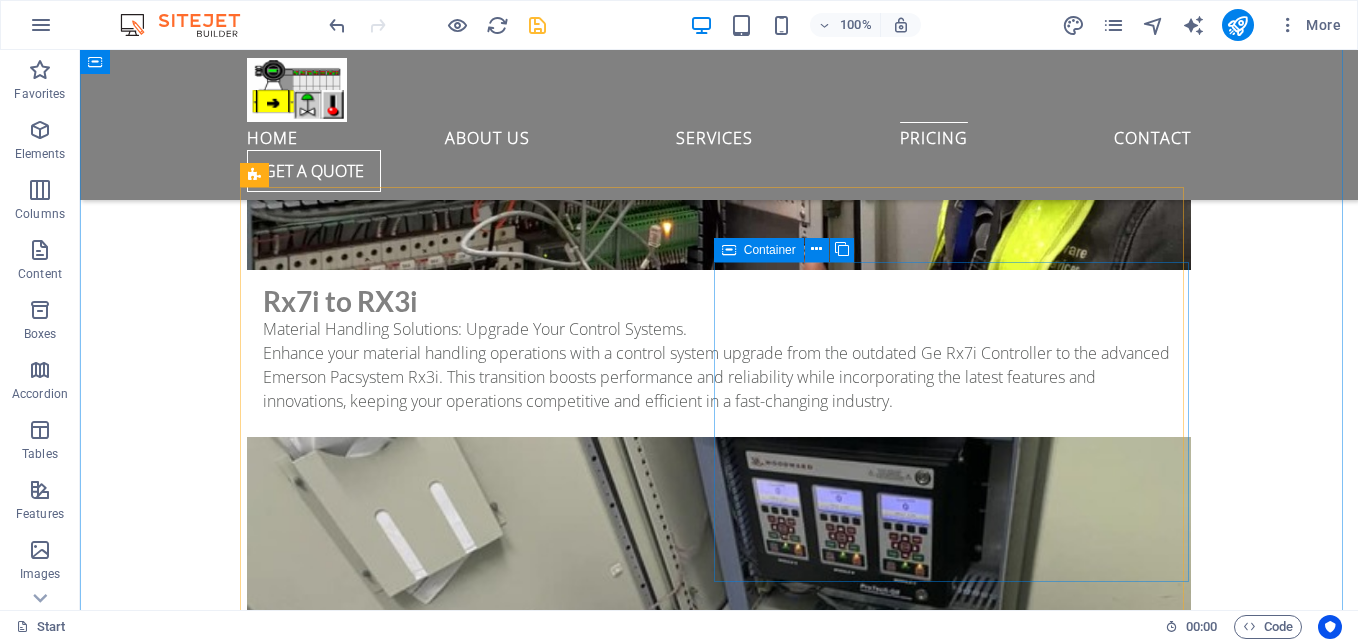 click at bounding box center [729, 250] 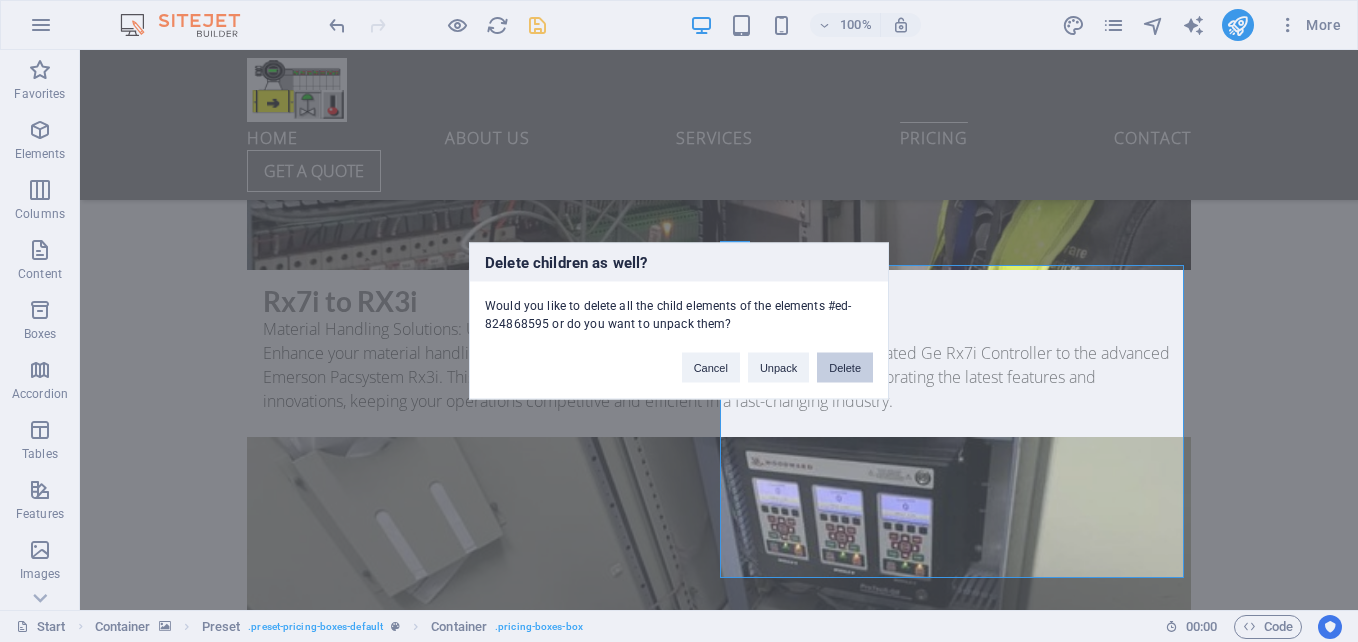 type 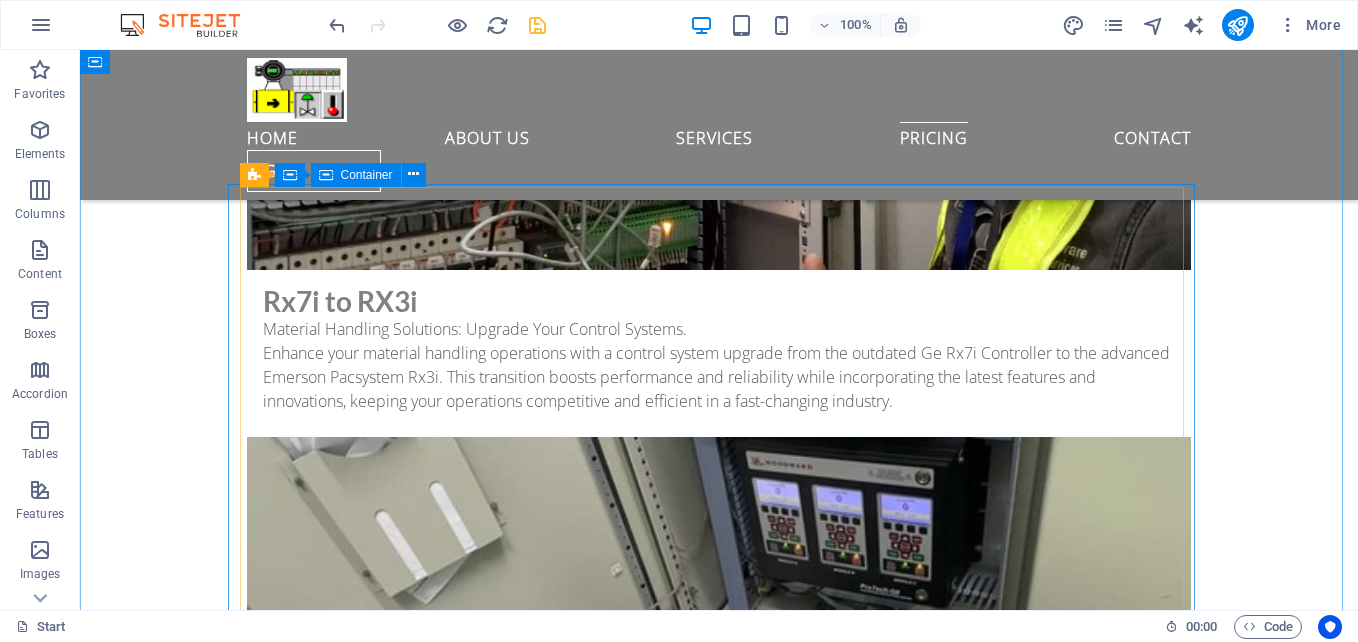 click on "Emerson pacsystem control" at bounding box center [719, 14477] 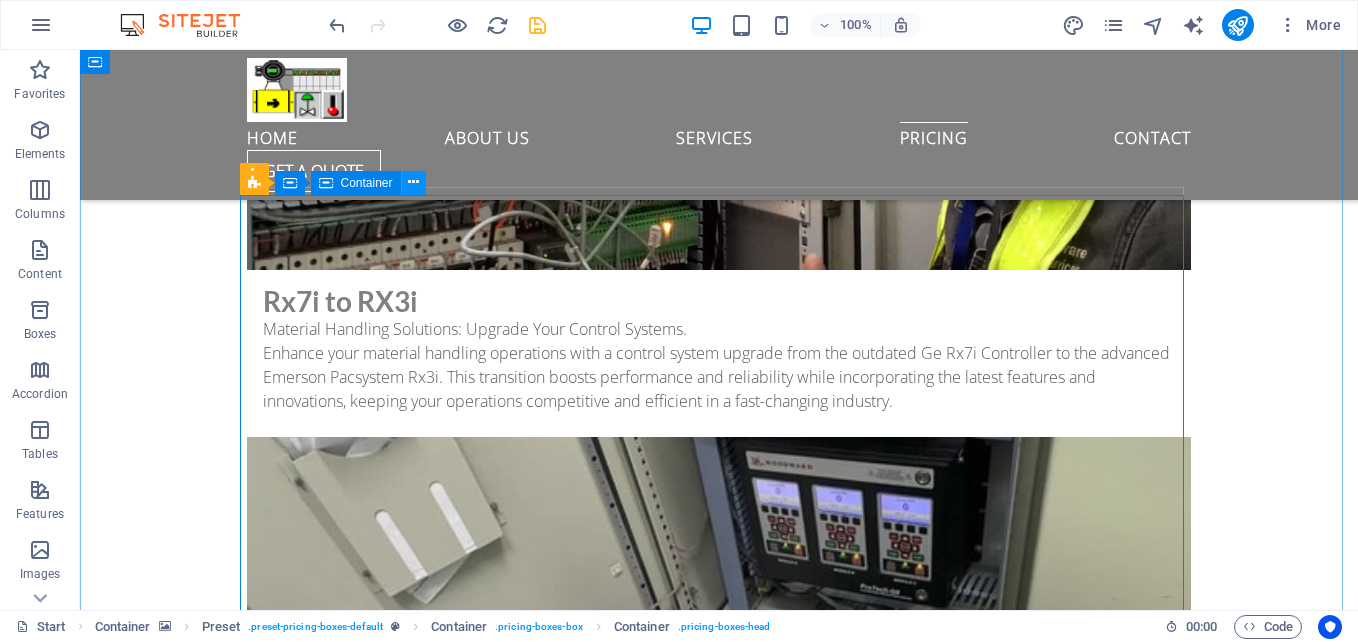 click at bounding box center (413, 182) 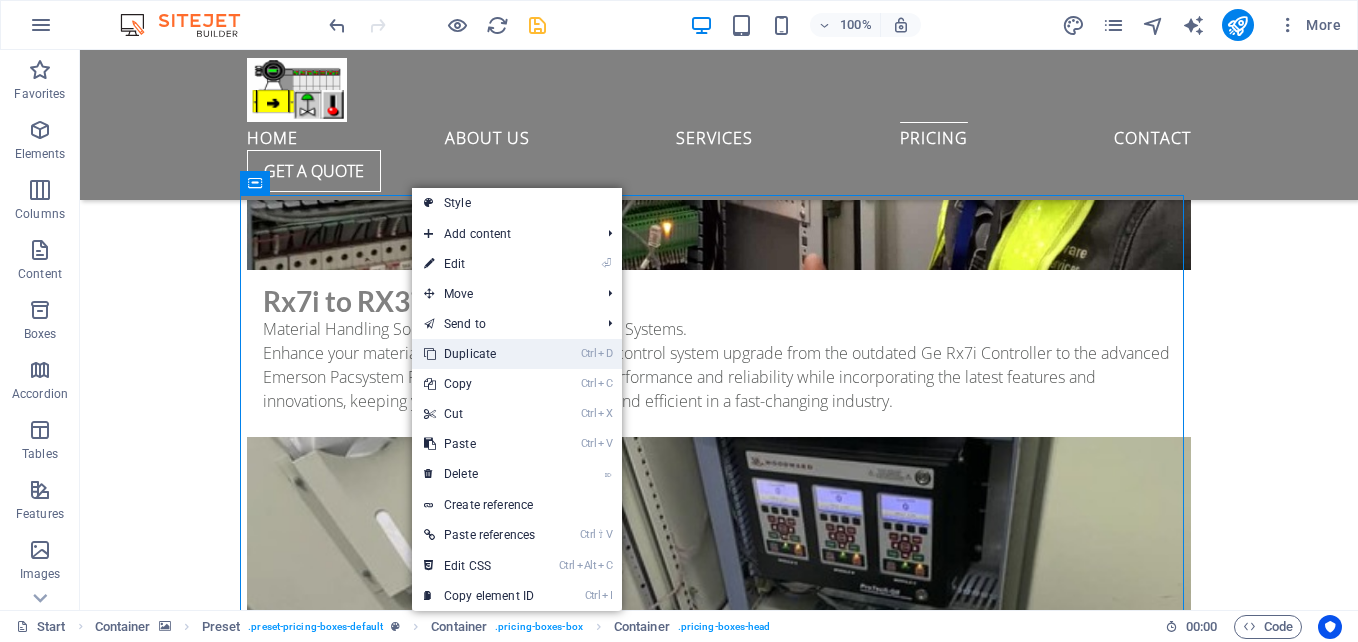 click on "Ctrl D  Duplicate" at bounding box center (479, 354) 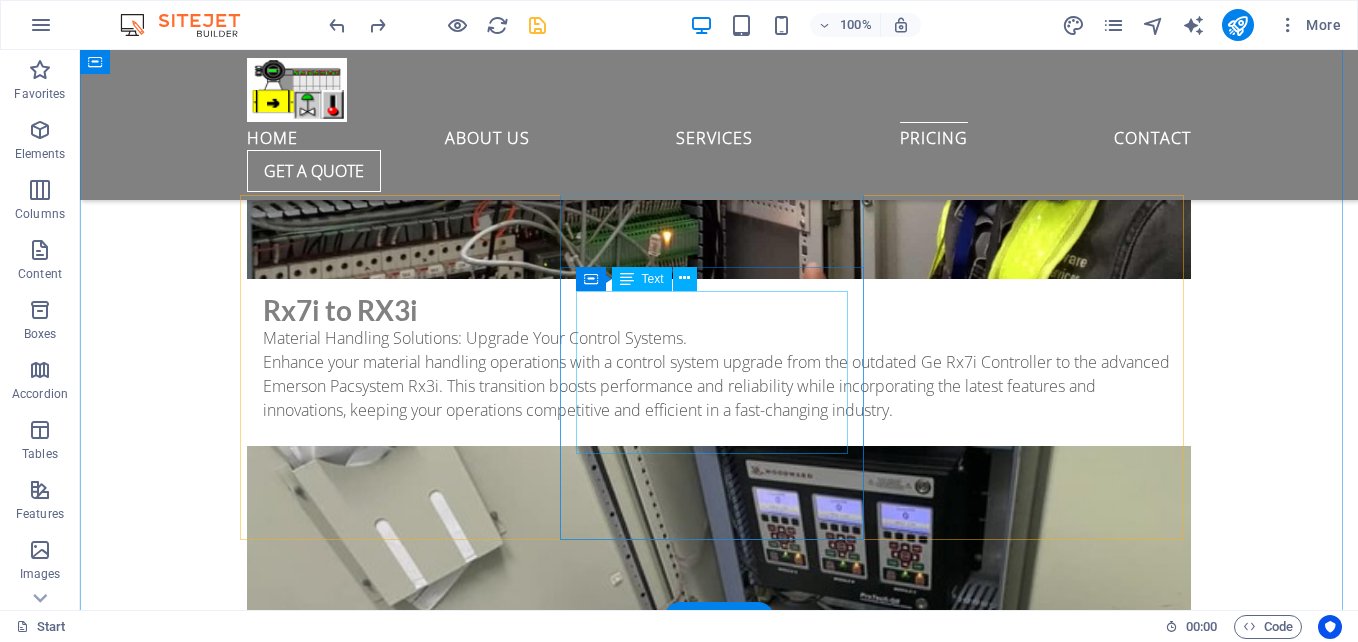 scroll, scrollTop: 9848, scrollLeft: 0, axis: vertical 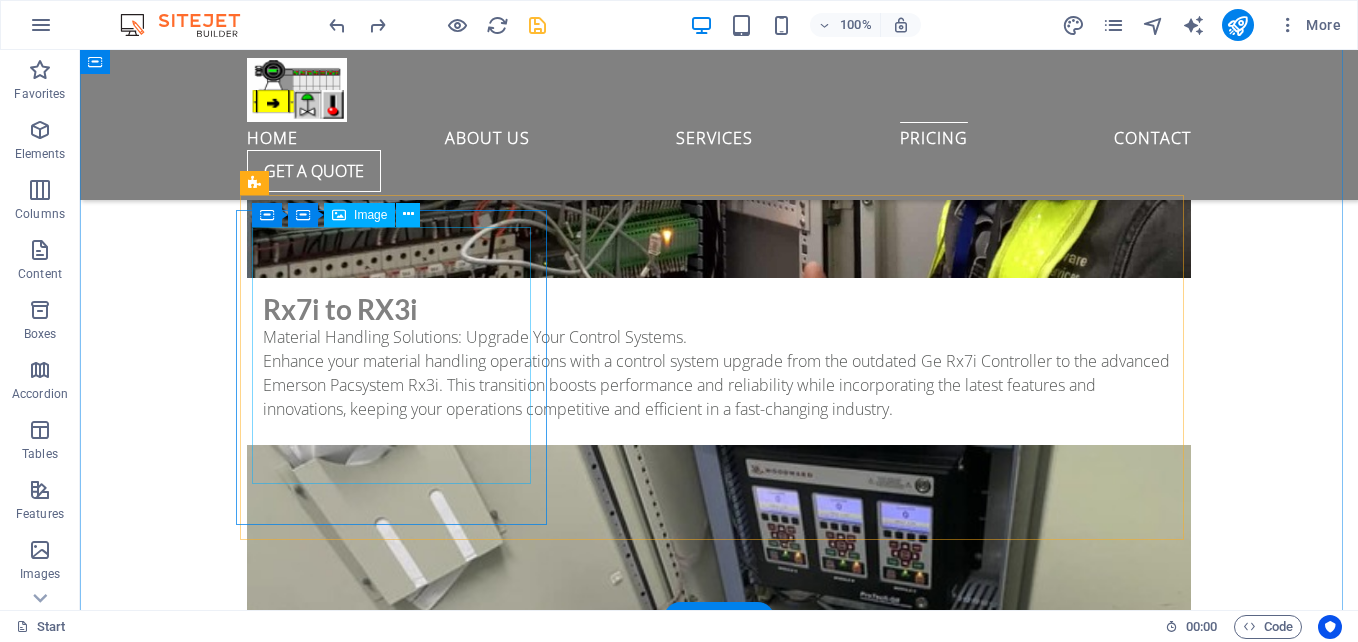 click at bounding box center [719, 13905] 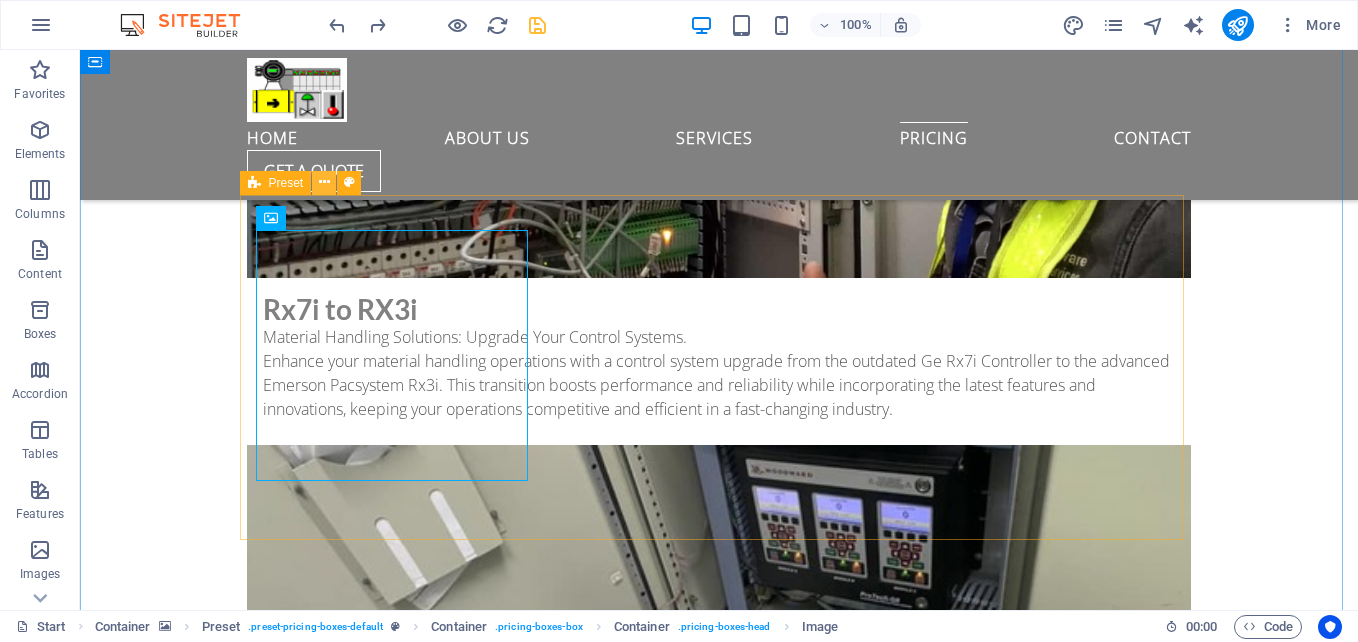 click at bounding box center (324, 182) 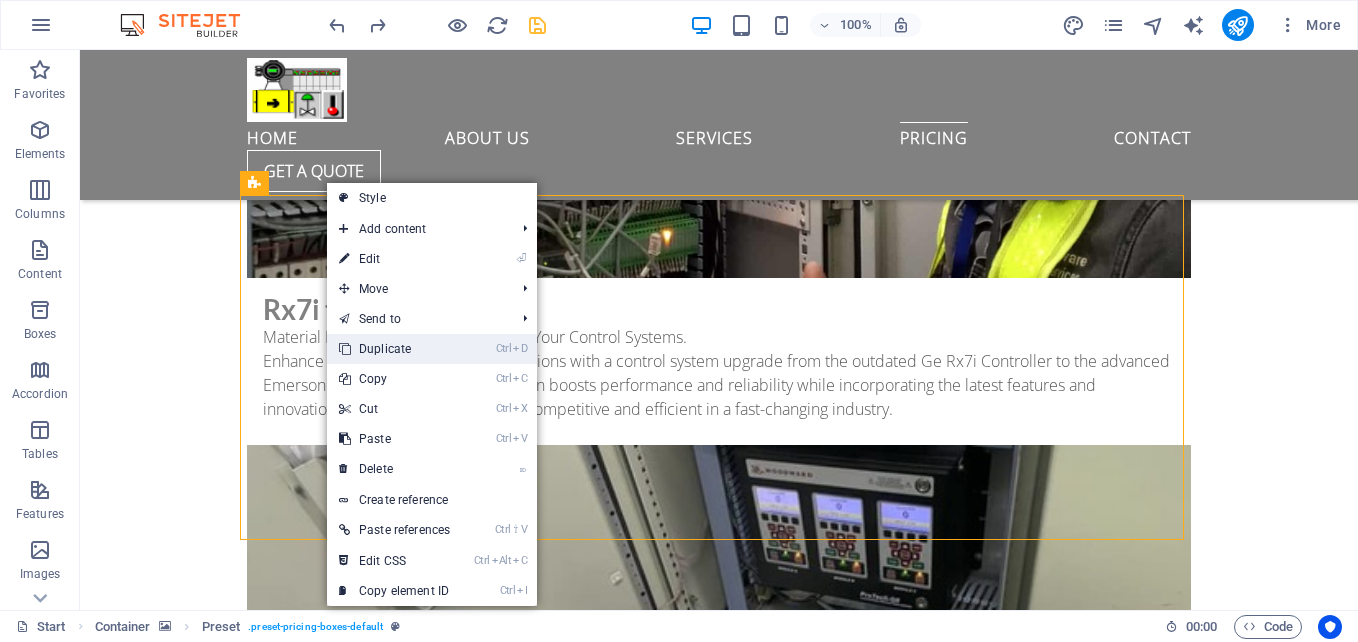 click on "Ctrl D  Duplicate" at bounding box center (394, 349) 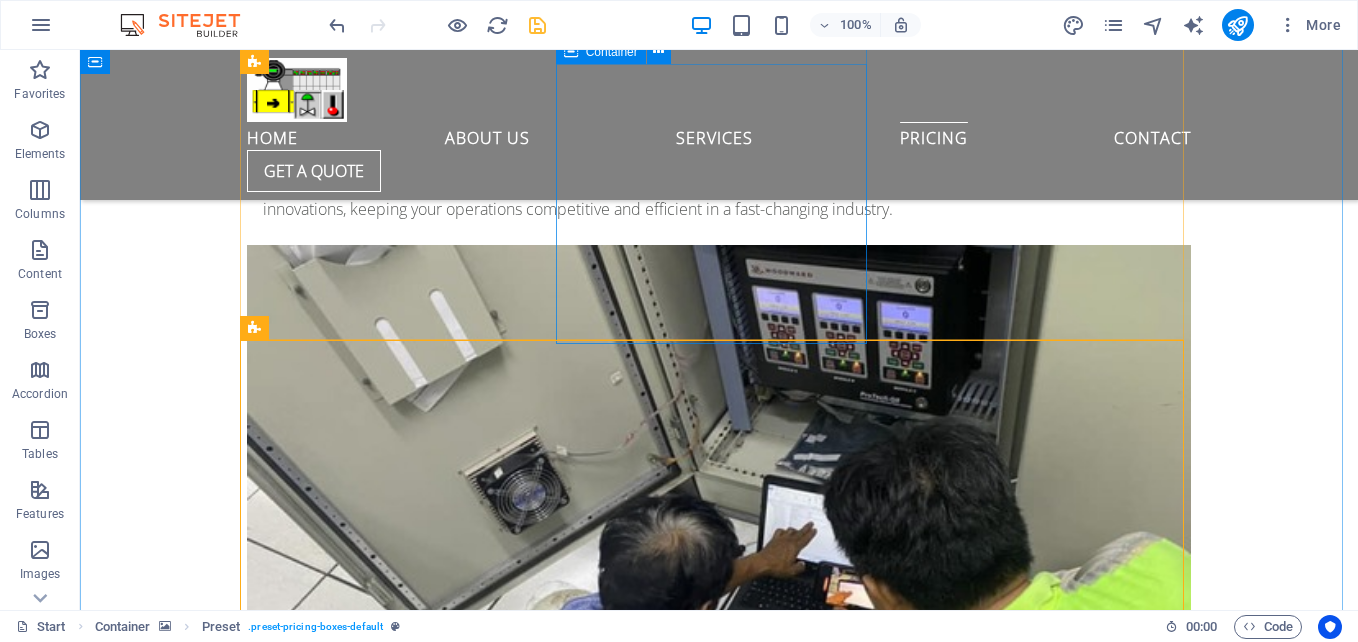 scroll, scrollTop: 9848, scrollLeft: 0, axis: vertical 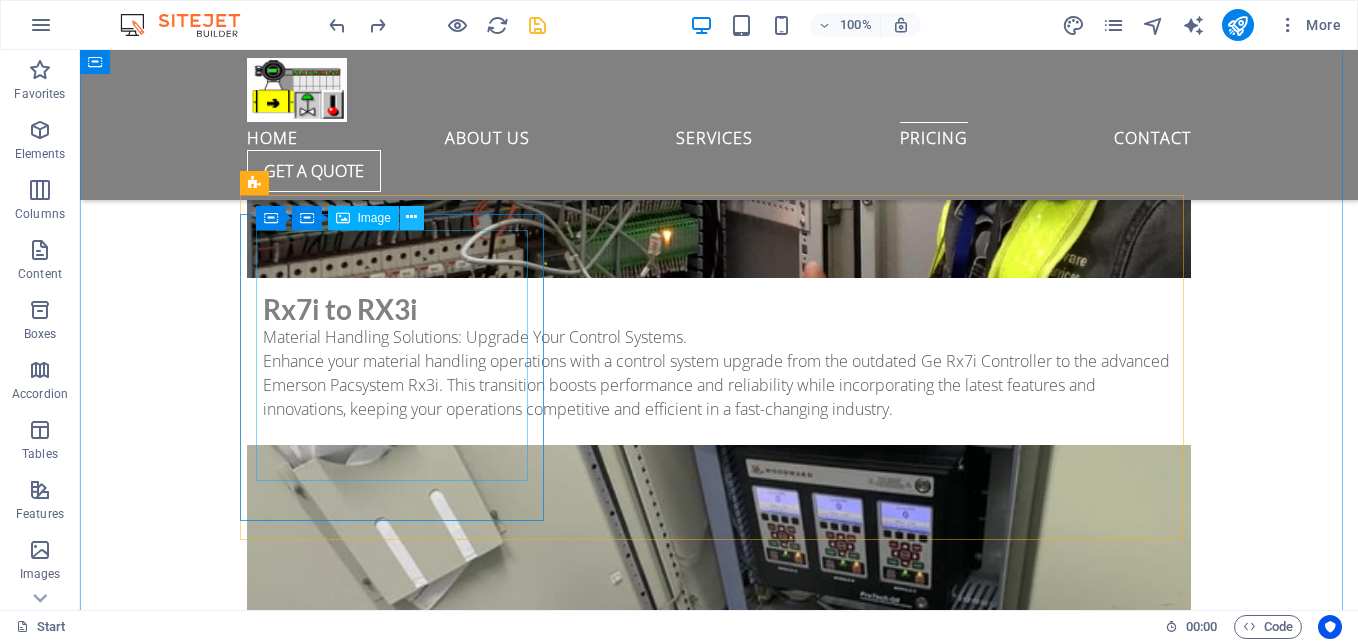 click at bounding box center (411, 217) 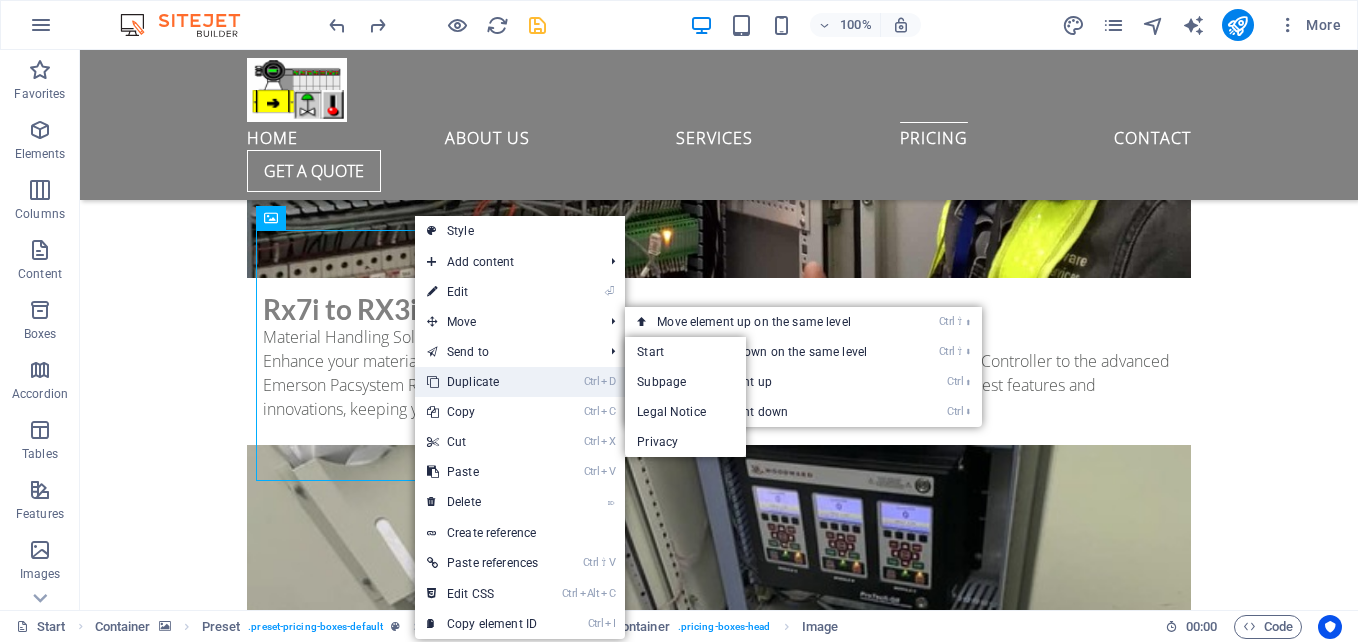 click on "Ctrl D  Duplicate" at bounding box center [482, 382] 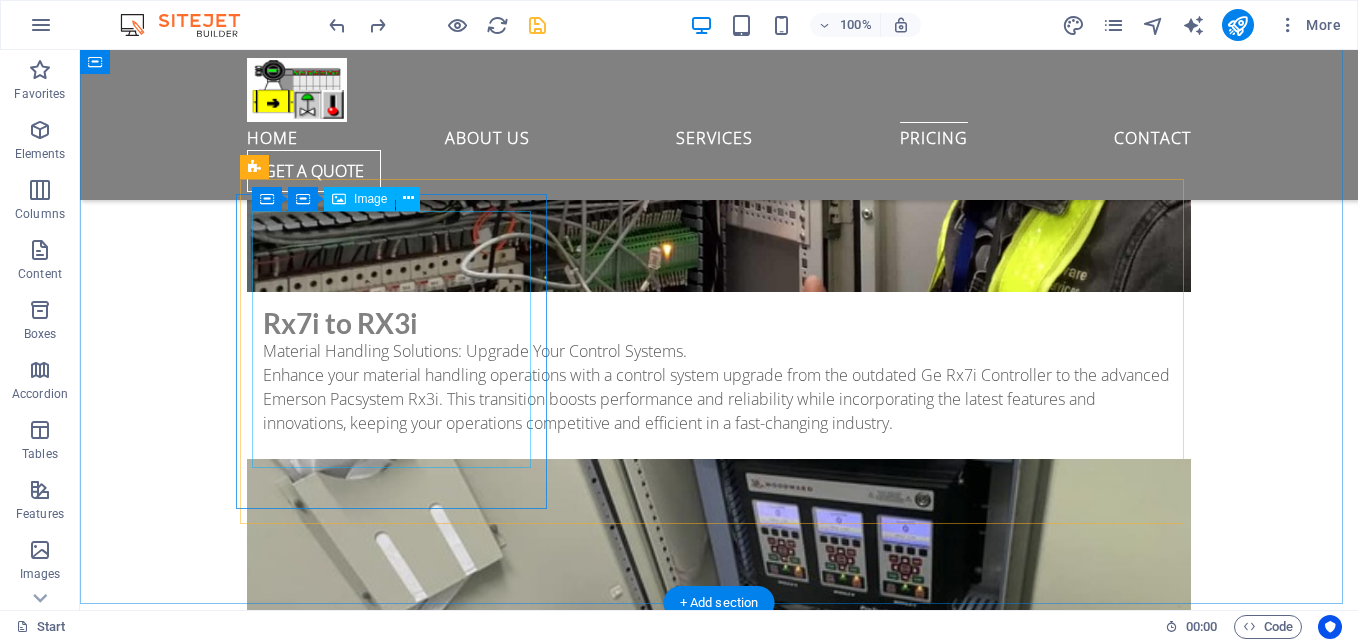 scroll, scrollTop: 9748, scrollLeft: 0, axis: vertical 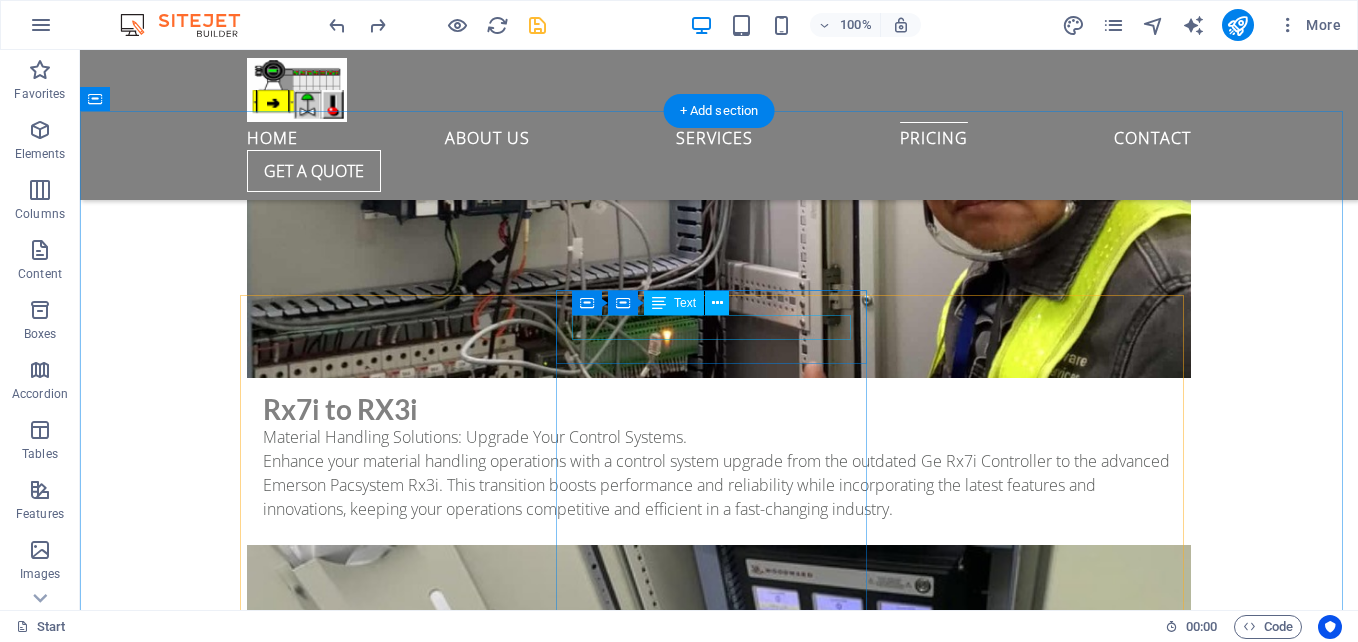 click on "Premium" at bounding box center [719, 14683] 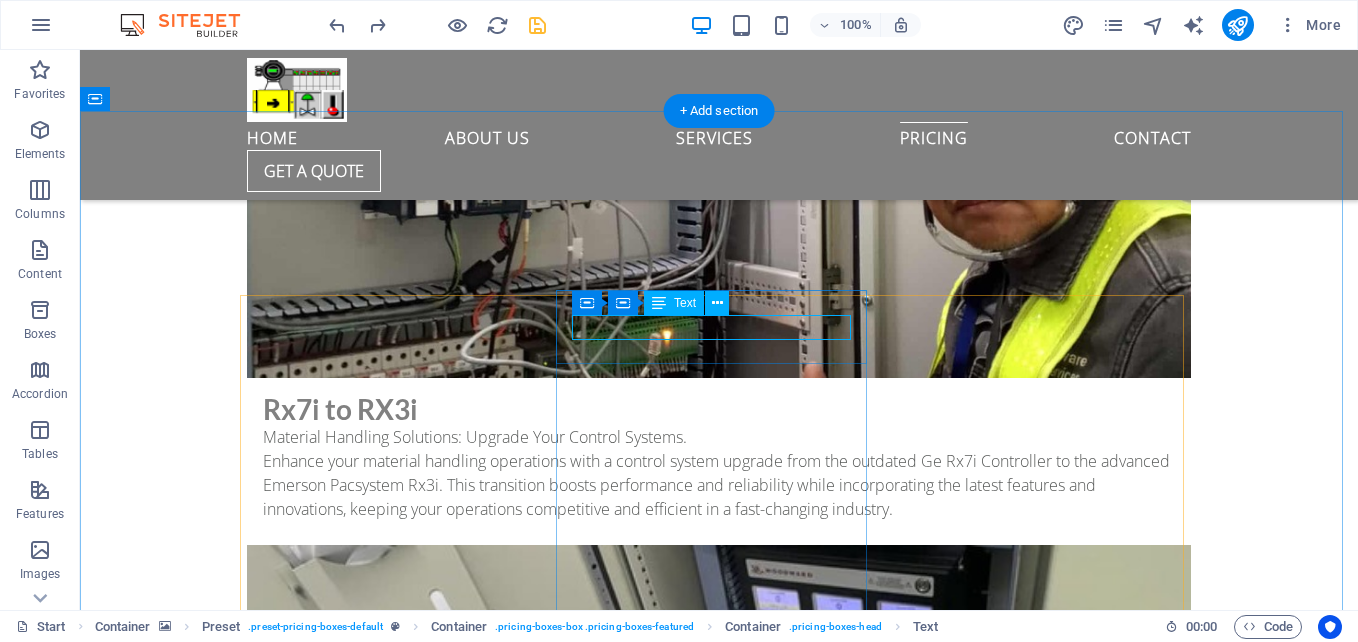 scroll, scrollTop: 9848, scrollLeft: 0, axis: vertical 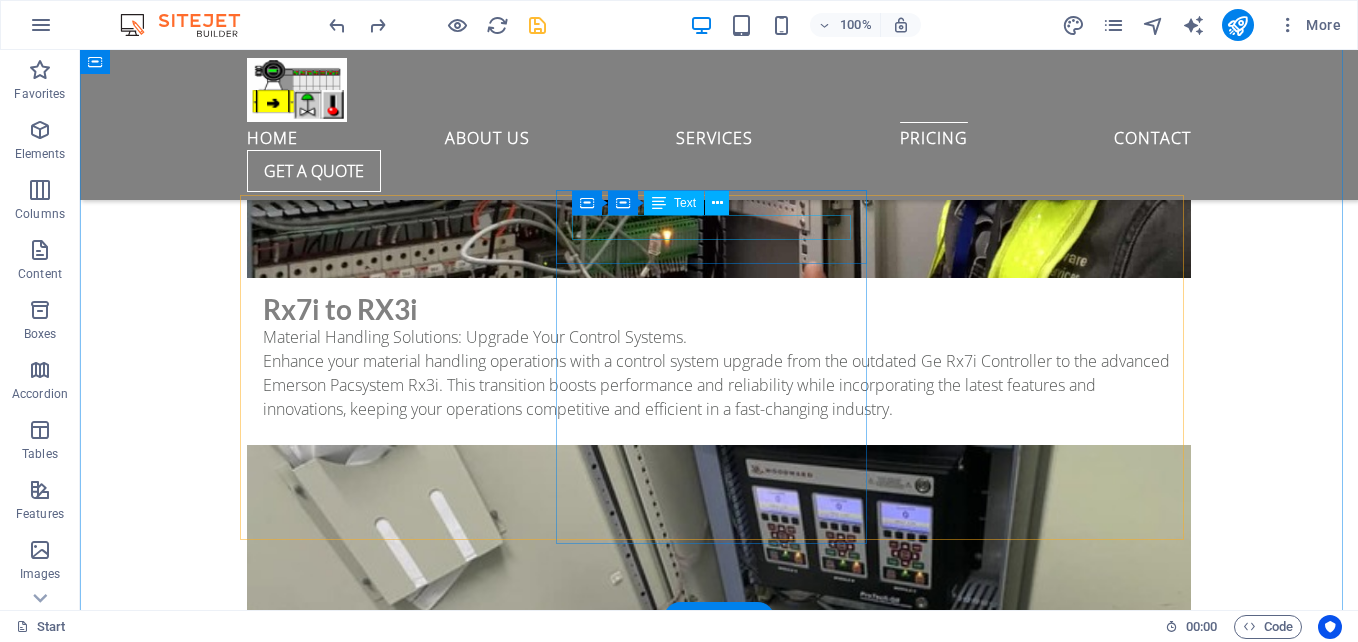 click on "Premium" at bounding box center [719, 14583] 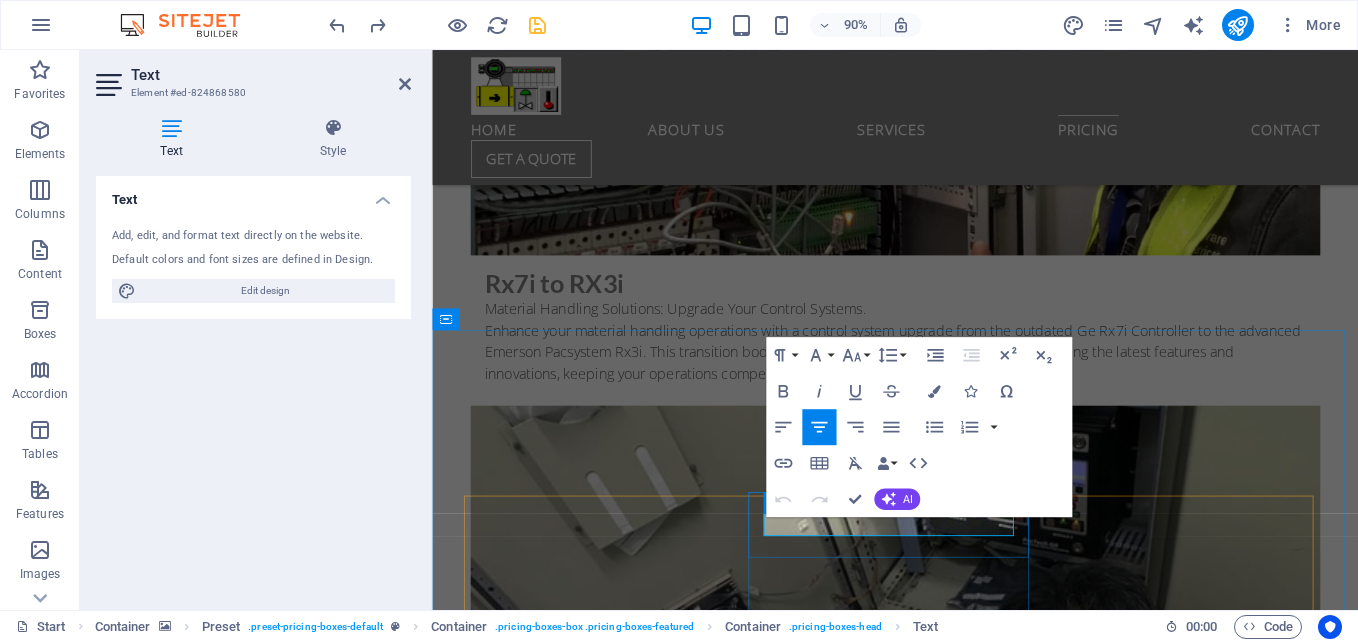drag, startPoint x: 978, startPoint y: 579, endPoint x: 903, endPoint y: 577, distance: 75.026665 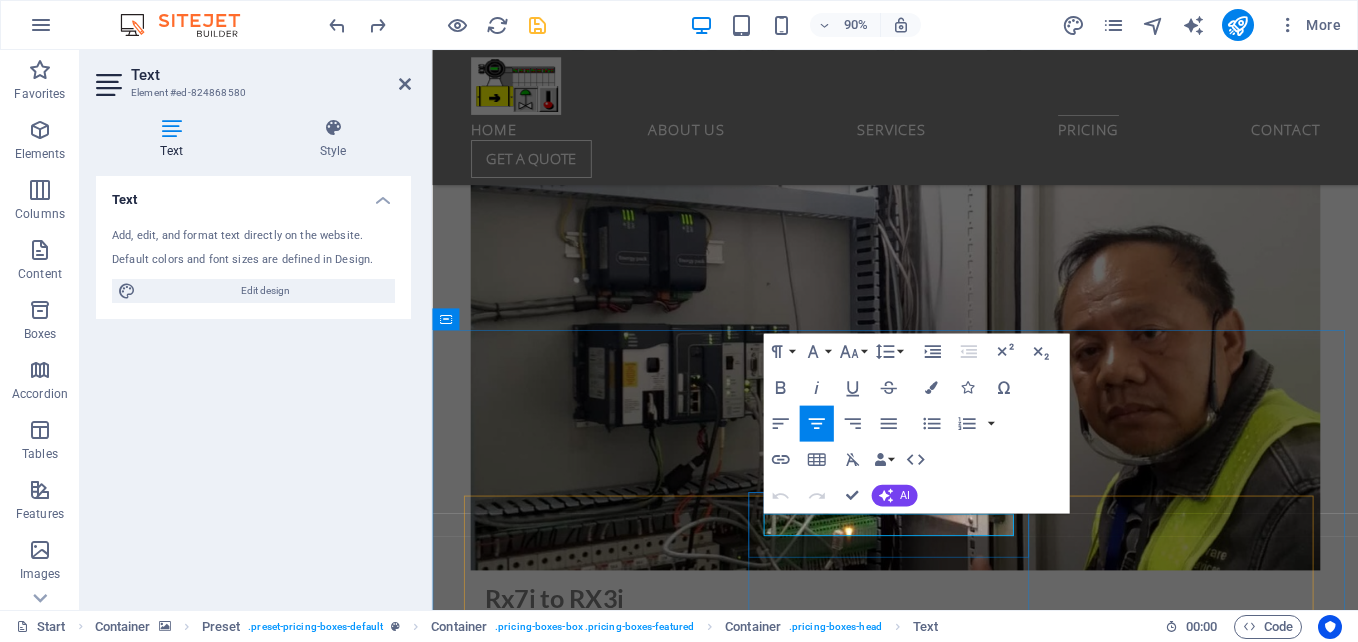 type 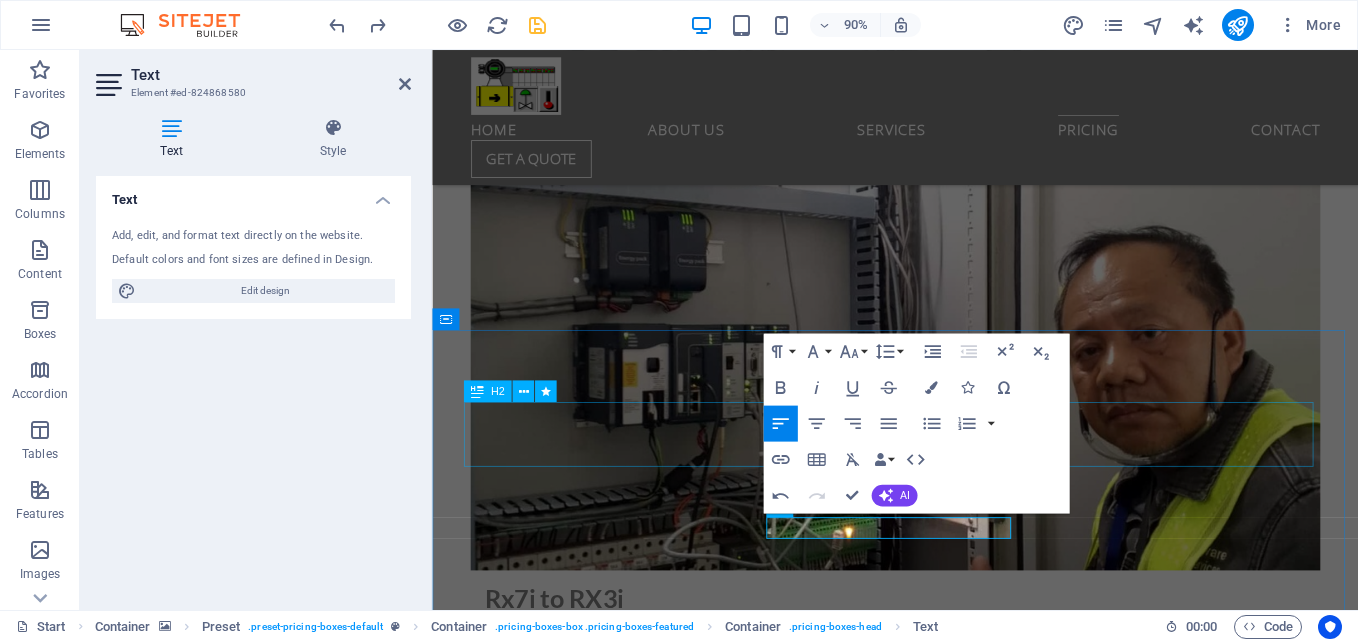 click on "Our Product" at bounding box center [947, 13573] 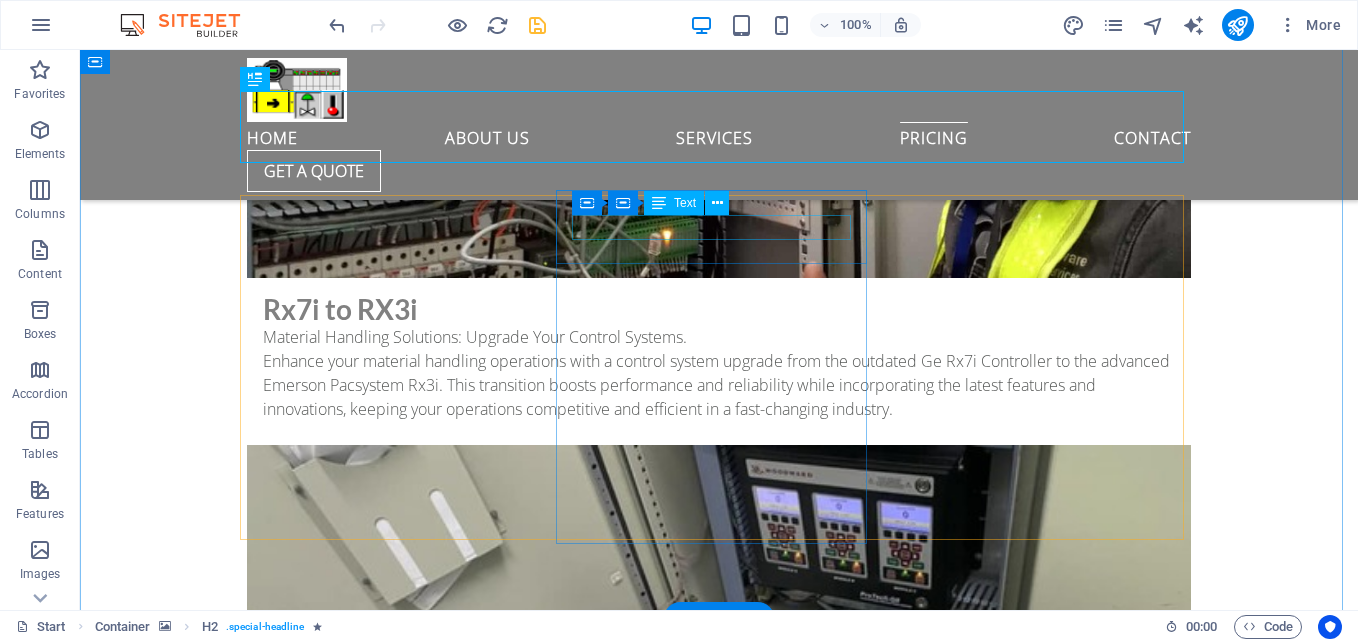click on "Proficy mahine edition" at bounding box center (719, 14583) 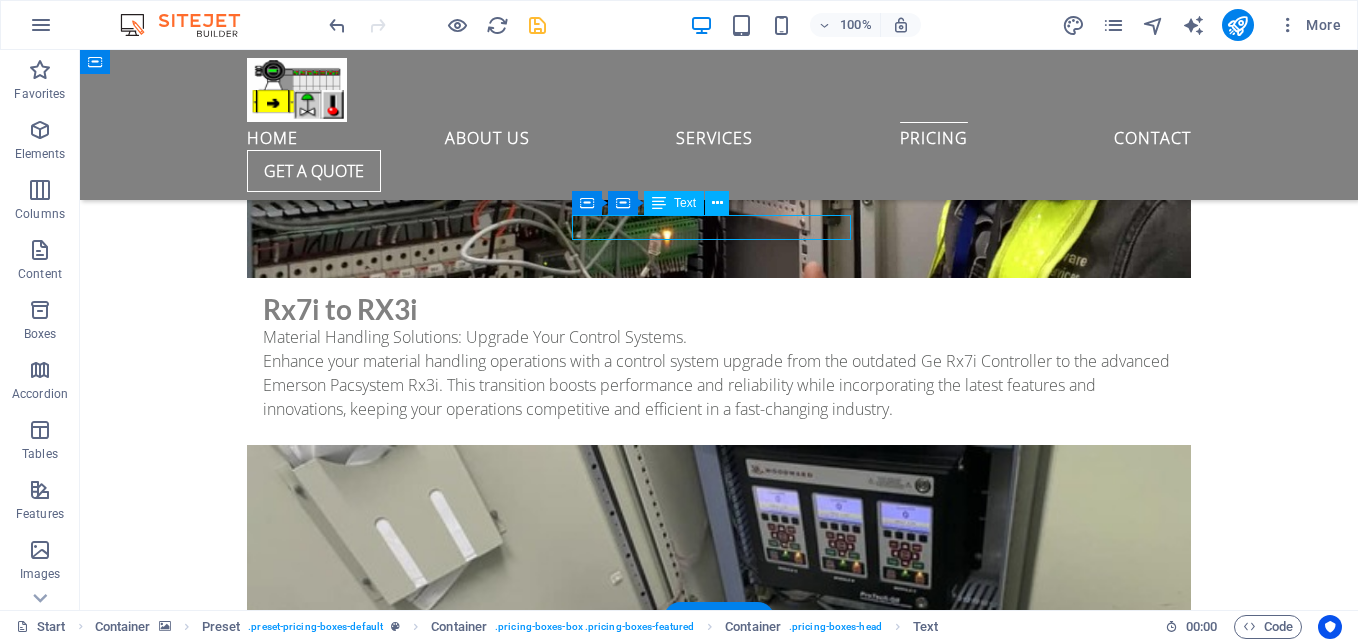 click on "Proficy mahine edition" at bounding box center (719, 14583) 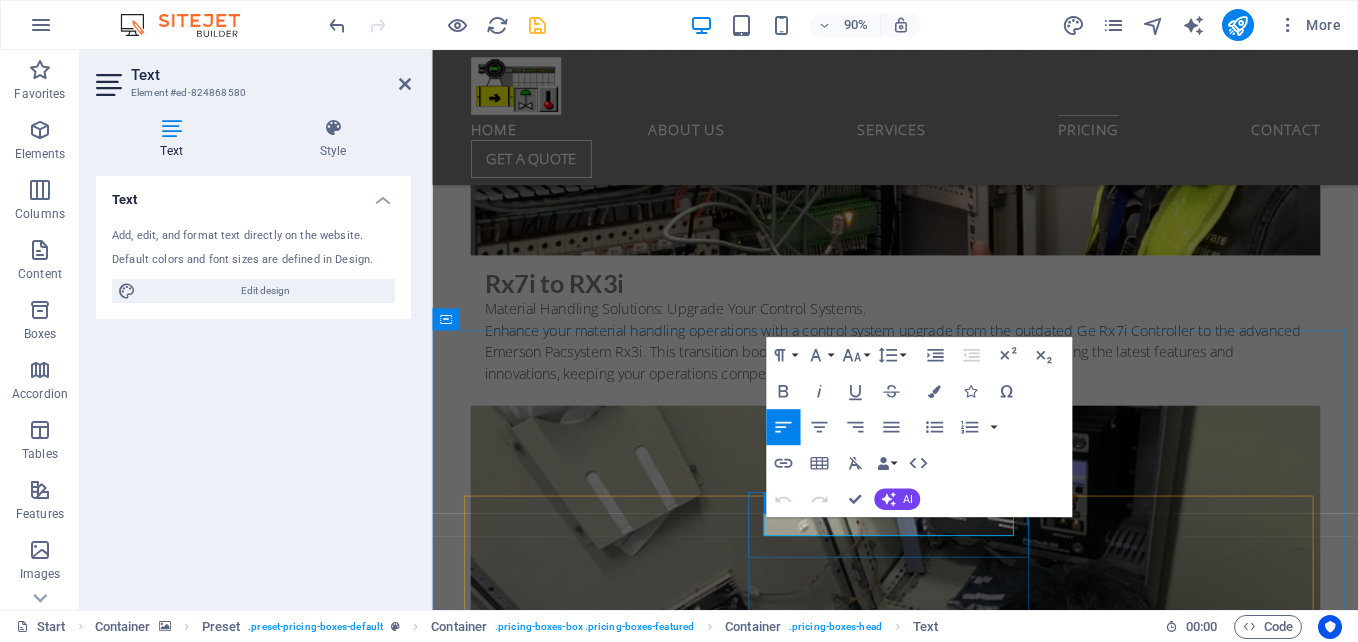 click on "Proficy mahine edition" at bounding box center [946, 14353] 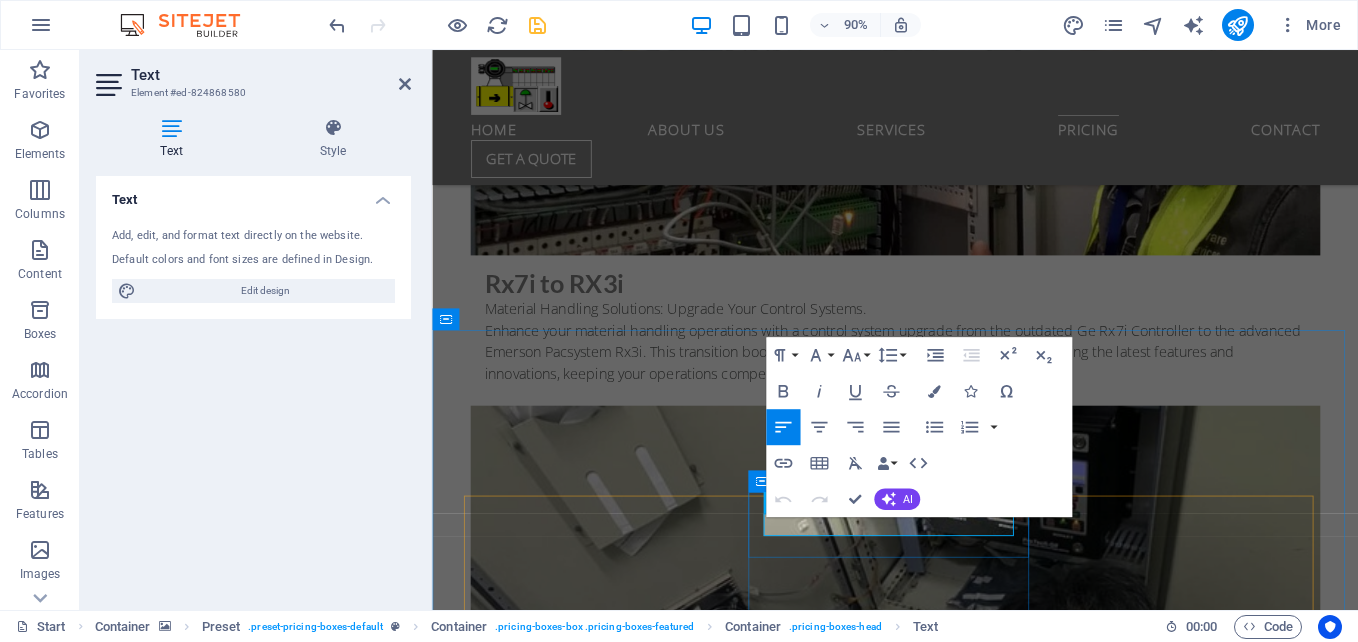 type 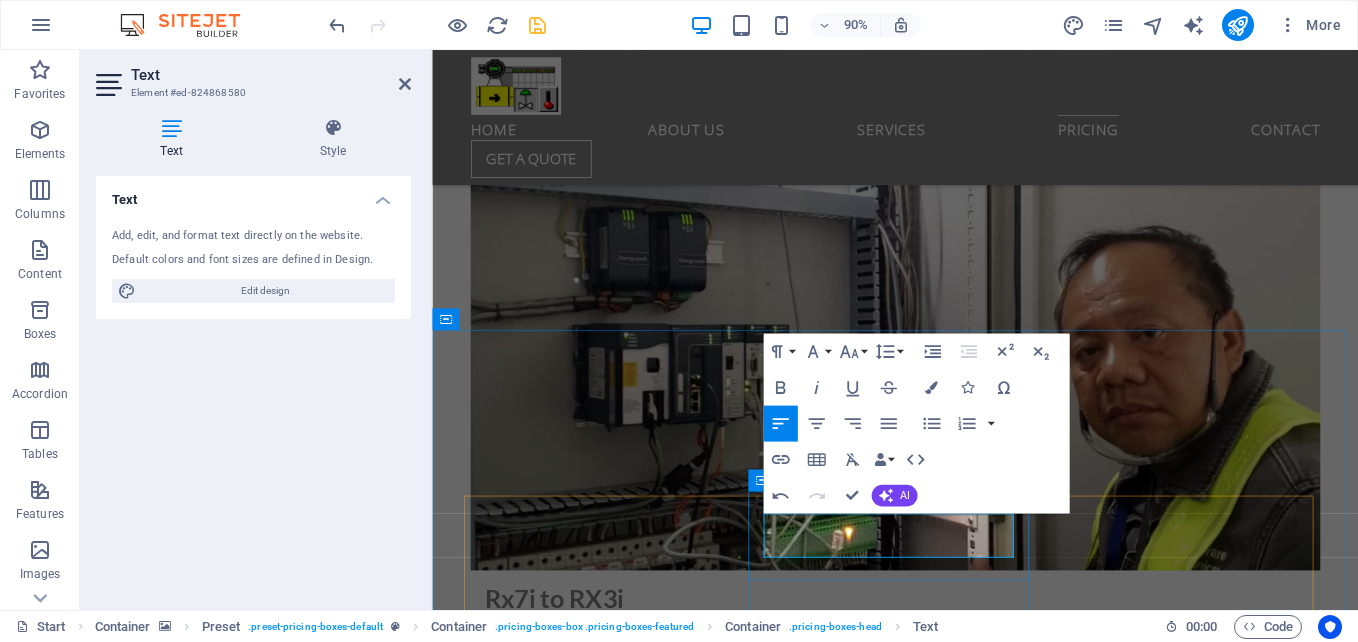 click on "Proficy mahine edition pacsystem software" at bounding box center [947, 14728] 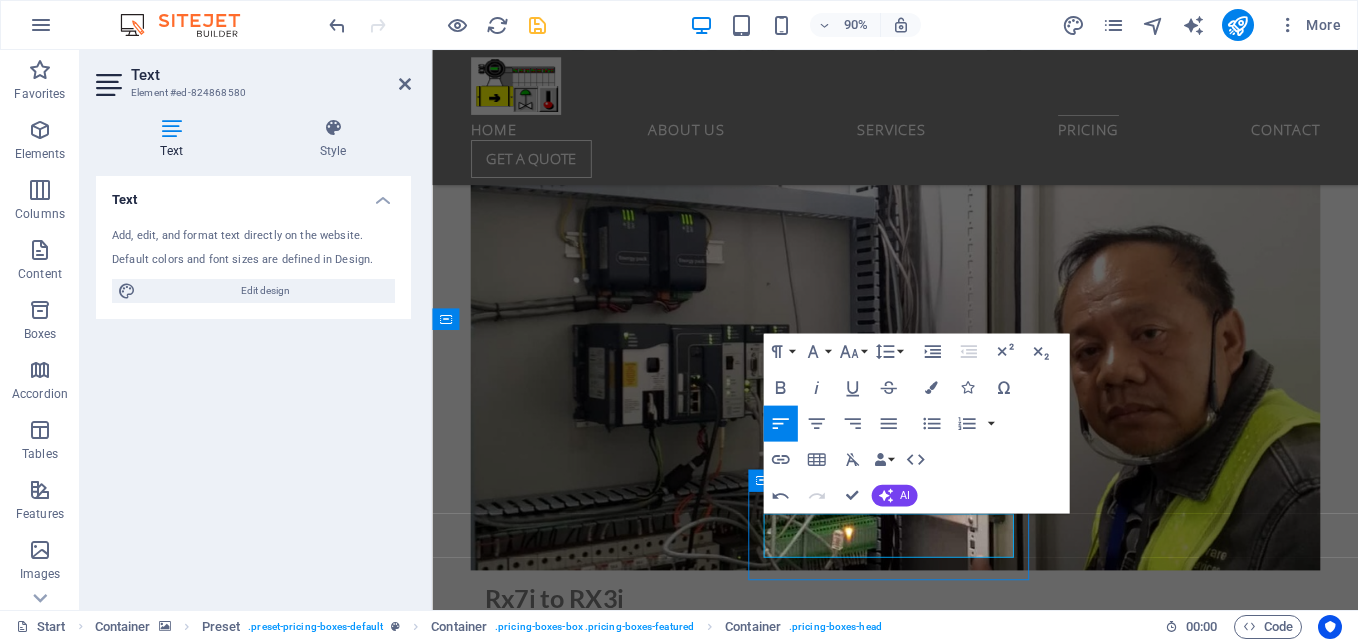 click on "Proficy mahine edition pacsystem software" at bounding box center (947, 14728) 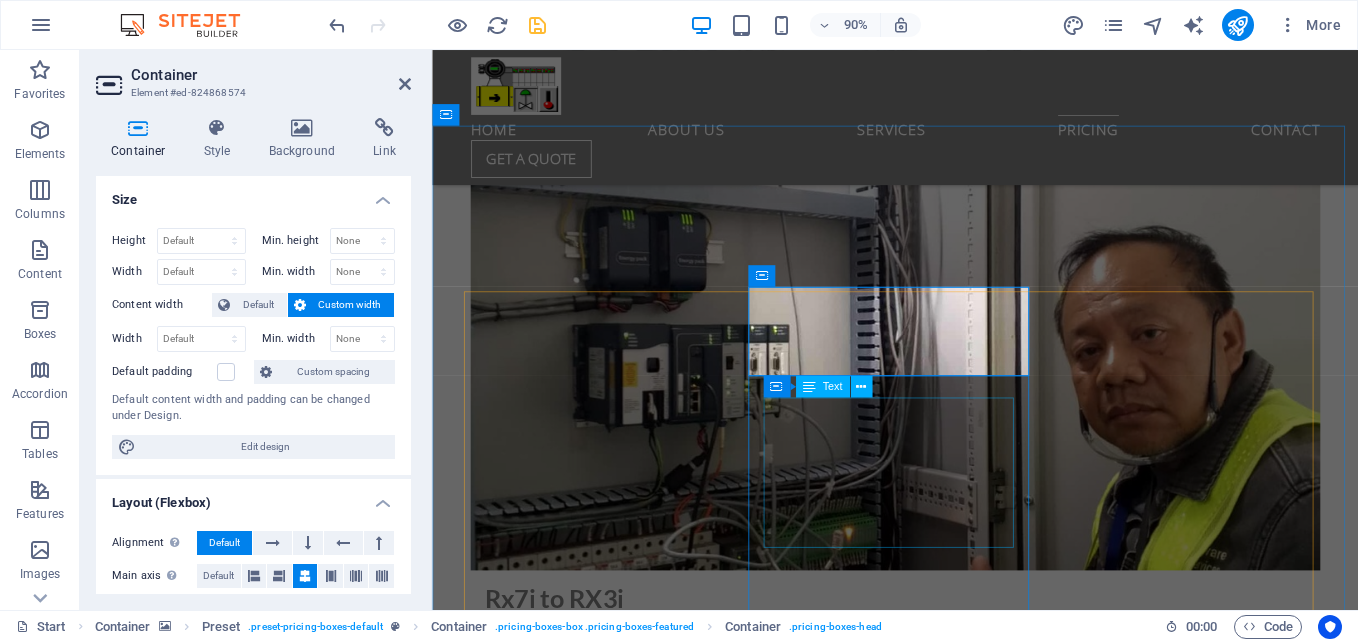 scroll, scrollTop: 10075, scrollLeft: 0, axis: vertical 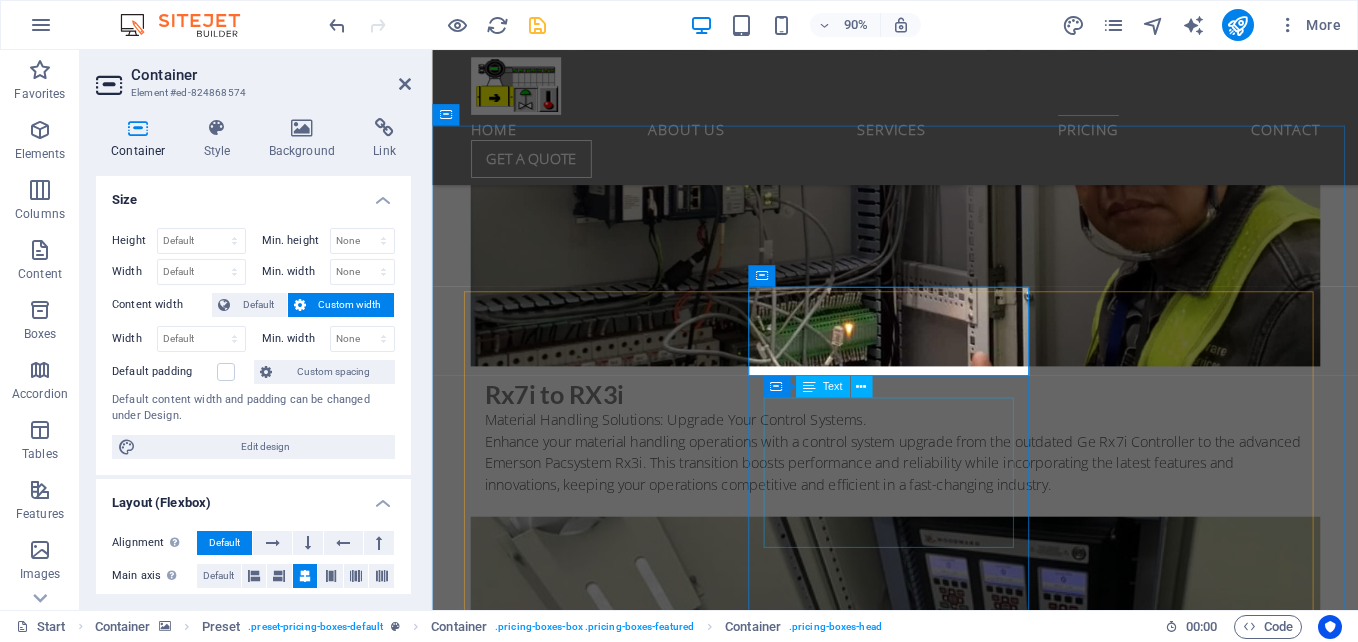 click on "7000  kg load 630  kg / pallet 200  miles 24/7  support" at bounding box center (946, 14645) 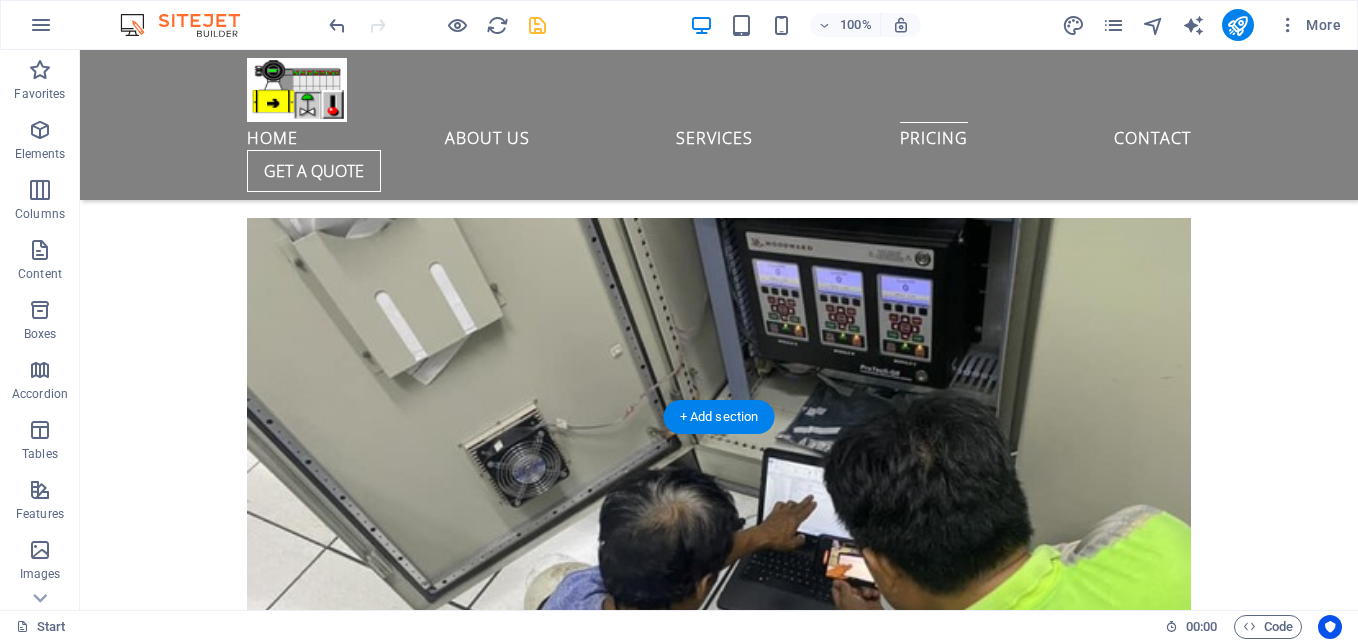 scroll, scrollTop: 9775, scrollLeft: 0, axis: vertical 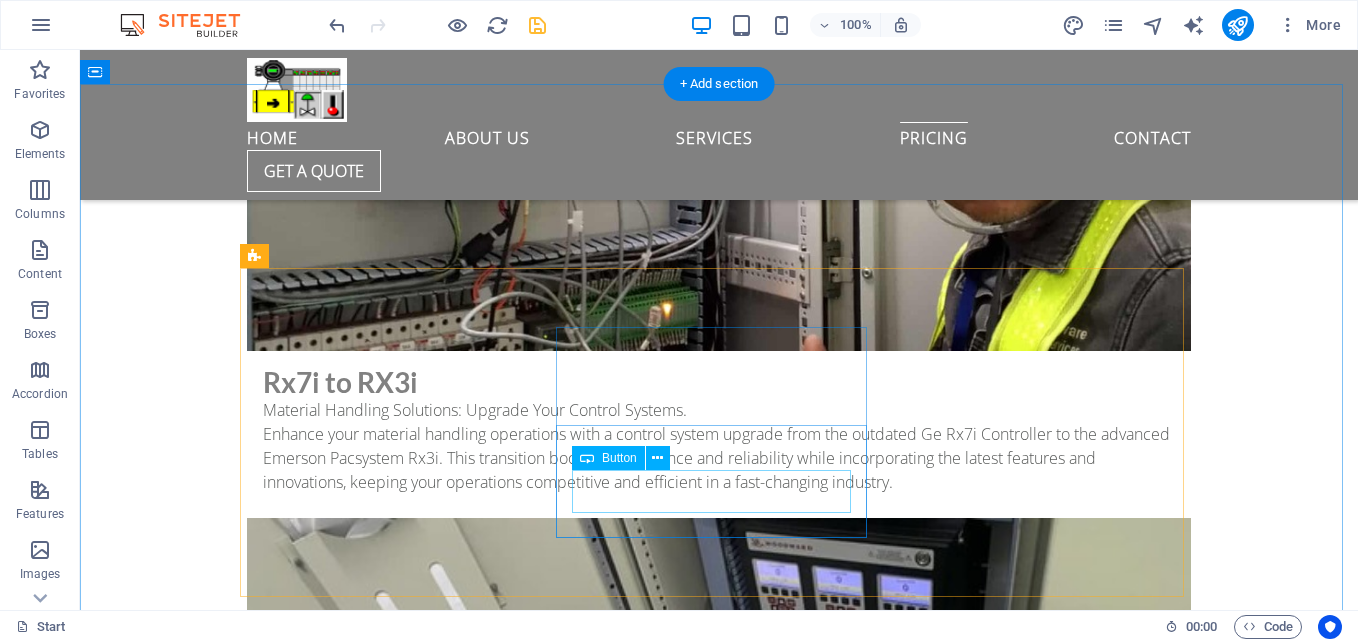 click on "order Now" at bounding box center [719, 14745] 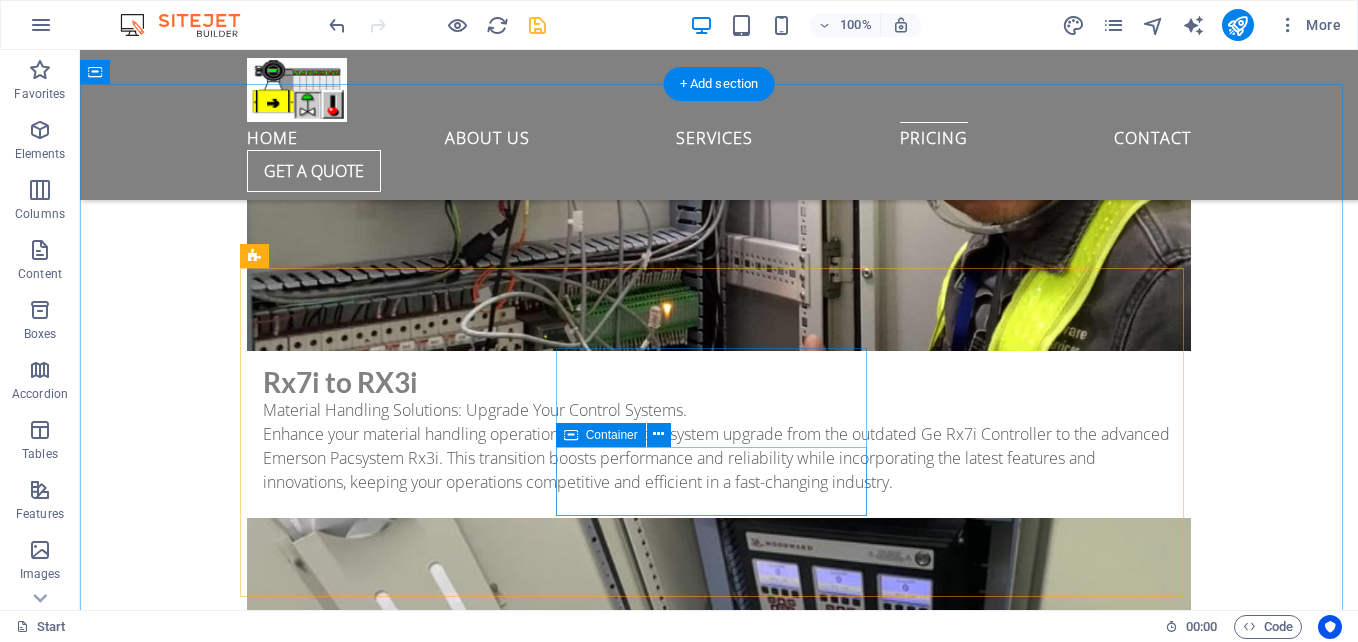 click at bounding box center [719, 14715] 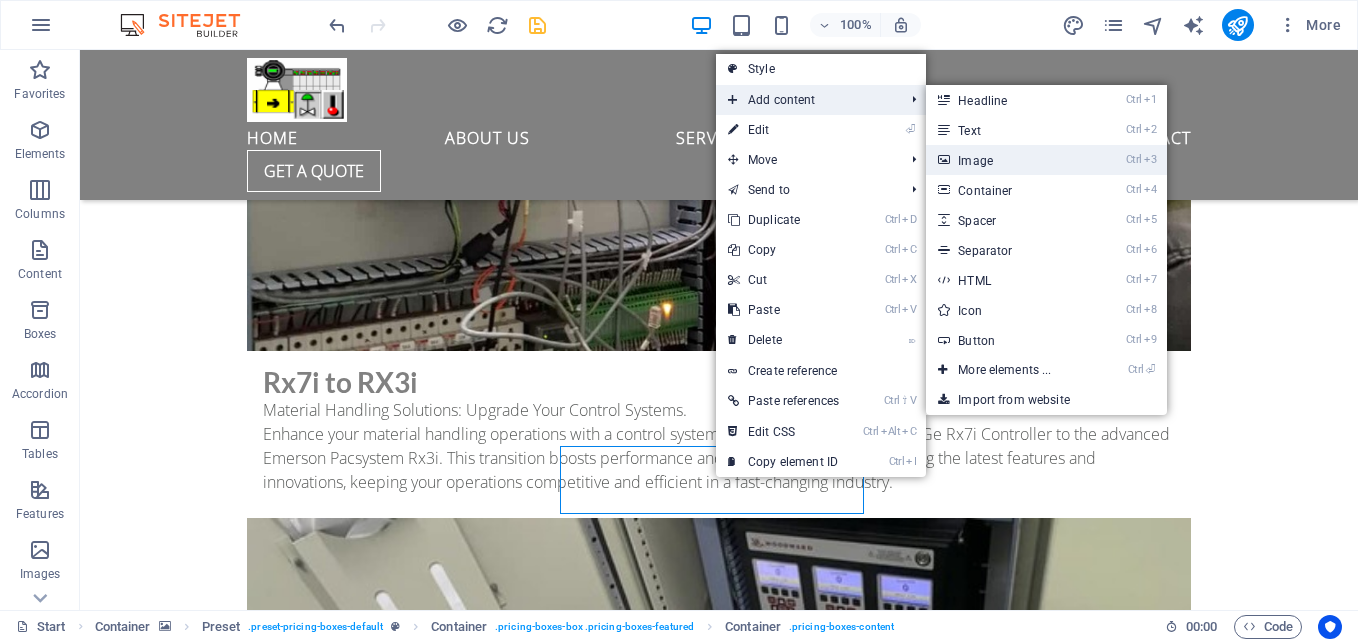 click on "Ctrl 3  Image" at bounding box center [1008, 160] 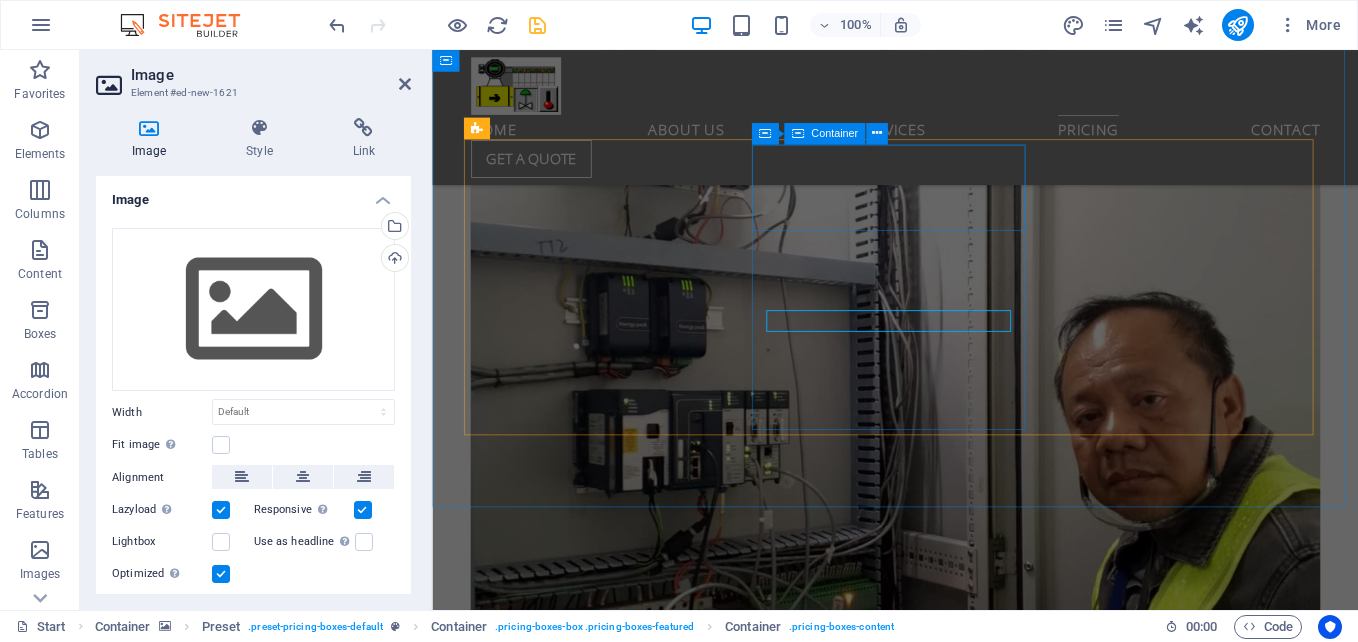 scroll, scrollTop: 10244, scrollLeft: 0, axis: vertical 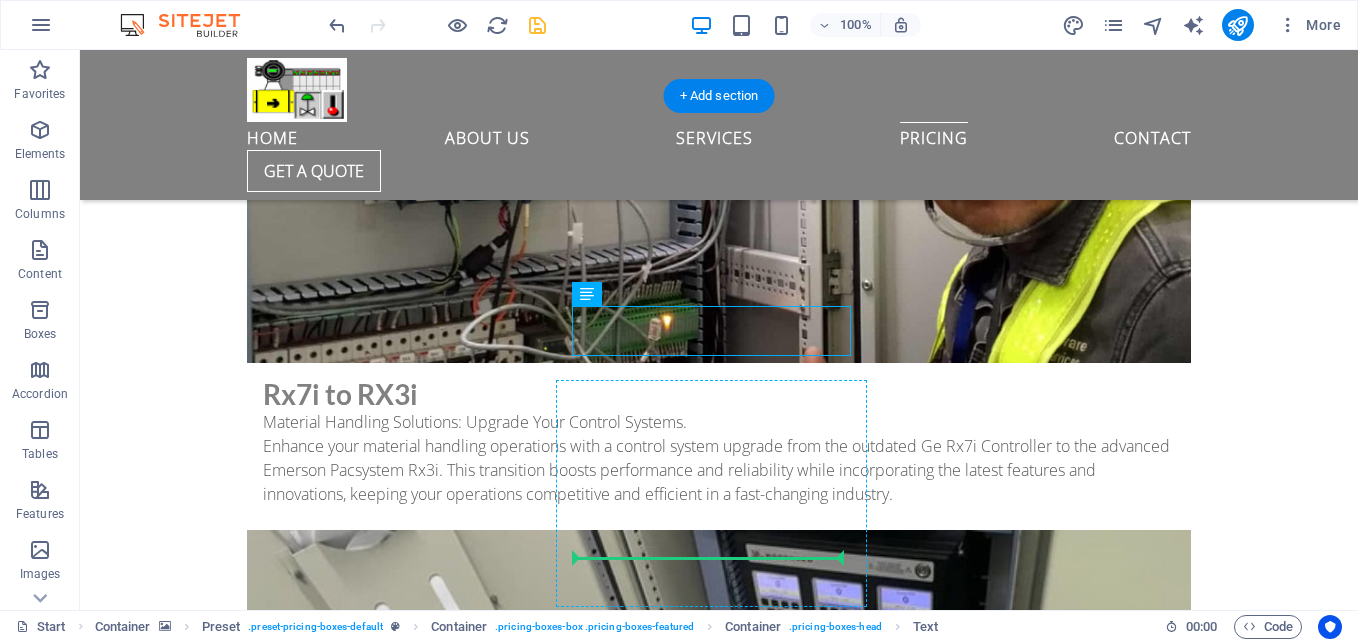 drag, startPoint x: 910, startPoint y: 287, endPoint x: 798, endPoint y: 530, distance: 267.5687 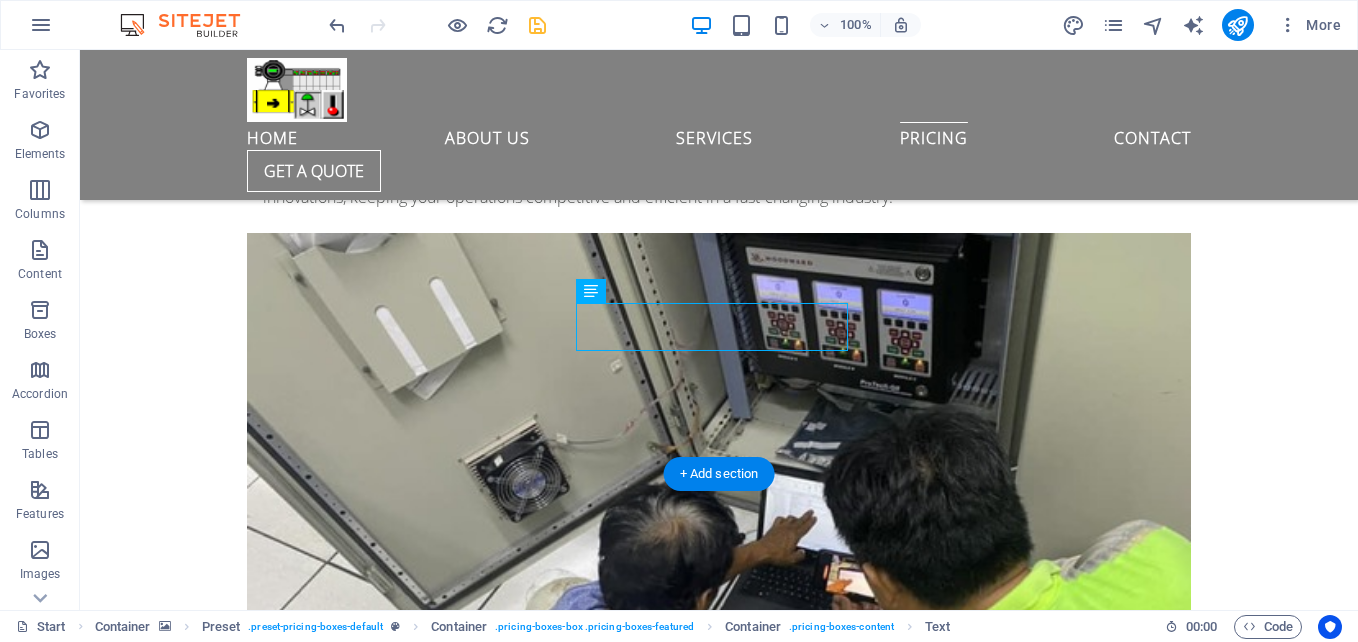 scroll, scrollTop: 9943, scrollLeft: 0, axis: vertical 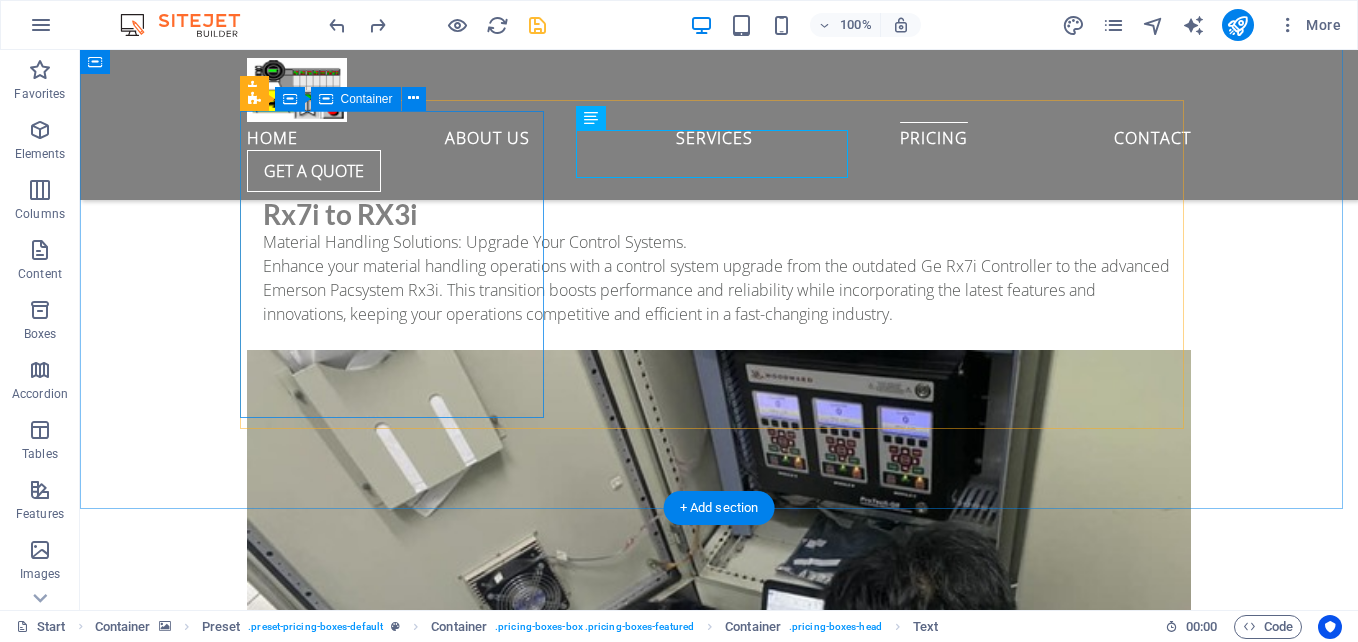click on "Emerson pacsystem control" at bounding box center (719, 13806) 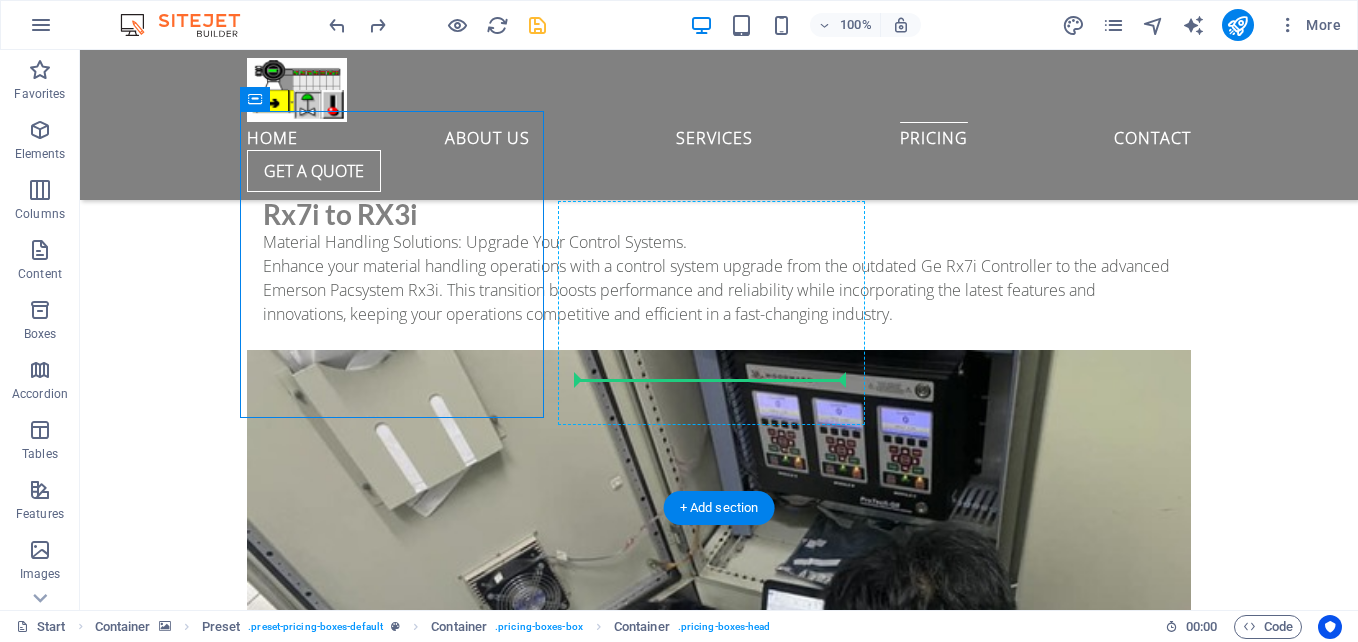 drag, startPoint x: 508, startPoint y: 407, endPoint x: 636, endPoint y: 381, distance: 130.61394 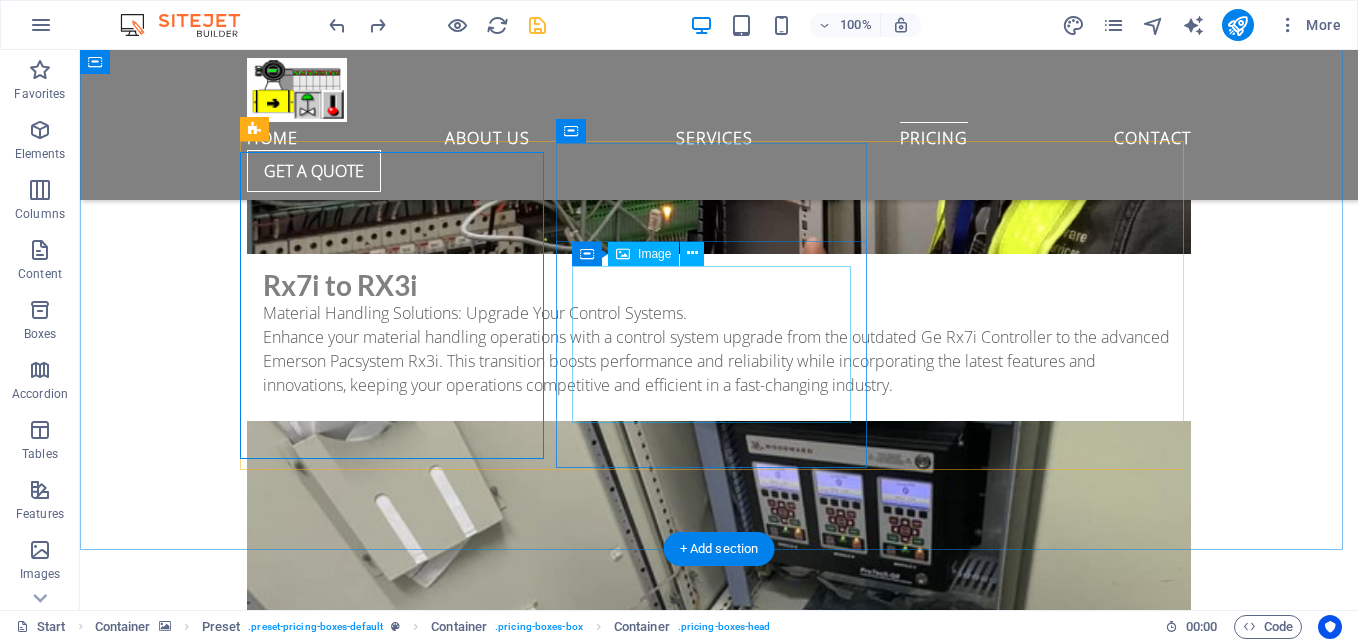 scroll, scrollTop: 9843, scrollLeft: 0, axis: vertical 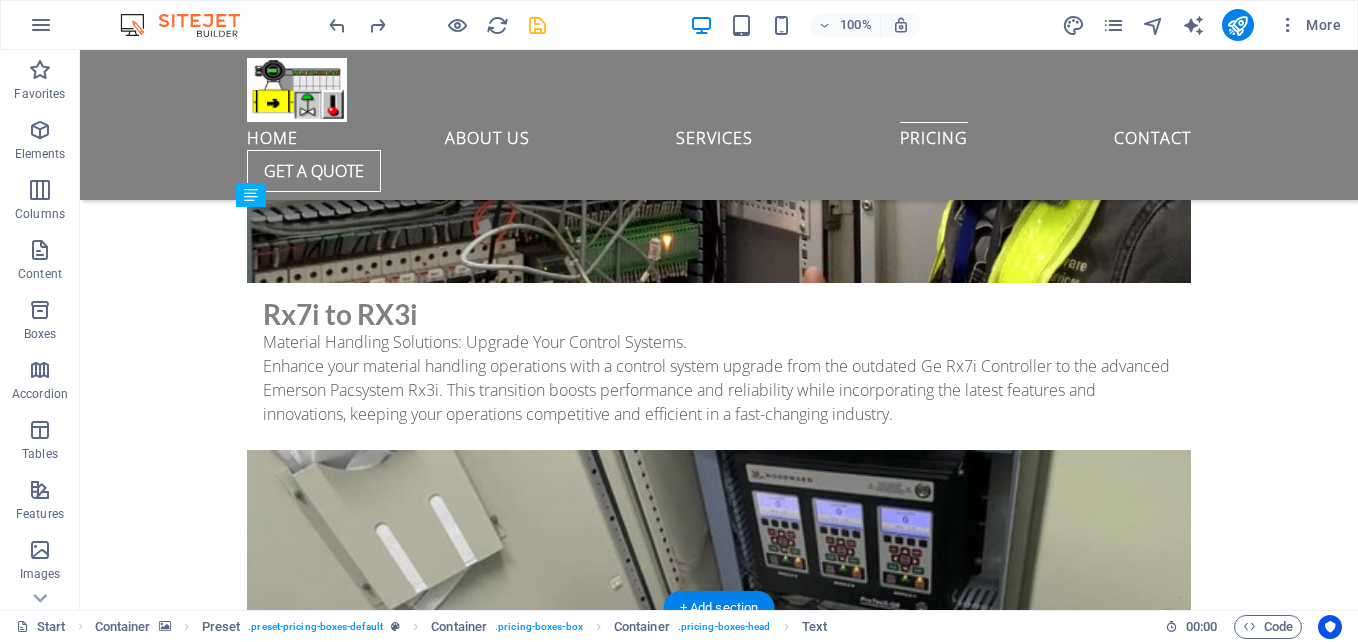 drag, startPoint x: 453, startPoint y: 489, endPoint x: 447, endPoint y: 236, distance: 253.07114 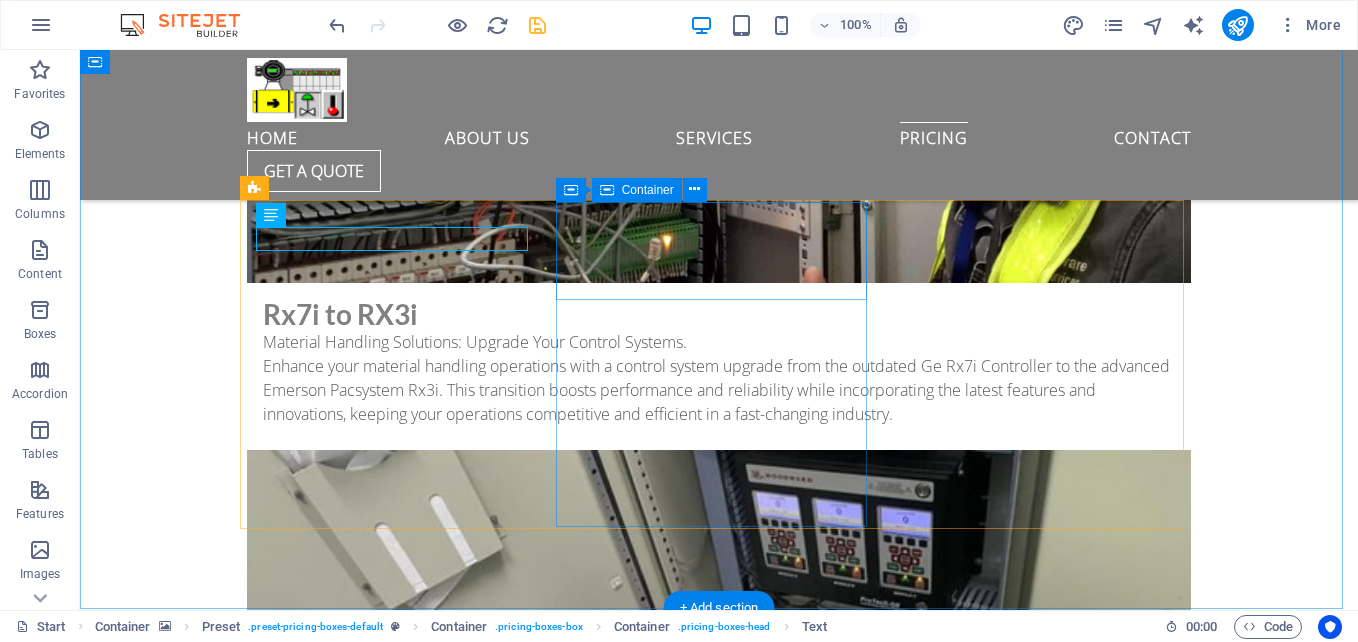 click on "Proficy mahine edition pacsystem software" at bounding box center [719, 14590] 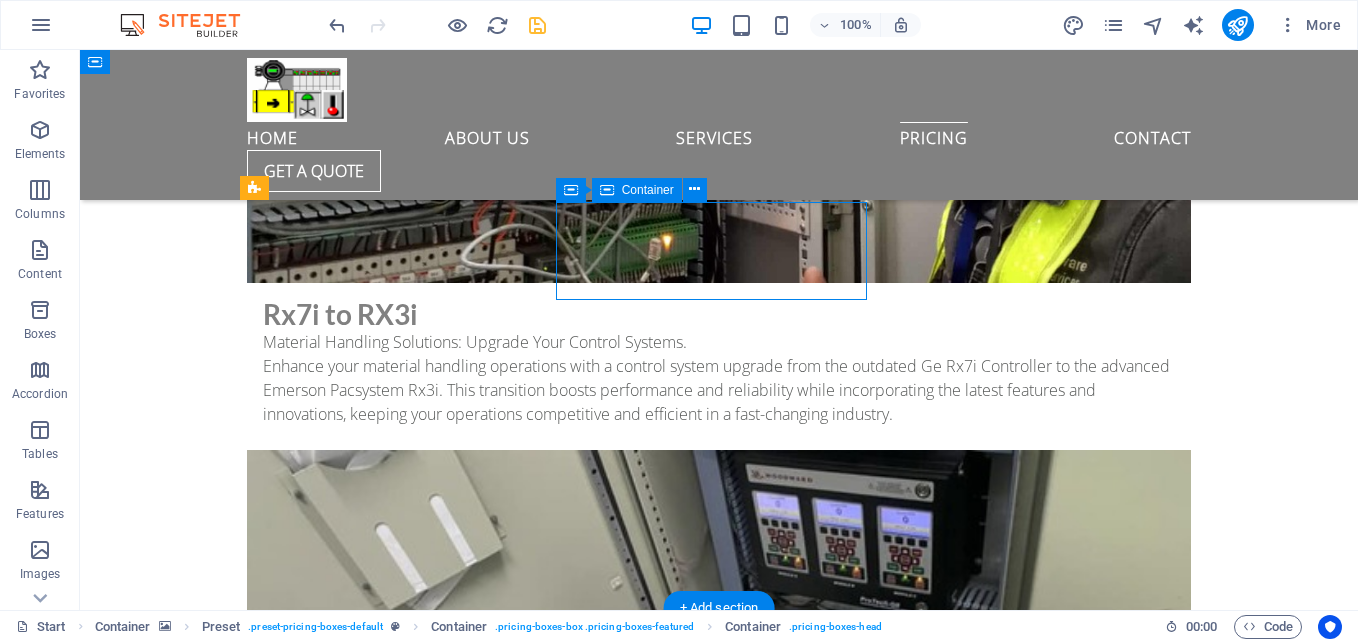 click on "Proficy mahine edition pacsystem software" at bounding box center (719, 14590) 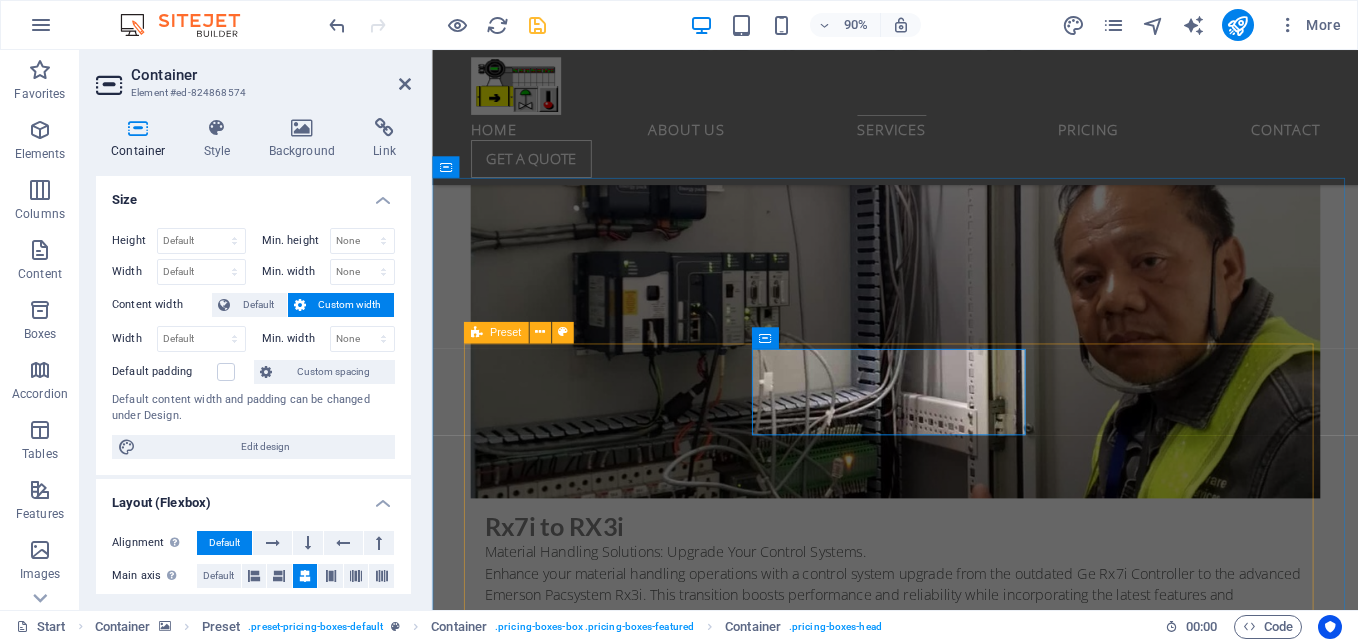 scroll, scrollTop: 10043, scrollLeft: 0, axis: vertical 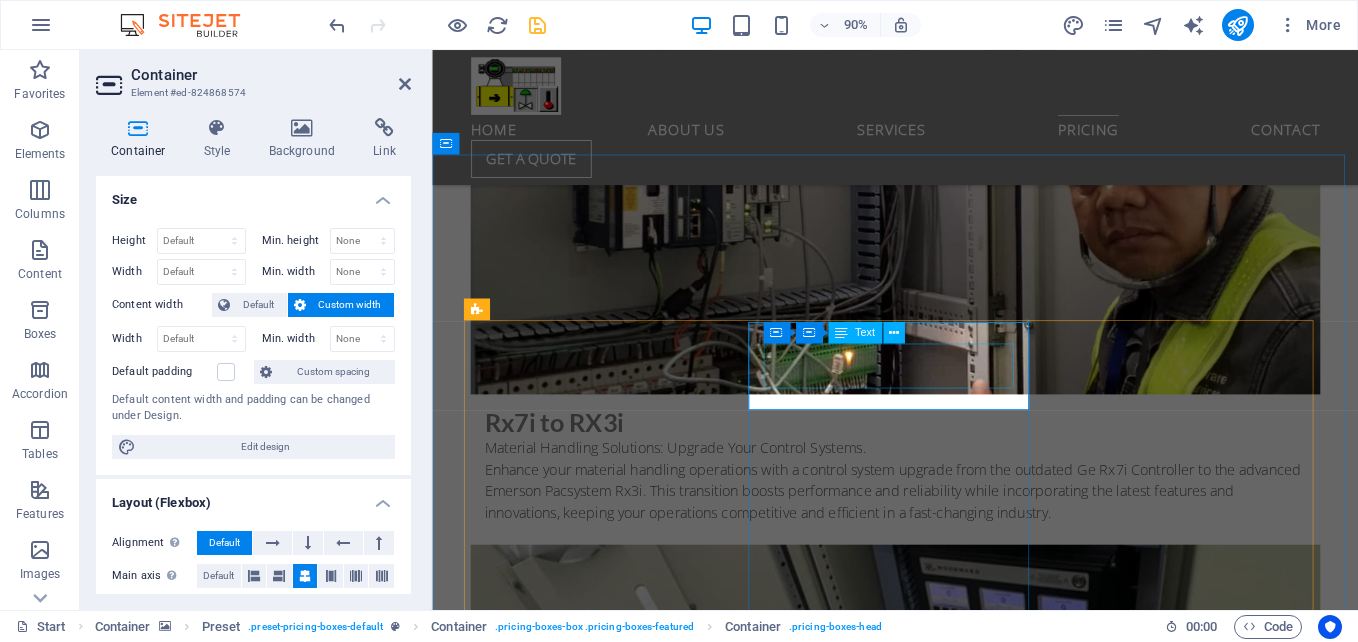 click on "Proficy mahine edition pacsystem software" at bounding box center (946, 14492) 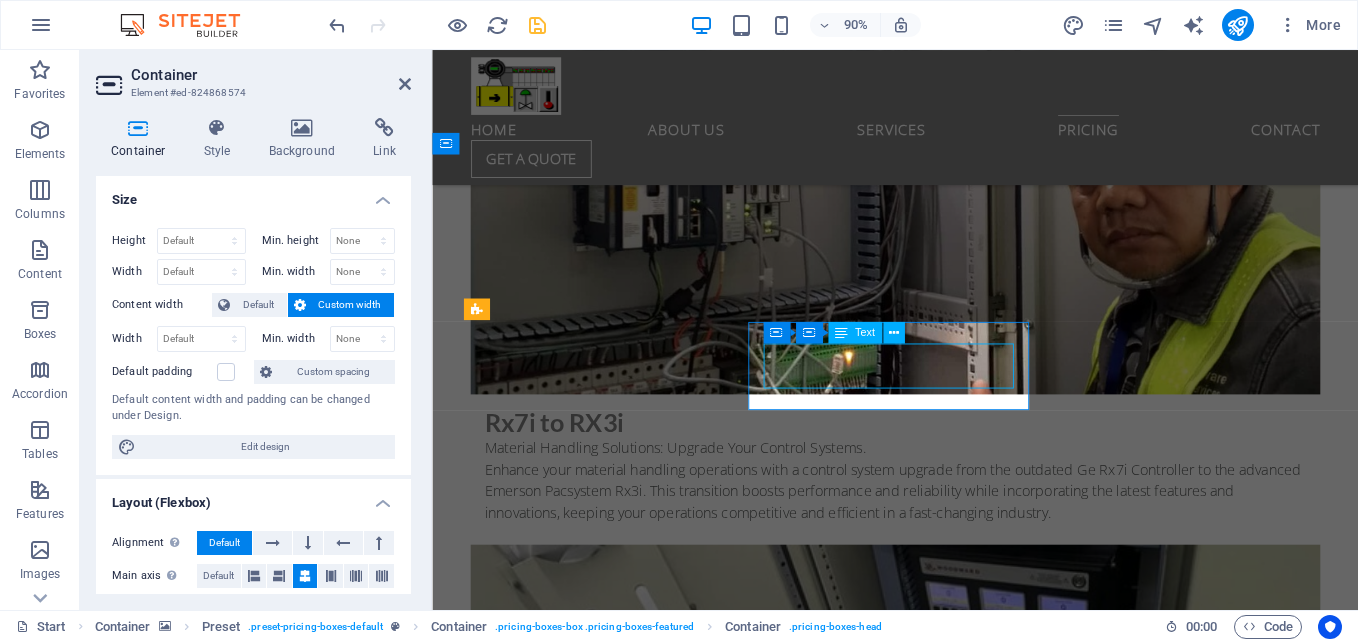 click on "Proficy mahine edition pacsystem software" at bounding box center [946, 14492] 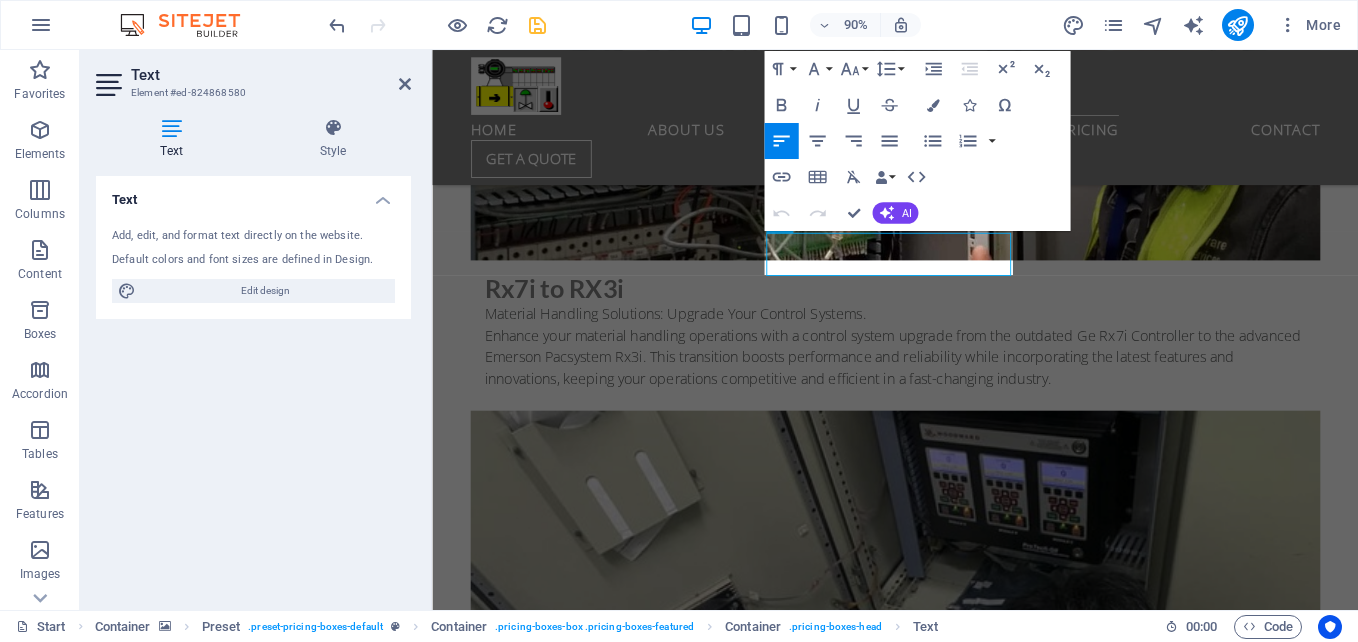 scroll, scrollTop: 10170, scrollLeft: 0, axis: vertical 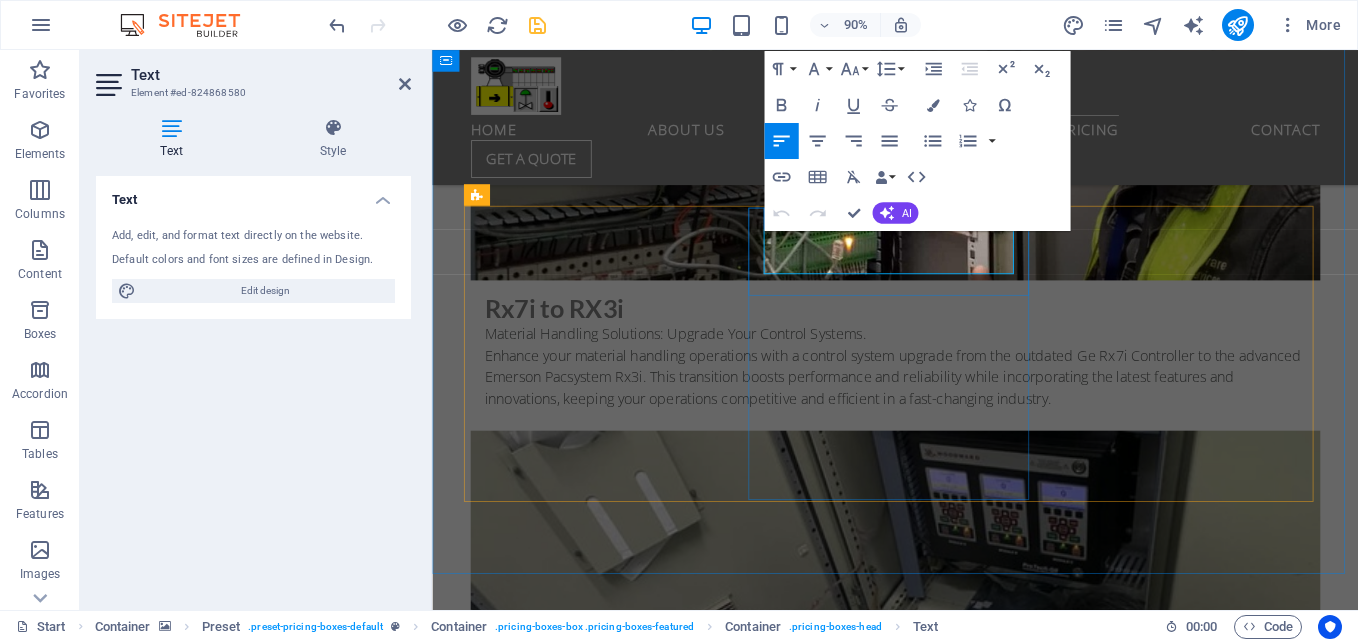 click on "Proficy mahine edition pacsystem software" at bounding box center [946, 14365] 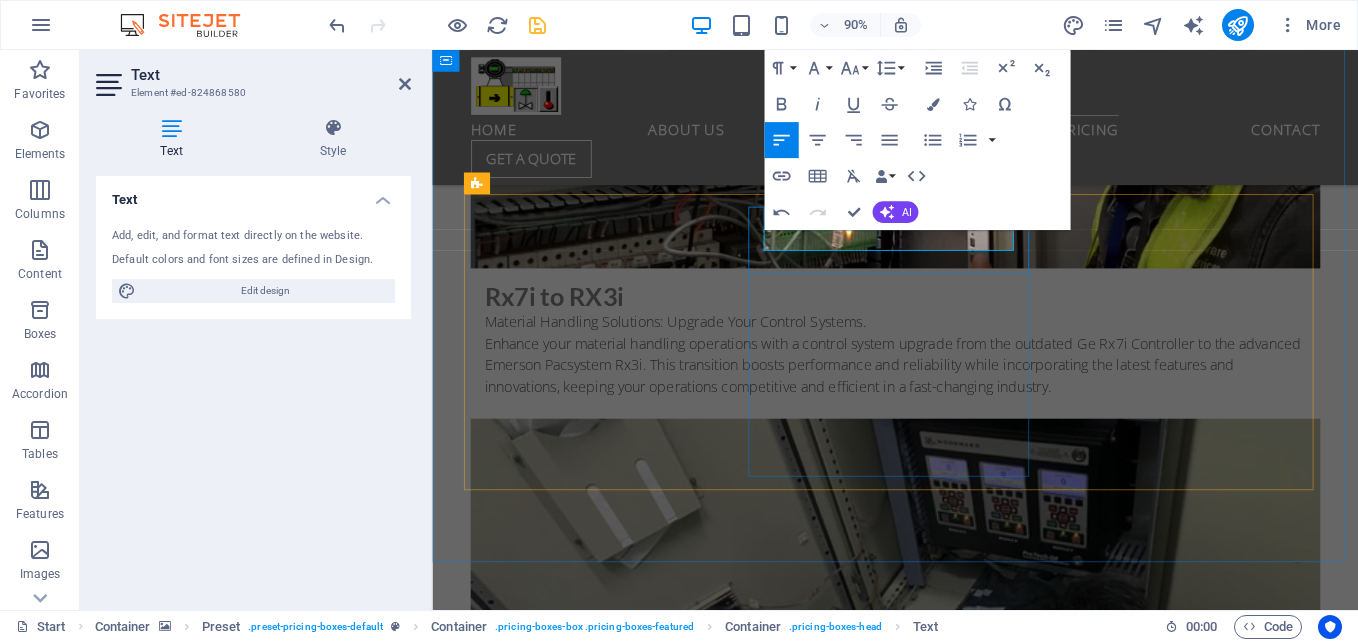 click on "Proficy mahine edition" at bounding box center (946, 14352) 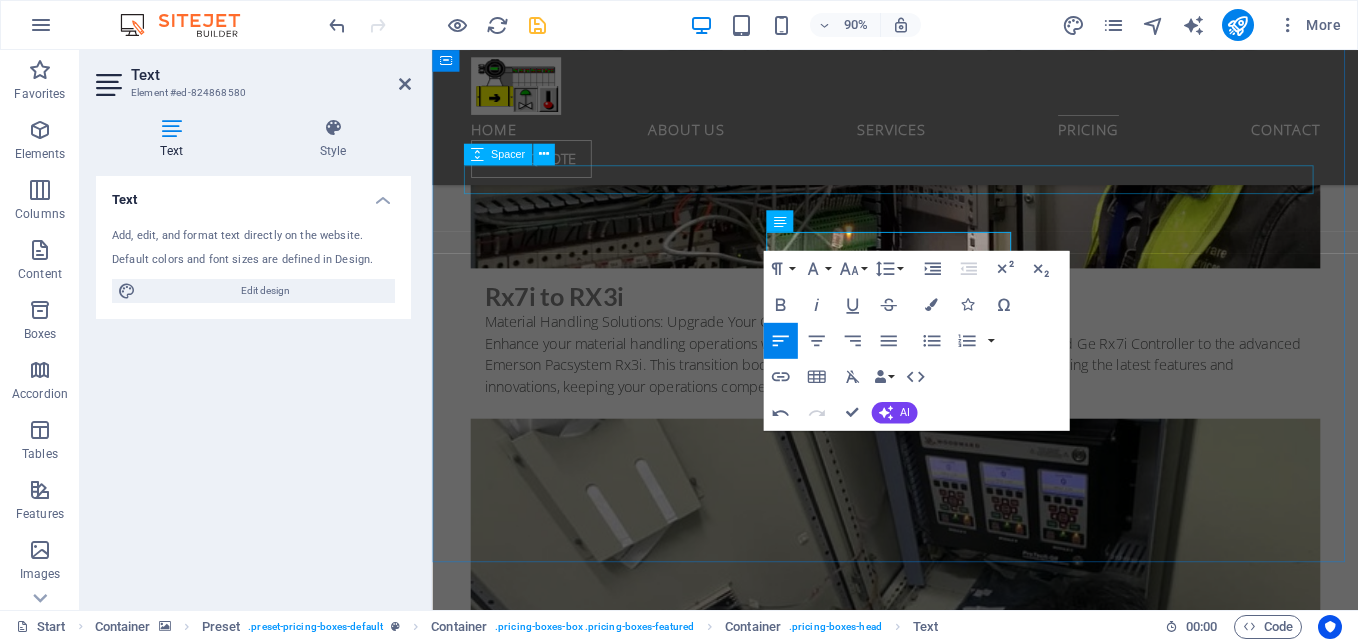 click at bounding box center (947, 13275) 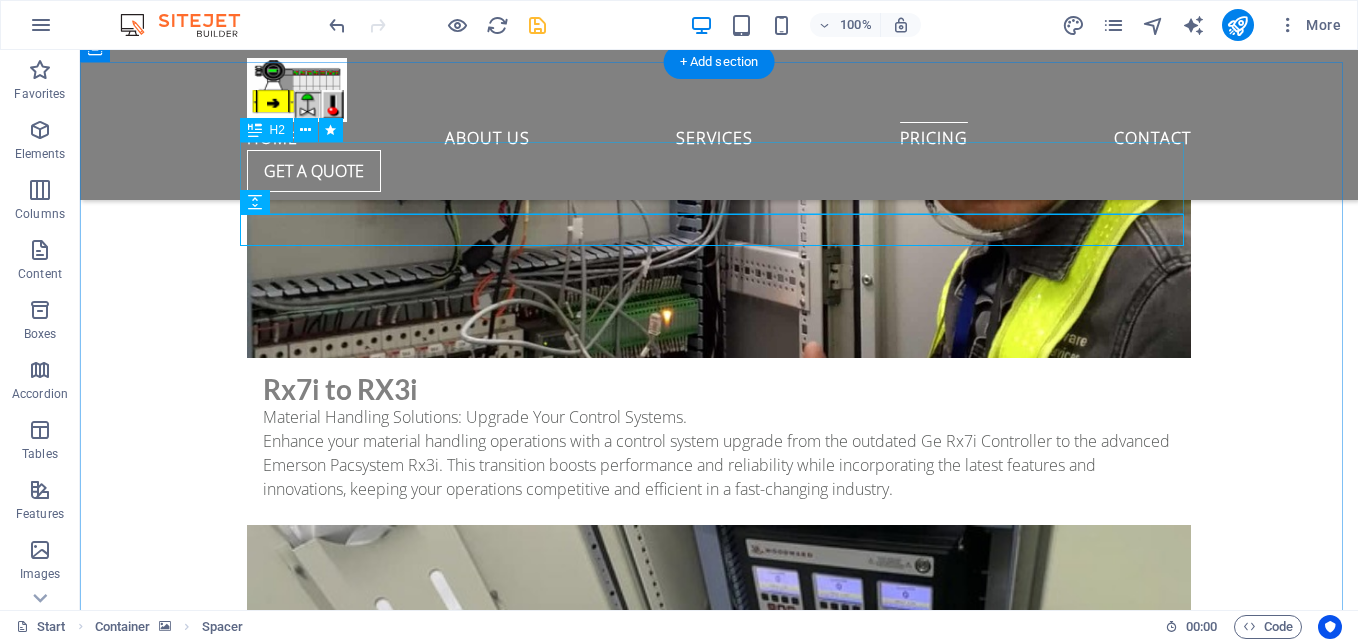 scroll, scrollTop: 9797, scrollLeft: 0, axis: vertical 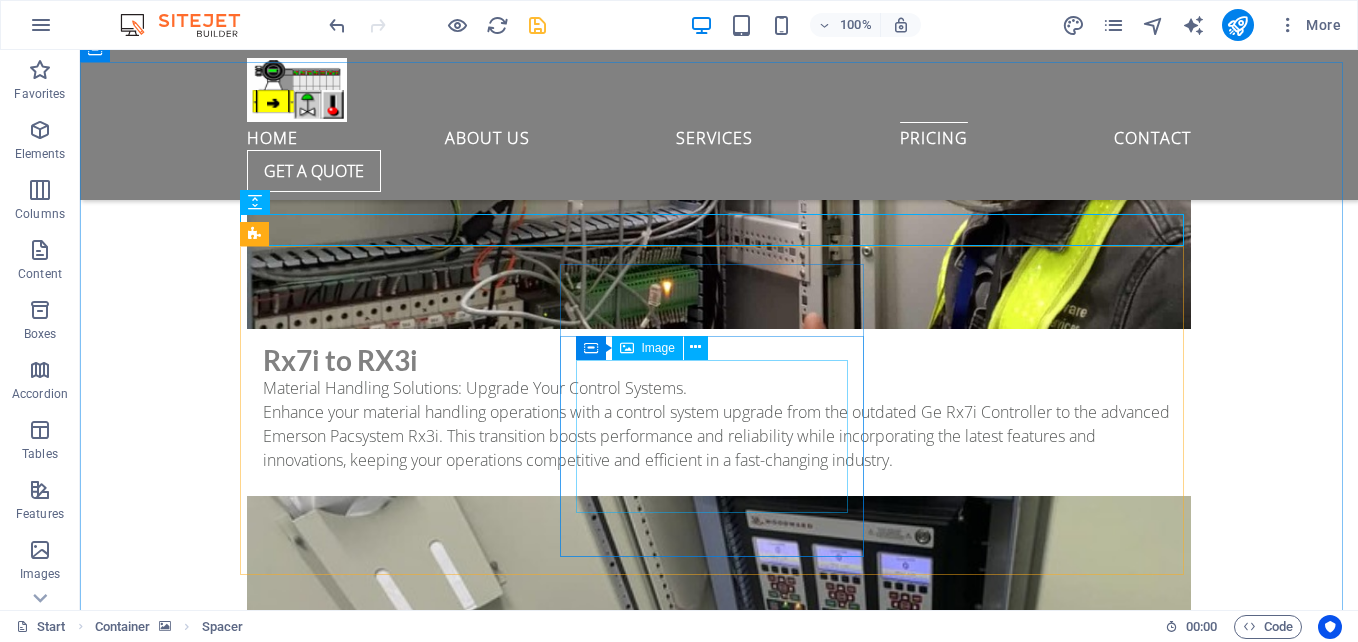 click on "Image" at bounding box center [658, 348] 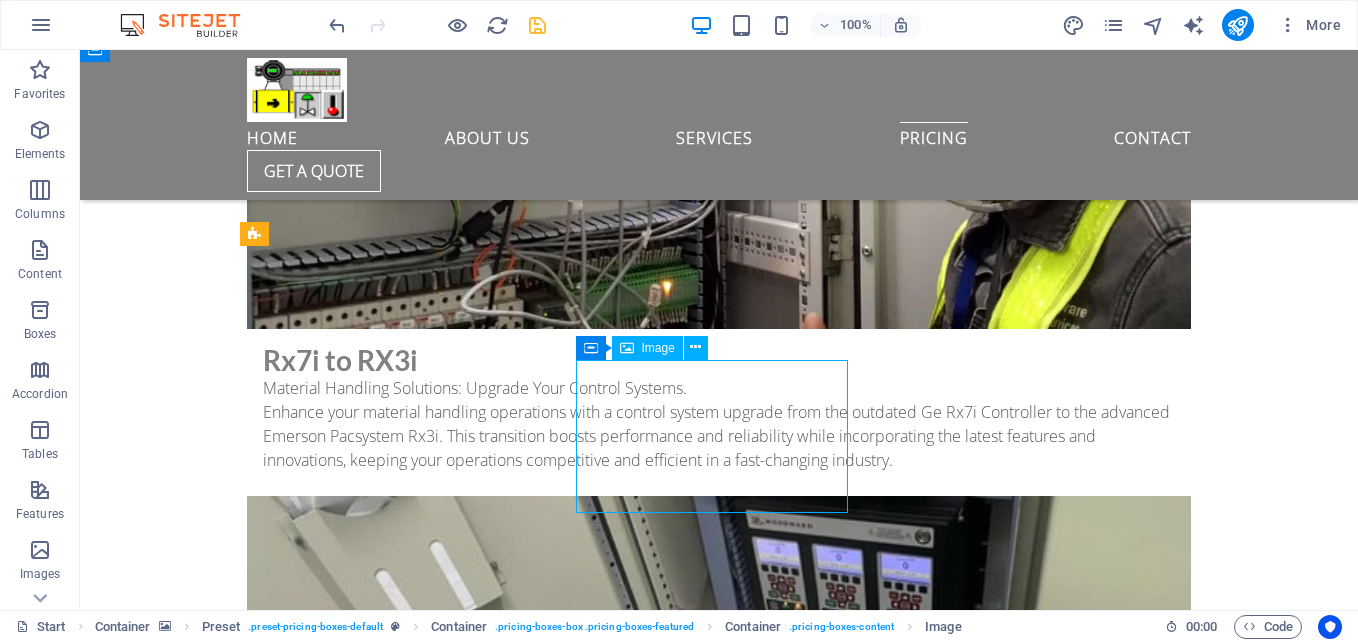 click on "Image" at bounding box center (658, 348) 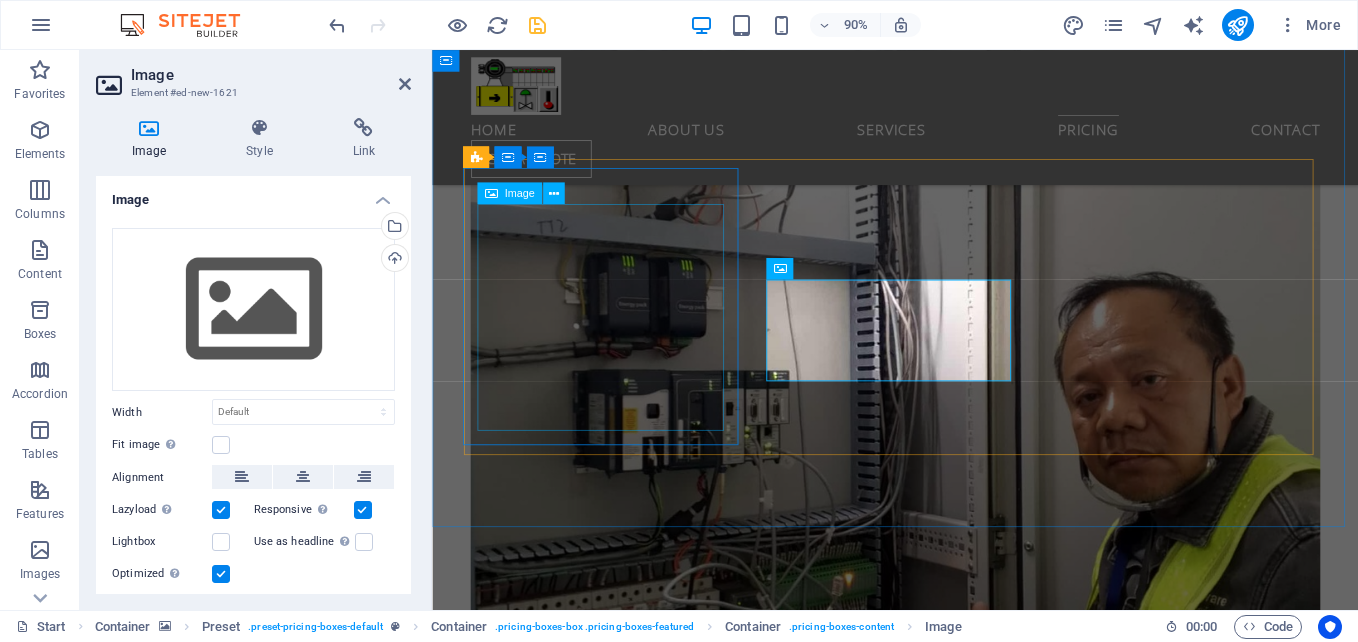 scroll, scrollTop: 10222, scrollLeft: 0, axis: vertical 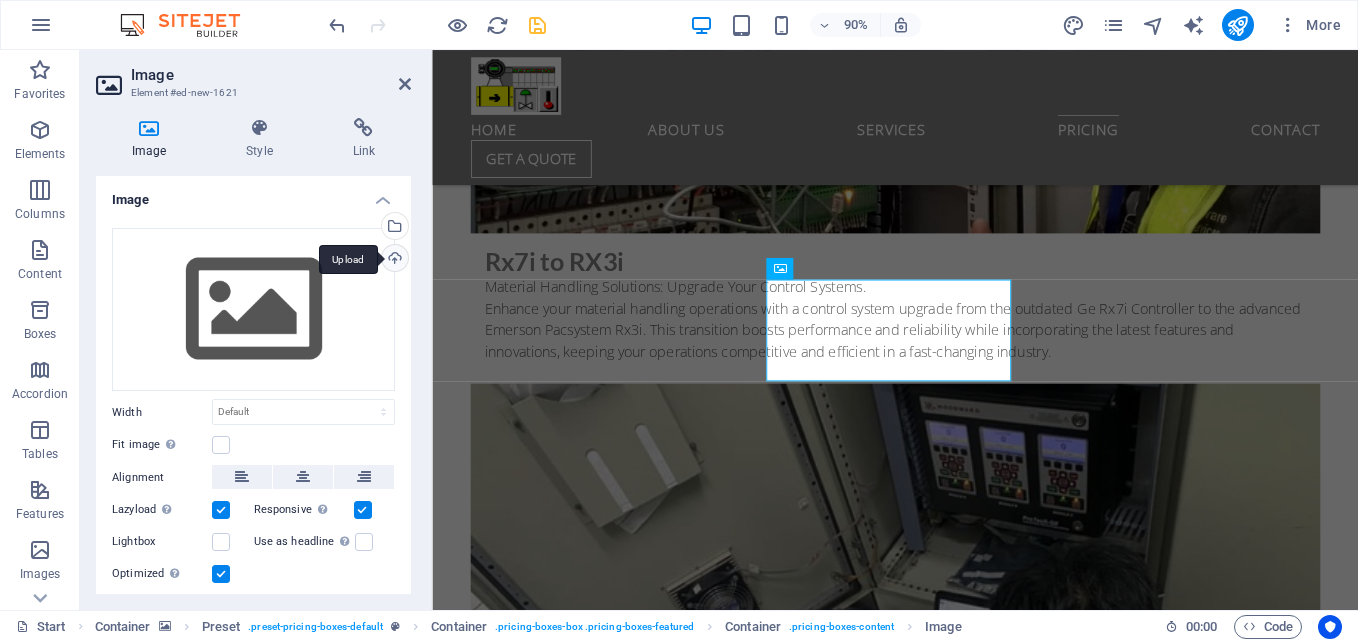 click on "Upload" at bounding box center [393, 260] 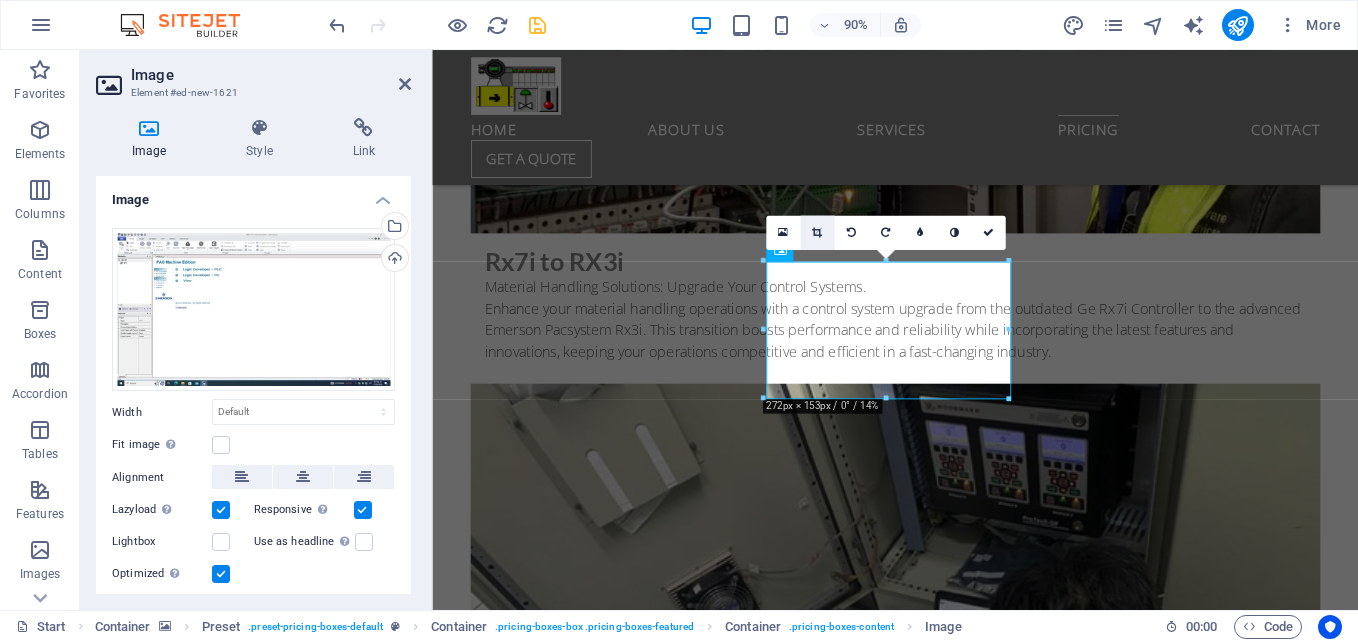 click at bounding box center (817, 232) 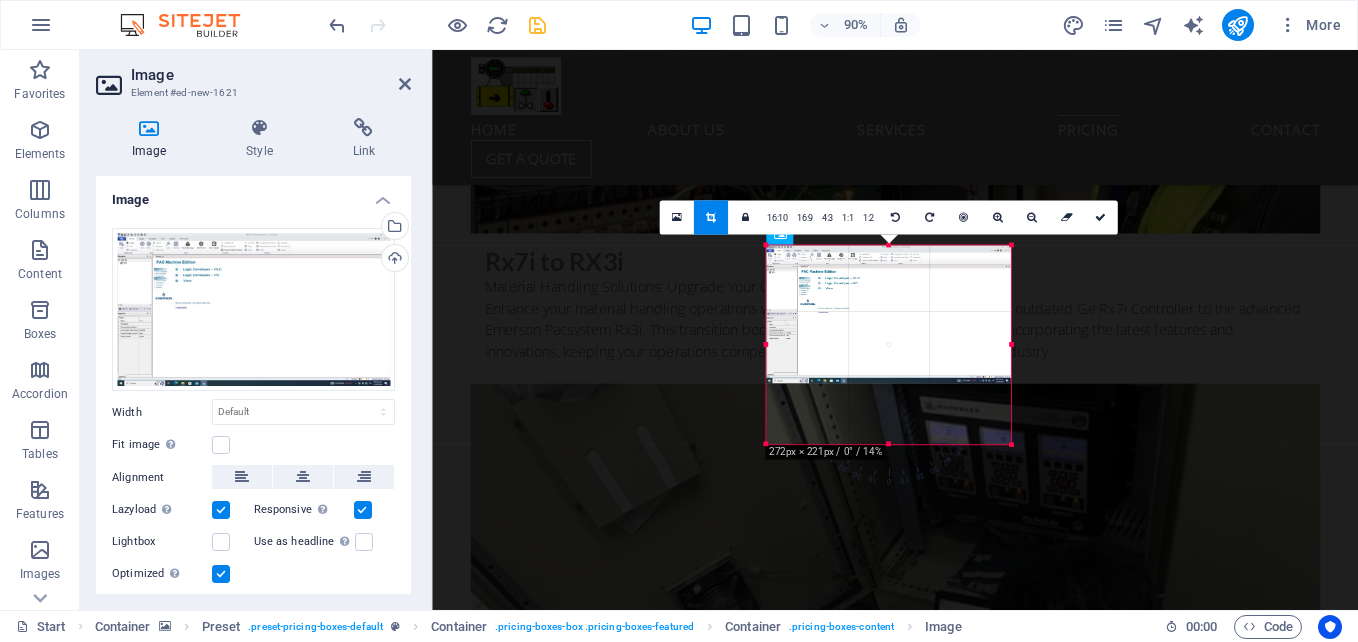 drag, startPoint x: 891, startPoint y: 260, endPoint x: 900, endPoint y: 192, distance: 68.593 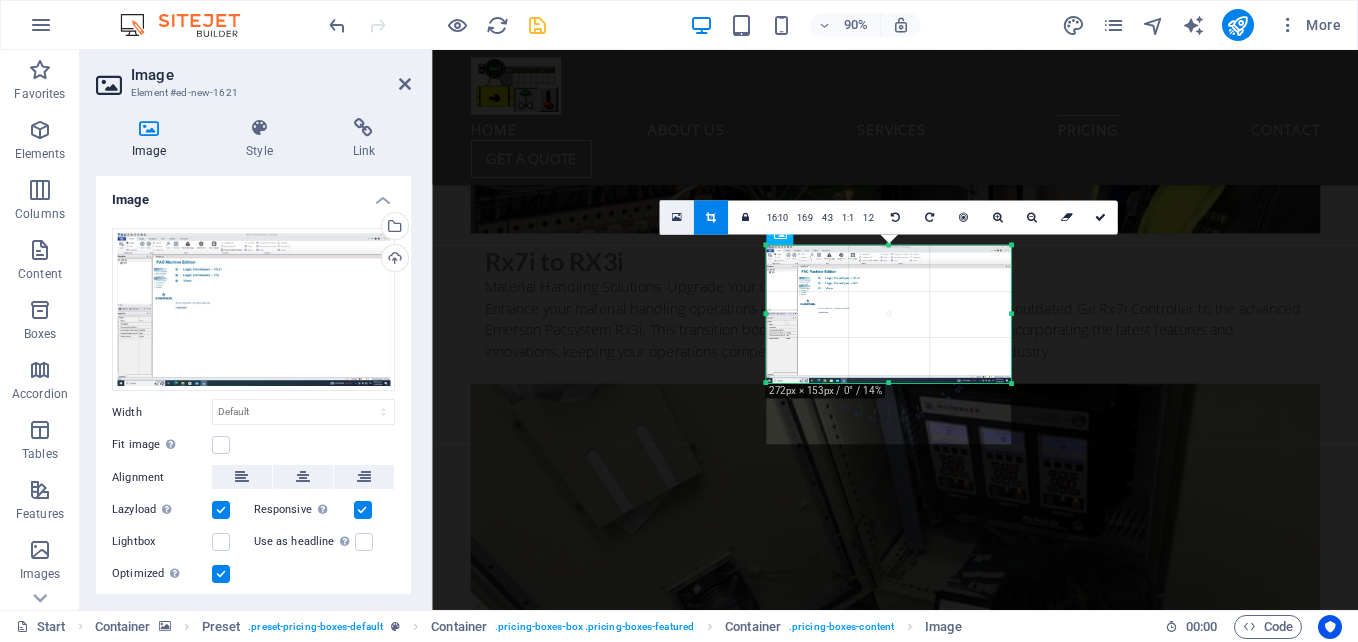 click at bounding box center (676, 217) 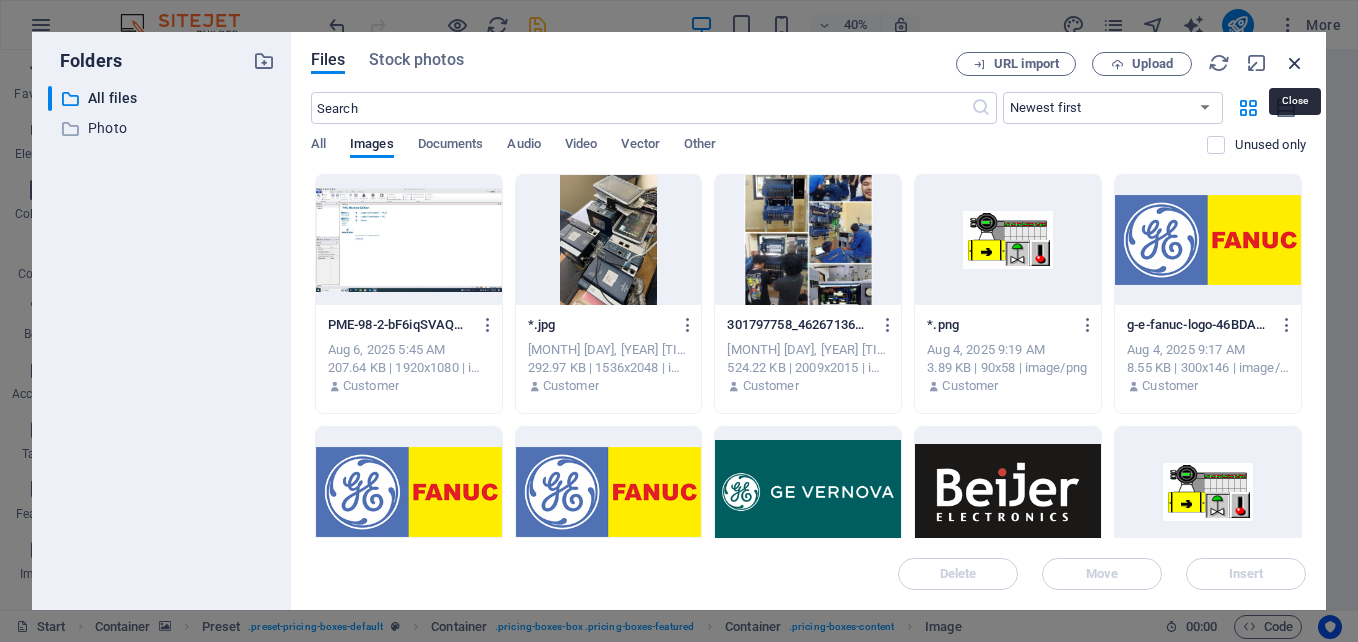 click at bounding box center (1295, 63) 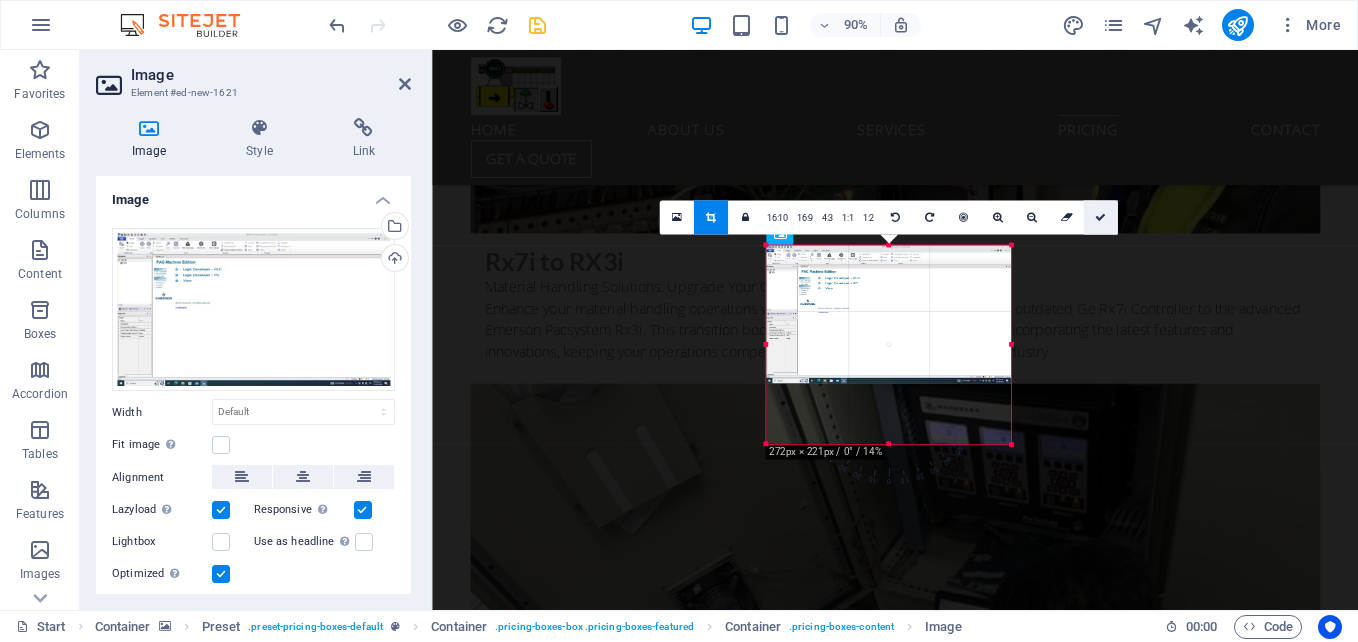 click at bounding box center [1100, 217] 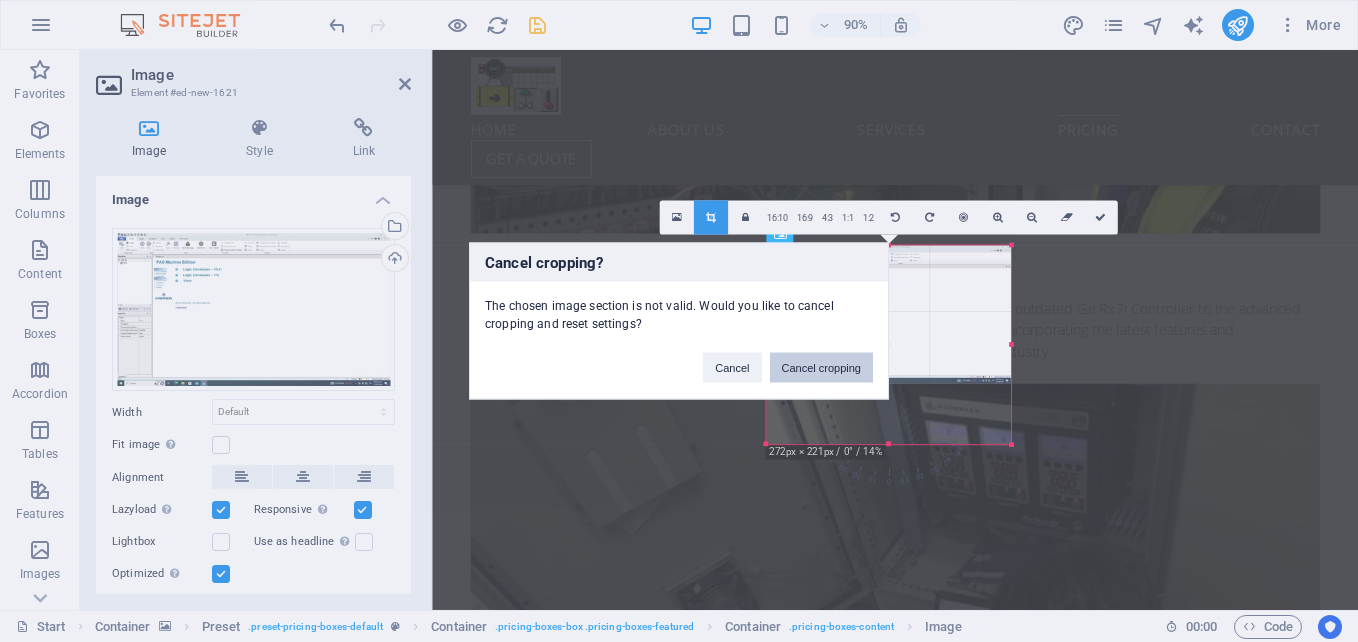 click on "Cancel cropping" at bounding box center (822, 368) 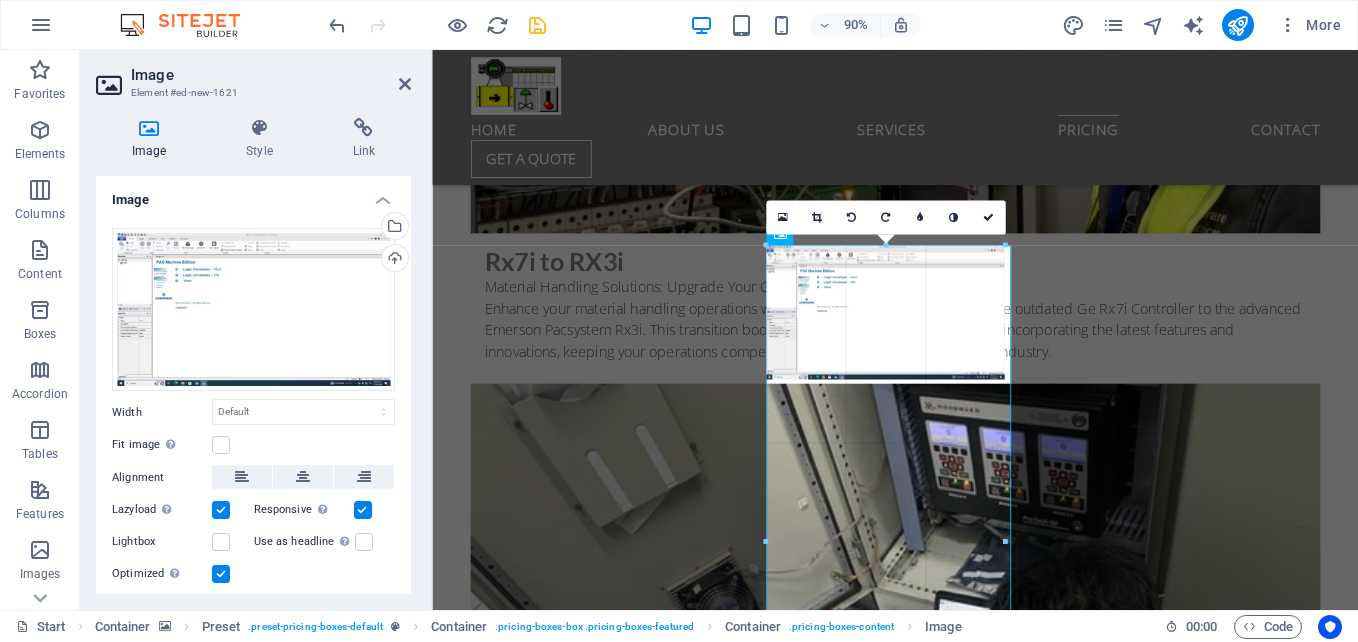 drag, startPoint x: 1011, startPoint y: 399, endPoint x: 1000, endPoint y: 408, distance: 14.21267 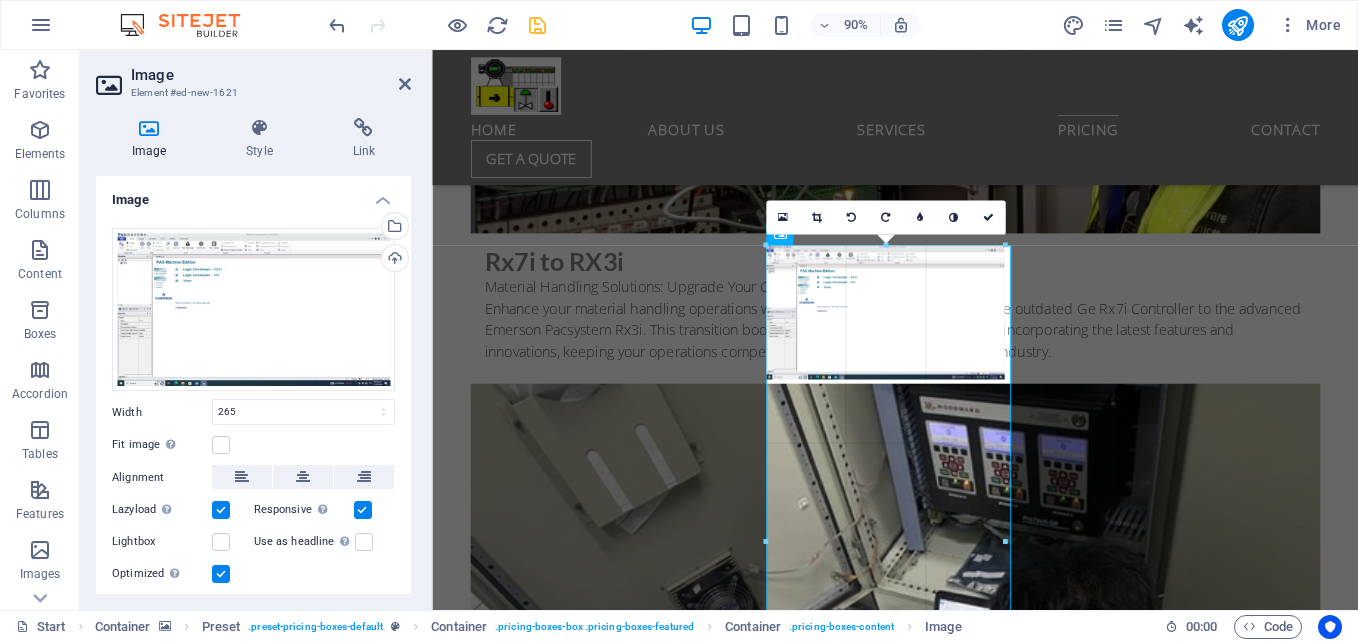 select on "px" 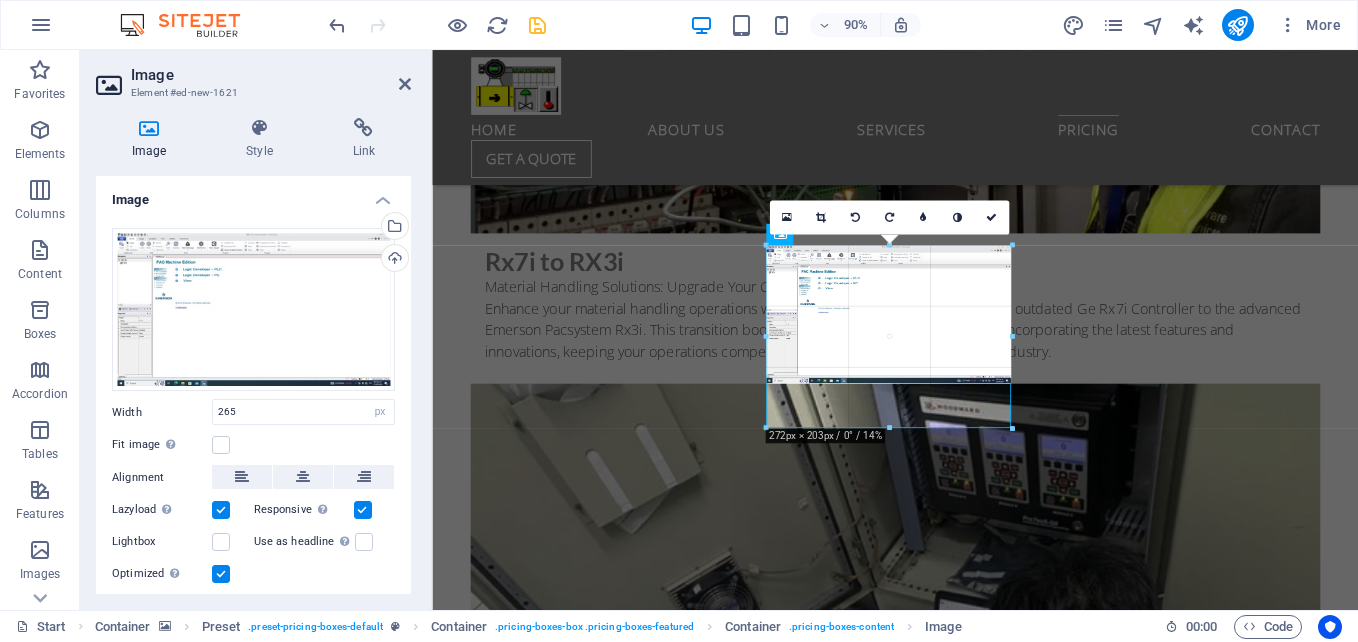drag, startPoint x: 882, startPoint y: 396, endPoint x: 878, endPoint y: 450, distance: 54.147945 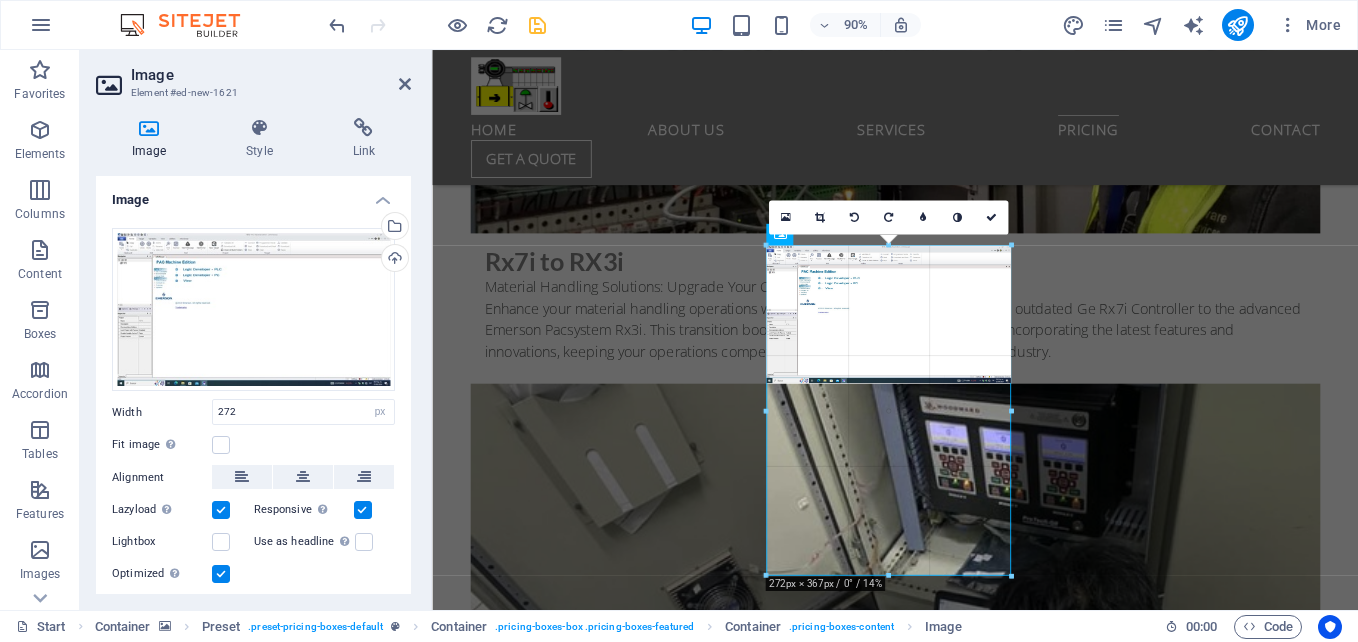 drag, startPoint x: 1009, startPoint y: 398, endPoint x: 625, endPoint y: 398, distance: 384 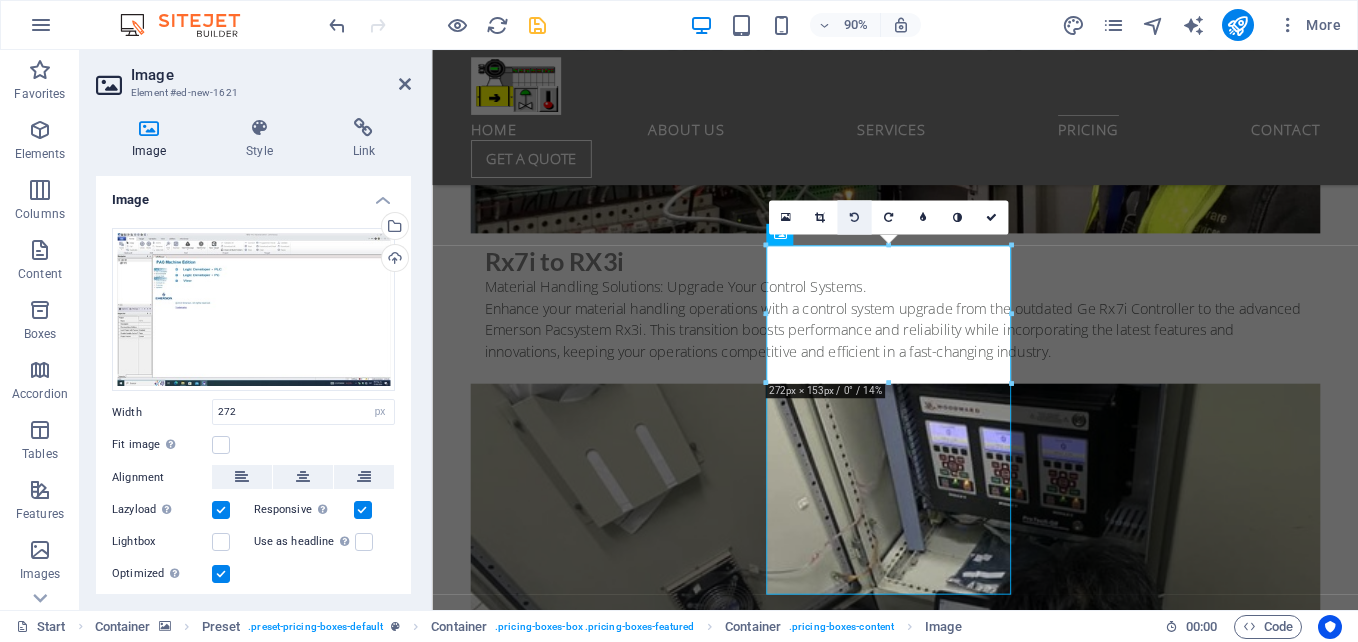 click at bounding box center (854, 217) 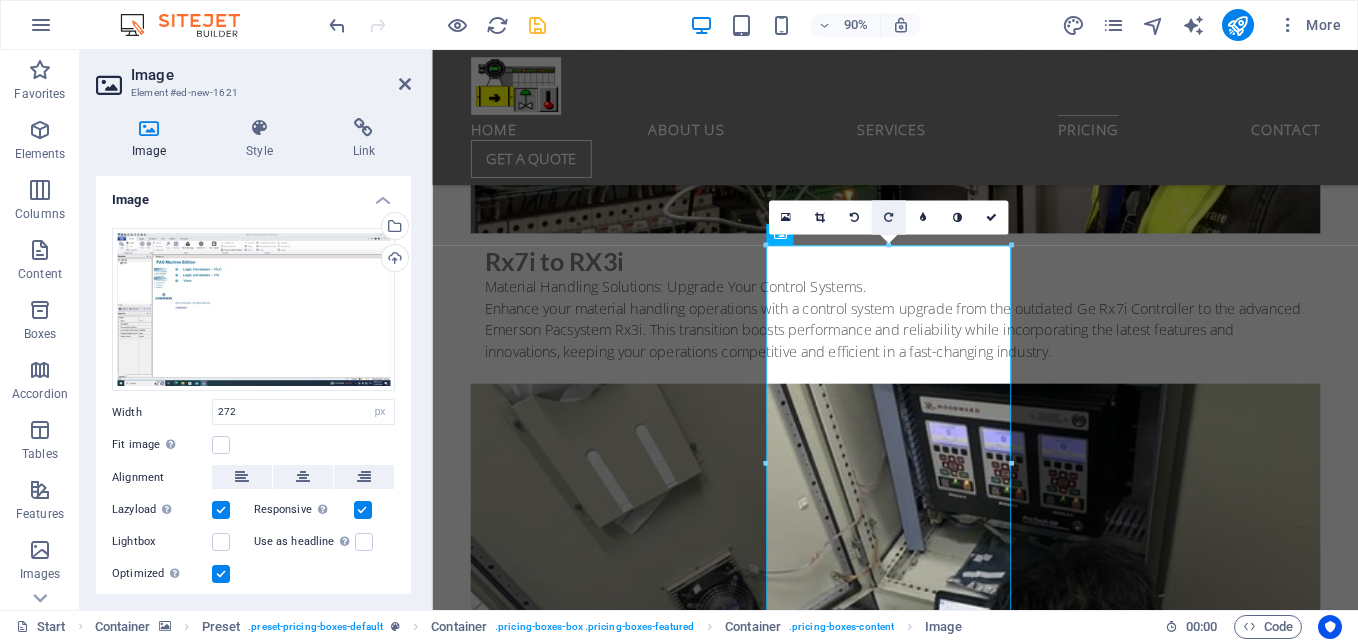 click at bounding box center [888, 217] 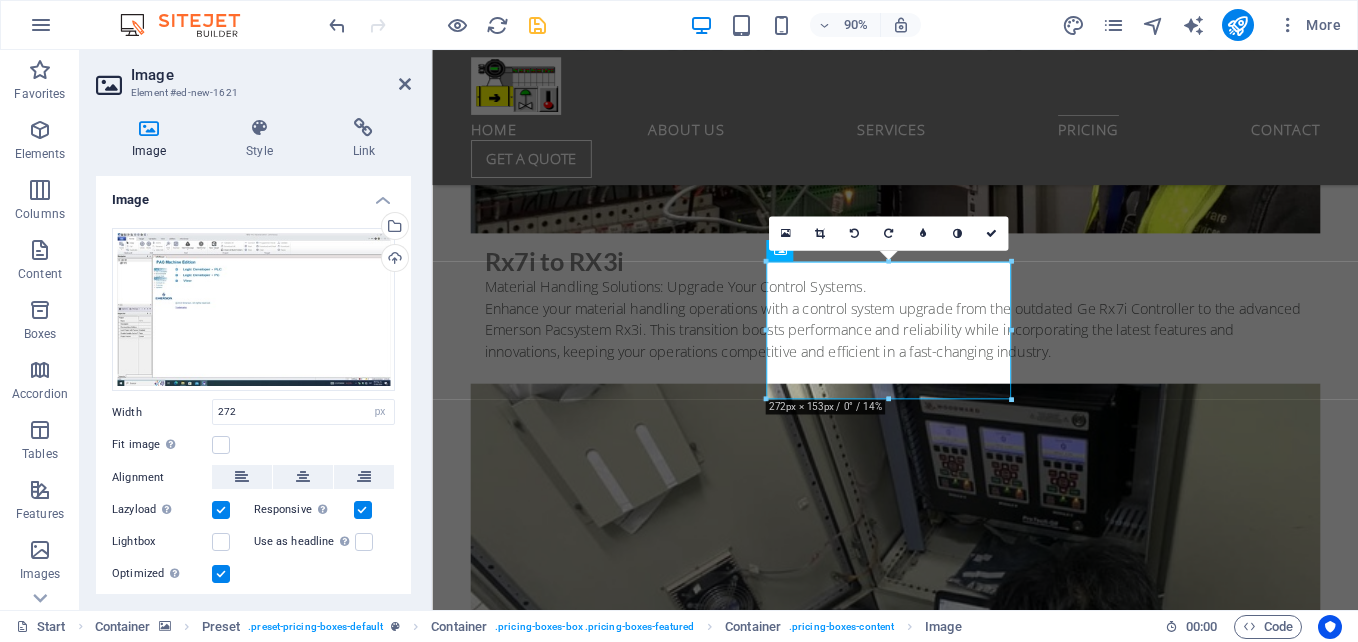 click at bounding box center [946, 12771] 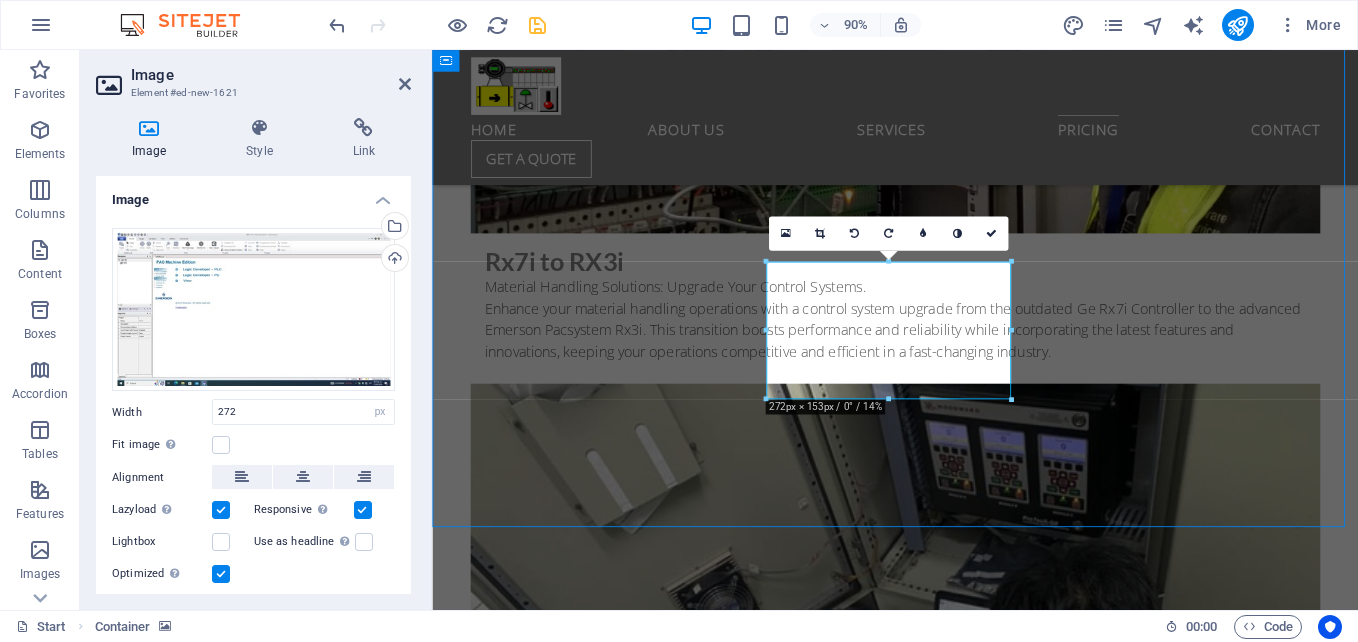 click at bounding box center [946, 12771] 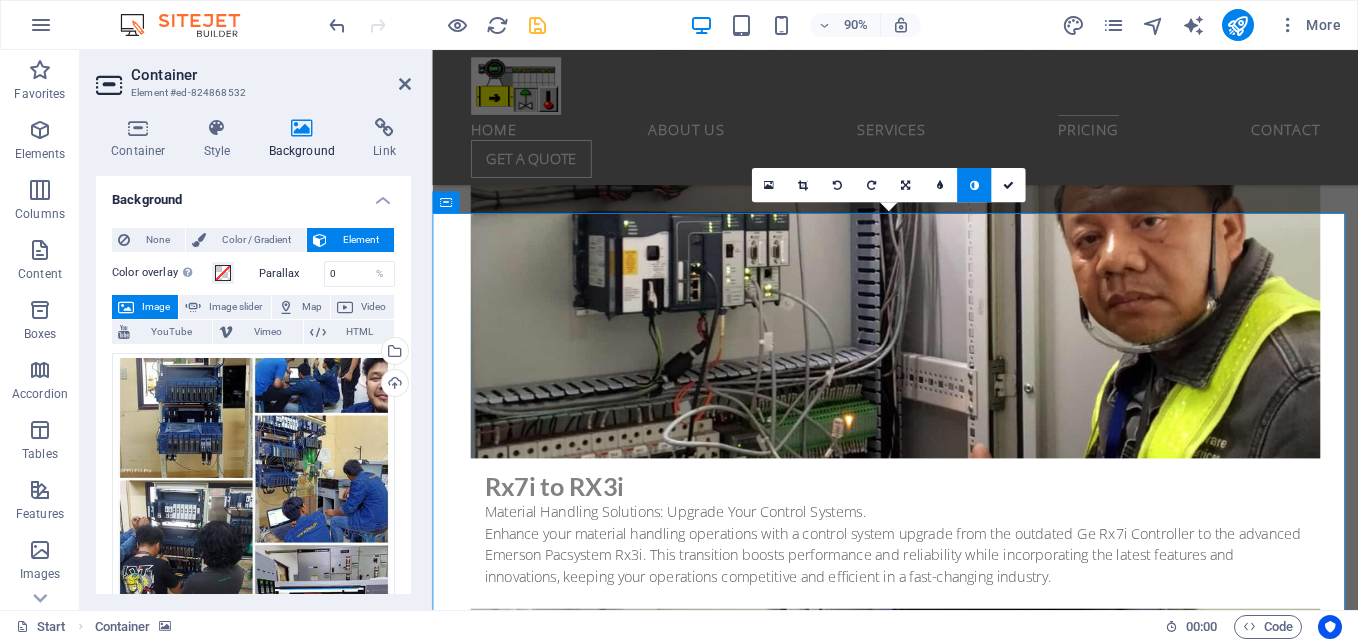 scroll, scrollTop: 10172, scrollLeft: 0, axis: vertical 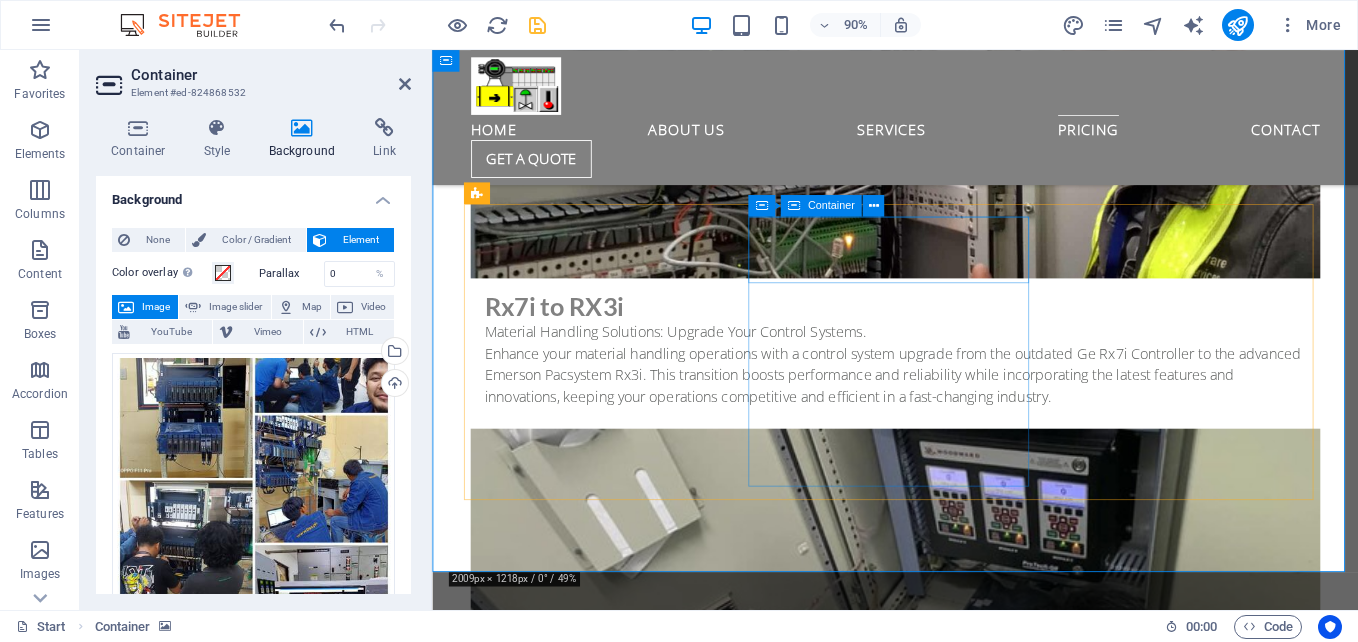 click on "Proficy machine edition" at bounding box center [947, 14364] 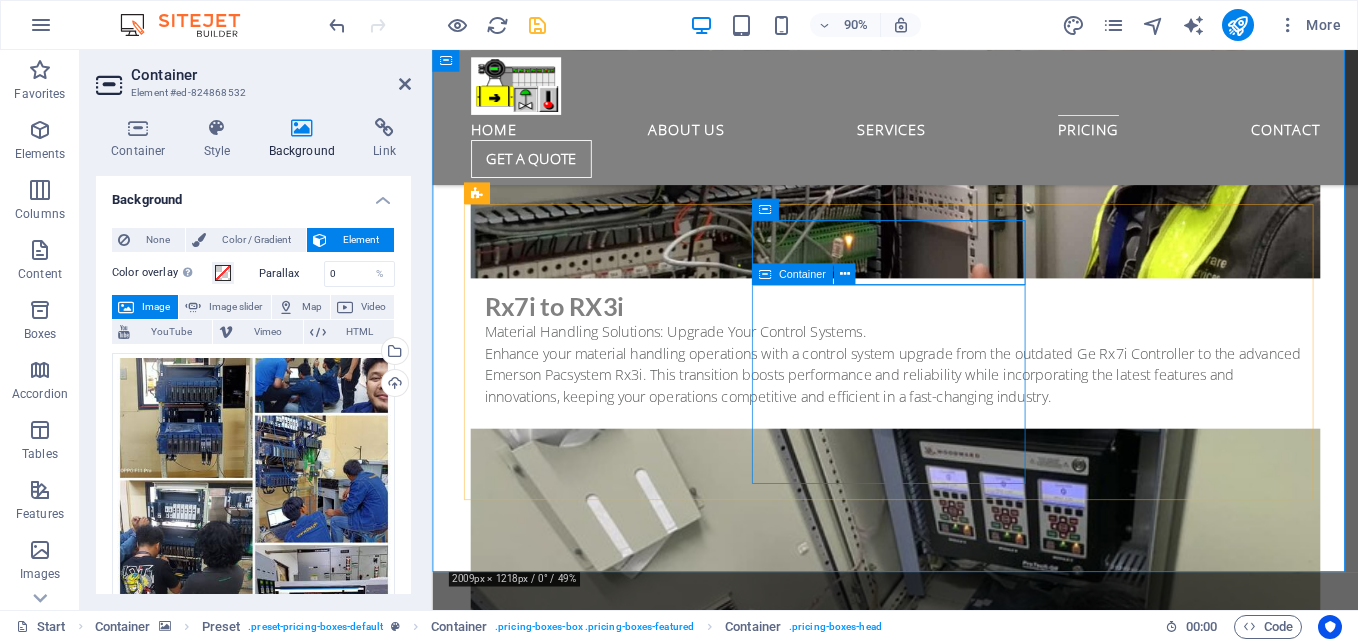 click at bounding box center [765, 274] 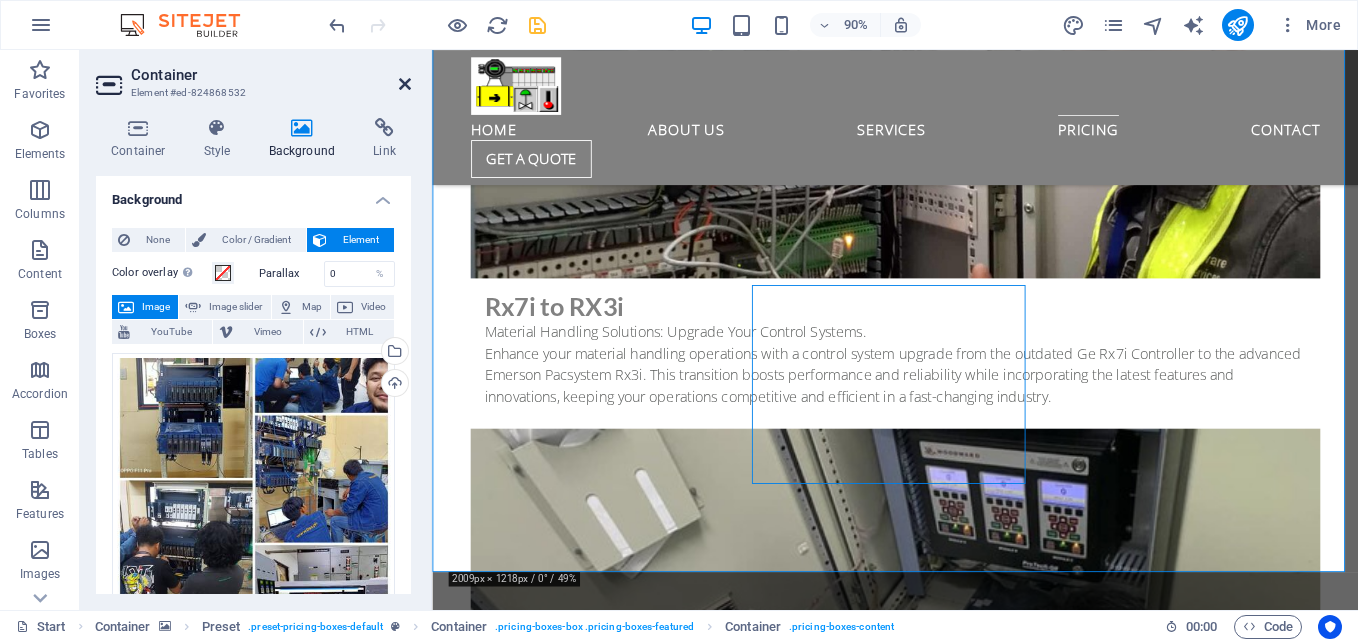 click at bounding box center (405, 84) 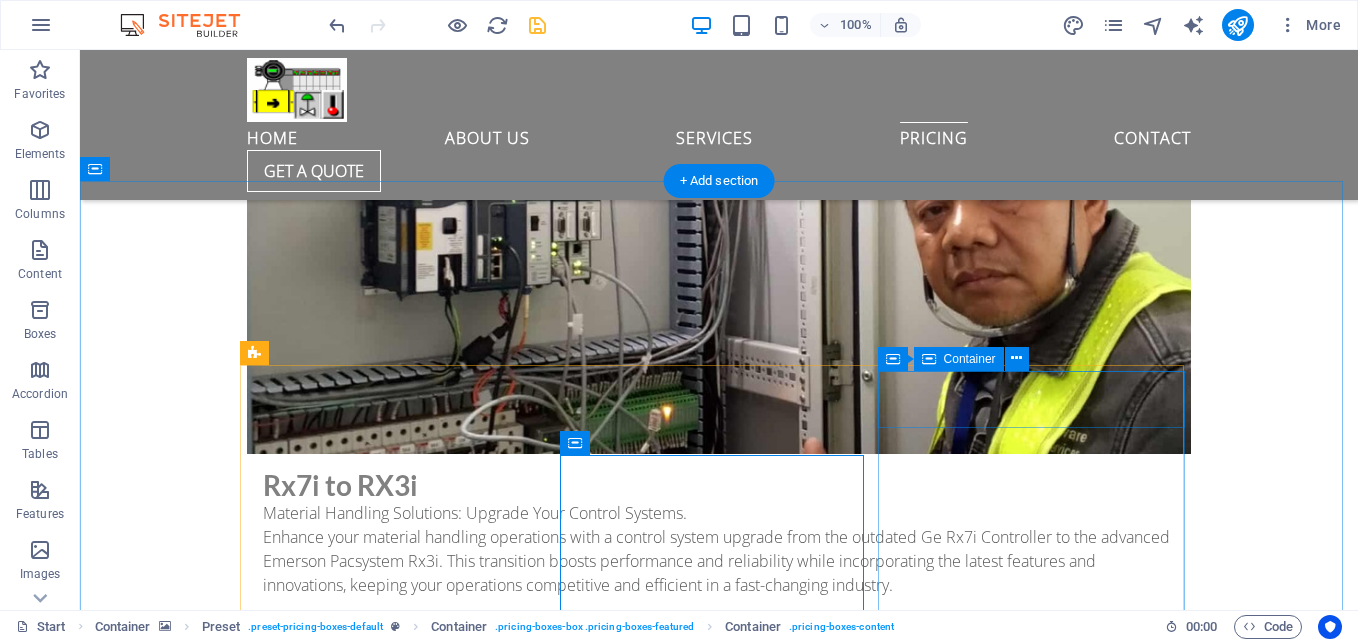 scroll, scrollTop: 9772, scrollLeft: 0, axis: vertical 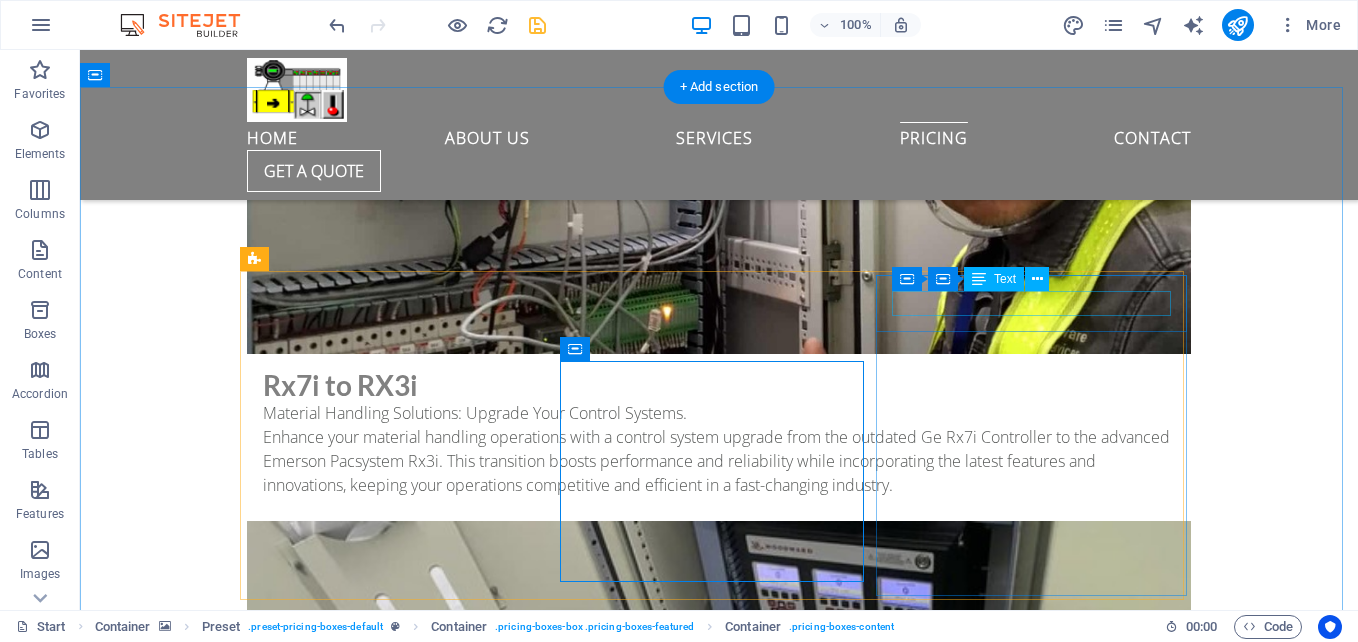 click on "Pro" at bounding box center [719, 14944] 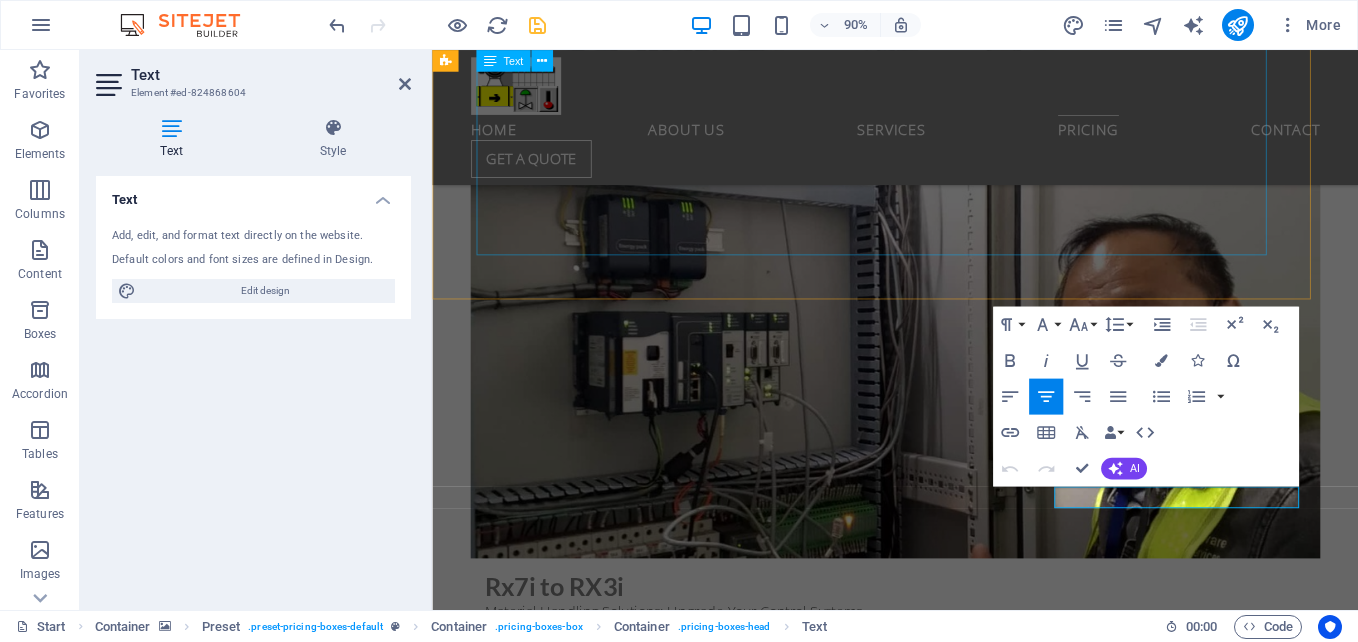 scroll, scrollTop: 9972, scrollLeft: 0, axis: vertical 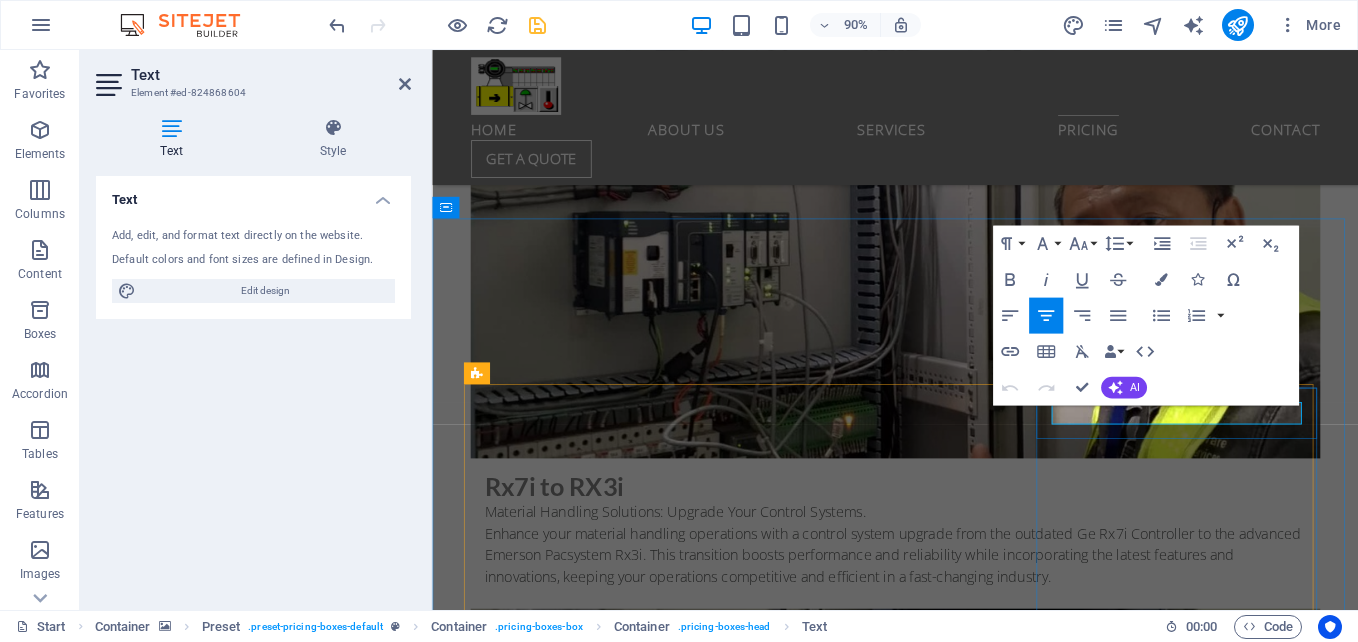 click on "Pro" at bounding box center [946, 14864] 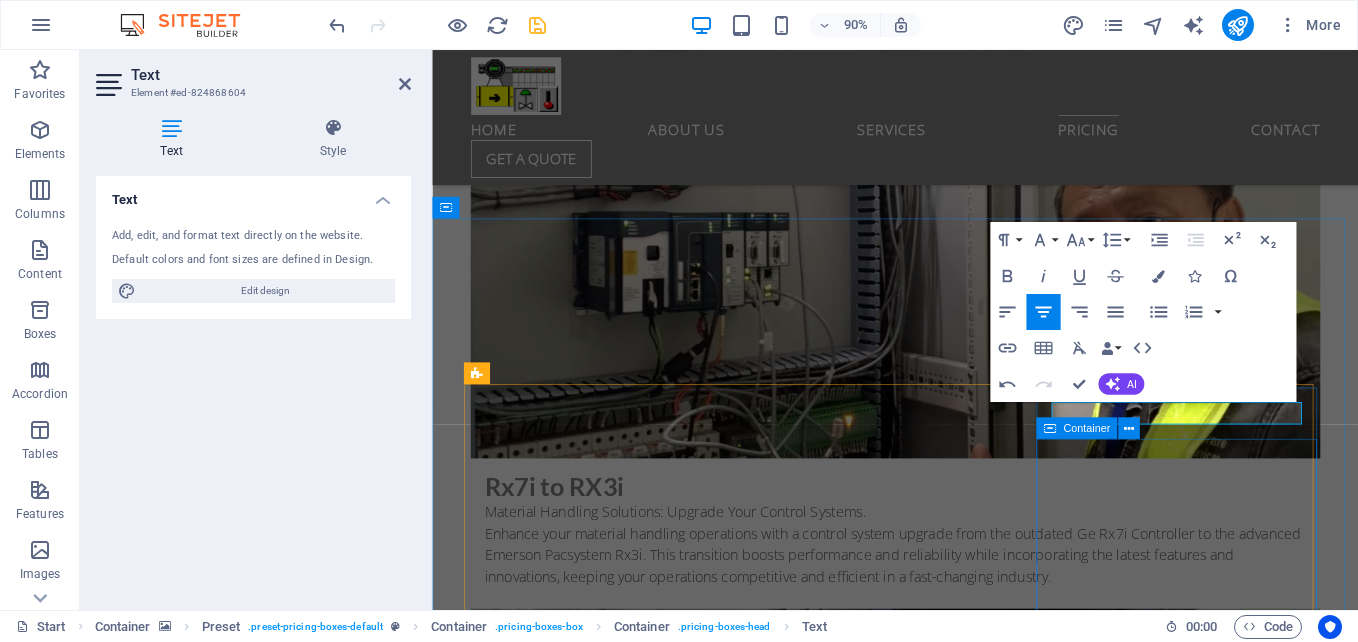 type 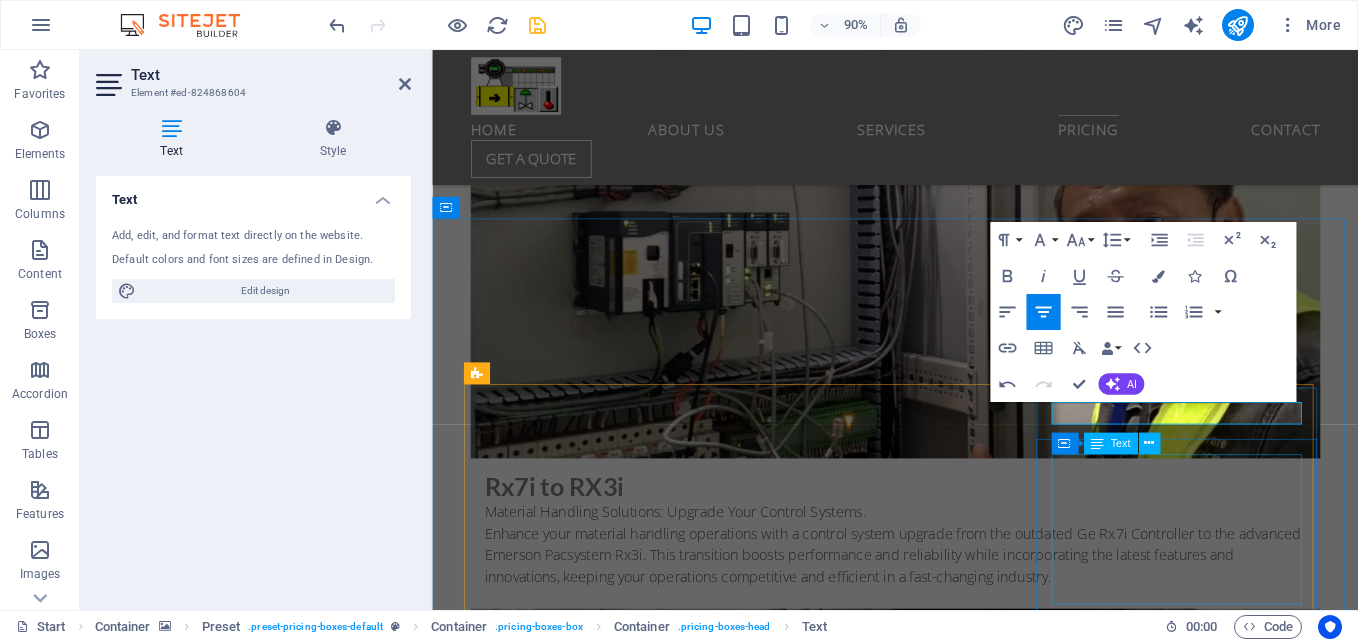 click on "10000  kg load 840  kg / pallet 300  miles 24/7  support" at bounding box center [946, 14993] 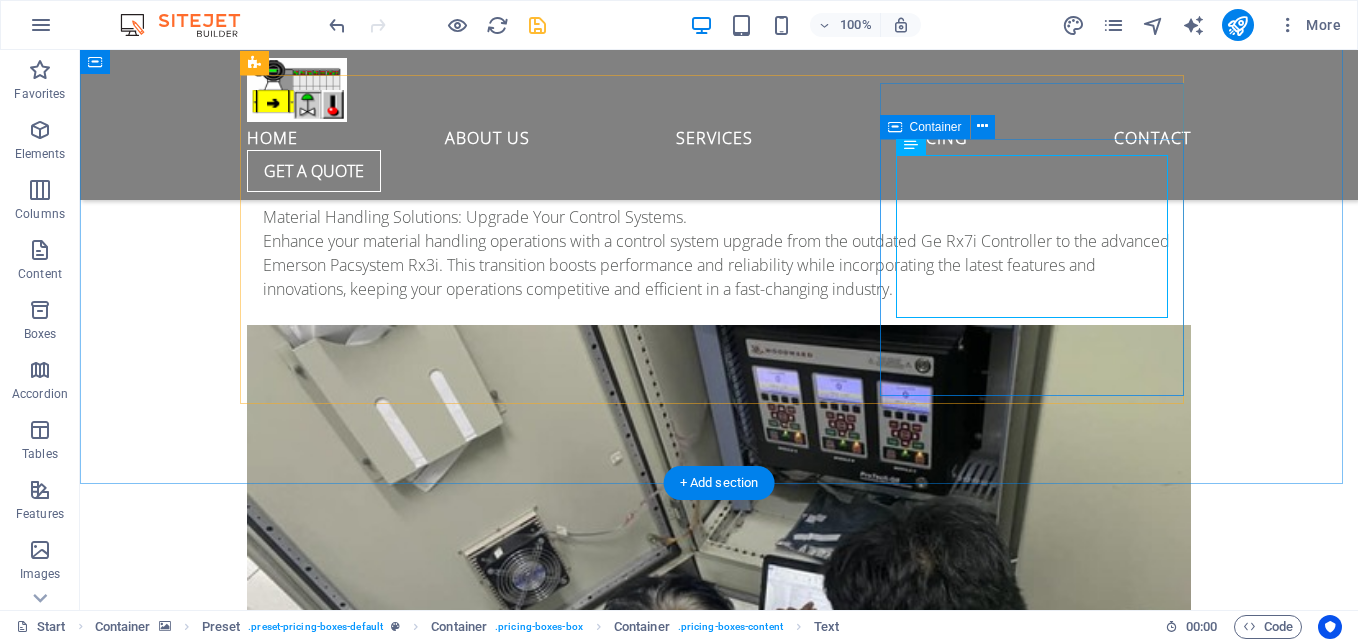 scroll, scrollTop: 9872, scrollLeft: 0, axis: vertical 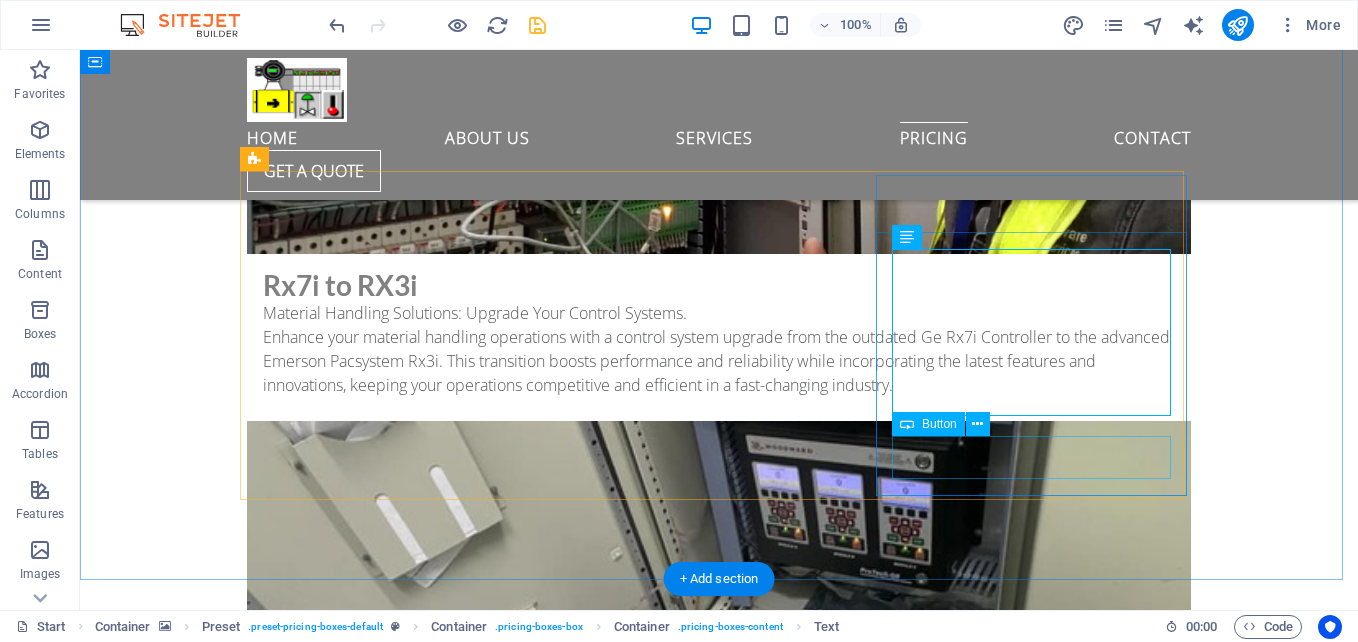 click on "order Now" at bounding box center (719, 15098) 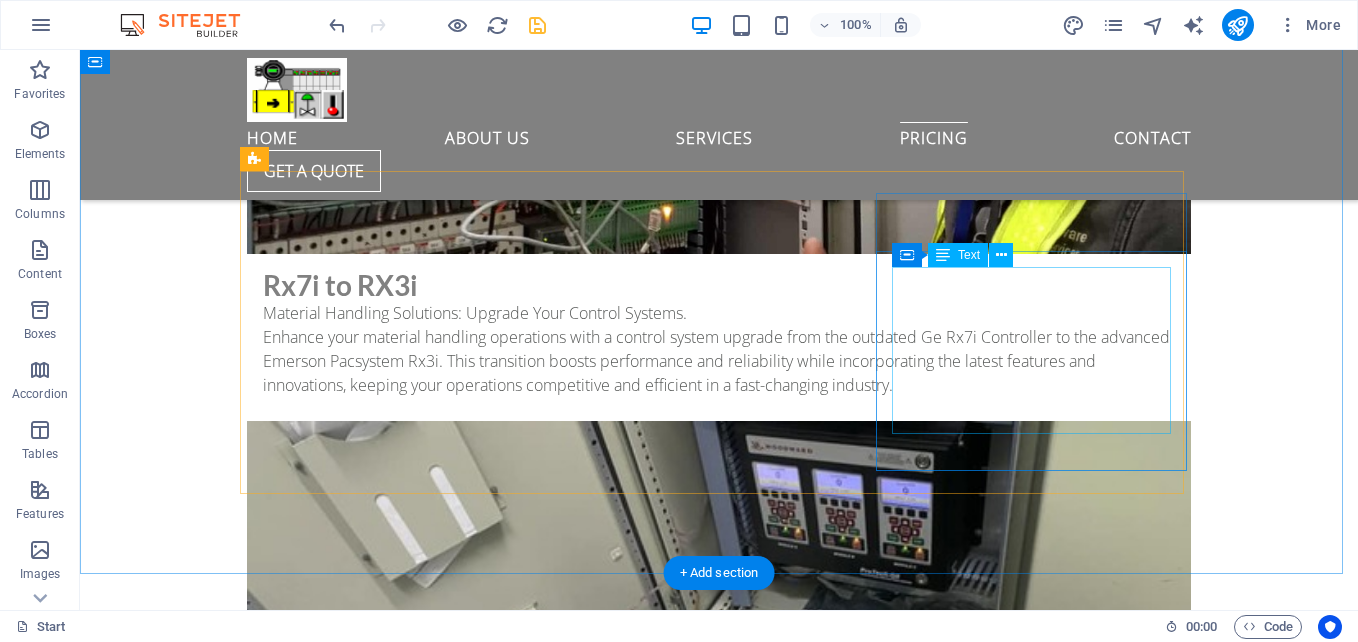 click on "10000  kg load 840  kg / pallet 300  miles 24/7  support" at bounding box center [719, 14967] 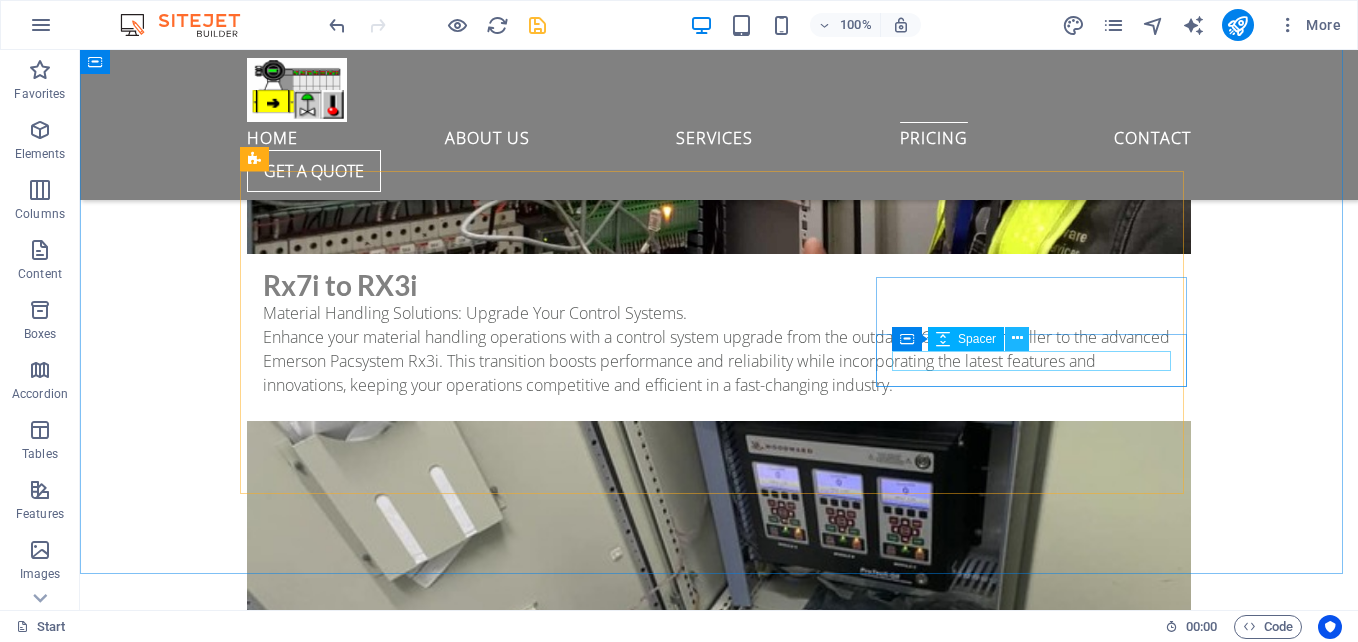 click at bounding box center (1017, 339) 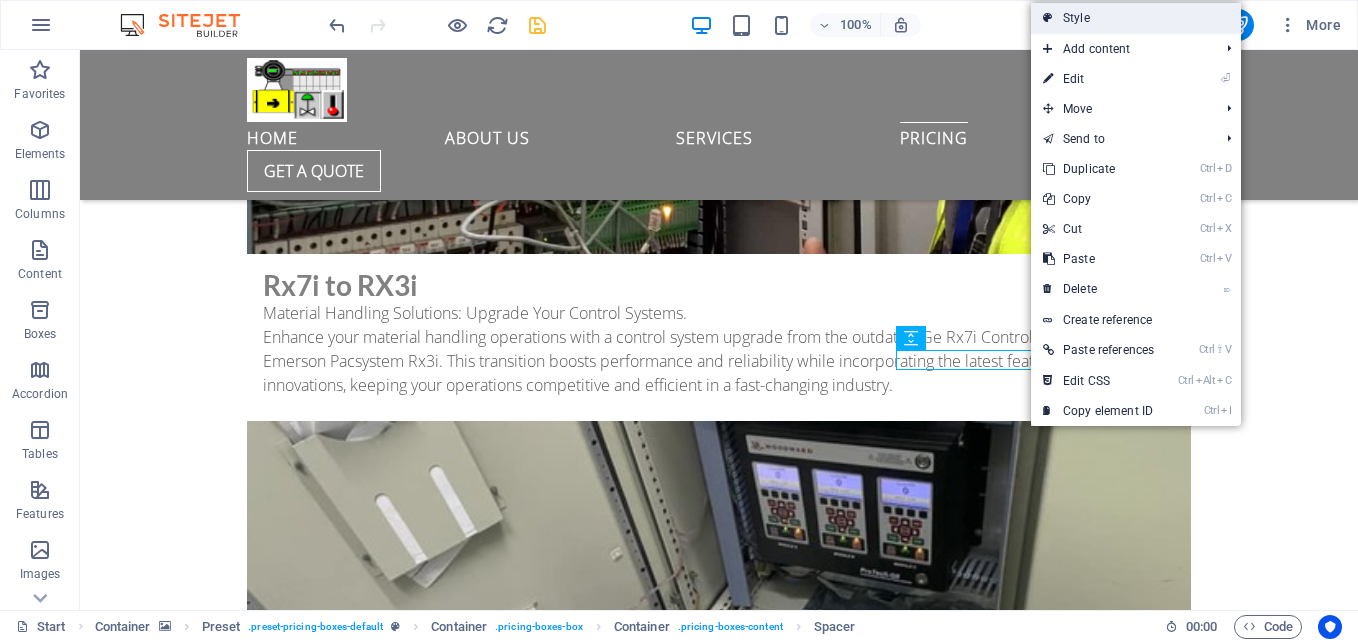 click on "Style" at bounding box center [1136, 18] 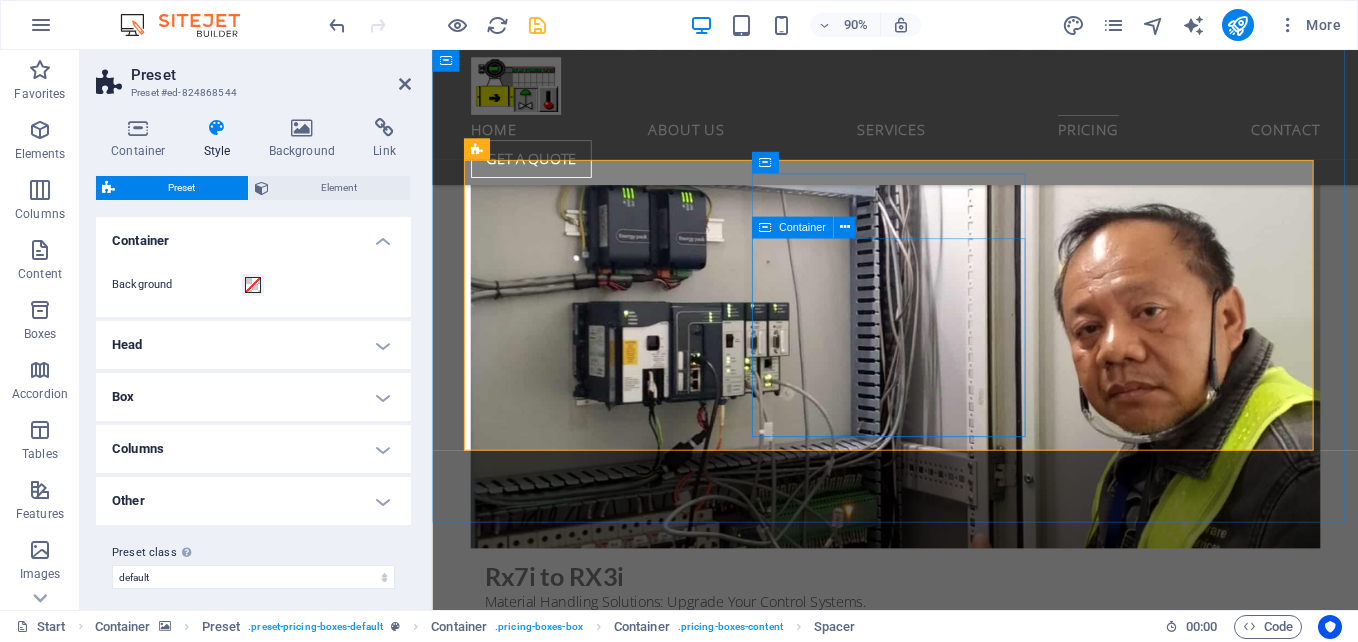 scroll, scrollTop: 10221, scrollLeft: 0, axis: vertical 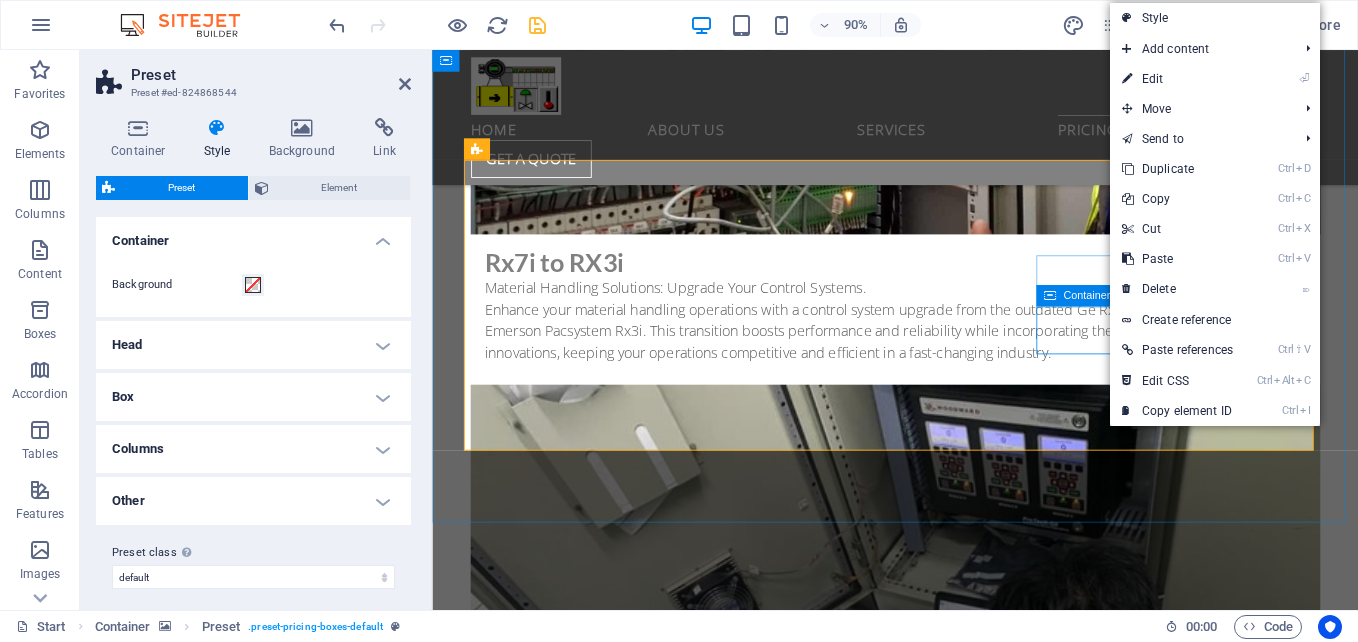 click at bounding box center (947, 14667) 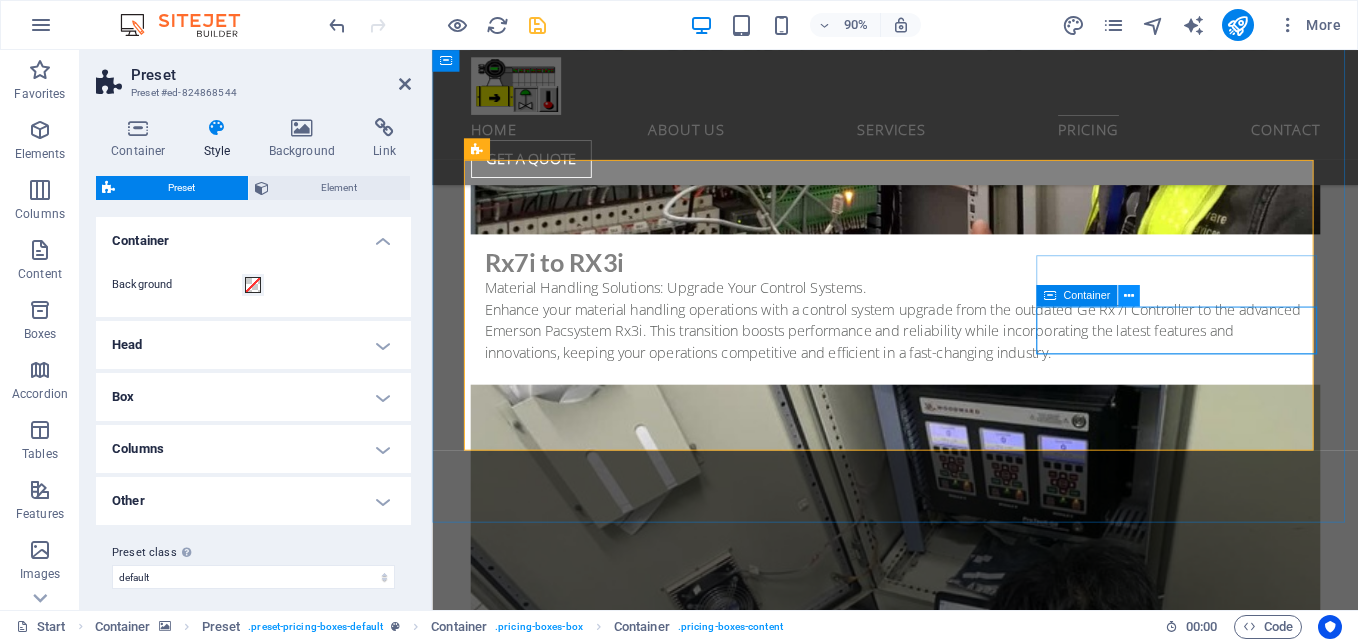 click at bounding box center [1129, 295] 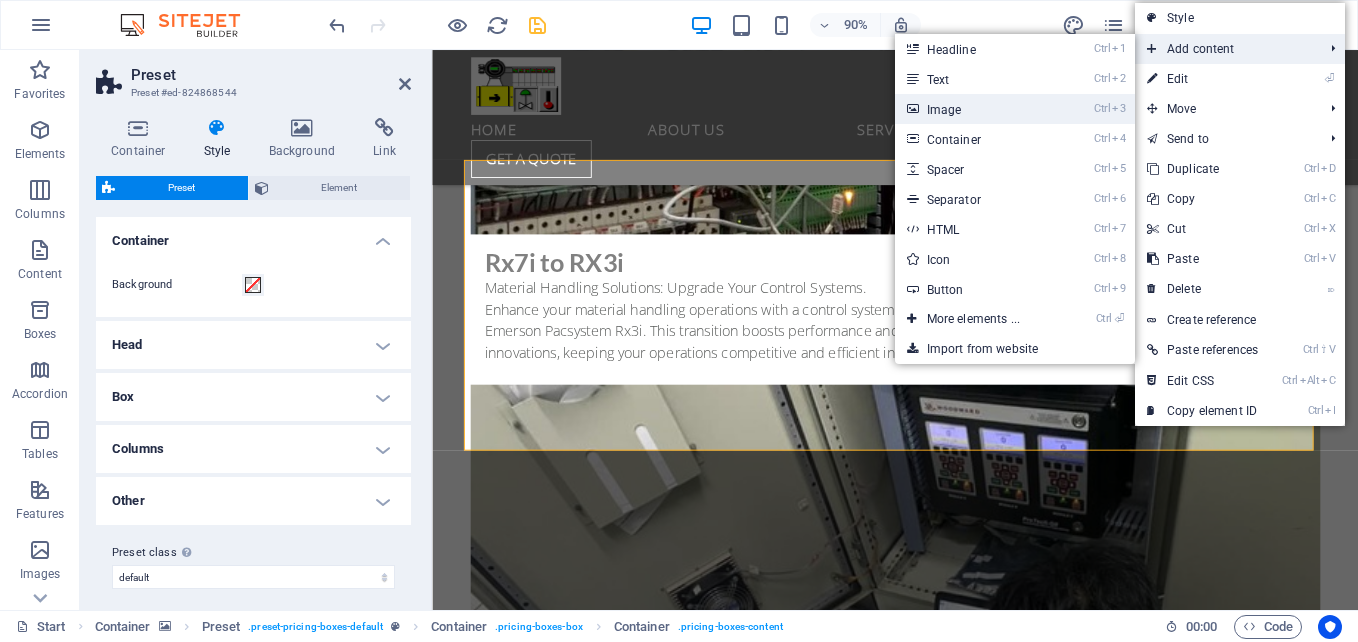 click on "Ctrl 3  Image" at bounding box center [977, 109] 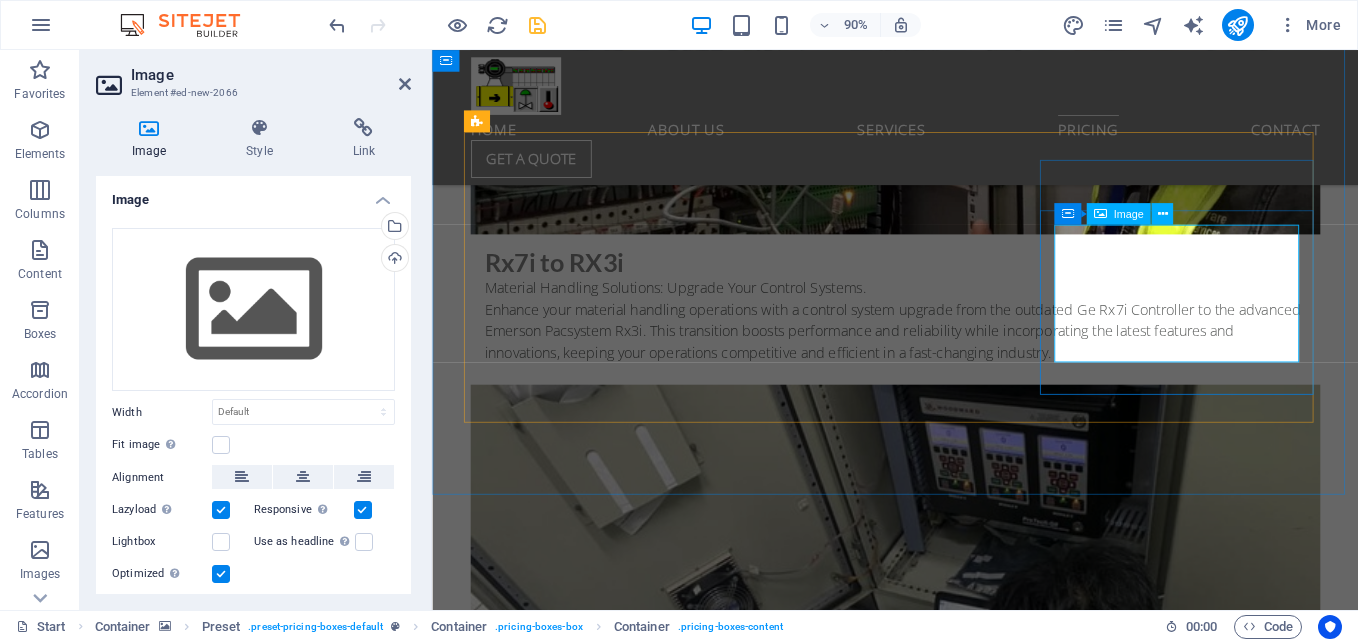 scroll, scrollTop: 10252, scrollLeft: 0, axis: vertical 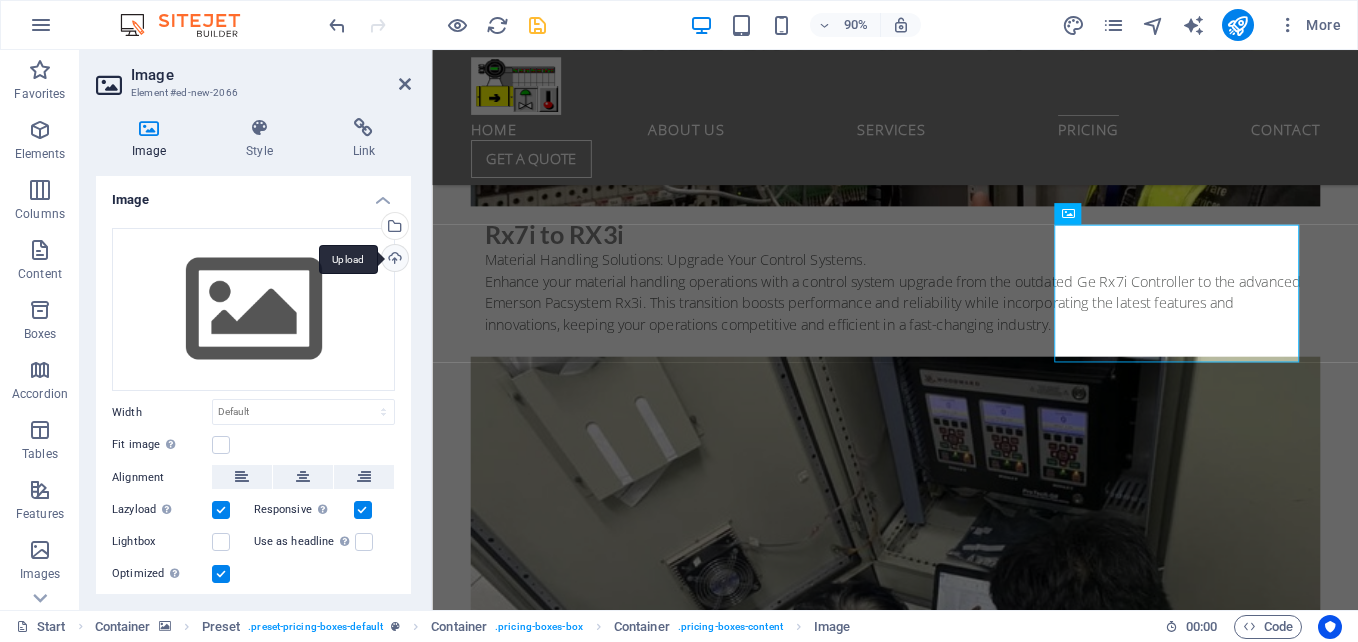 click on "Upload" at bounding box center [393, 260] 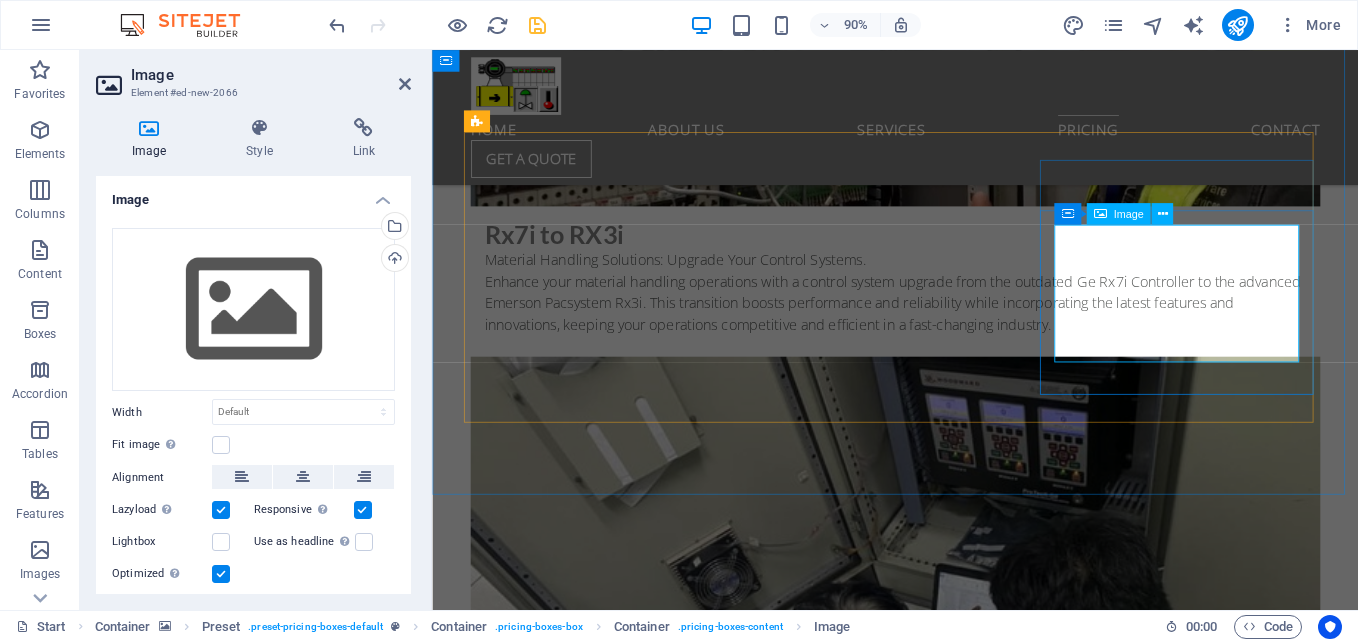 click on "Image" at bounding box center [1128, 213] 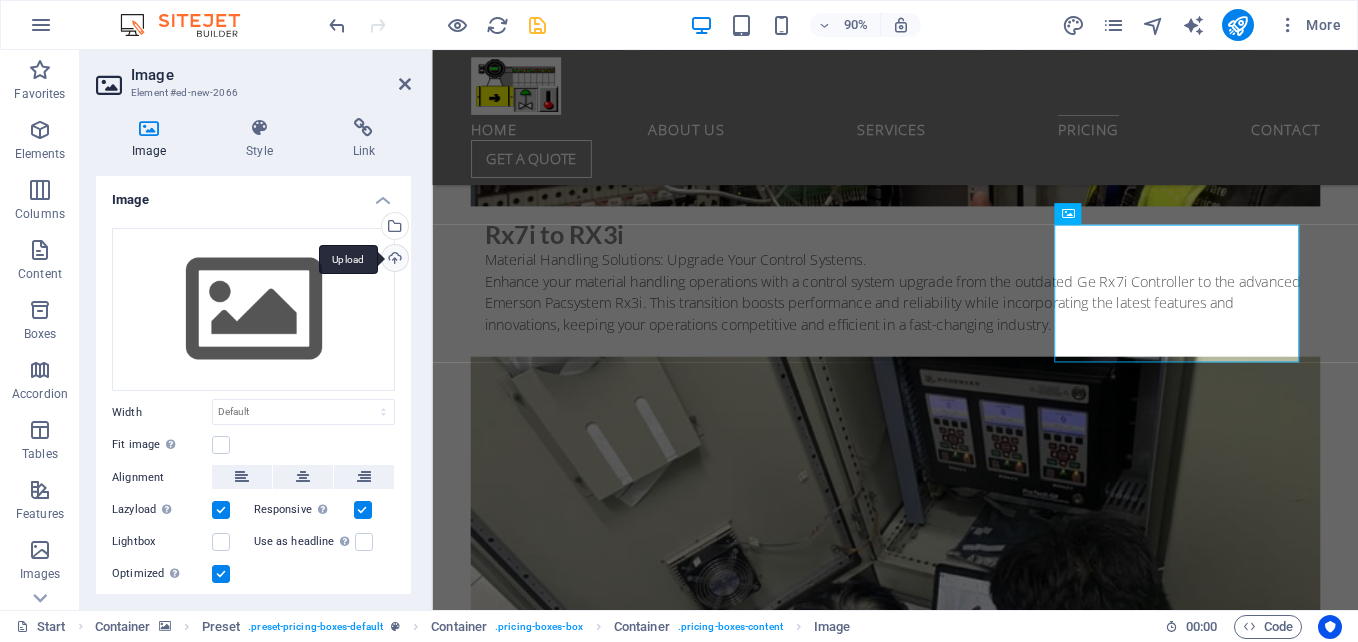 click on "Upload" at bounding box center (393, 260) 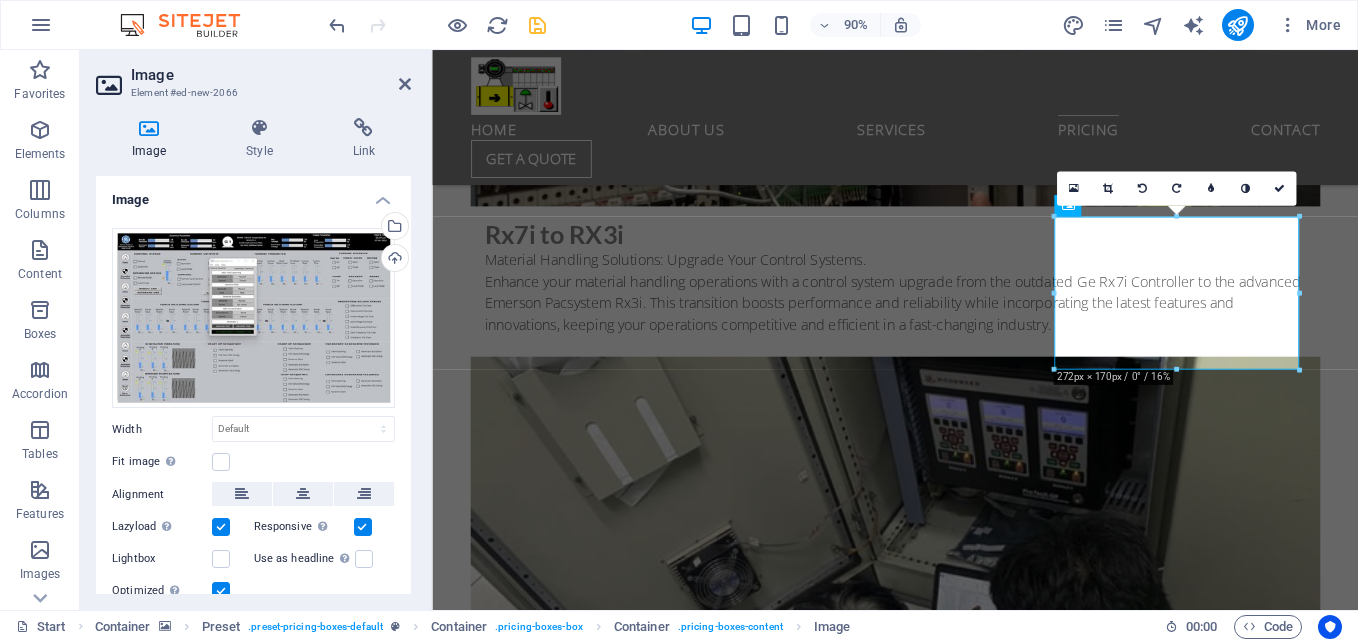 click at bounding box center (946, 12738) 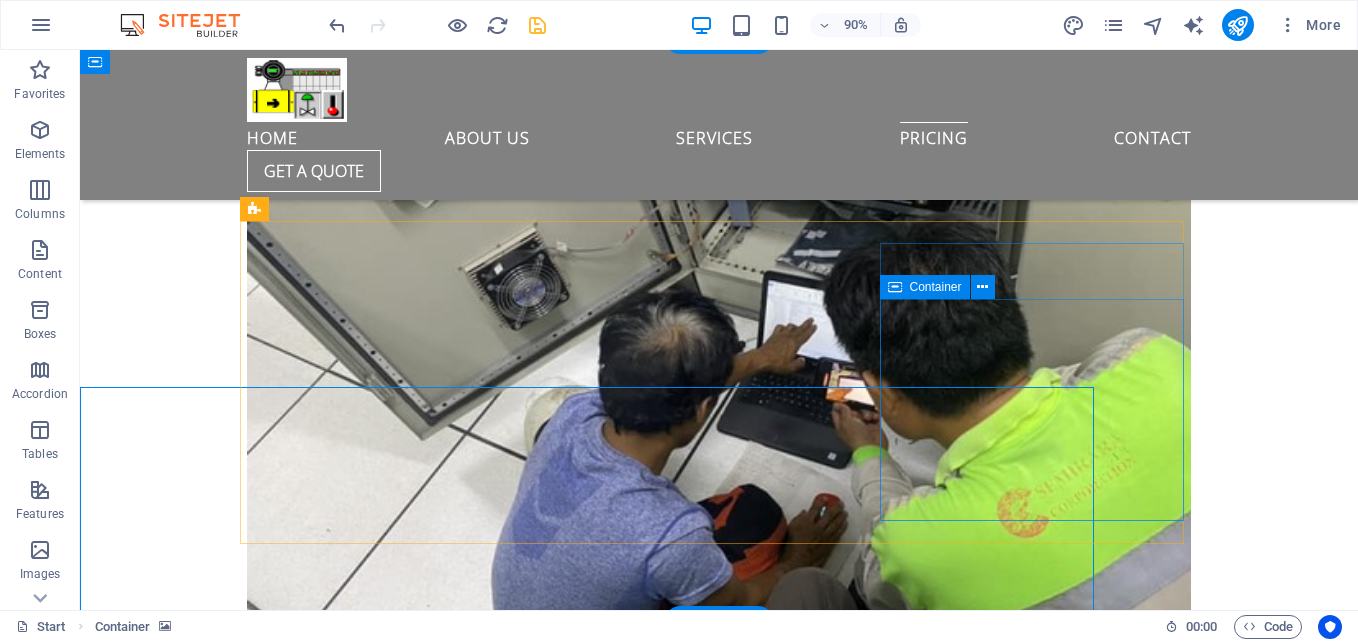 scroll, scrollTop: 9822, scrollLeft: 0, axis: vertical 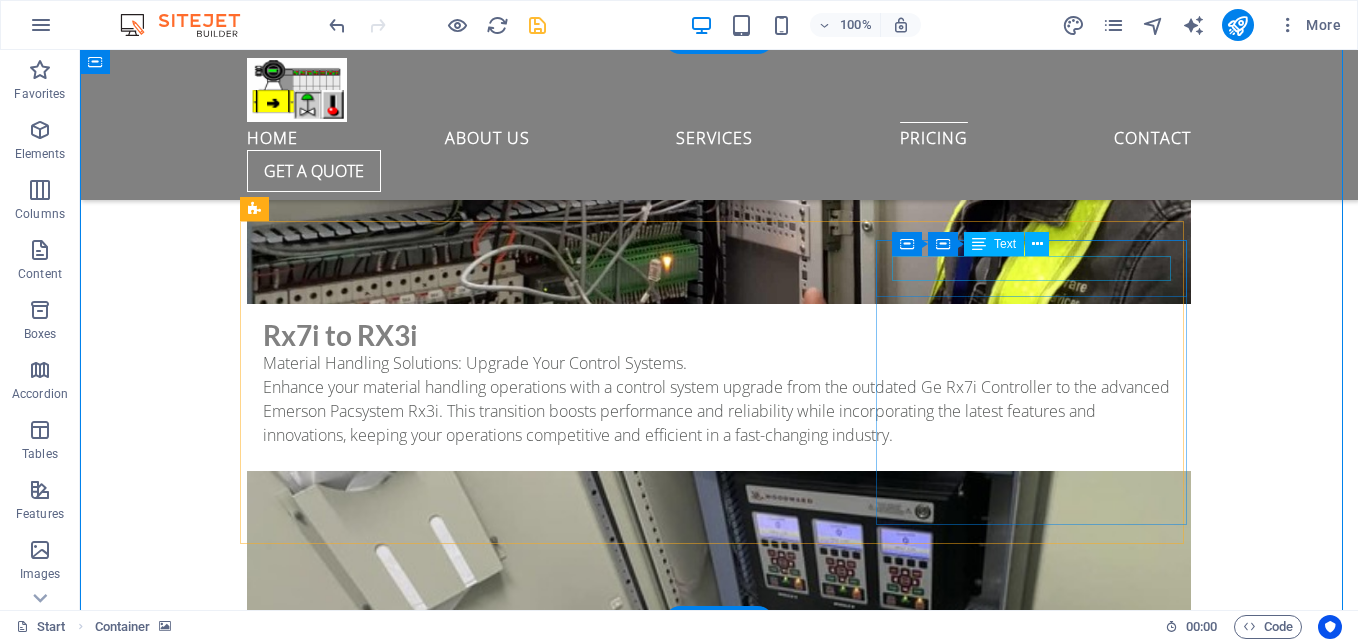 click on "cimplicity" at bounding box center (719, 14881) 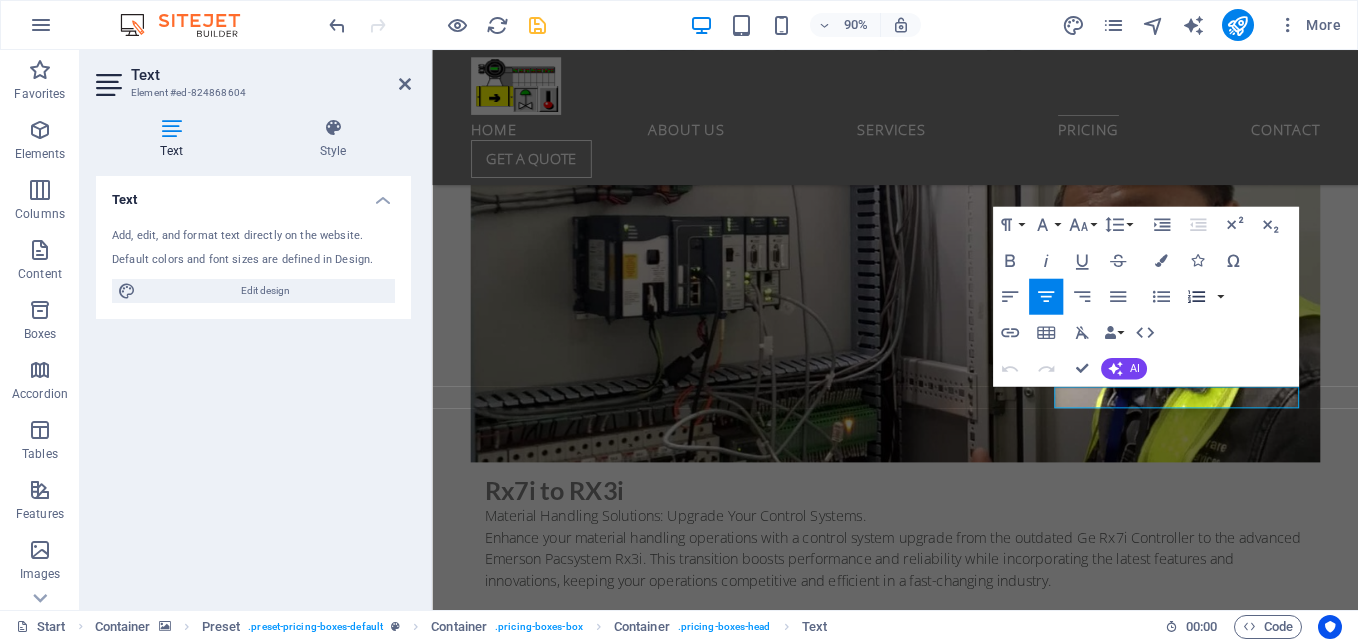 scroll, scrollTop: 10022, scrollLeft: 0, axis: vertical 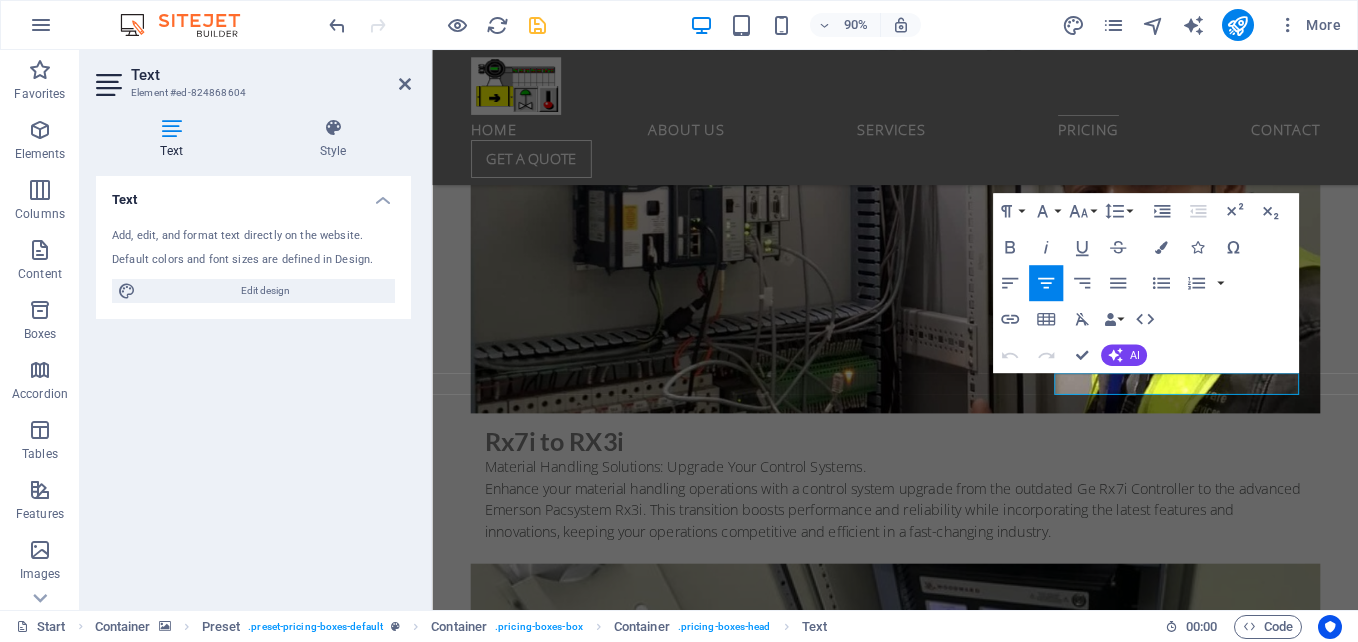 click at bounding box center [946, 12968] 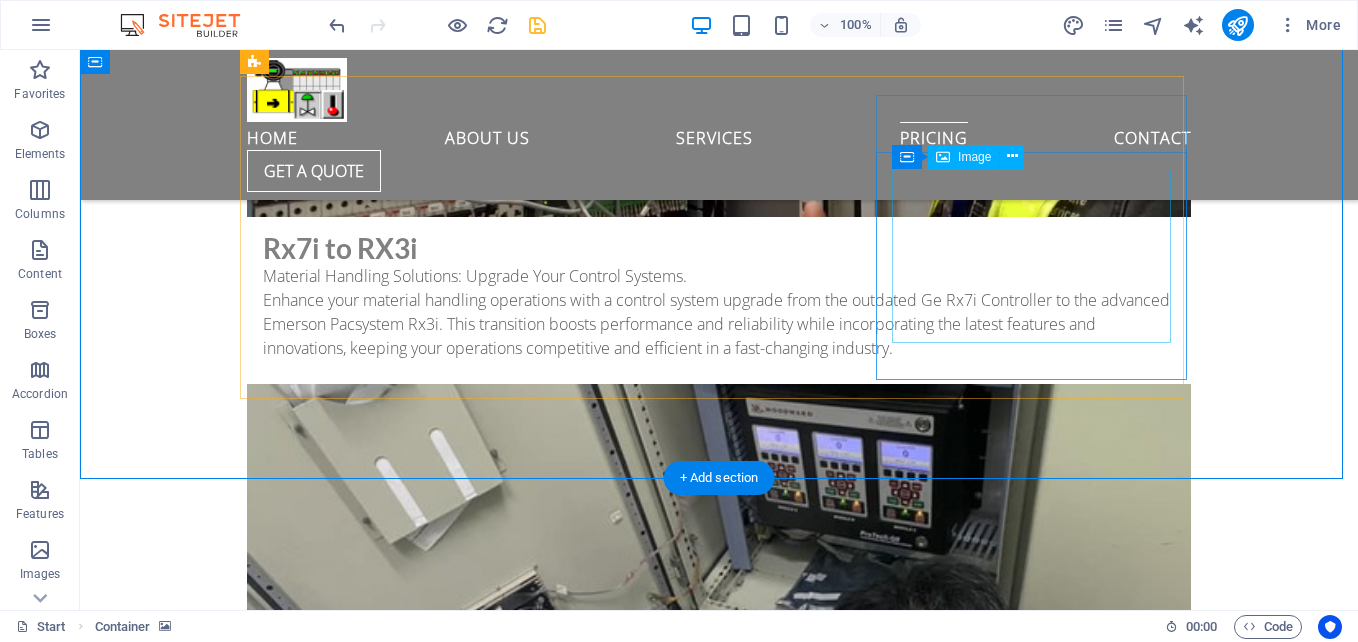scroll, scrollTop: 9822, scrollLeft: 0, axis: vertical 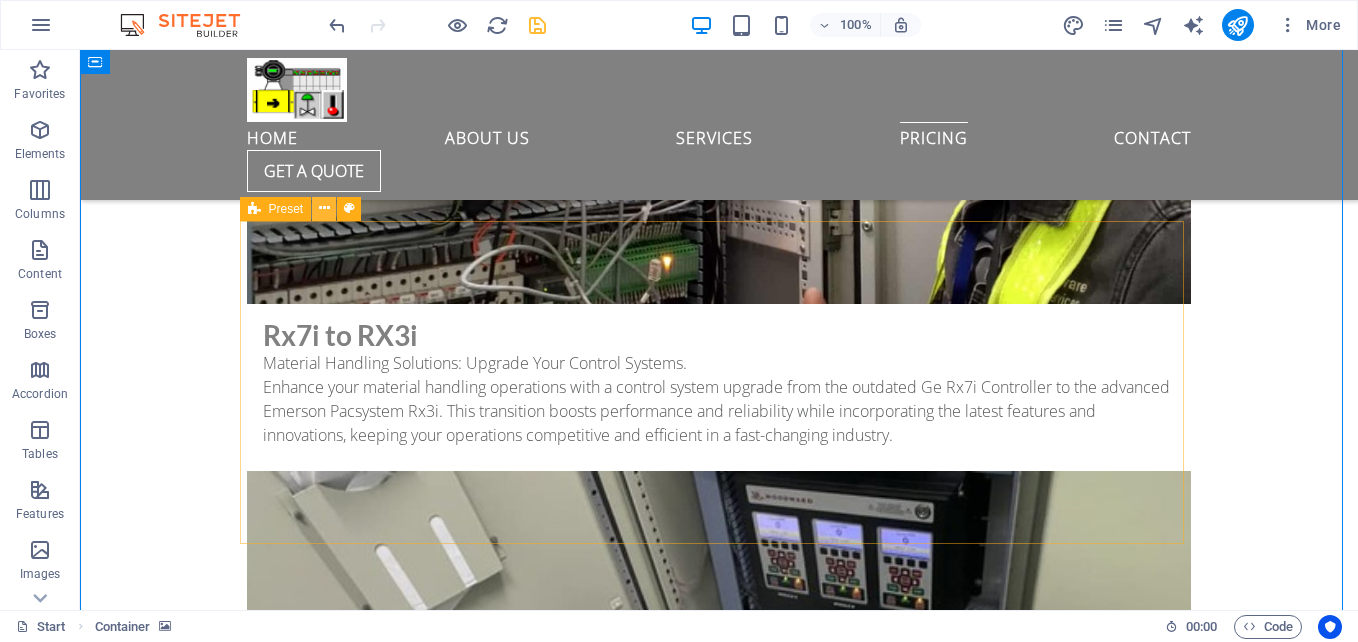 click at bounding box center [324, 208] 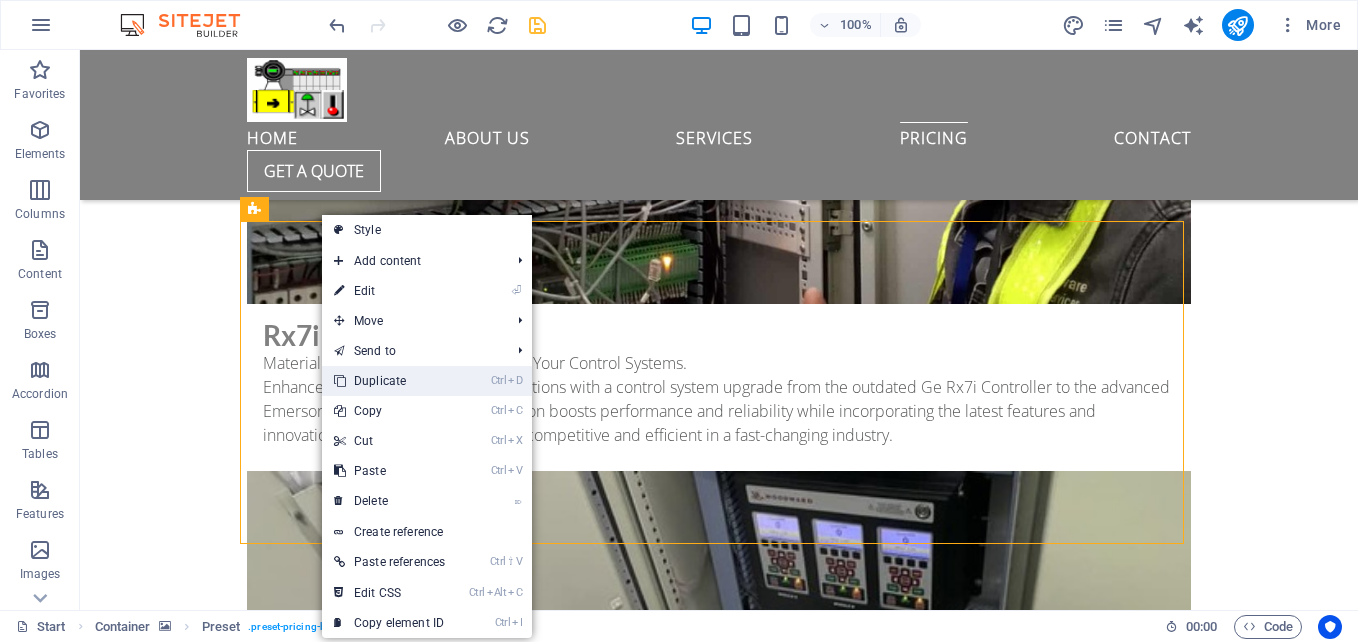 click on "Ctrl D  Duplicate" at bounding box center [389, 381] 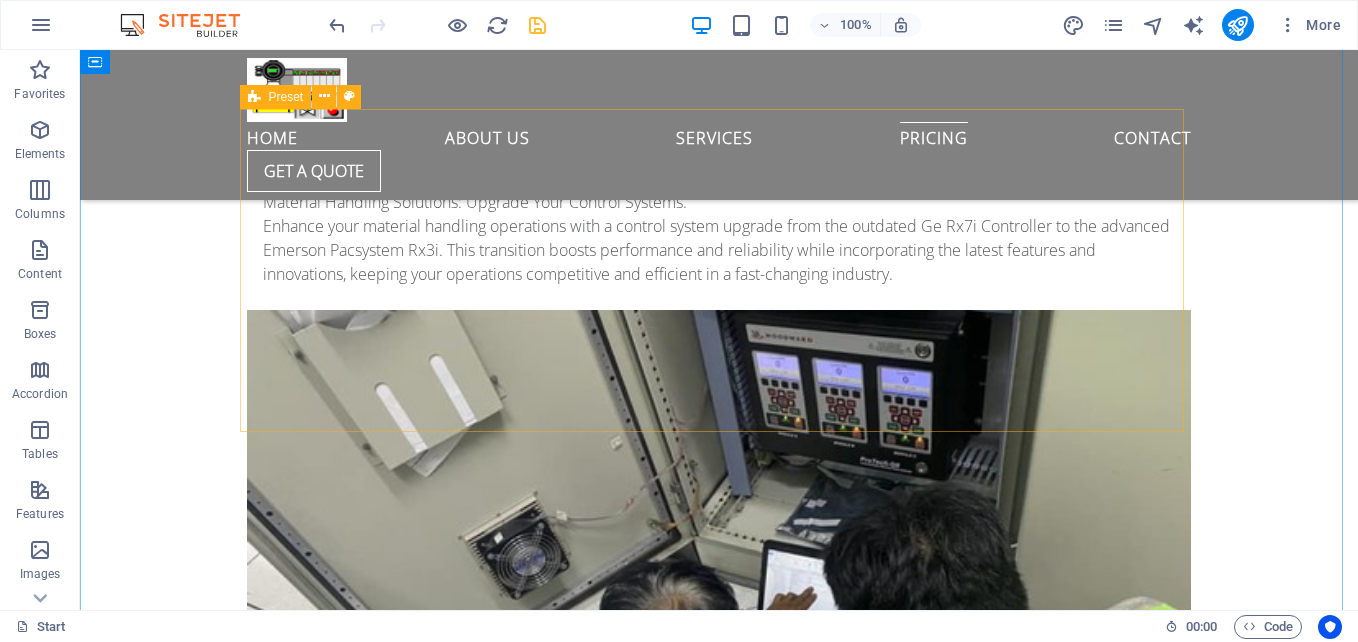 scroll, scrollTop: 10022, scrollLeft: 0, axis: vertical 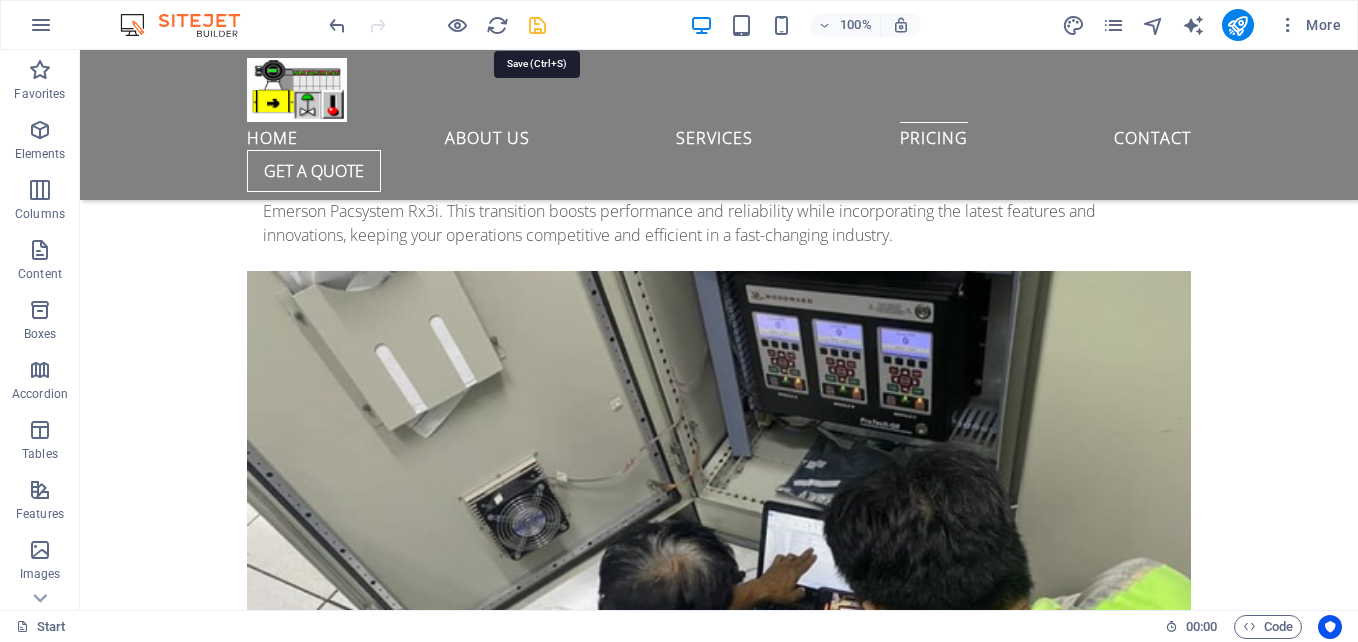 click at bounding box center [537, 25] 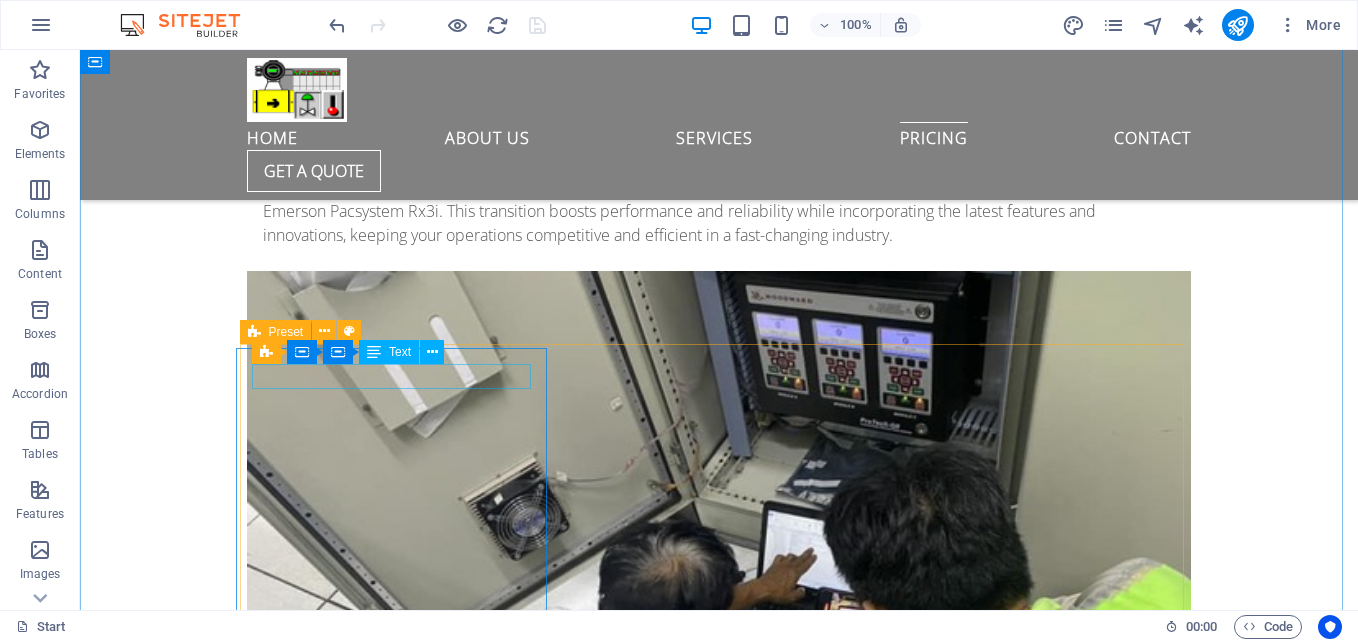 click on "Emerson pacsystem control" at bounding box center (719, 15922) 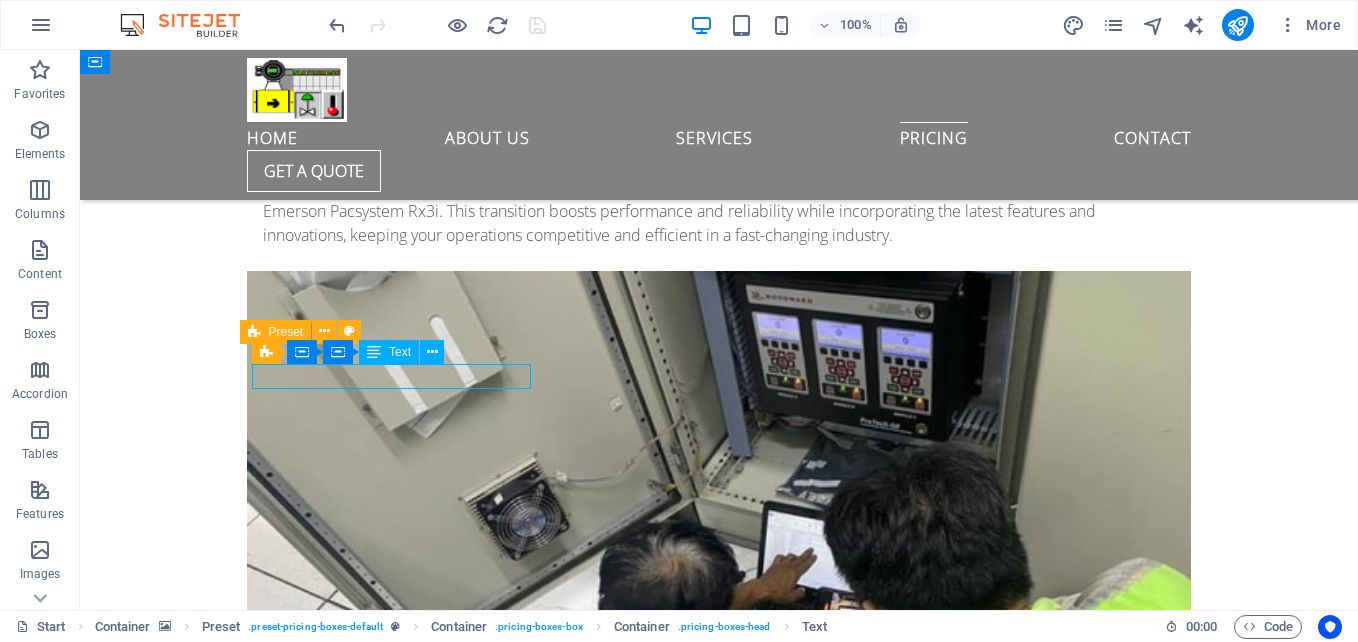 click on "Emerson pacsystem control" at bounding box center [719, 15922] 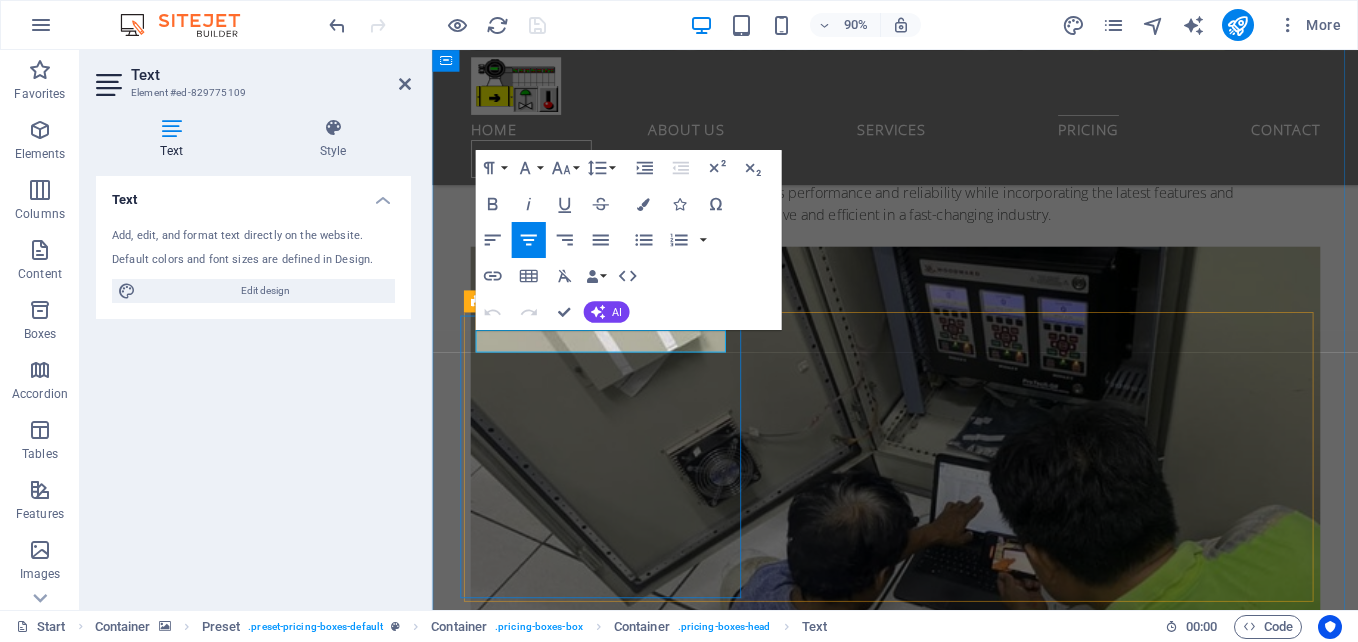 click on "Emerson pacsystem control" at bounding box center (946, 15513) 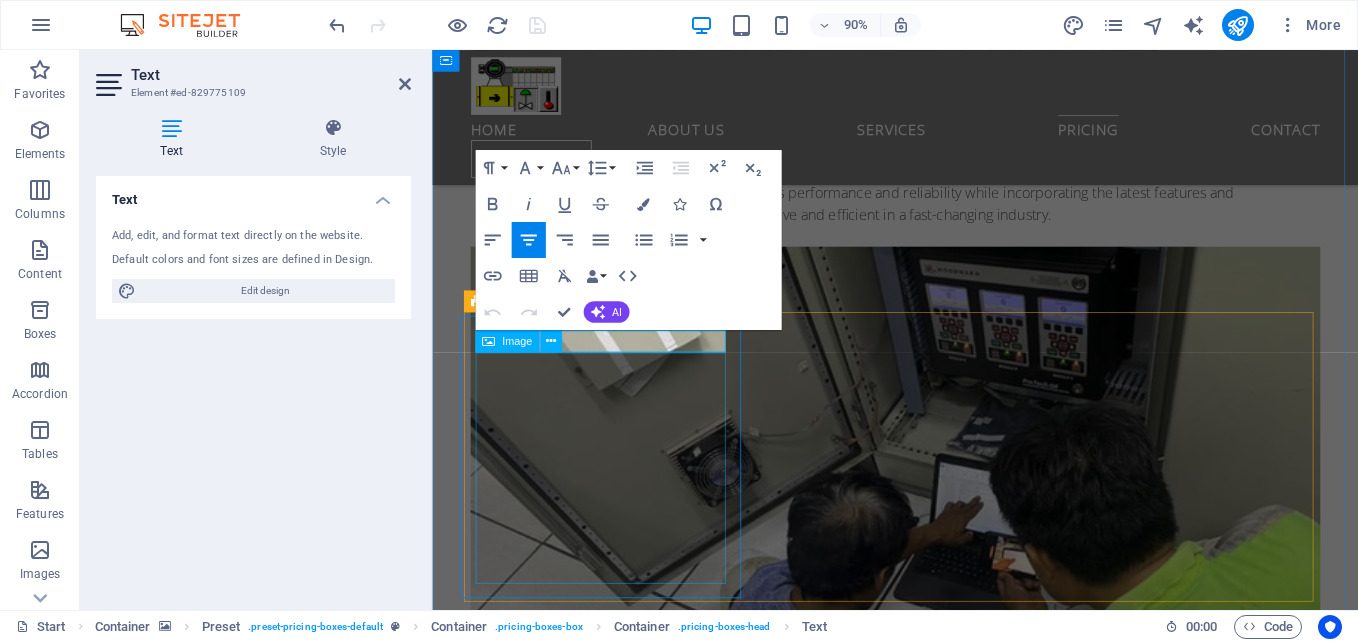 type 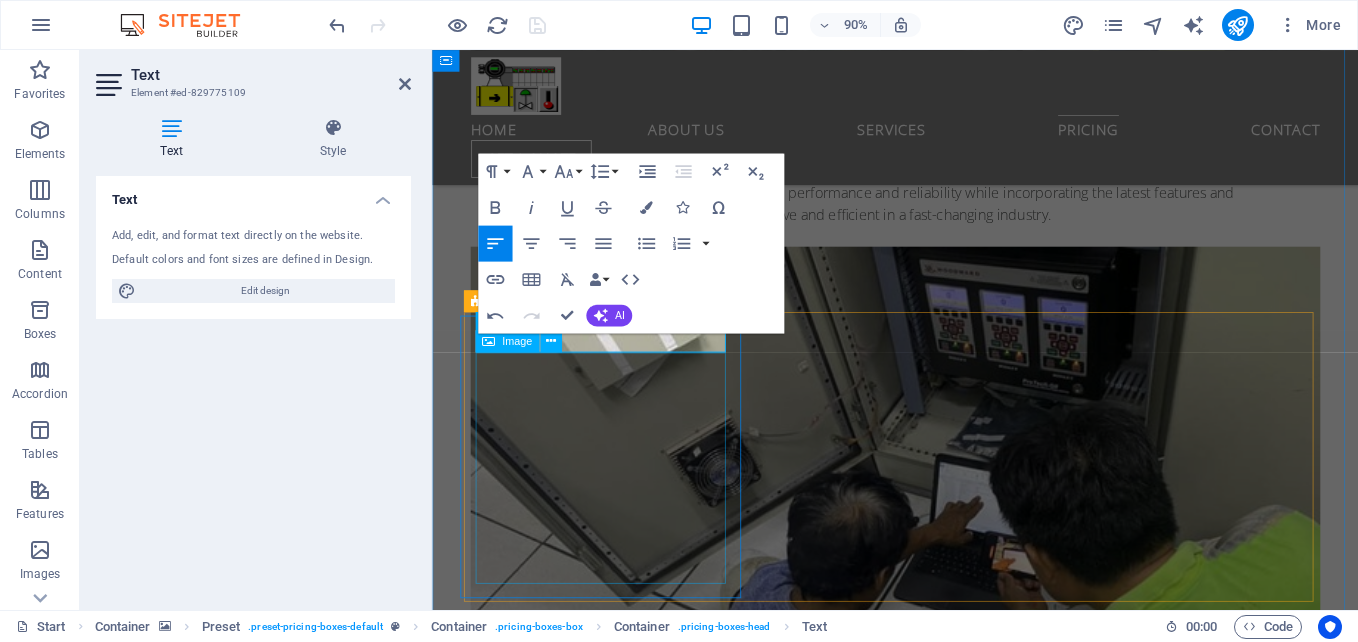 click at bounding box center (946, 16035) 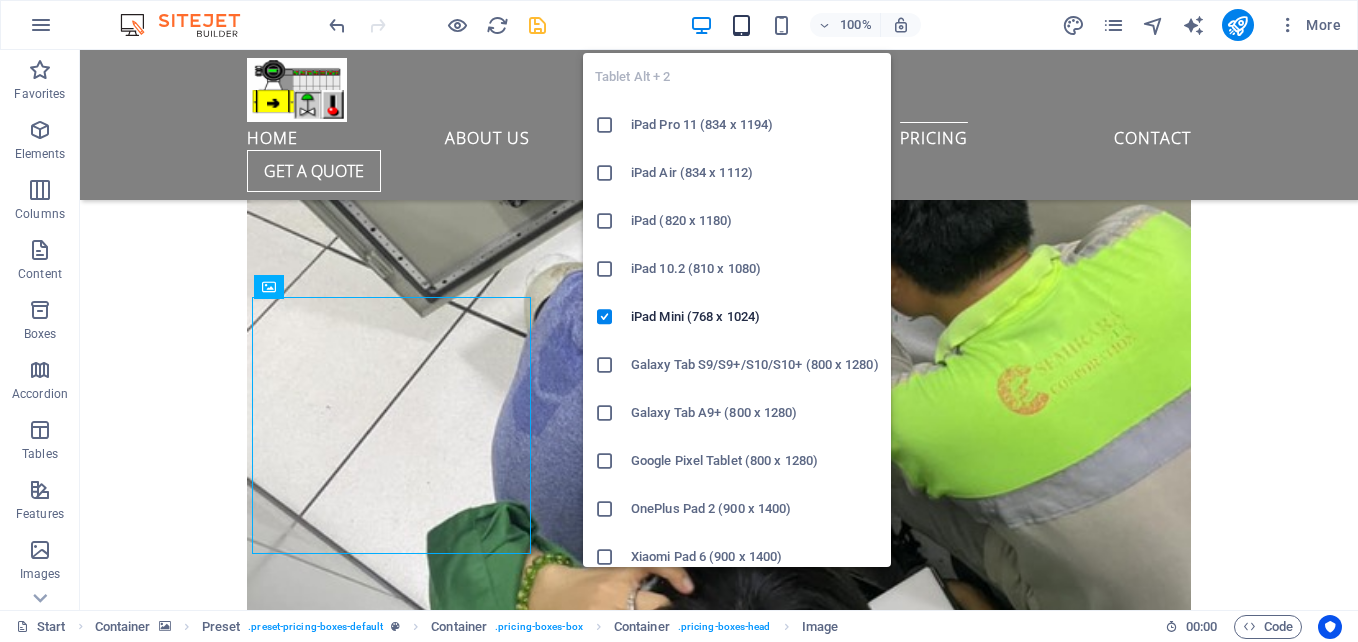 scroll, scrollTop: 10072, scrollLeft: 0, axis: vertical 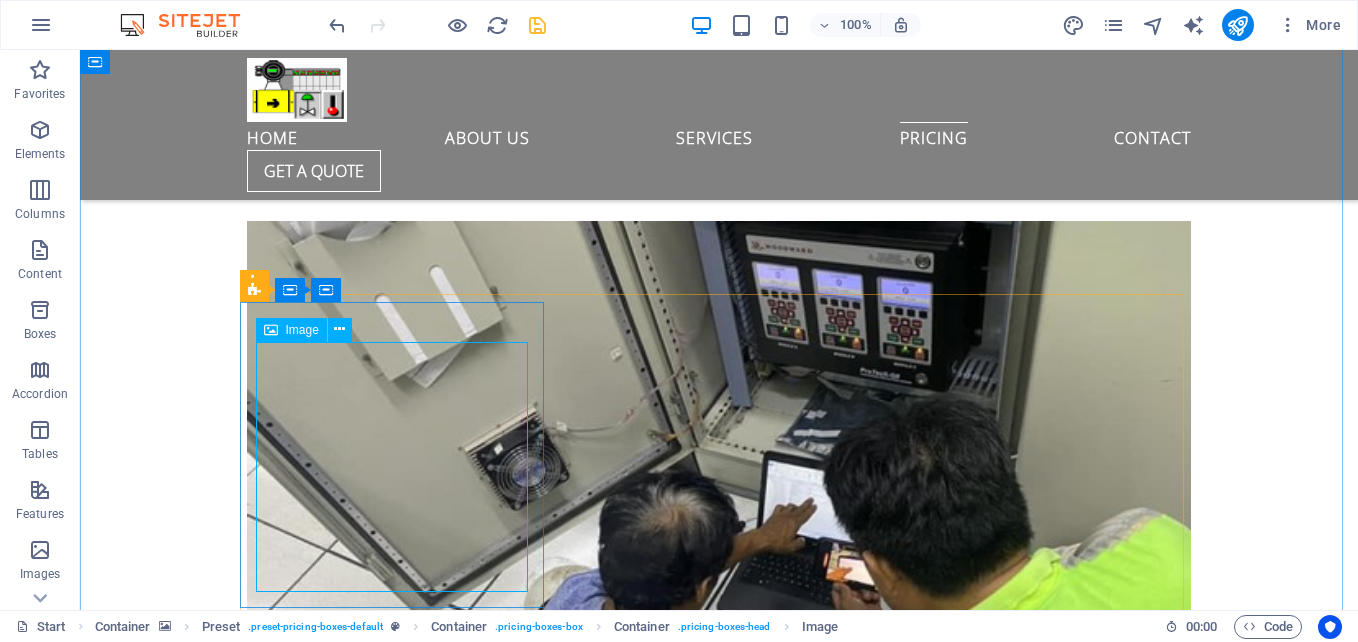 click at bounding box center (719, 16489) 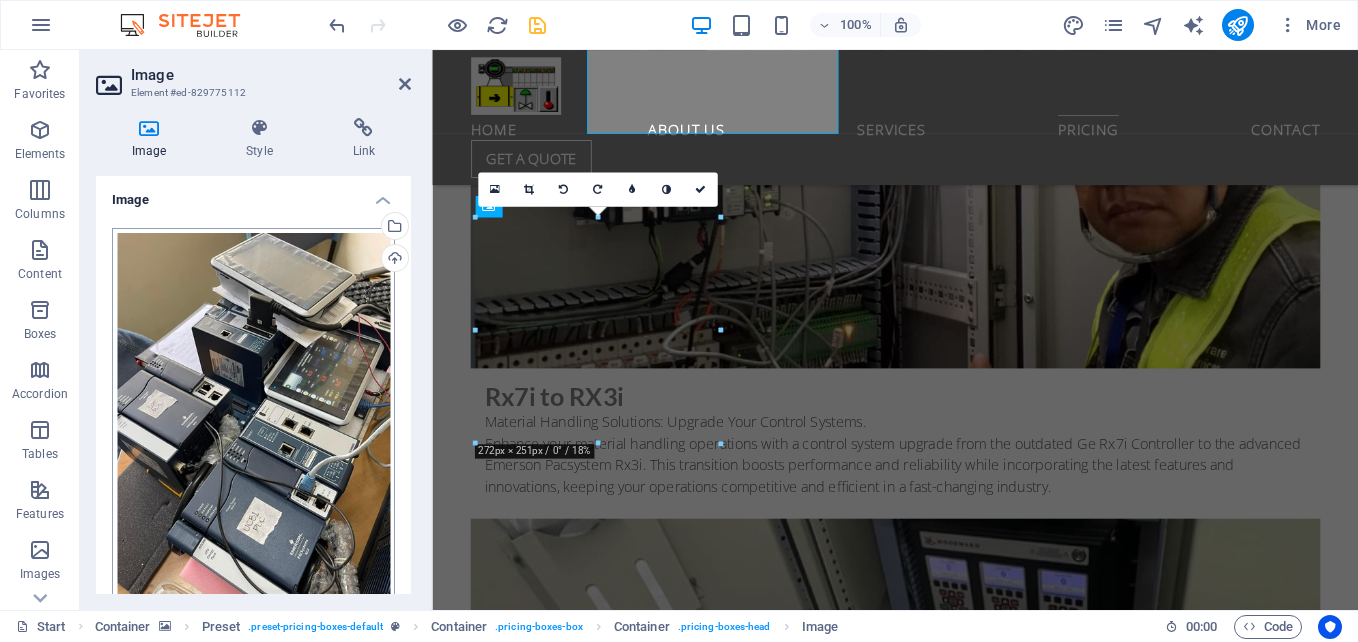 scroll, scrollTop: 10525, scrollLeft: 0, axis: vertical 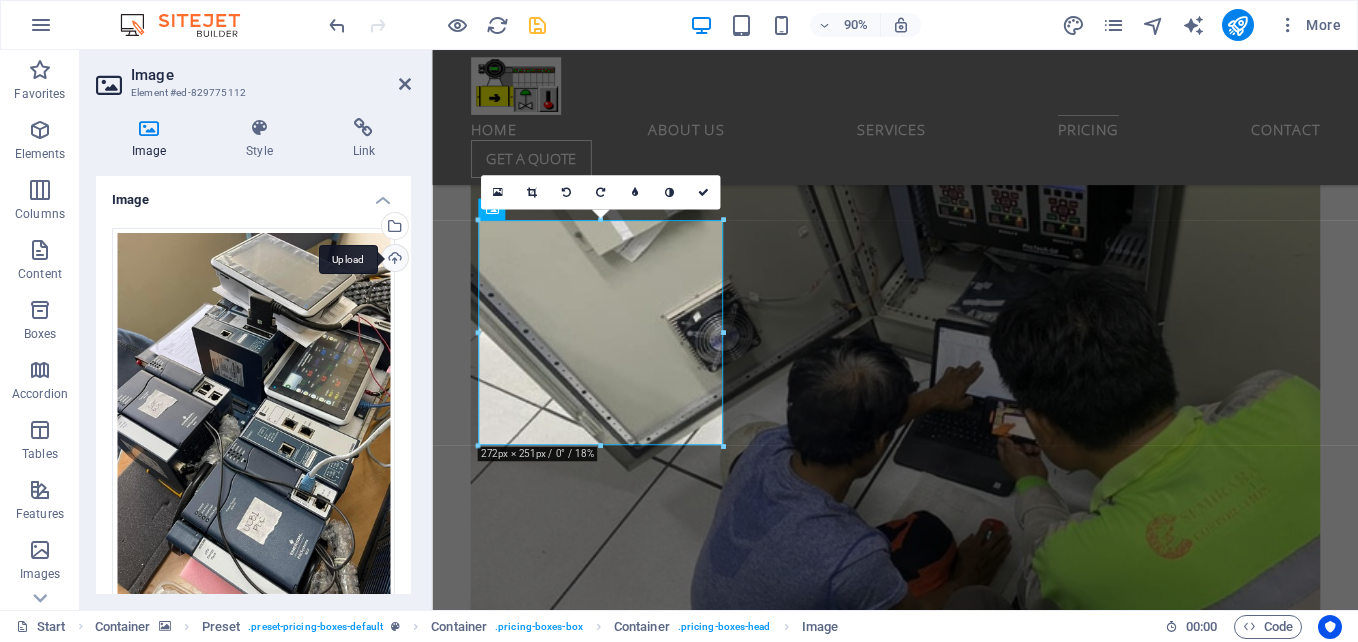 click on "Upload" at bounding box center [393, 260] 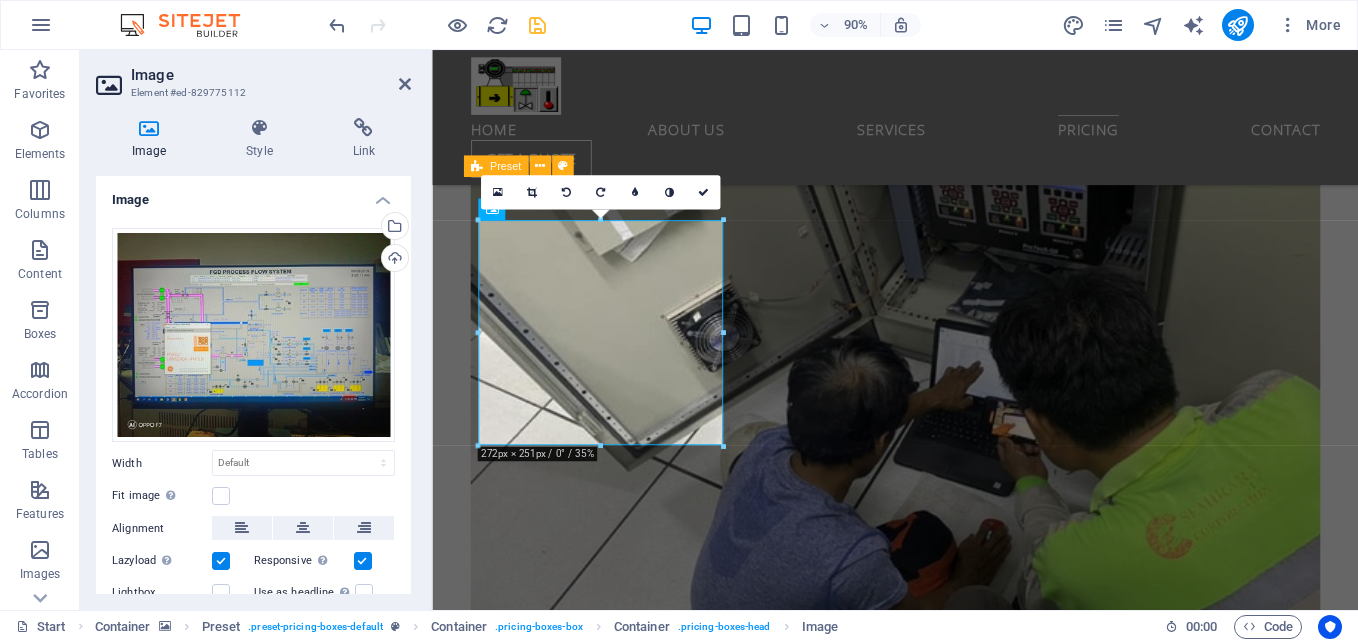 click at bounding box center (946, 12626) 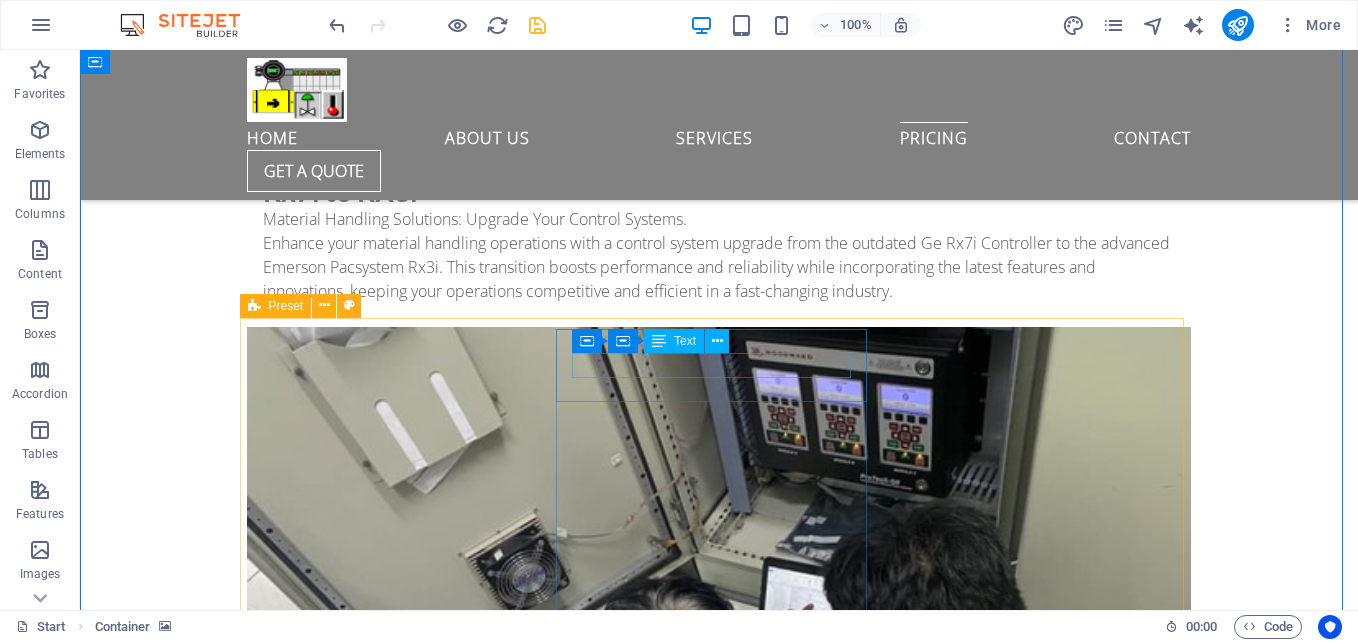 scroll, scrollTop: 9925, scrollLeft: 0, axis: vertical 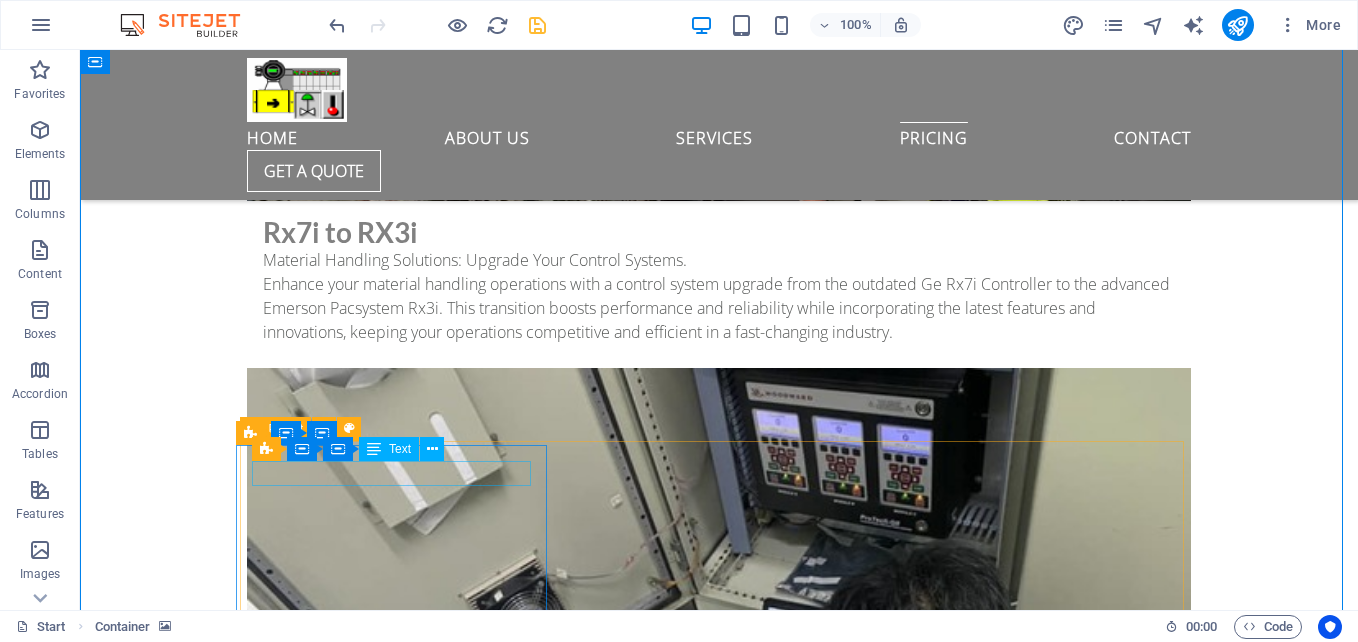 click on "vernova ifix intellution" at bounding box center [719, 16019] 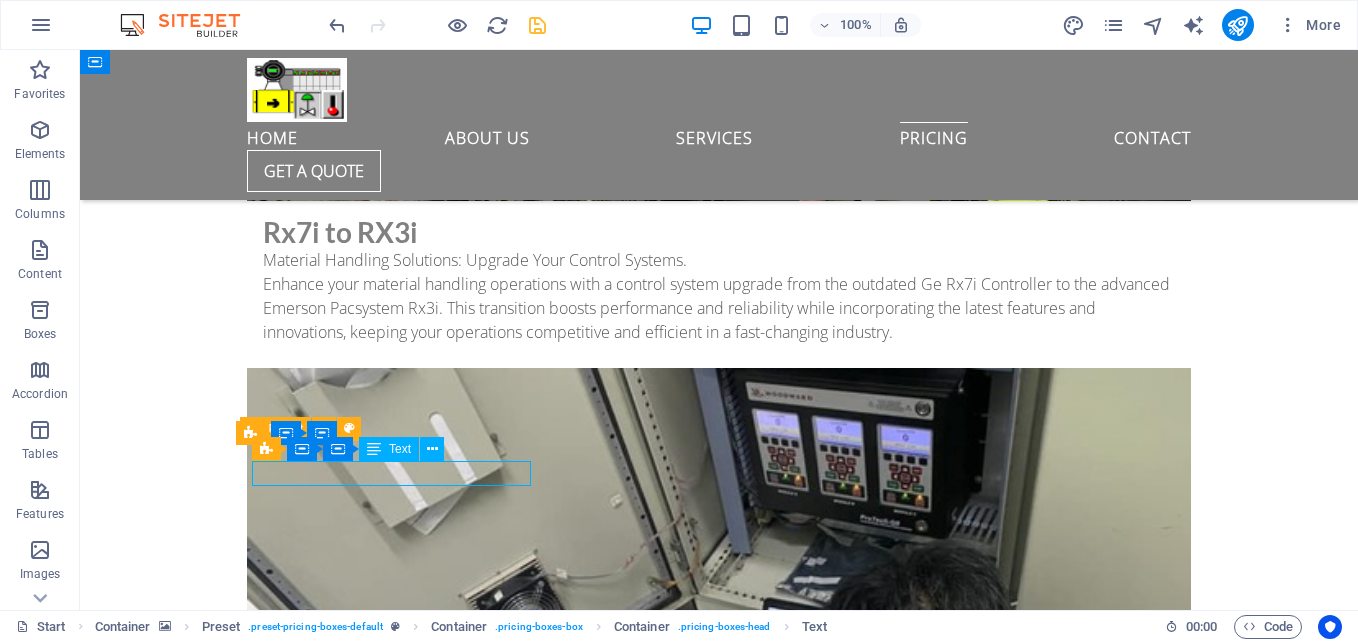 click on "vernova ifix intellution" at bounding box center (719, 16019) 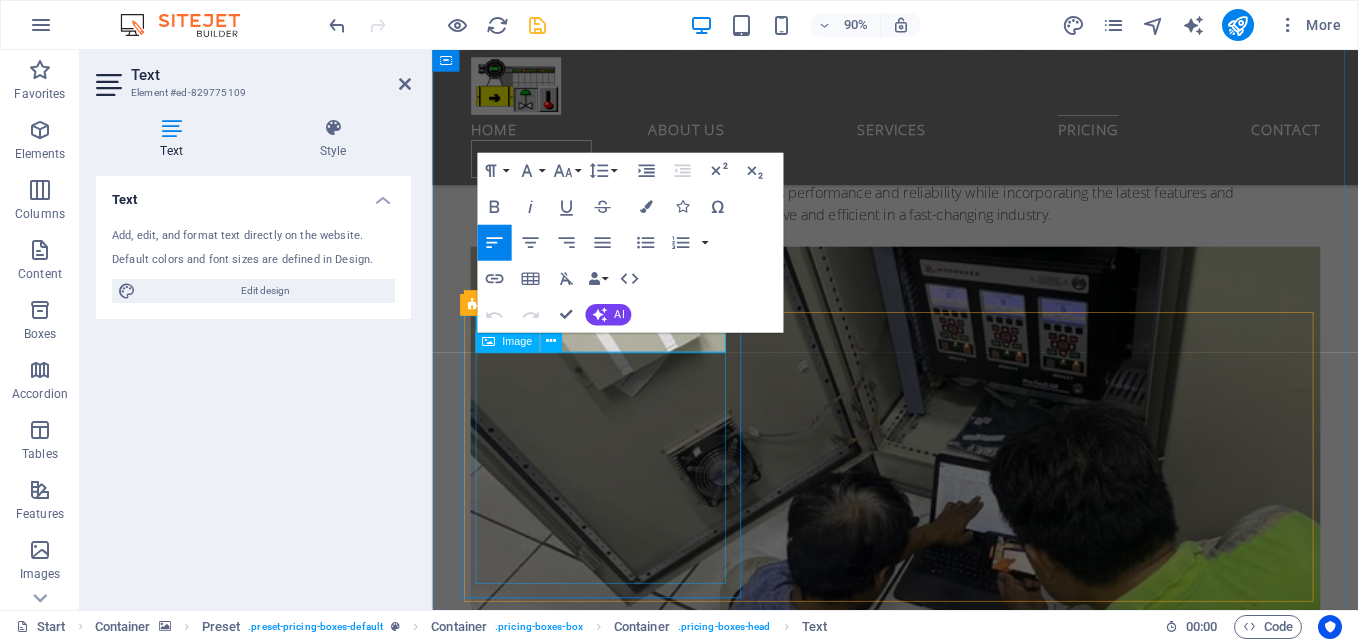 click on "Image" at bounding box center [524, 342] 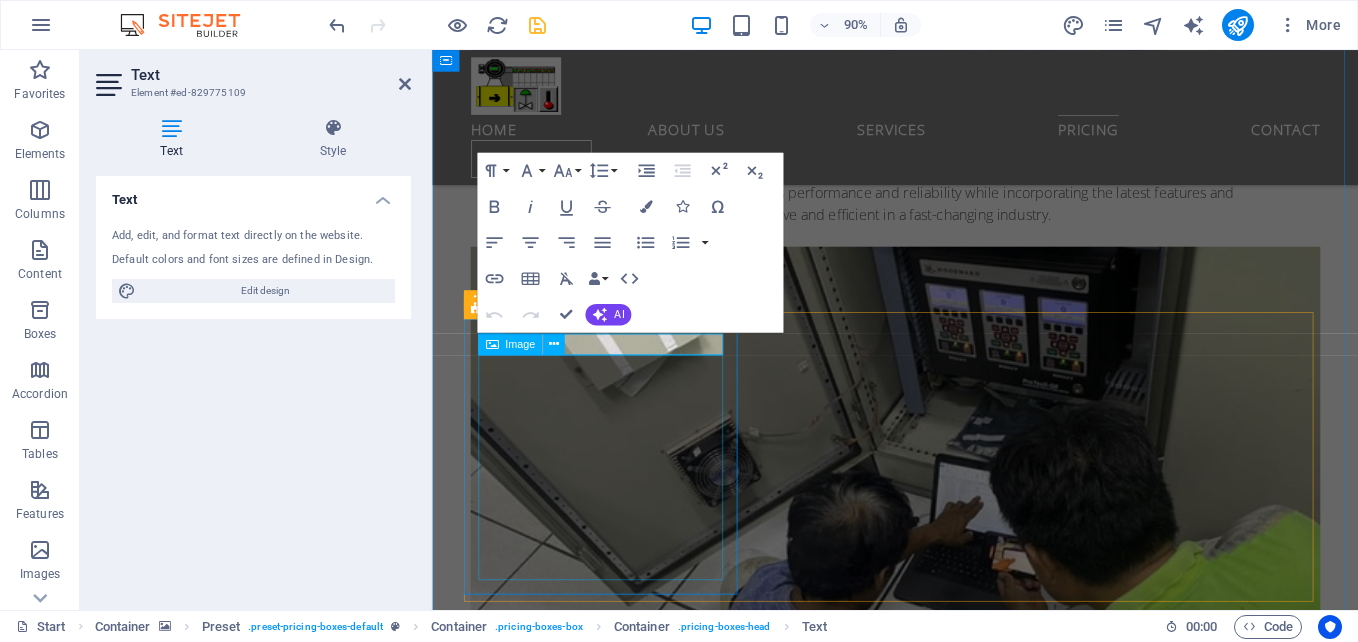 click on "Image" at bounding box center (527, 344) 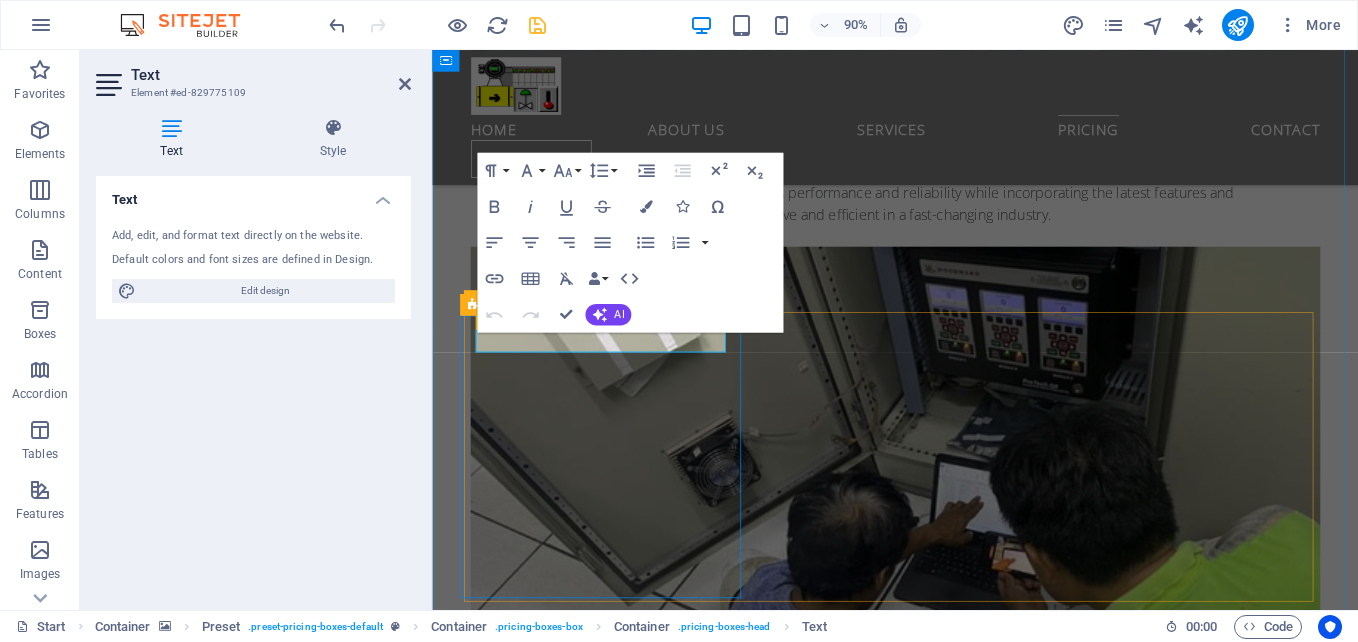 click on "vernova ifix intellution" at bounding box center [946, 15513] 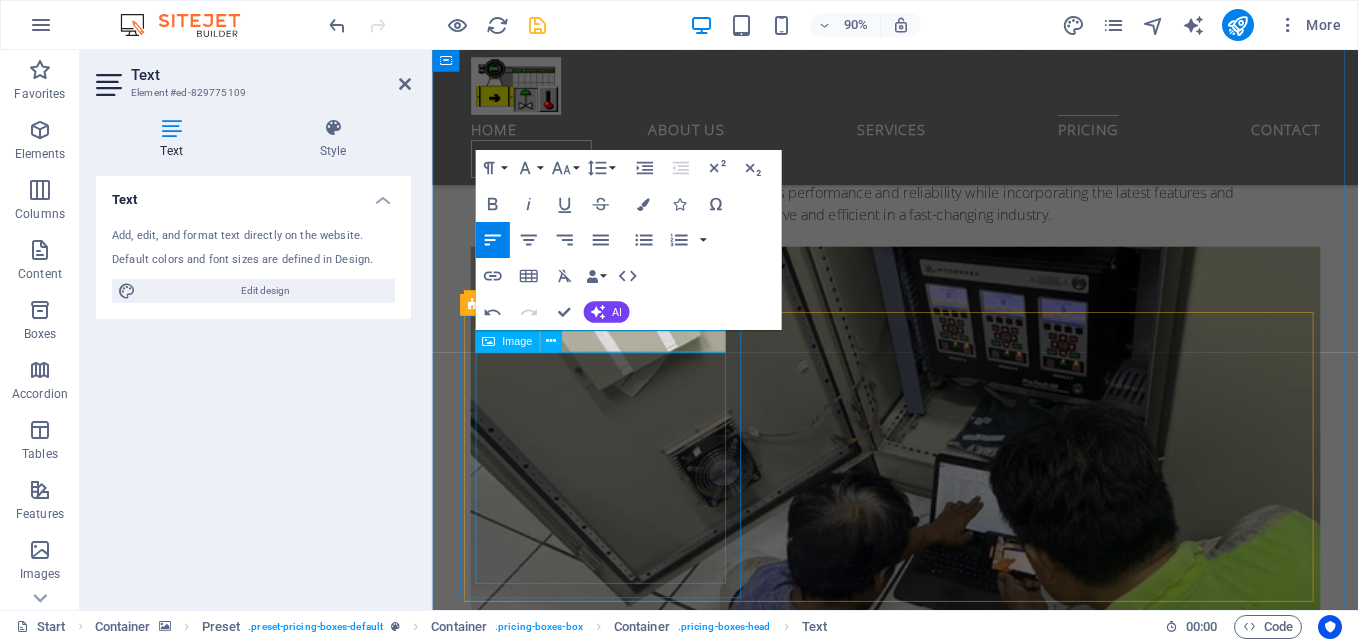 click at bounding box center [946, 16035] 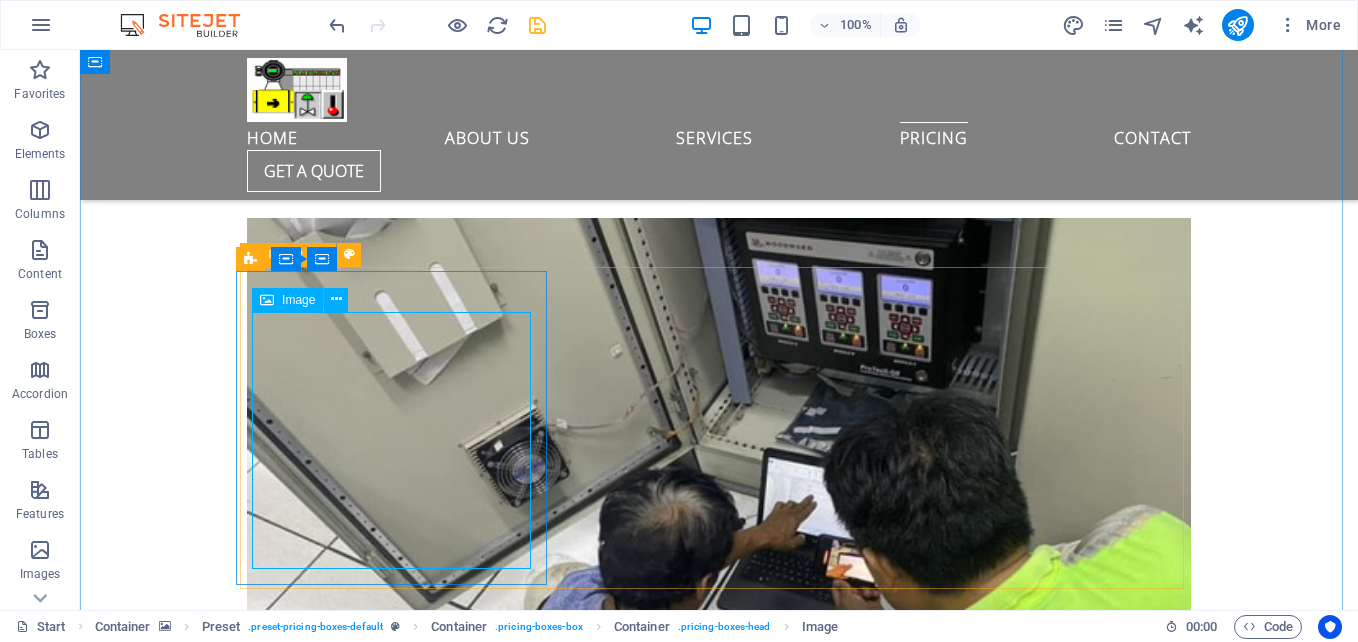 scroll, scrollTop: 10068, scrollLeft: 0, axis: vertical 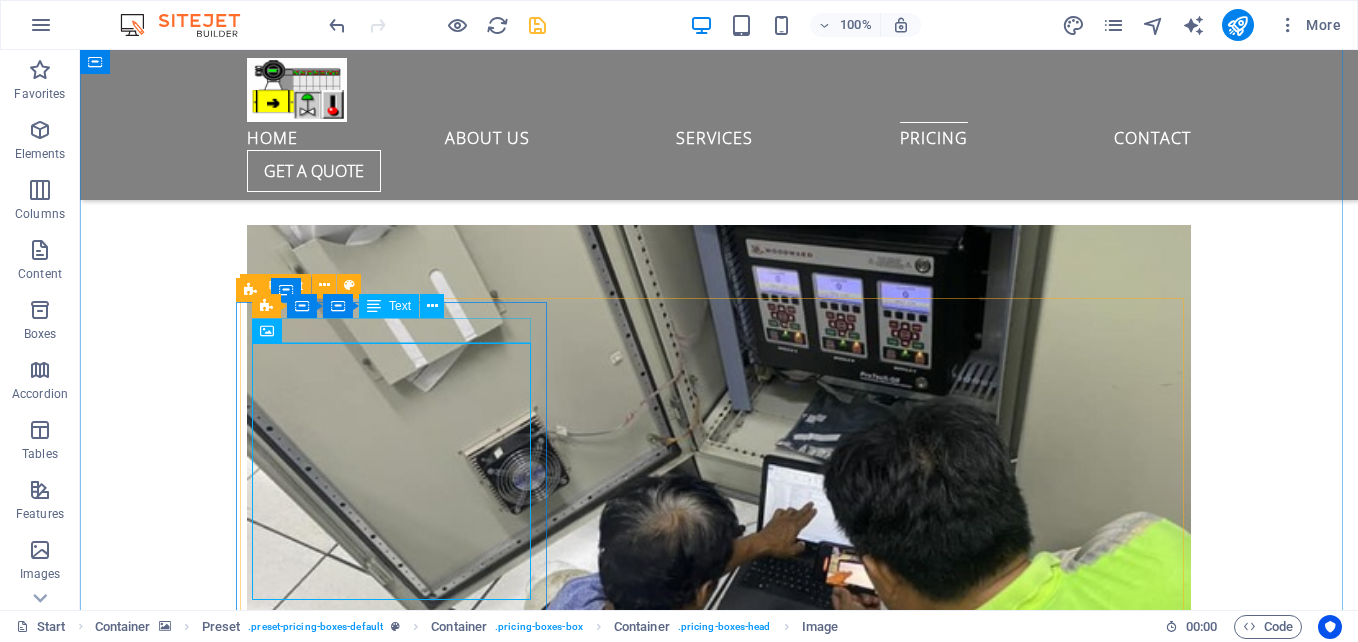 click on "vernova ifix" at bounding box center (719, 15876) 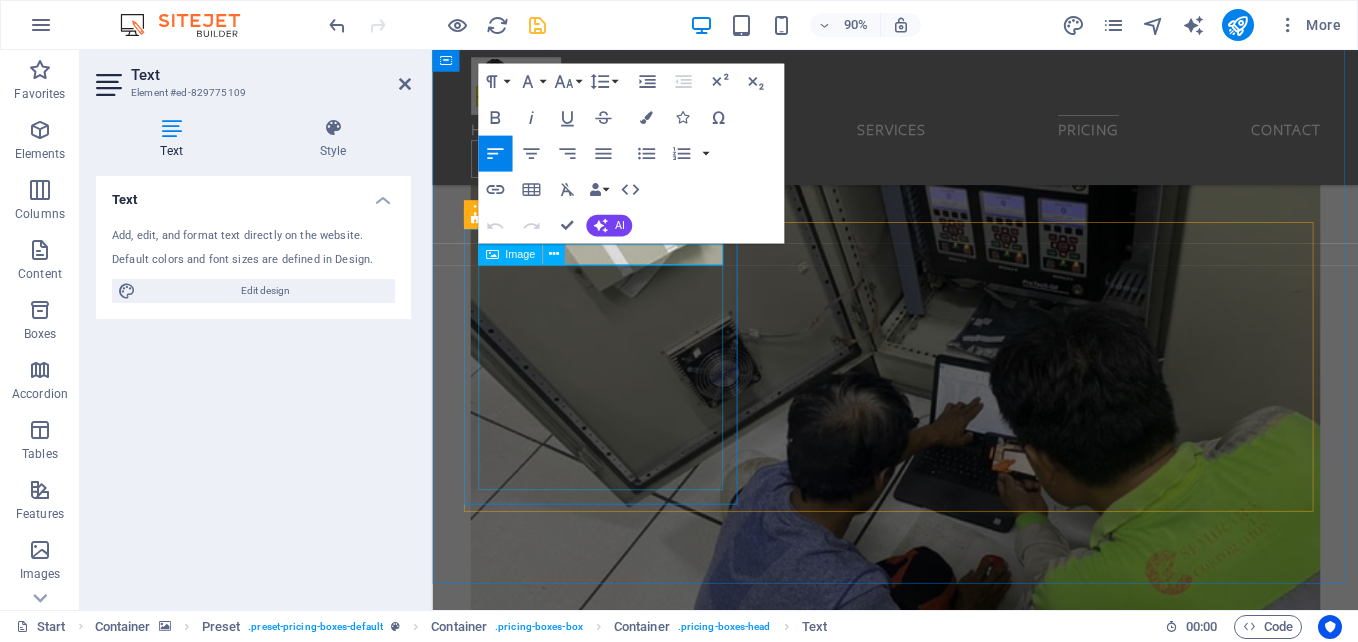 scroll, scrollTop: 10488, scrollLeft: 0, axis: vertical 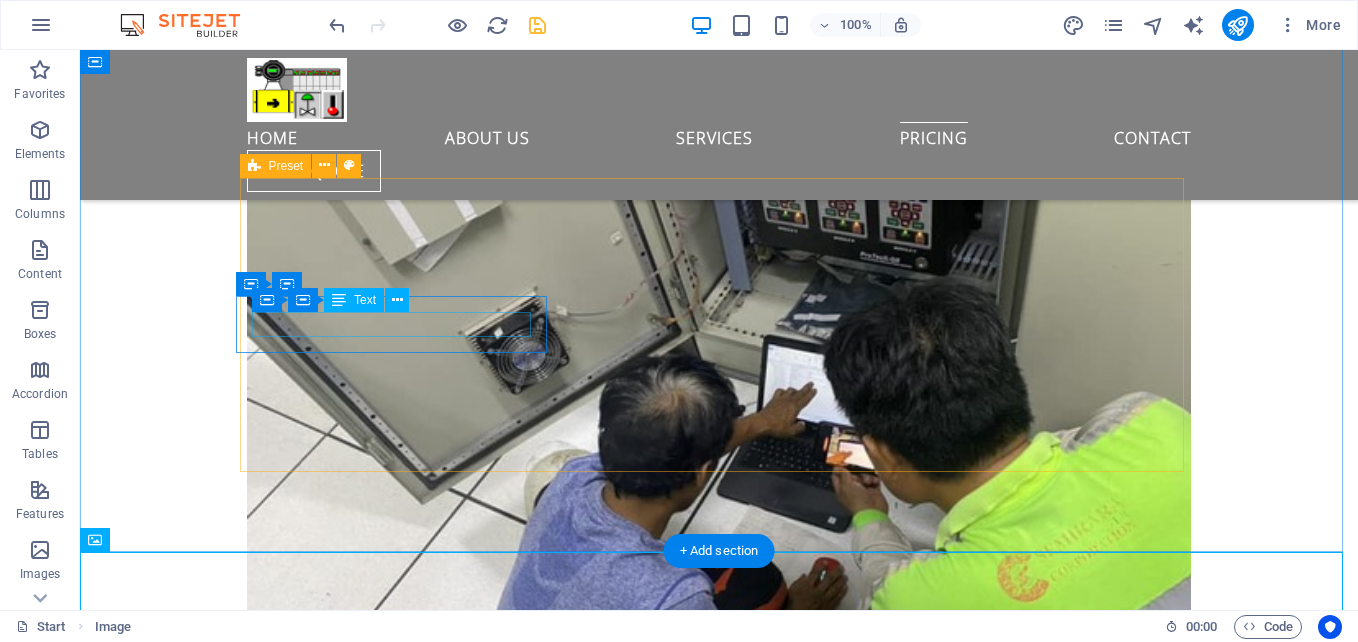 click on "vernova ifix" at bounding box center (719, 15742) 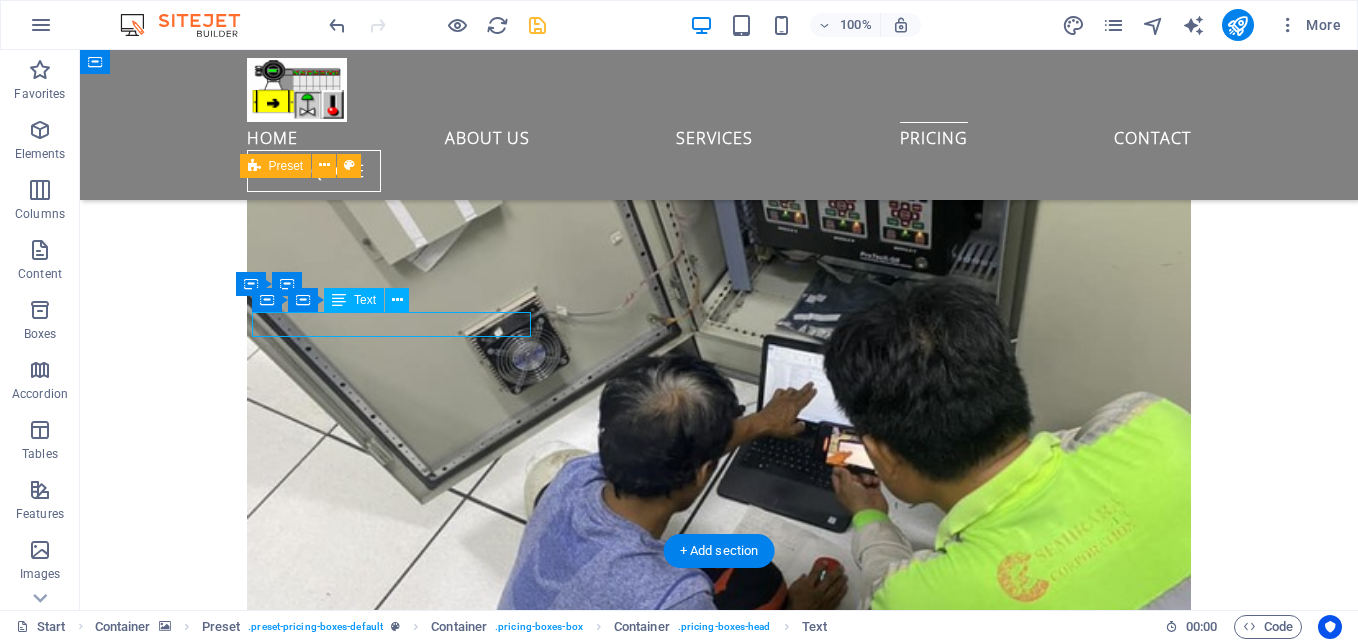 click on "vernova ifix" at bounding box center [719, 15742] 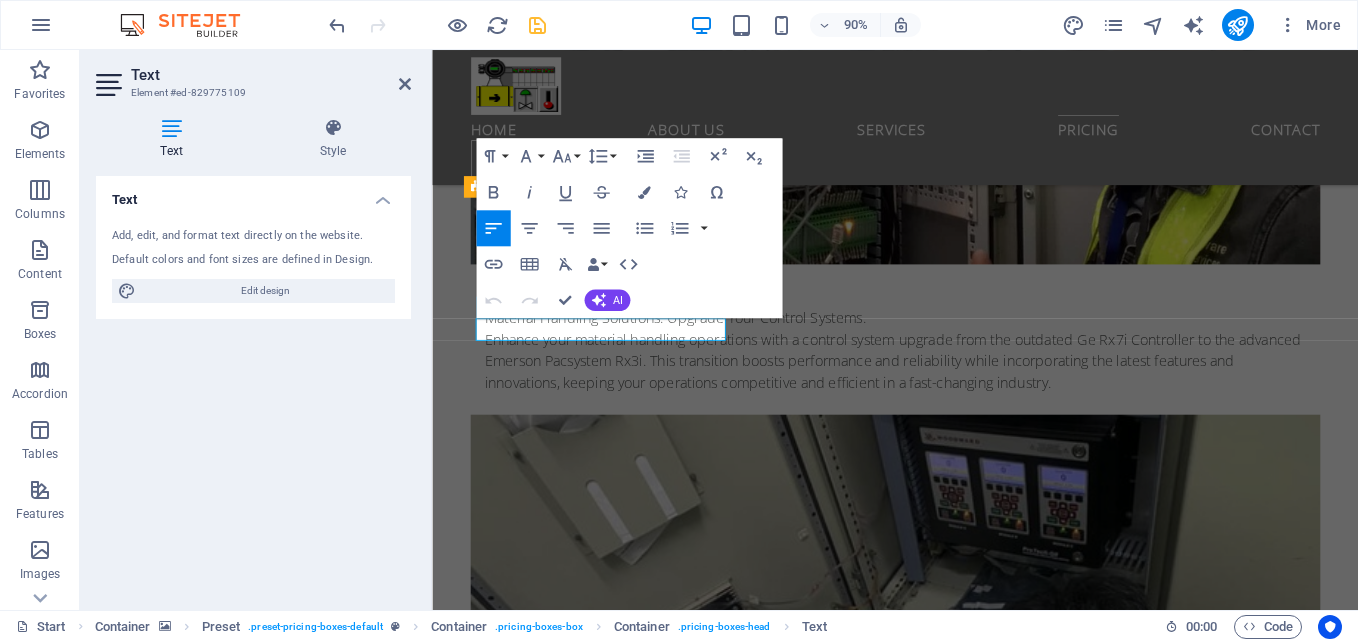 scroll, scrollTop: 10502, scrollLeft: 0, axis: vertical 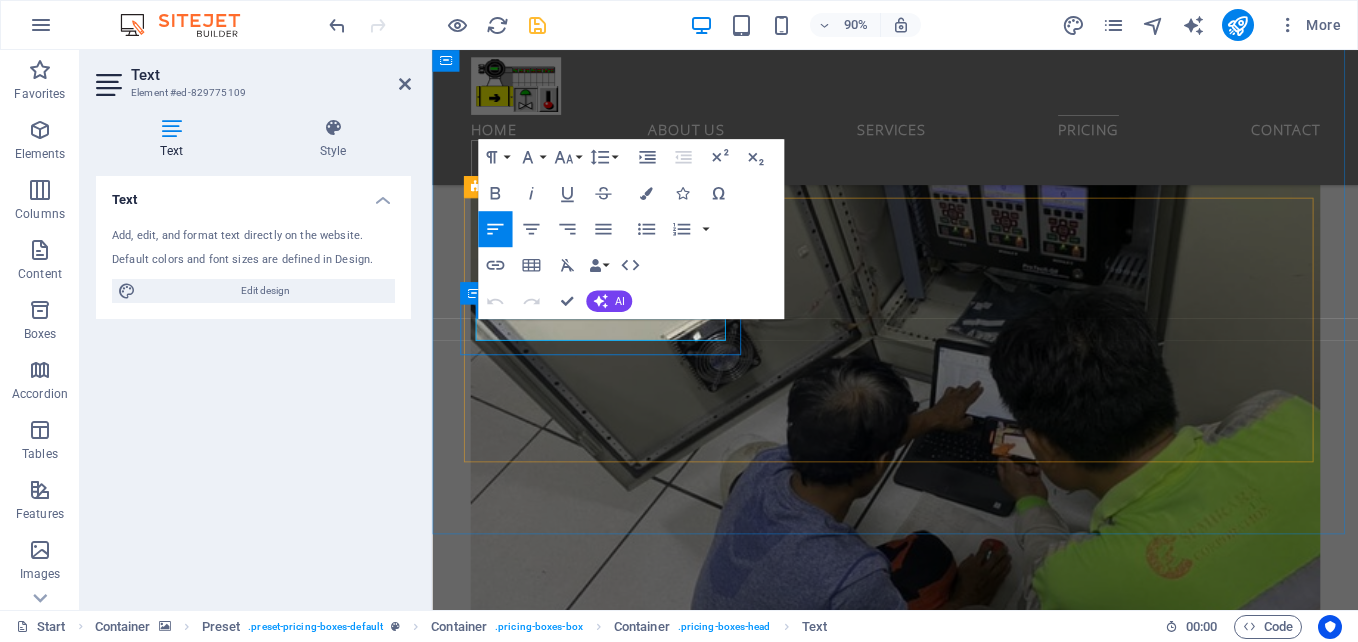click on "vernova ifix" at bounding box center [947, 15393] 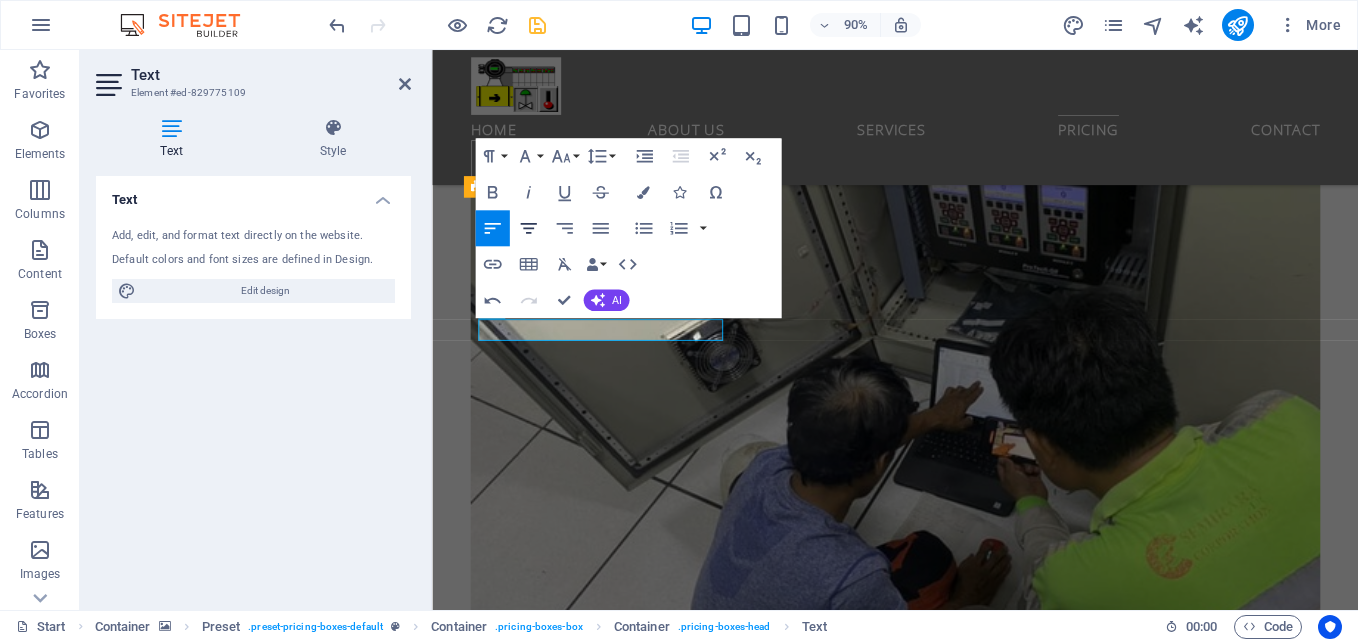 click 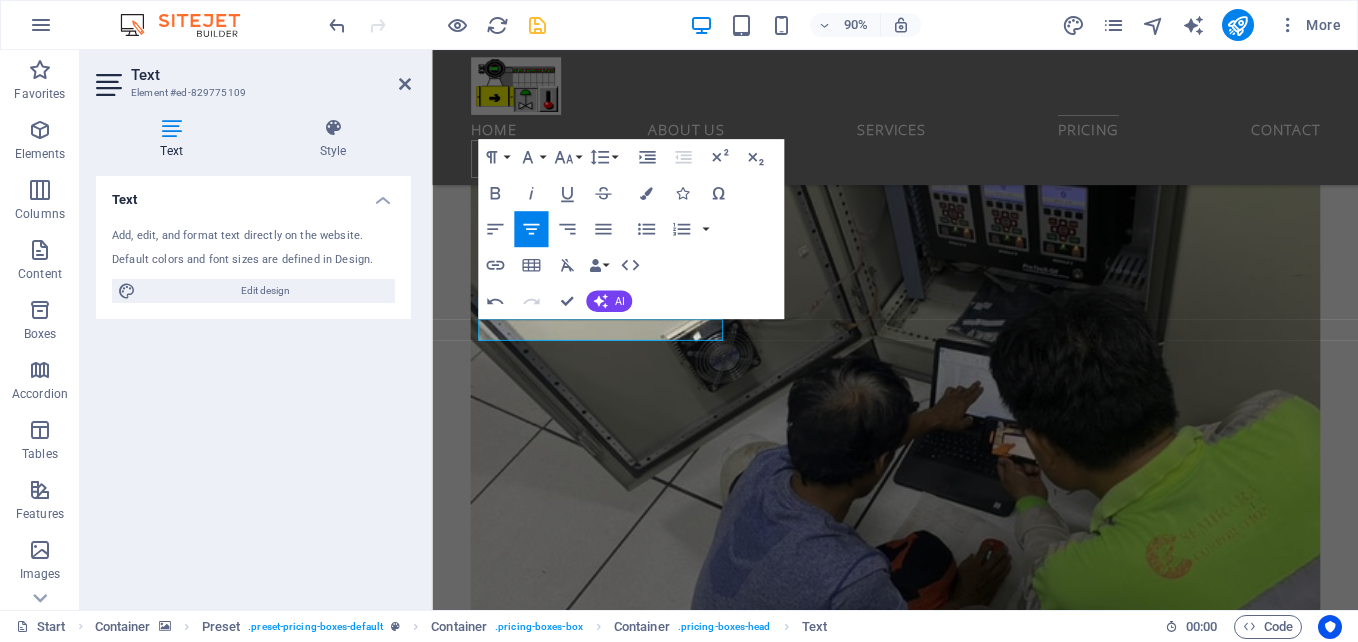 click at bounding box center (946, 12635) 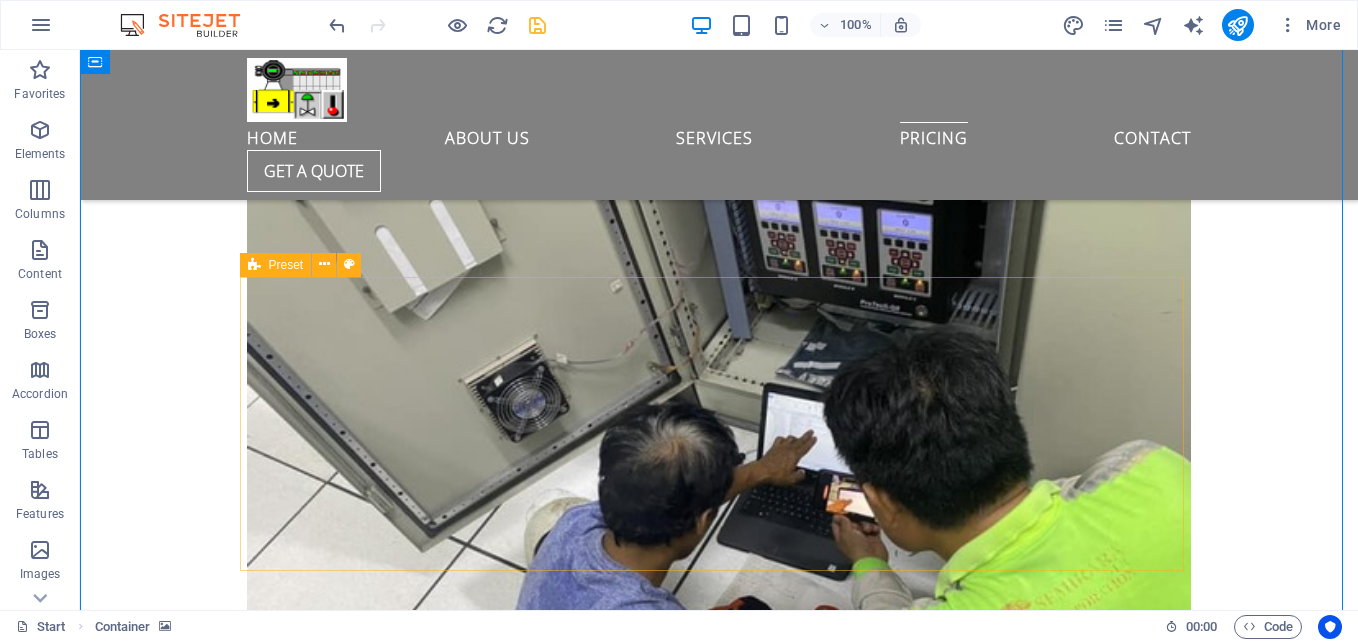 scroll, scrollTop: 10083, scrollLeft: 0, axis: vertical 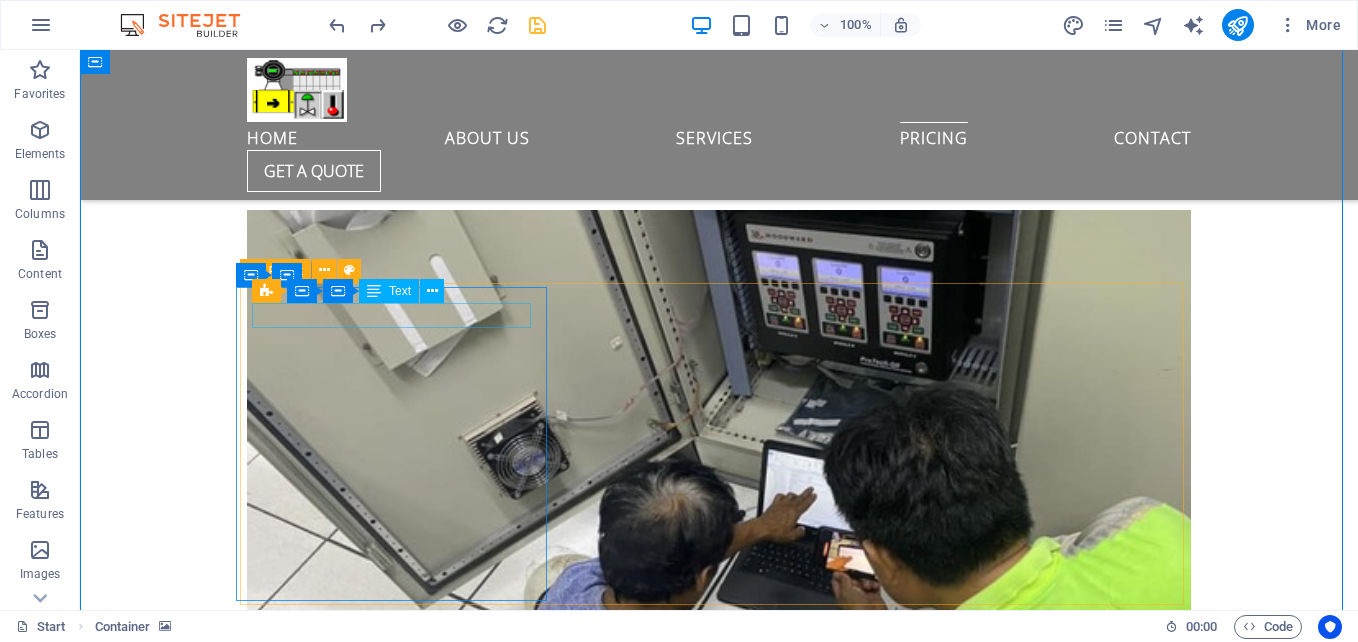 click on "vernova ifix" at bounding box center (719, 15861) 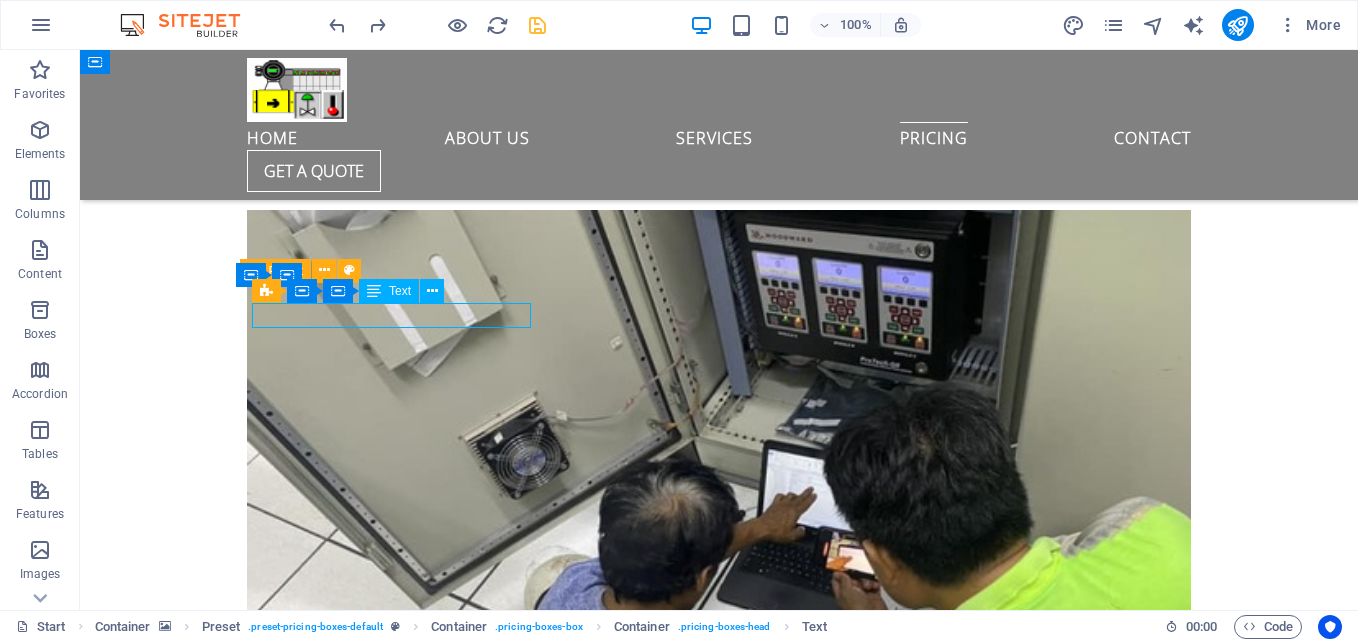 click on "vernova ifix" at bounding box center [719, 15861] 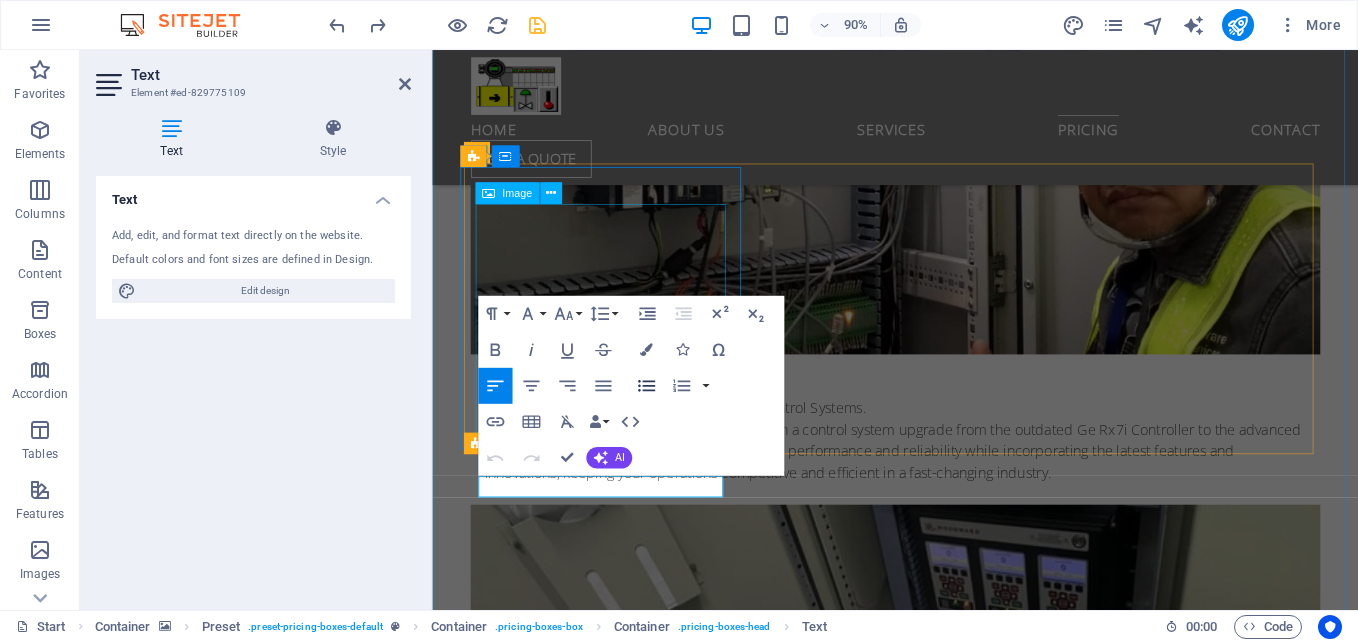 scroll, scrollTop: 10288, scrollLeft: 0, axis: vertical 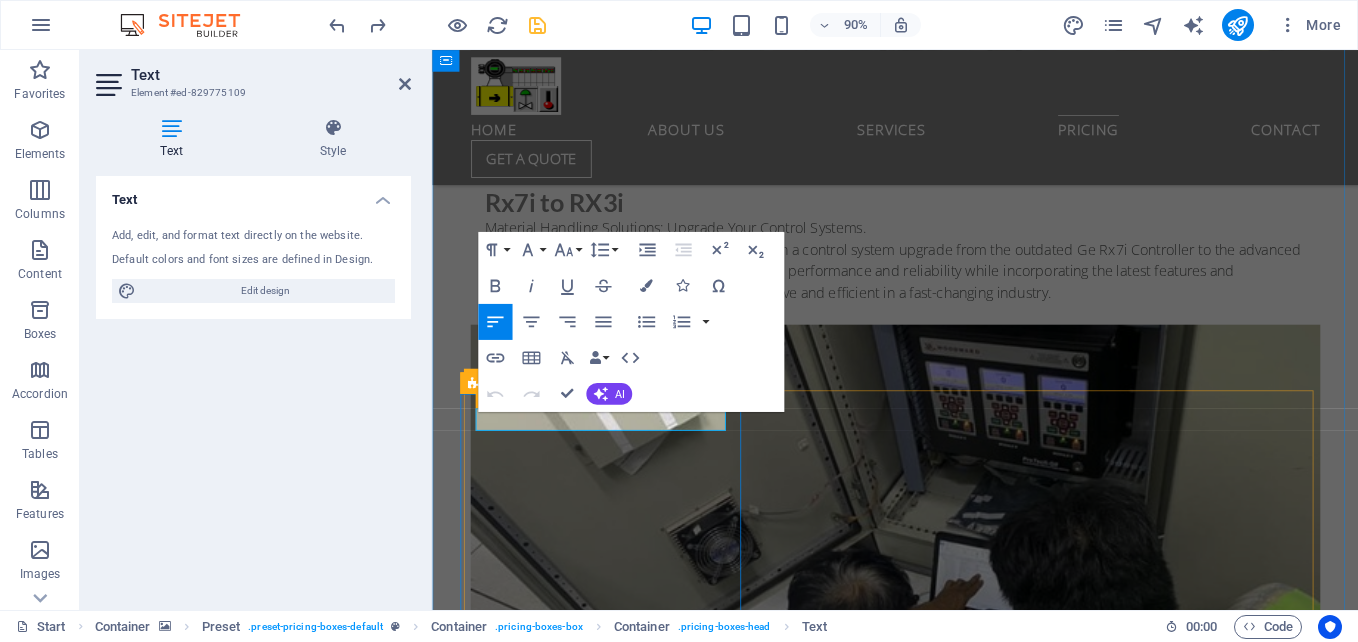 click on "vernova ifix" at bounding box center (946, 15624) 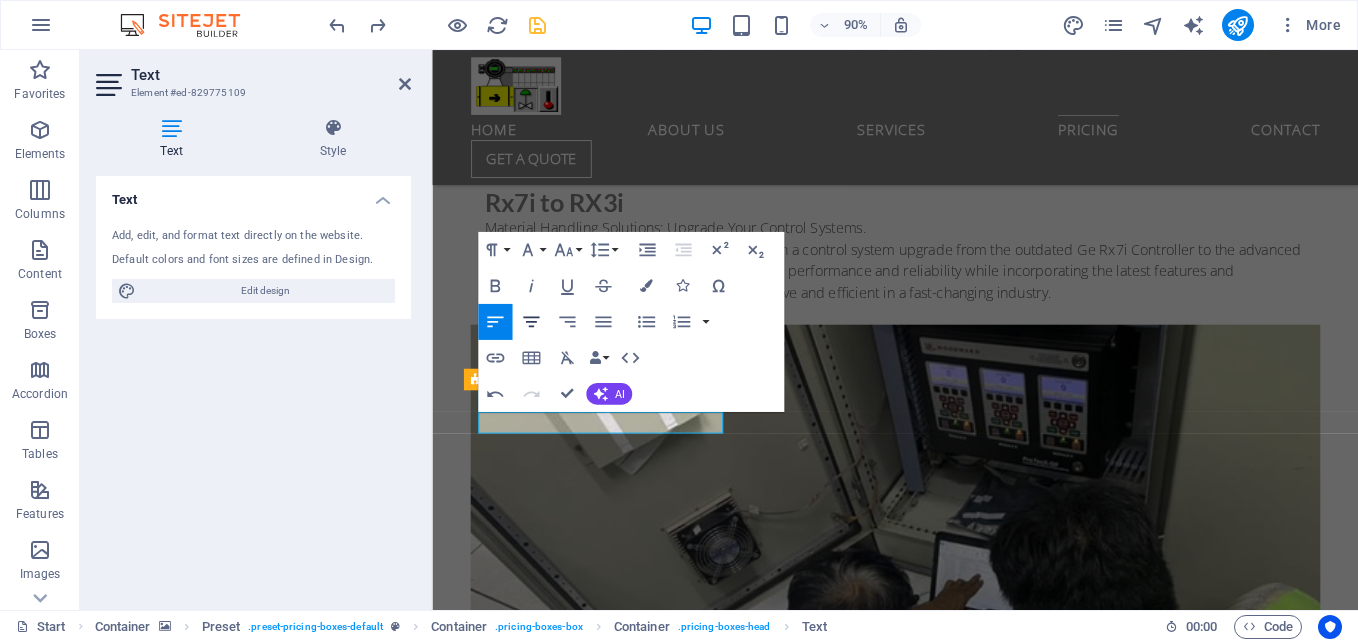 click 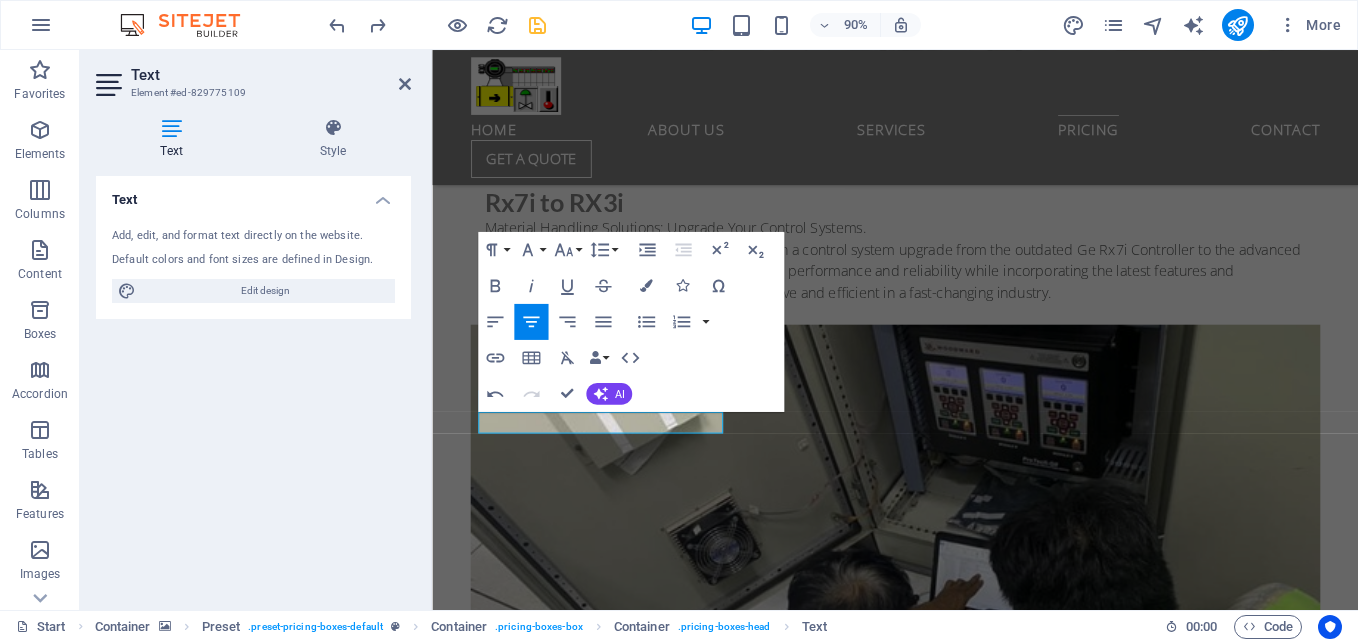 click at bounding box center (946, 12863) 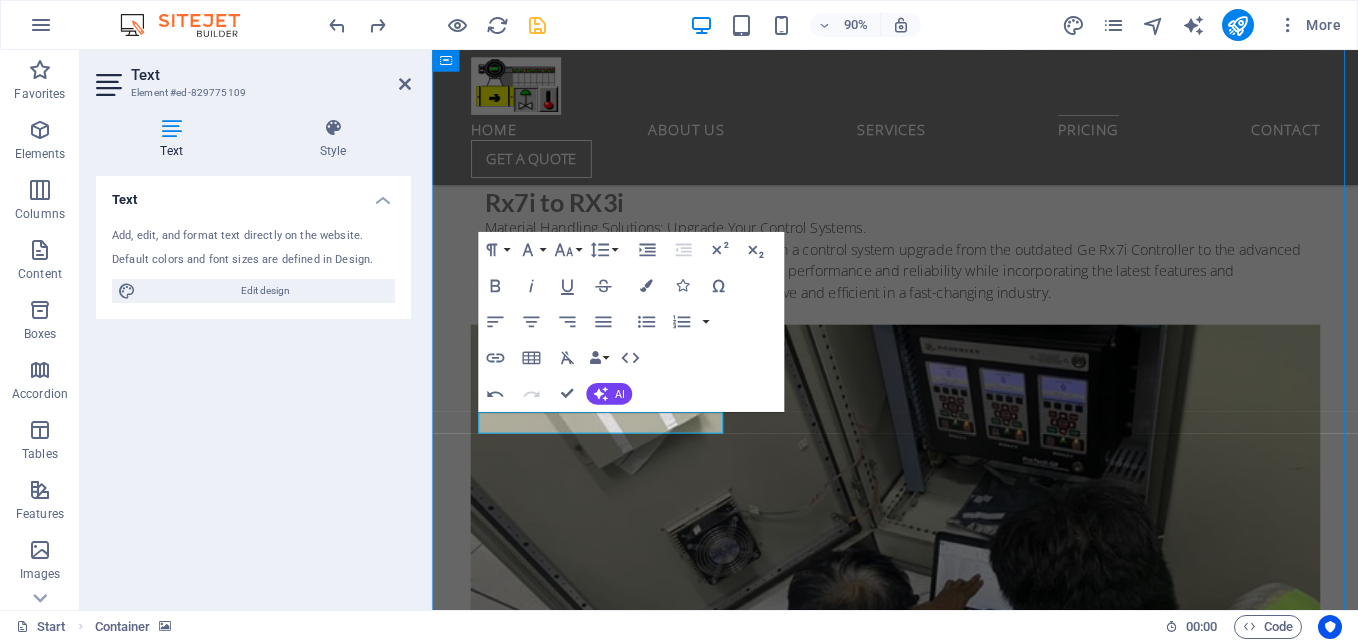 click at bounding box center [946, 12863] 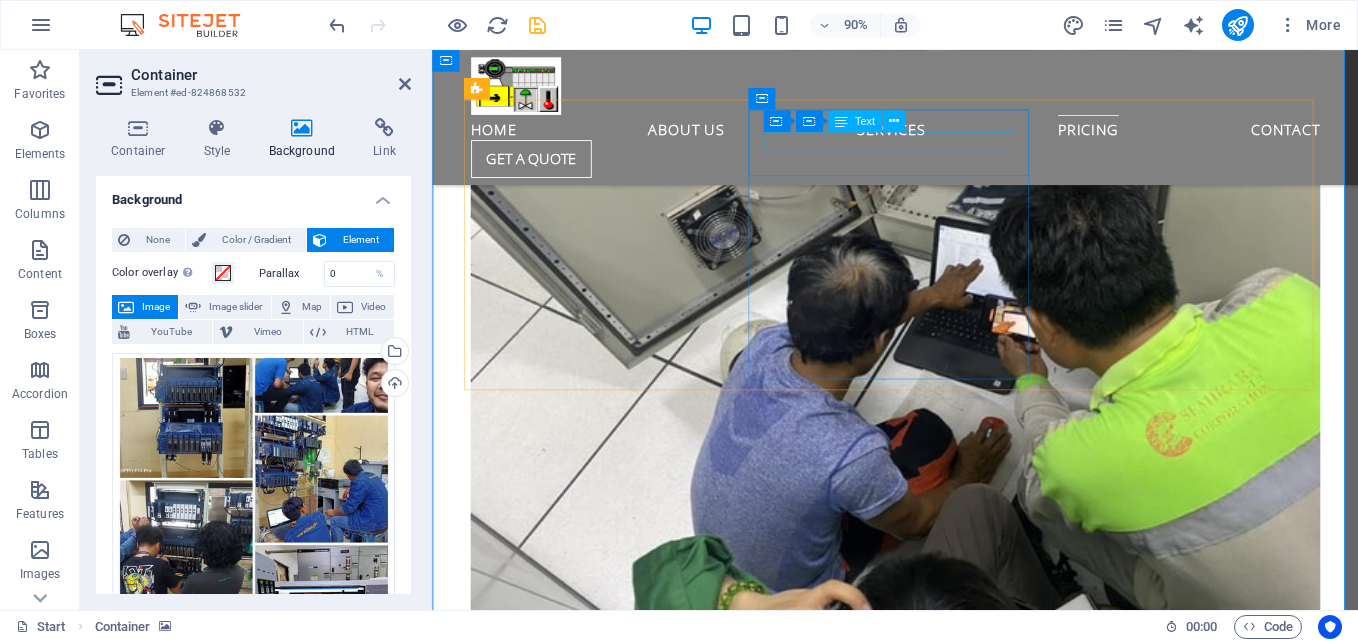 click on "Proficy machine edition" at bounding box center (946, 14215) 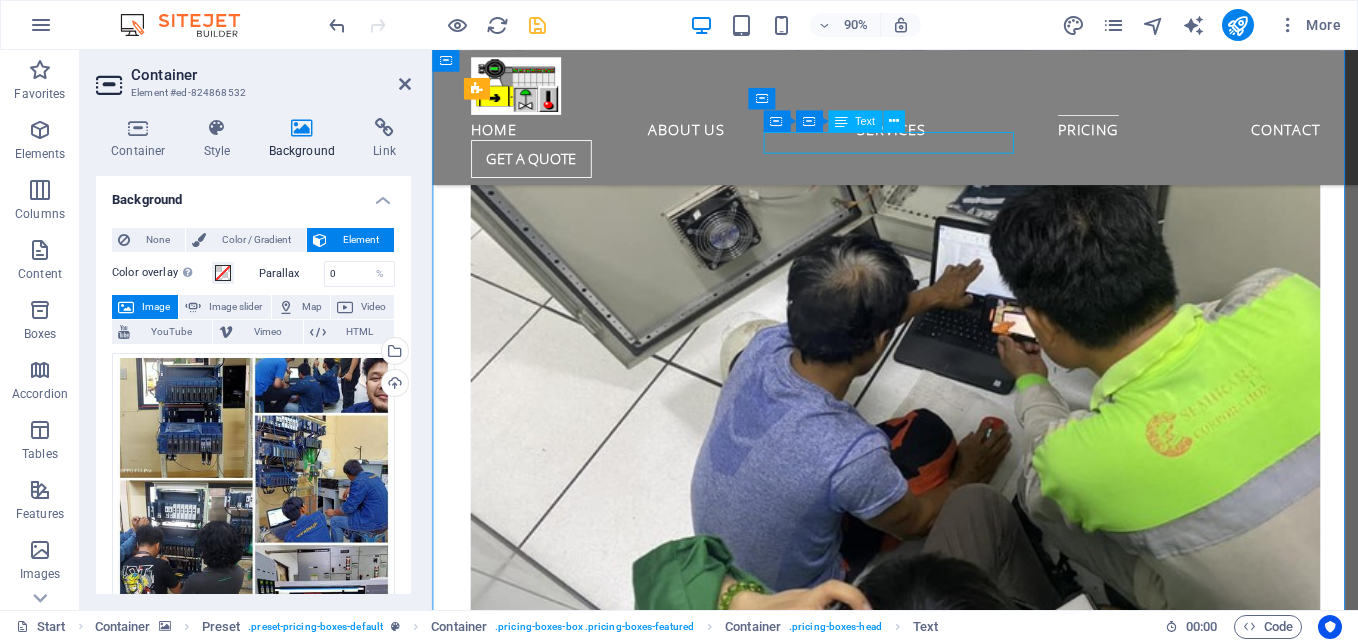 click on "Proficy machine edition" at bounding box center (946, 14215) 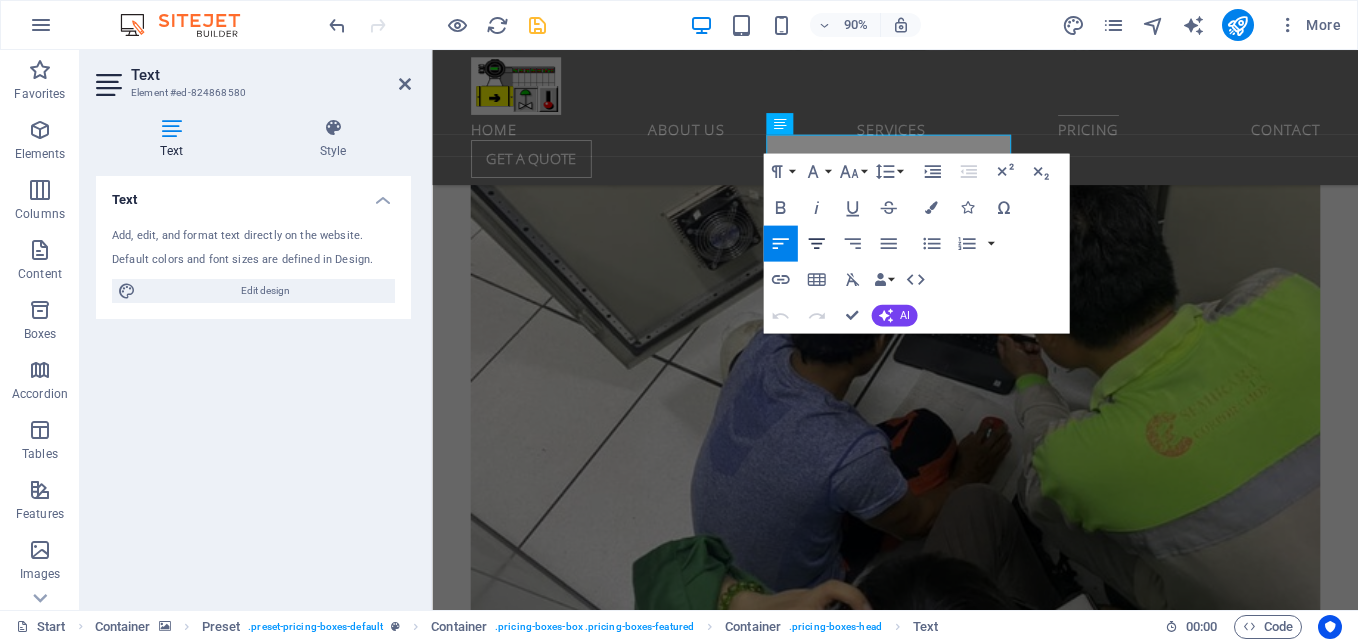 click 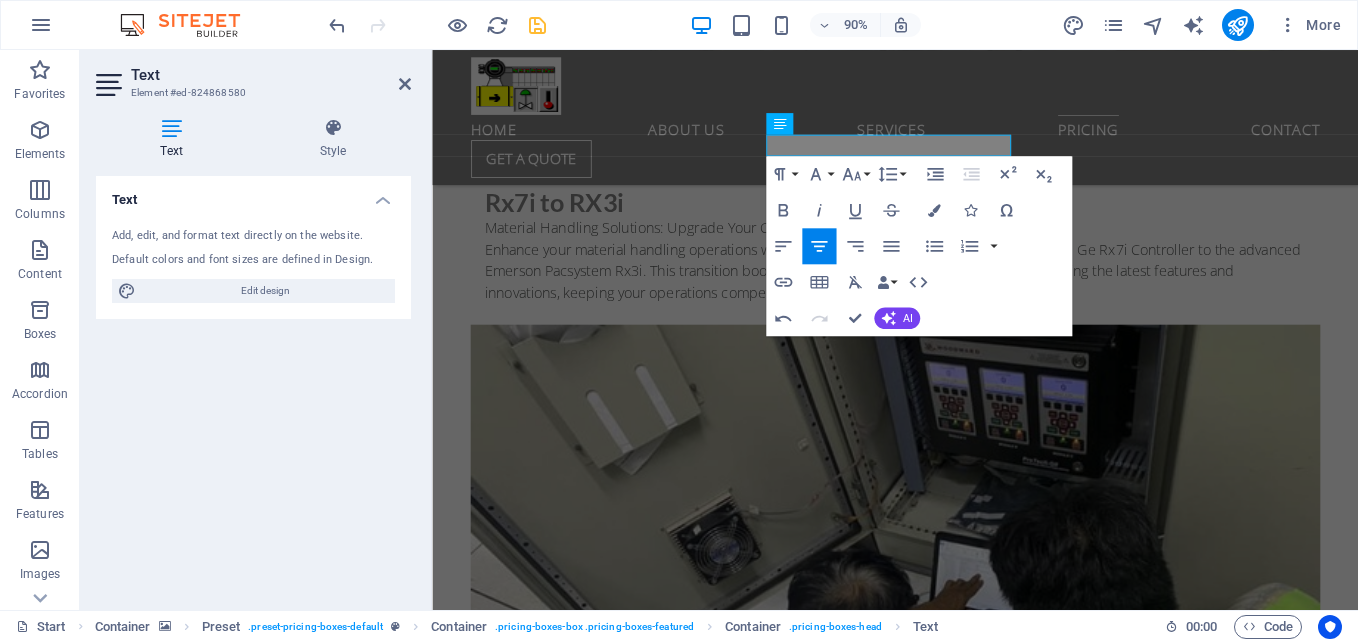 click at bounding box center (946, 12863) 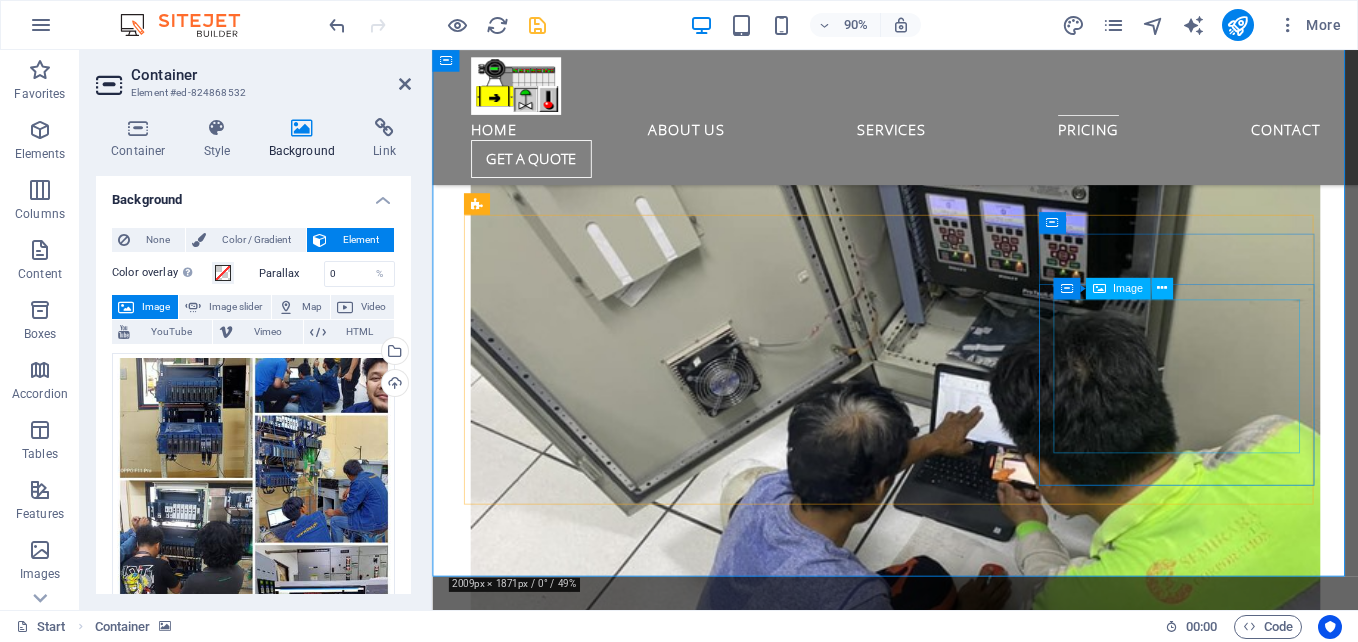 scroll, scrollTop: 10483, scrollLeft: 0, axis: vertical 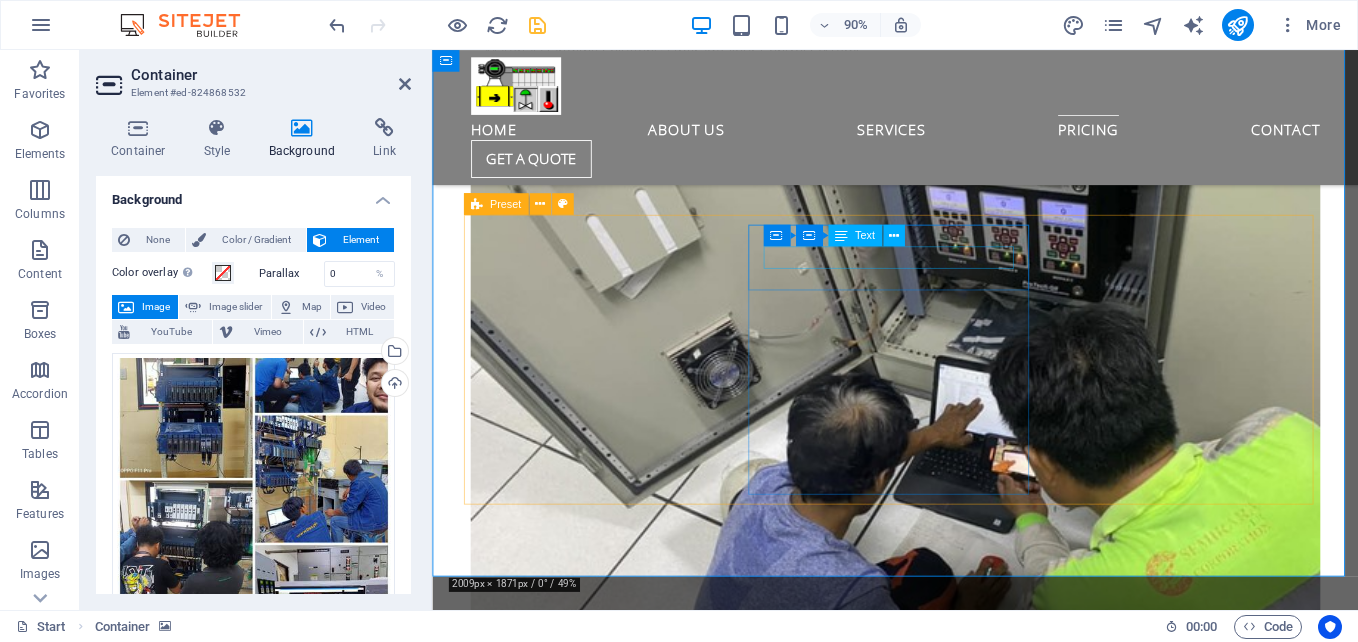 click on "Proficy machine edition" at bounding box center [946, 16467] 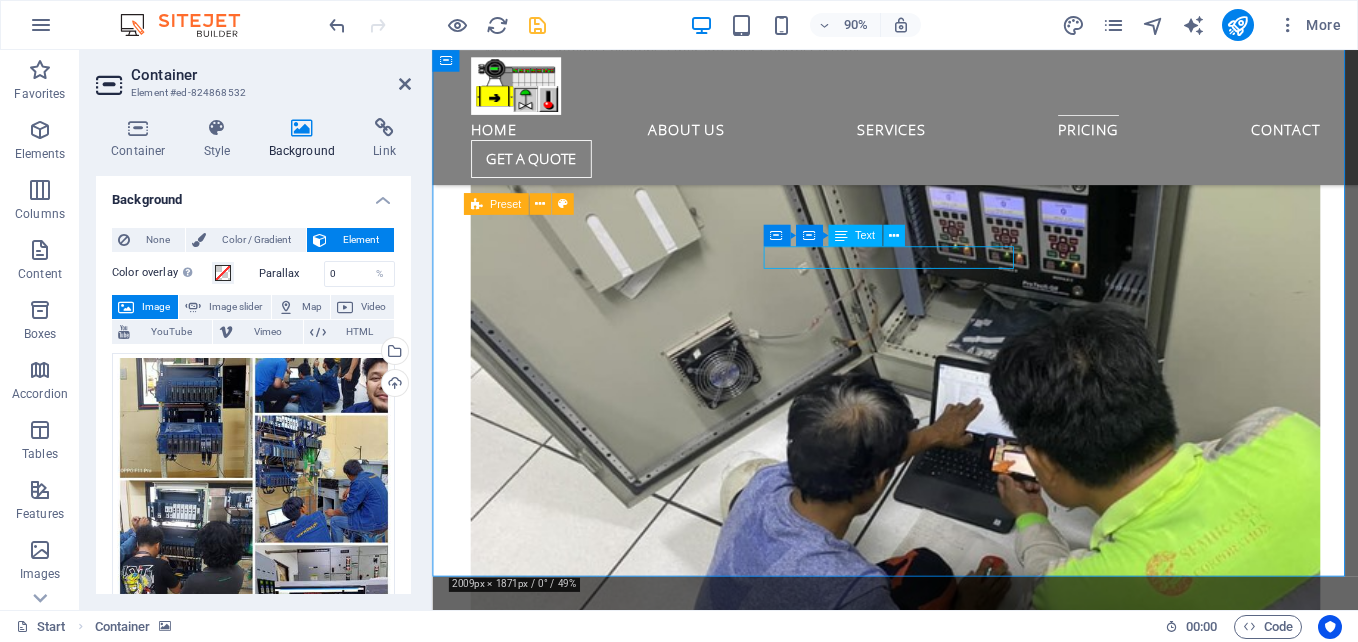 click on "Proficy machine edition" at bounding box center [946, 16467] 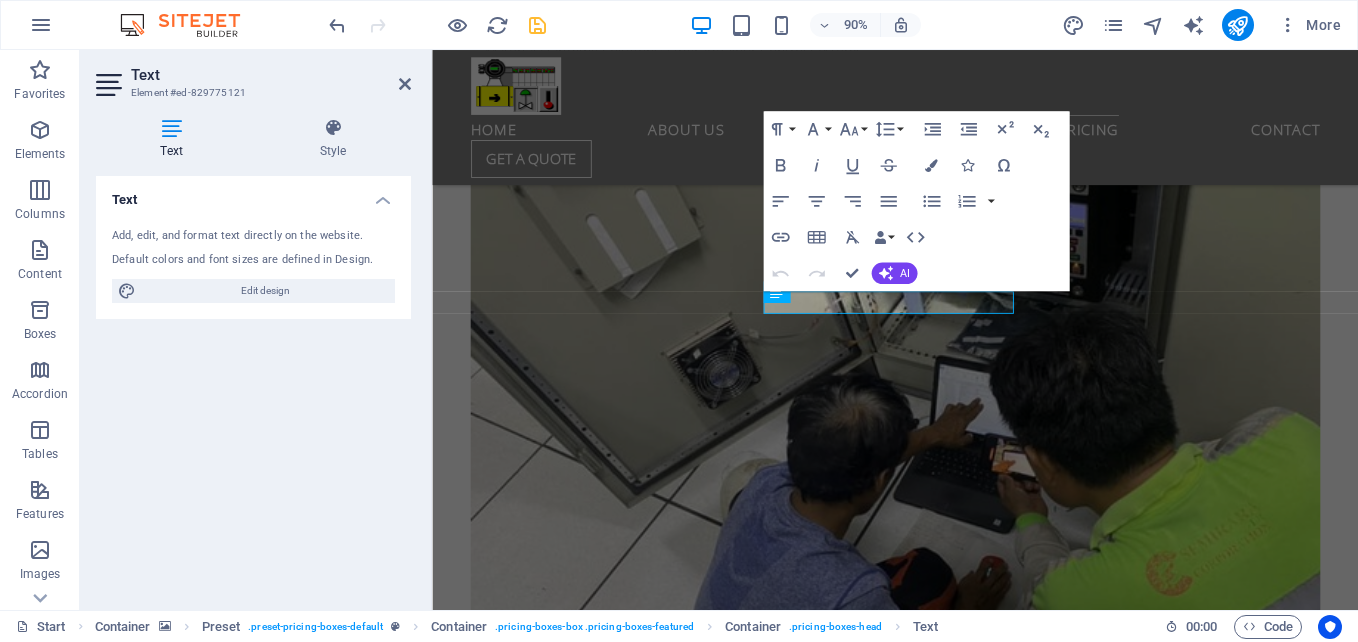 scroll, scrollTop: 10433, scrollLeft: 0, axis: vertical 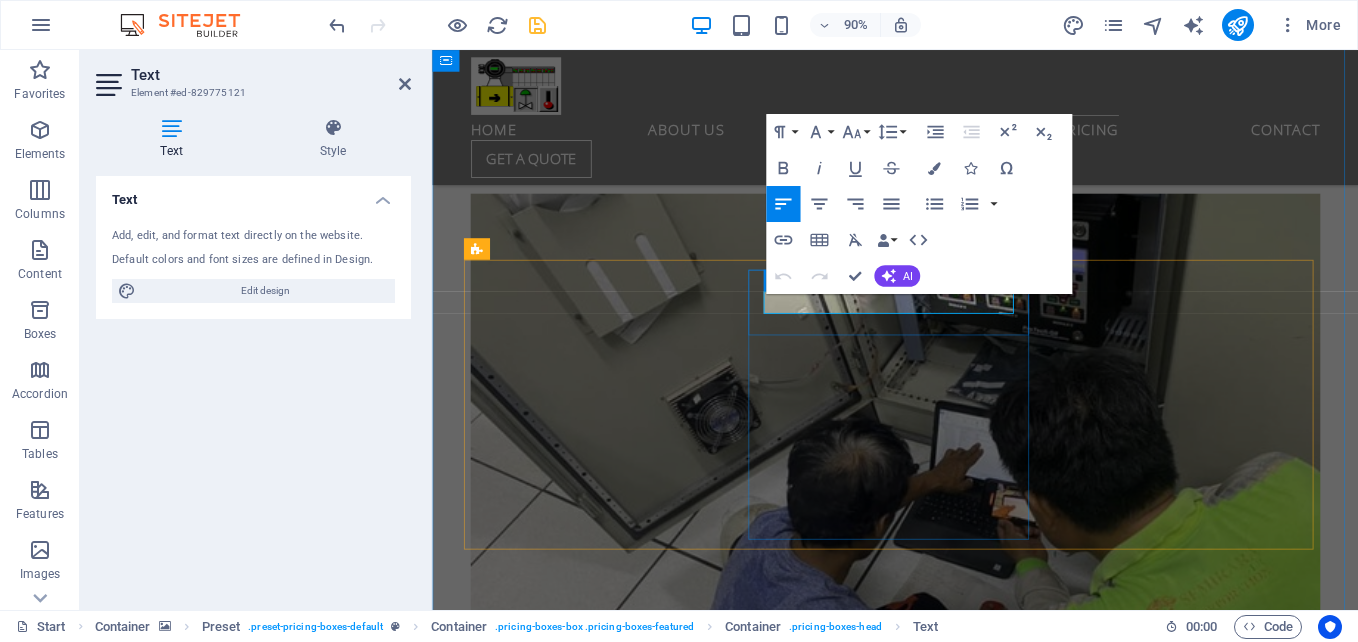 drag, startPoint x: 1010, startPoint y: 334, endPoint x: 721, endPoint y: 325, distance: 289.1401 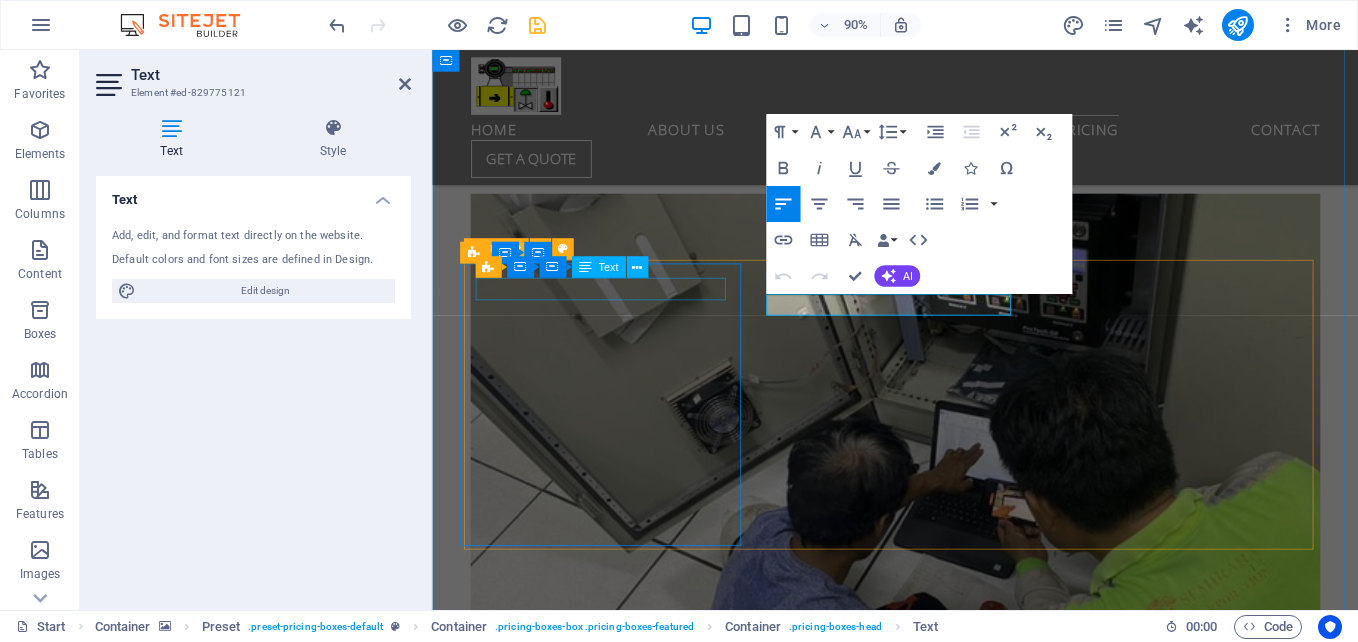 type 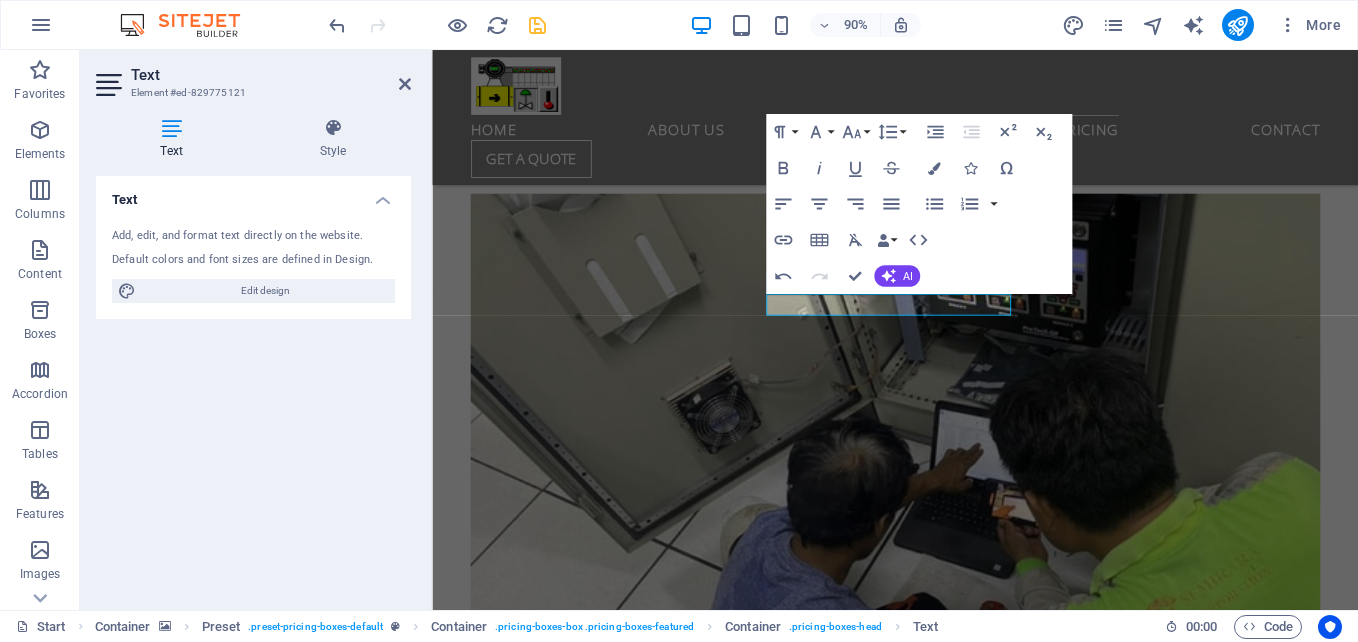 click at bounding box center (946, 12718) 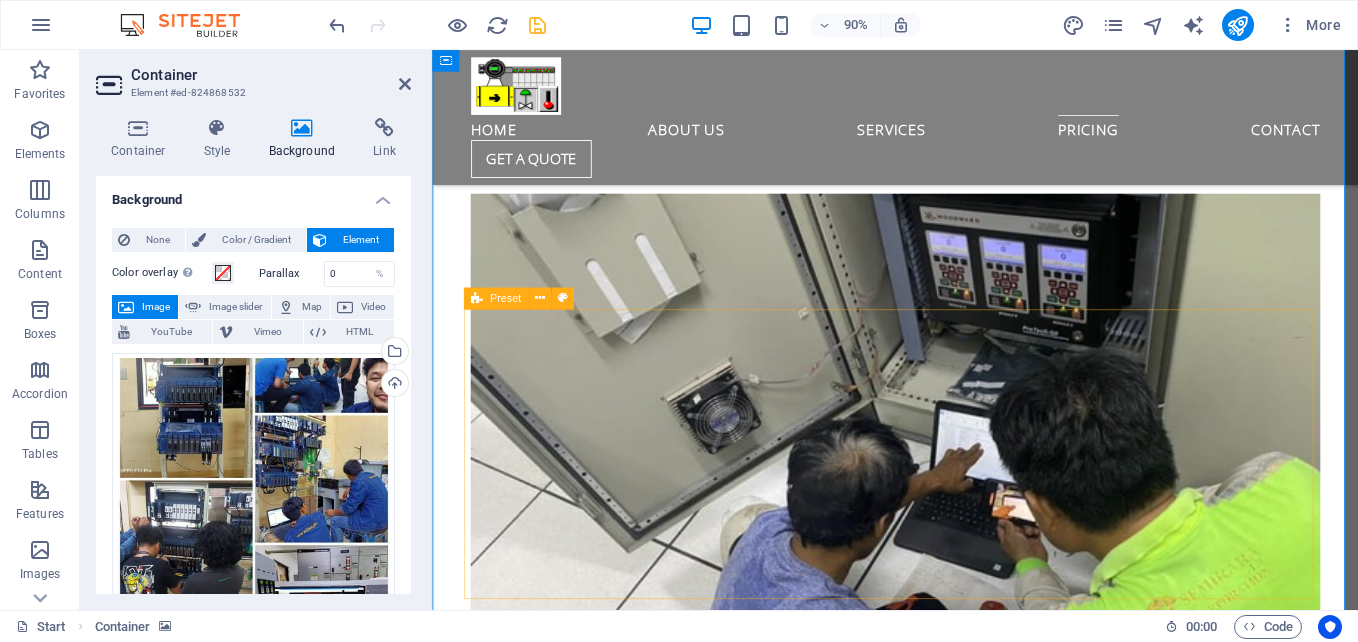 scroll, scrollTop: 10405, scrollLeft: 0, axis: vertical 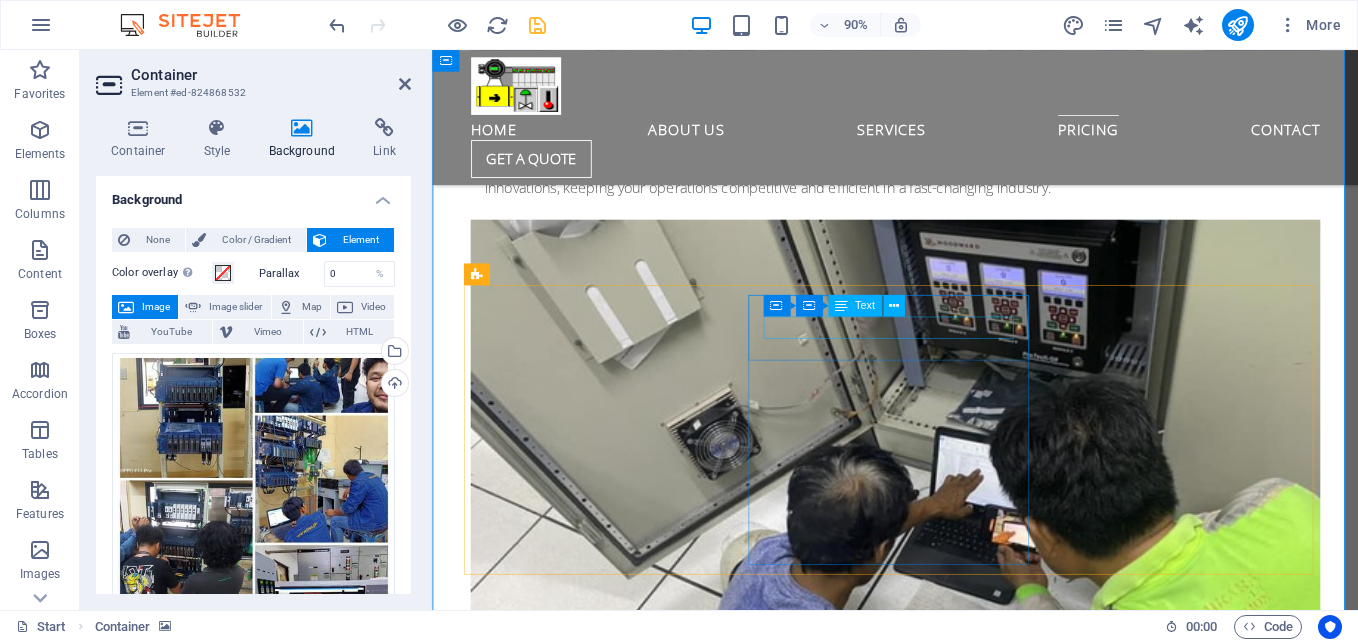 click on "ix developer biejer" at bounding box center (946, 16545) 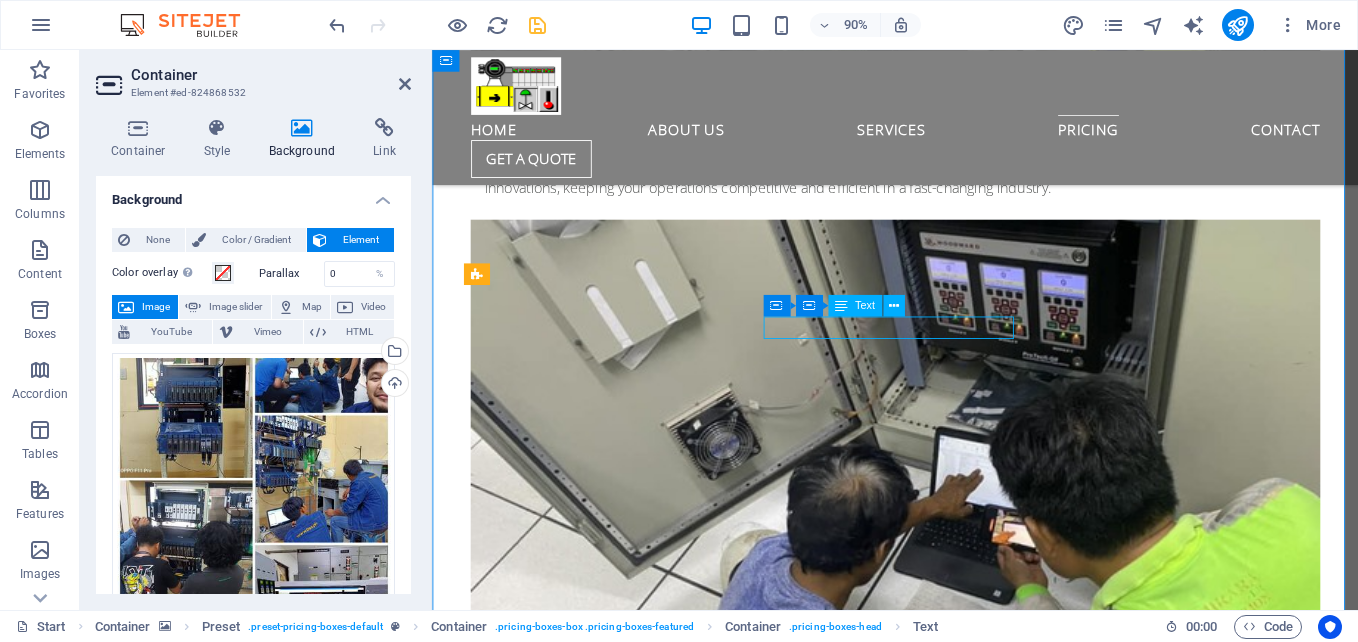 click on "ix developer biejer" at bounding box center [946, 16545] 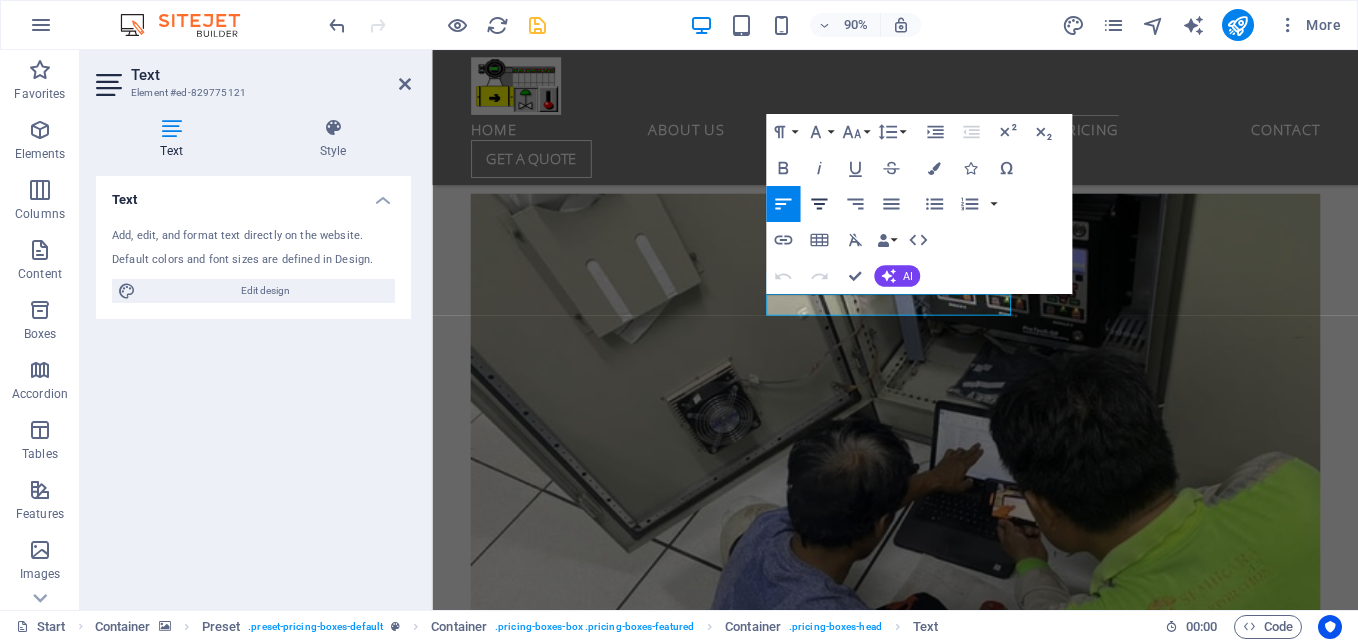 click 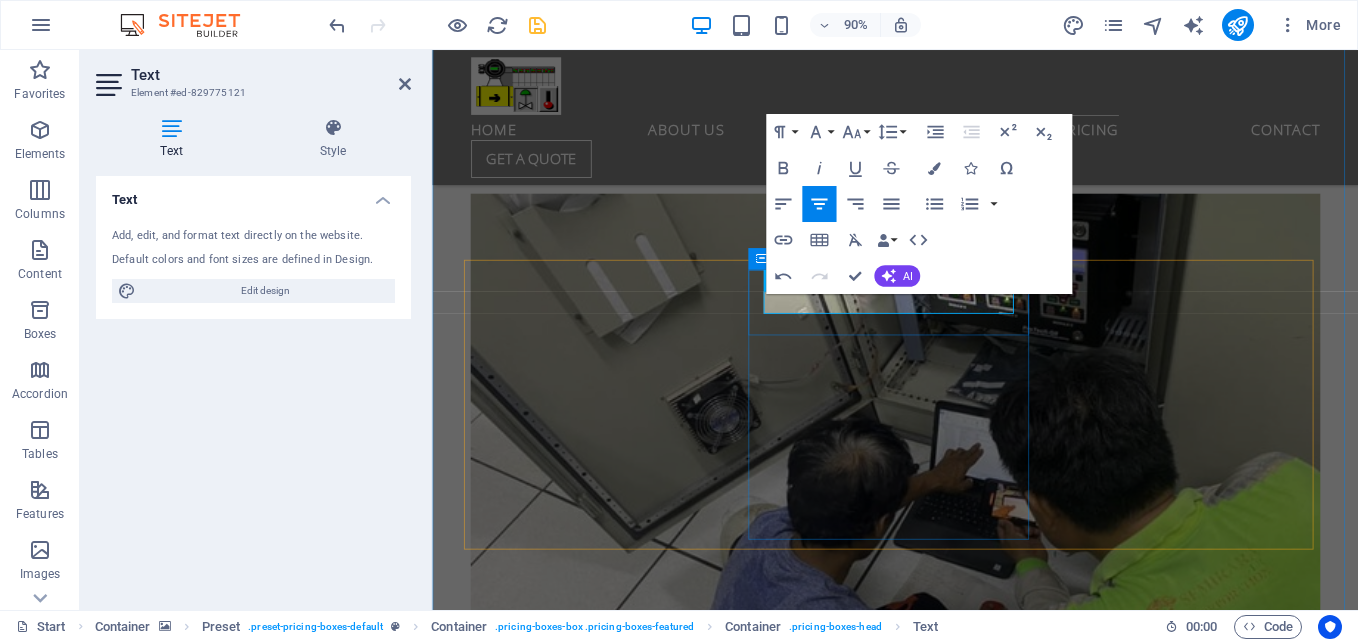 click on "ix developer biejer" at bounding box center (947, 16517) 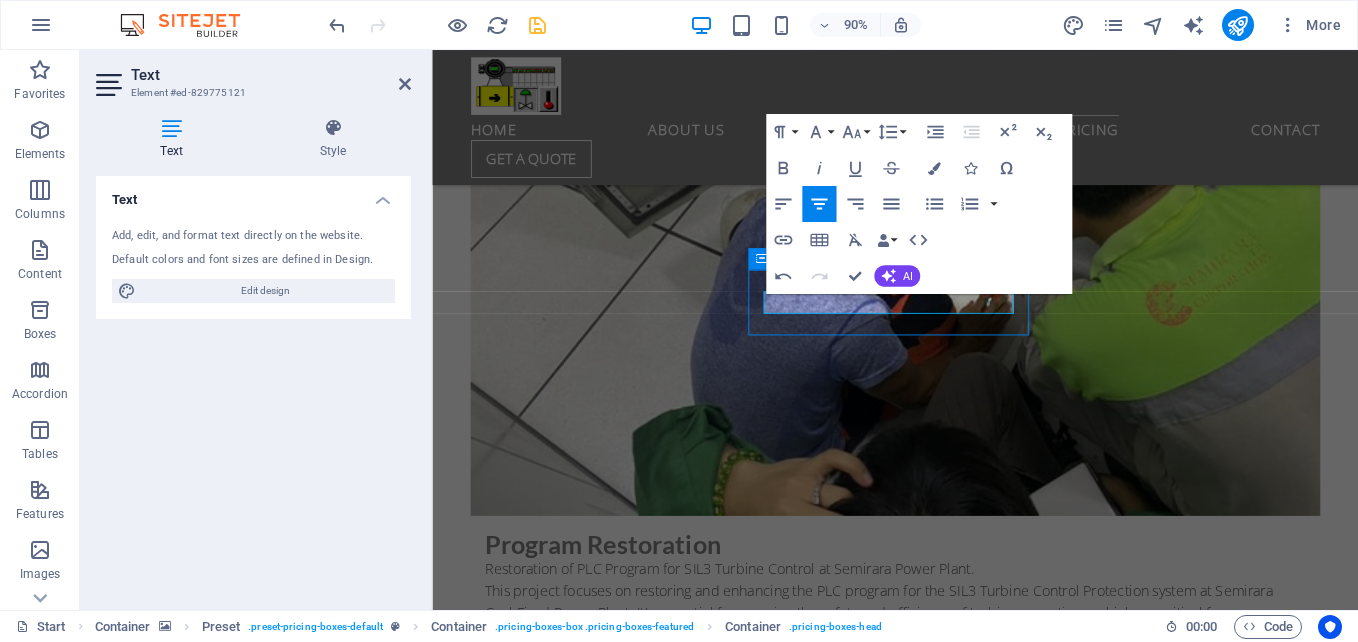 scroll, scrollTop: 10083, scrollLeft: 0, axis: vertical 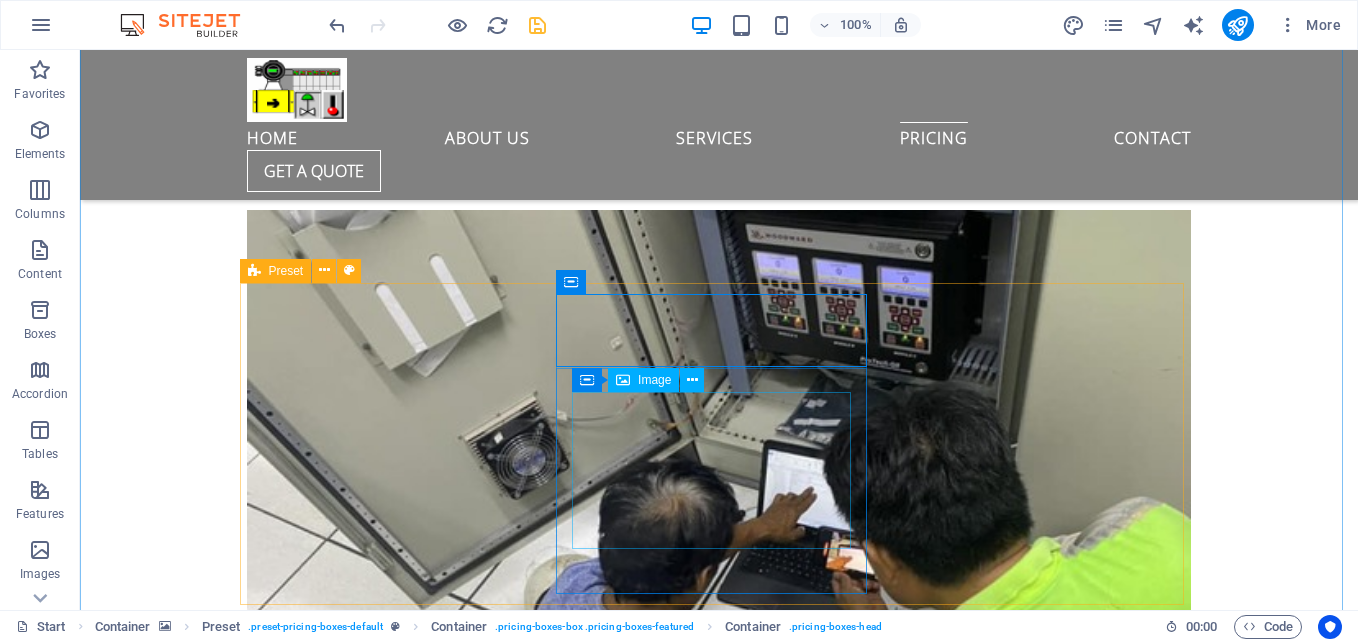 click at bounding box center (719, 17271) 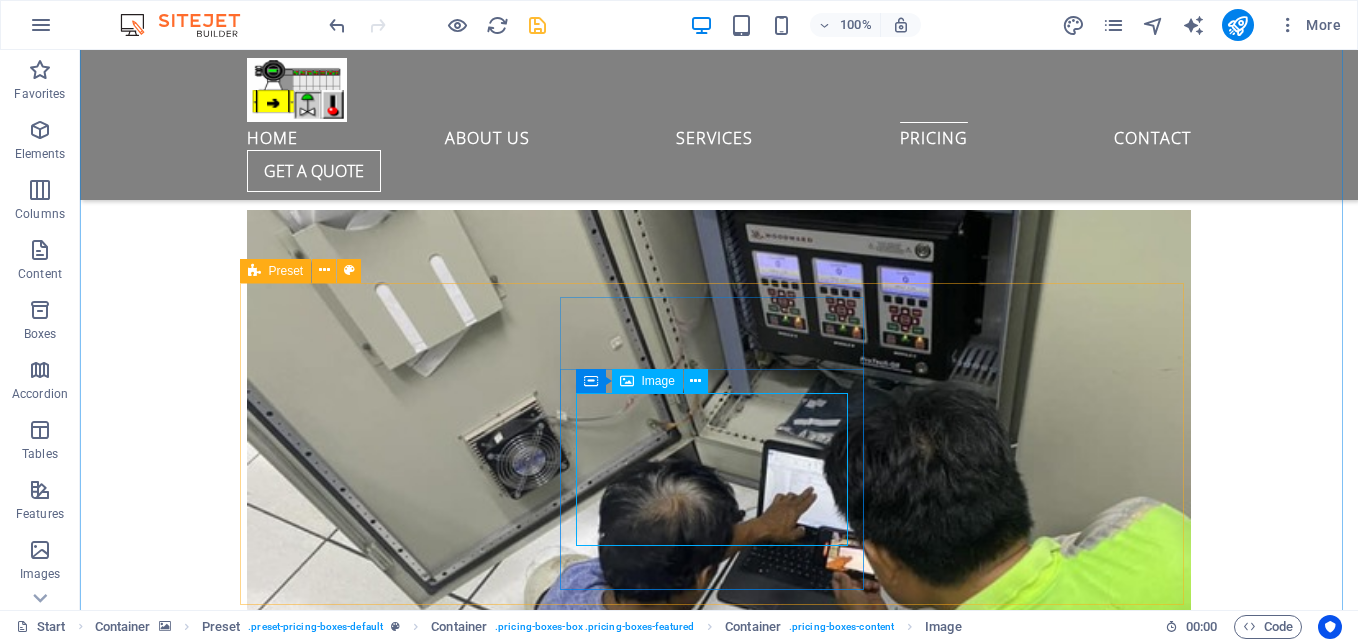 click on "Image" at bounding box center [658, 381] 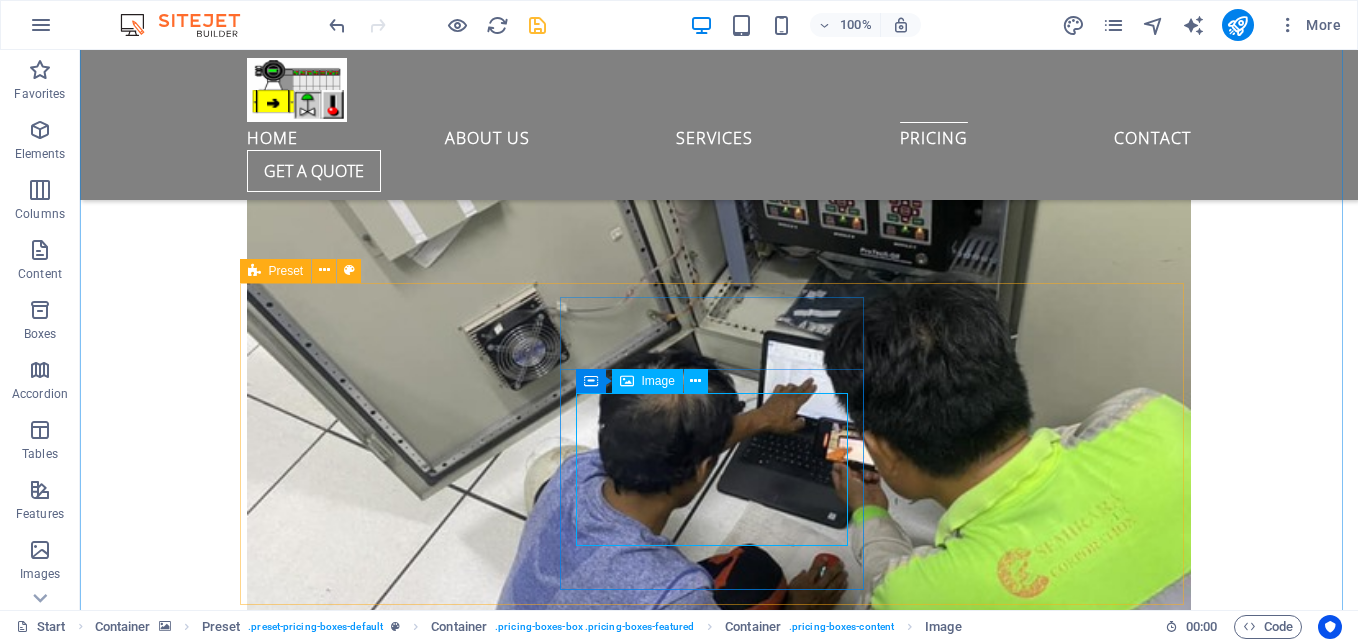 select on "px" 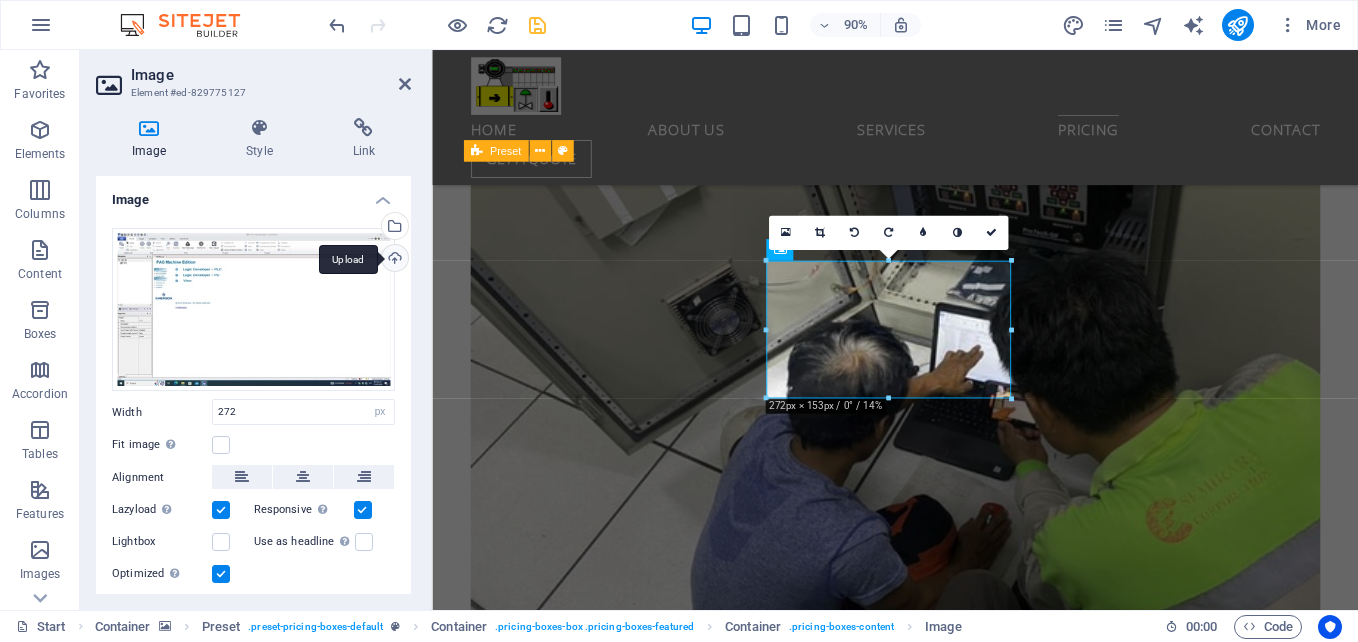 click on "Upload" at bounding box center (393, 260) 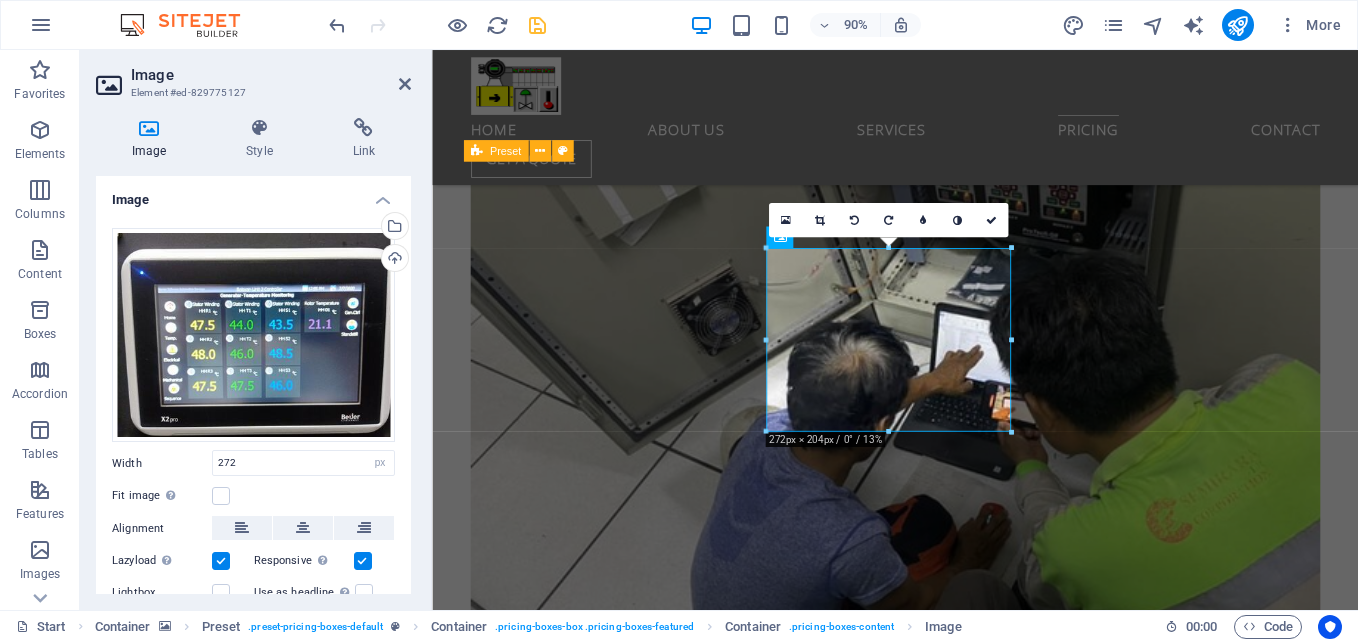 click at bounding box center (946, 12620) 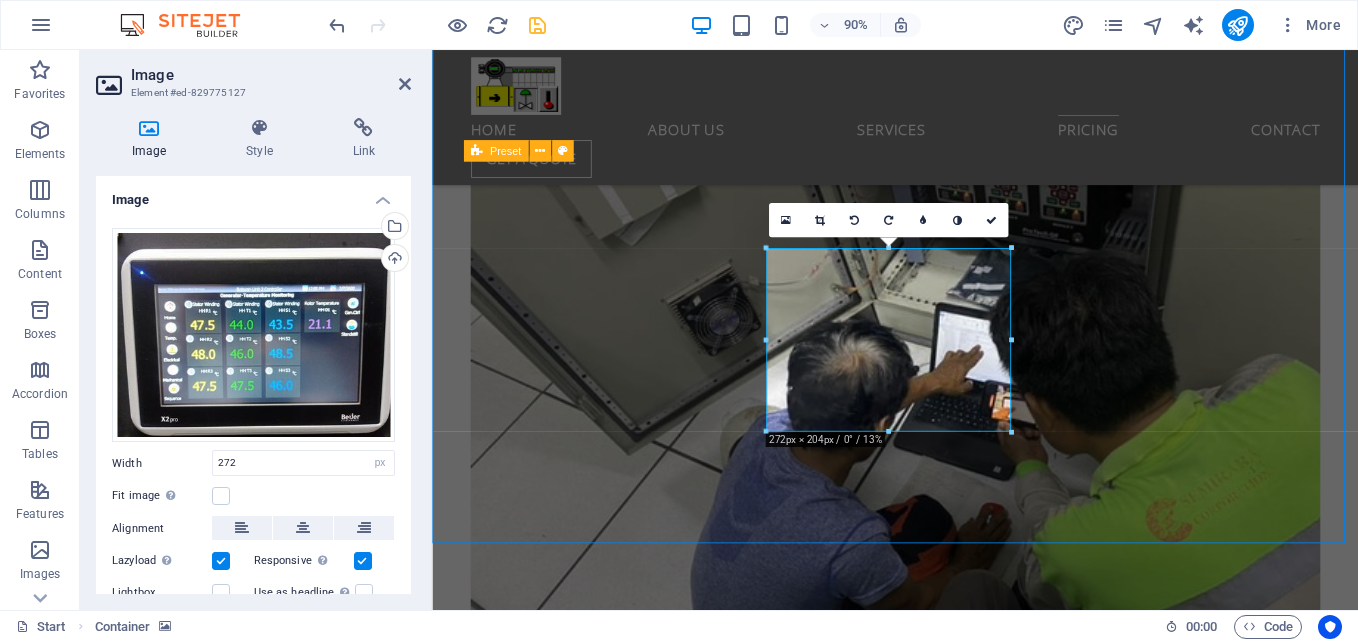 click at bounding box center (946, 12620) 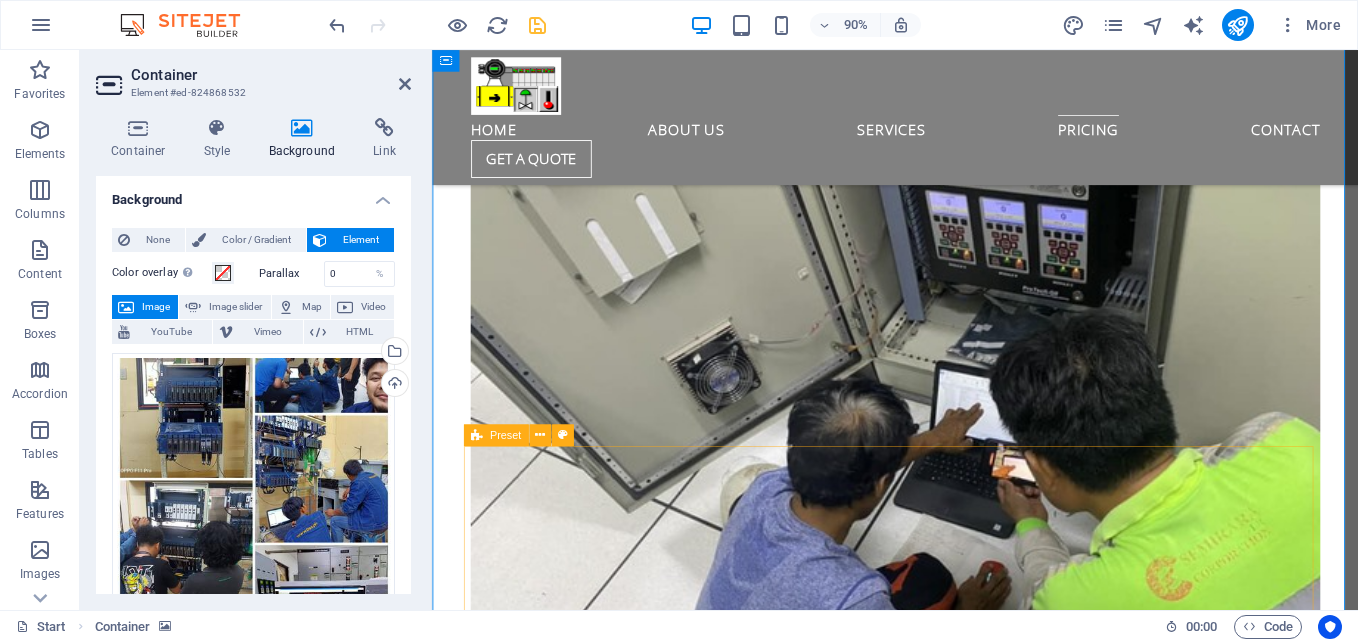 scroll, scrollTop: 10492, scrollLeft: 0, axis: vertical 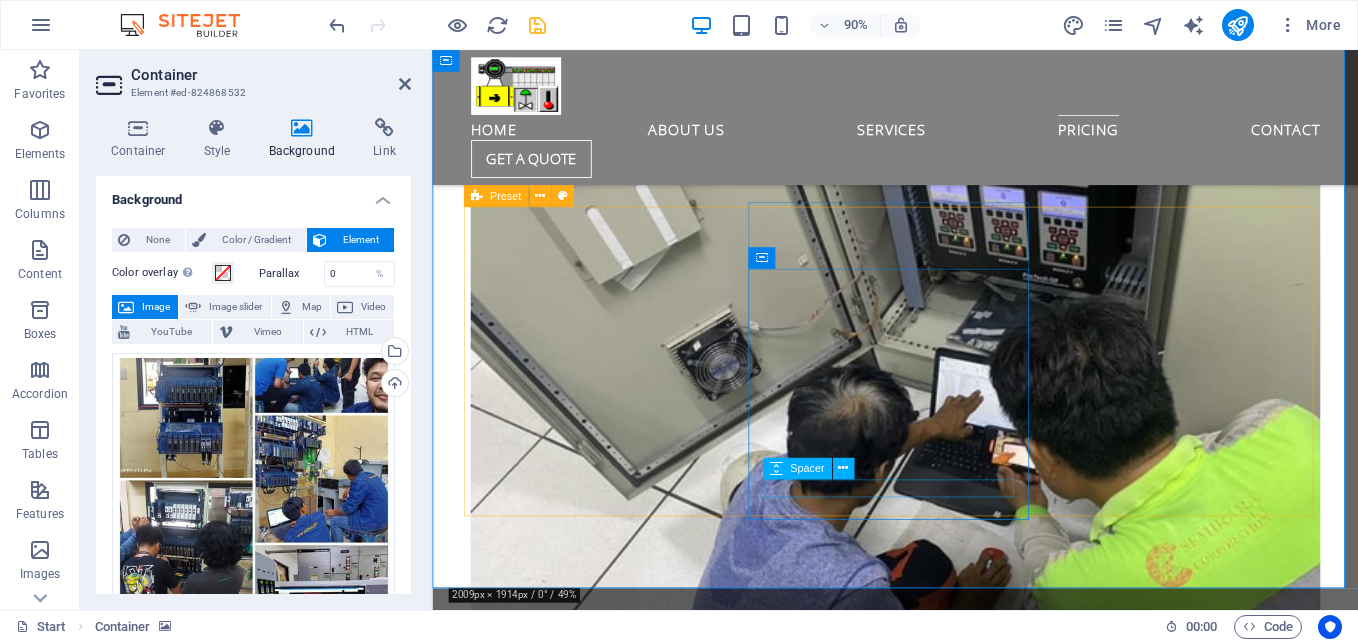 click at bounding box center [946, 16759] 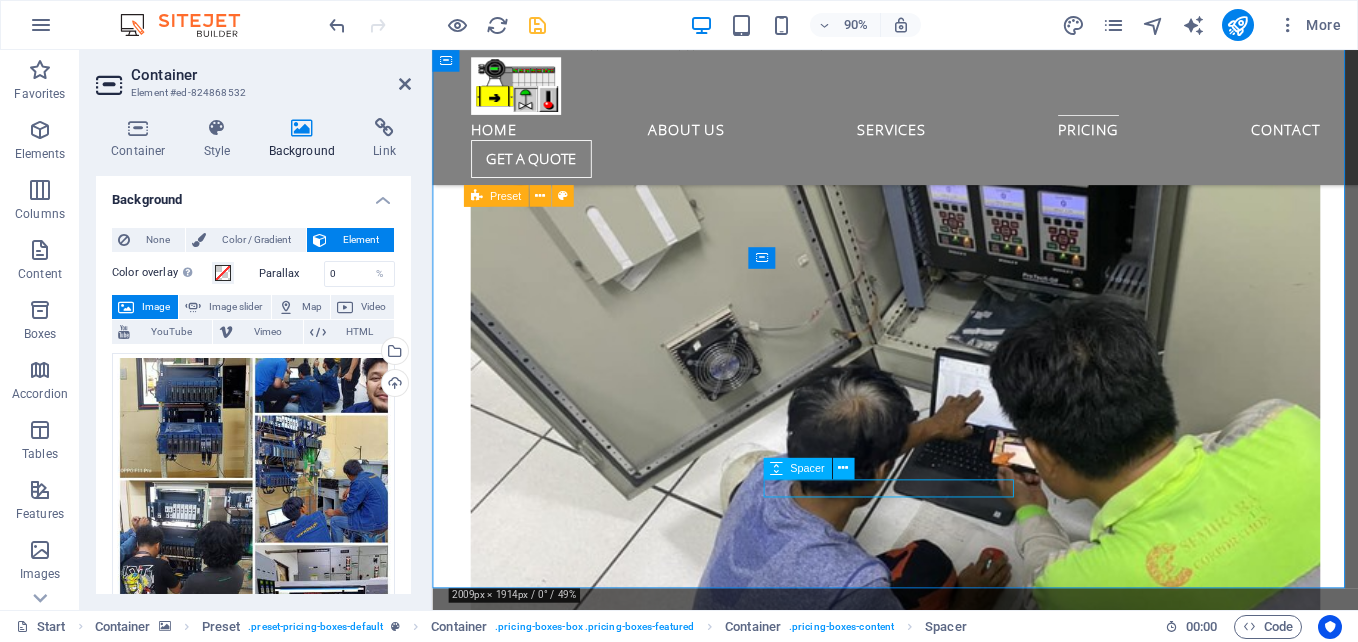 click at bounding box center (946, 16759) 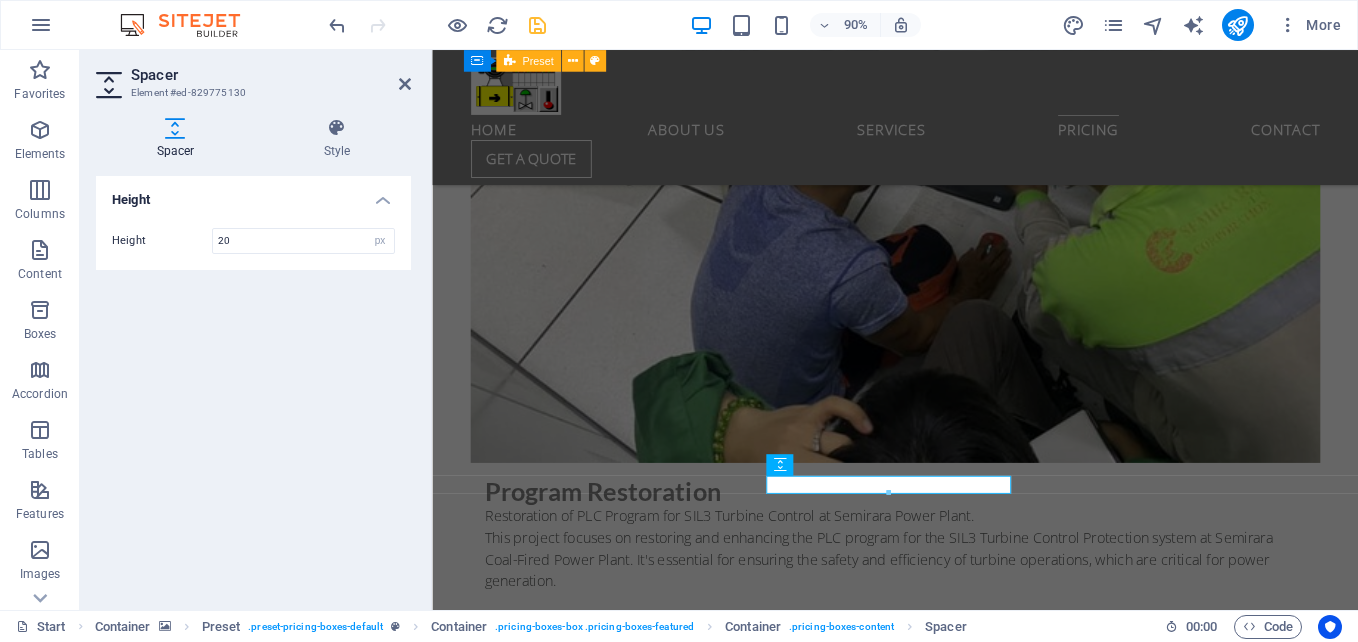 scroll, scrollTop: 10442, scrollLeft: 0, axis: vertical 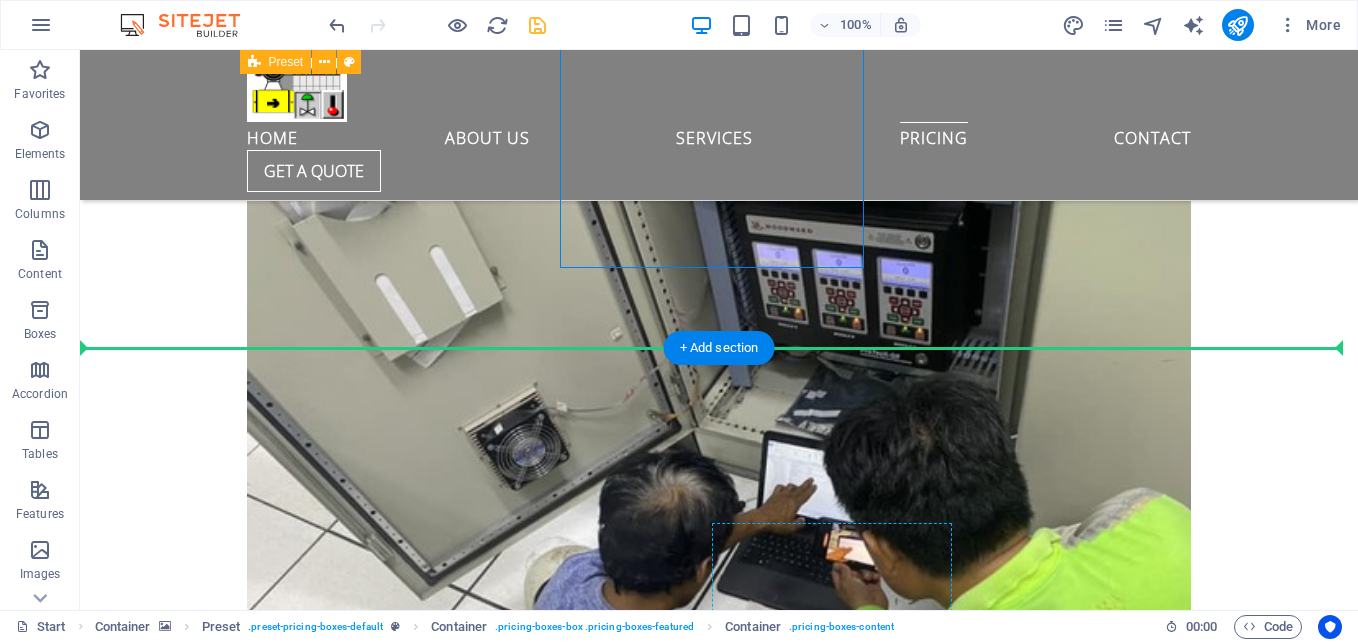 drag, startPoint x: 965, startPoint y: 592, endPoint x: 883, endPoint y: 523, distance: 107.16809 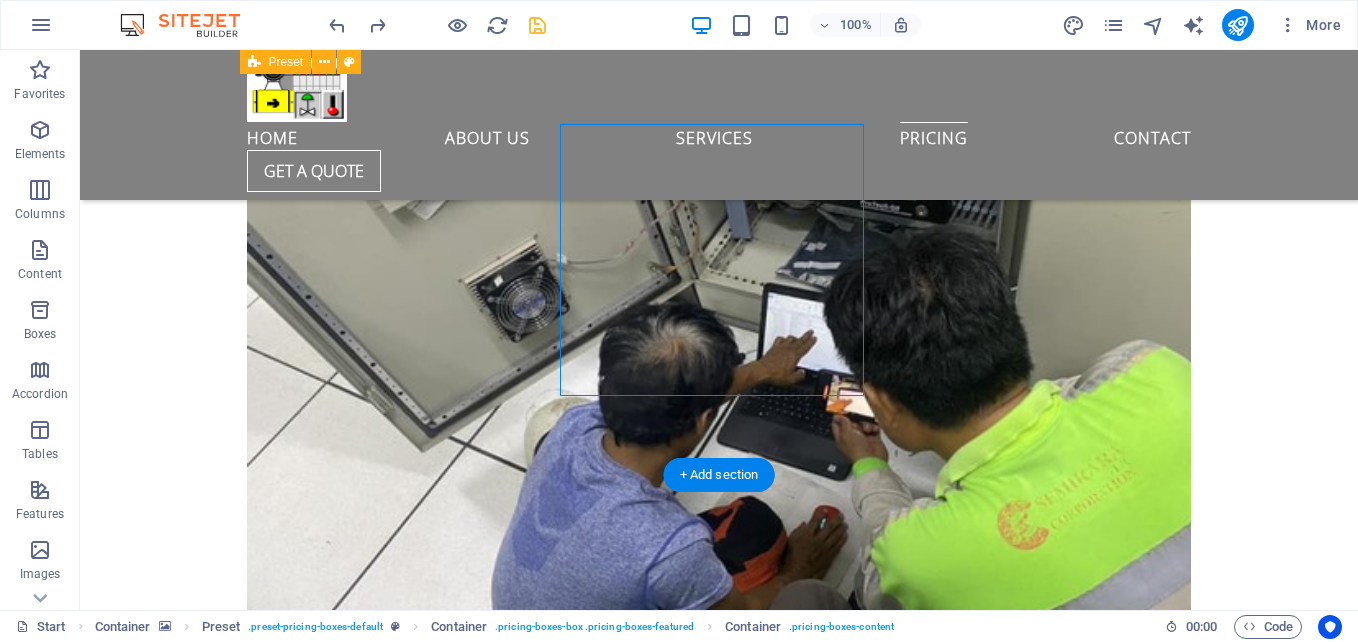 scroll, scrollTop: 10142, scrollLeft: 0, axis: vertical 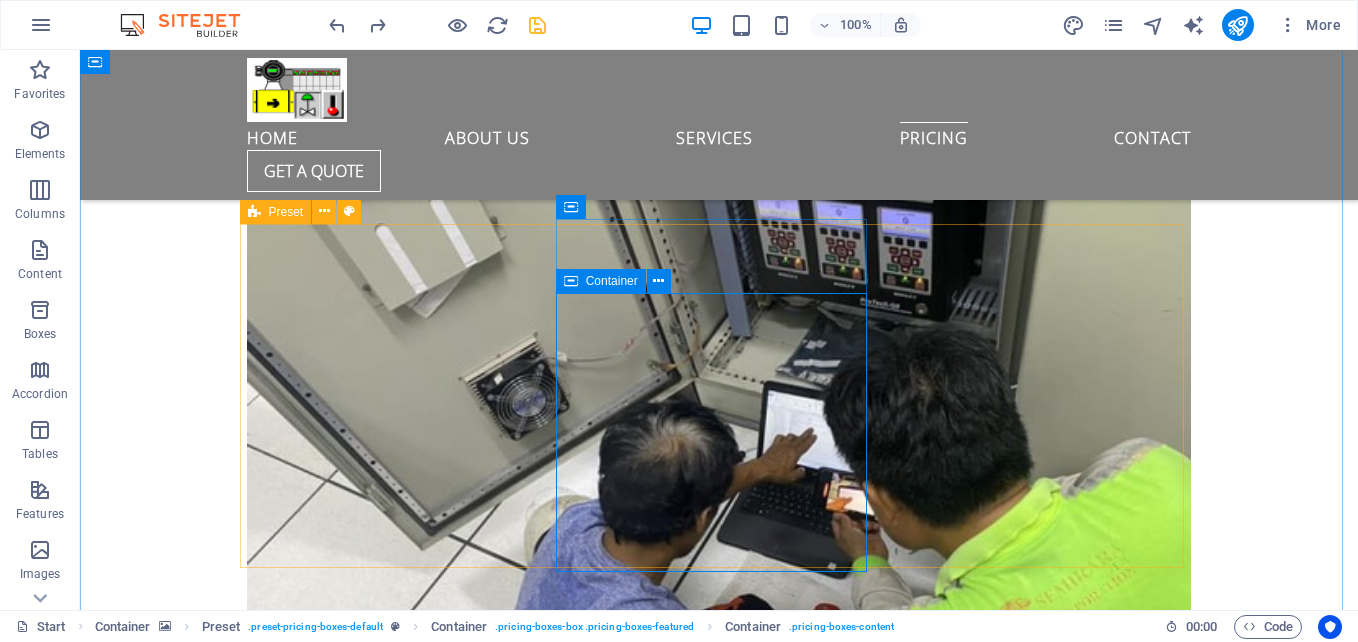 click at bounding box center [719, 17269] 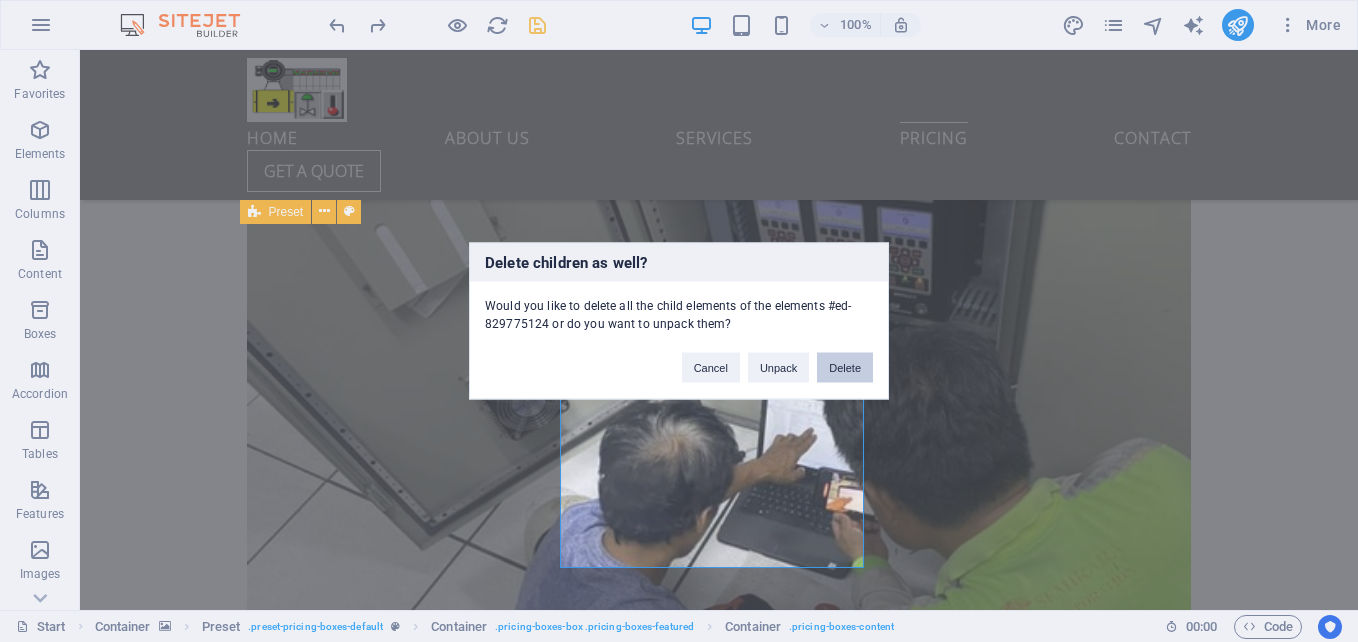 click on "Delete" at bounding box center [845, 368] 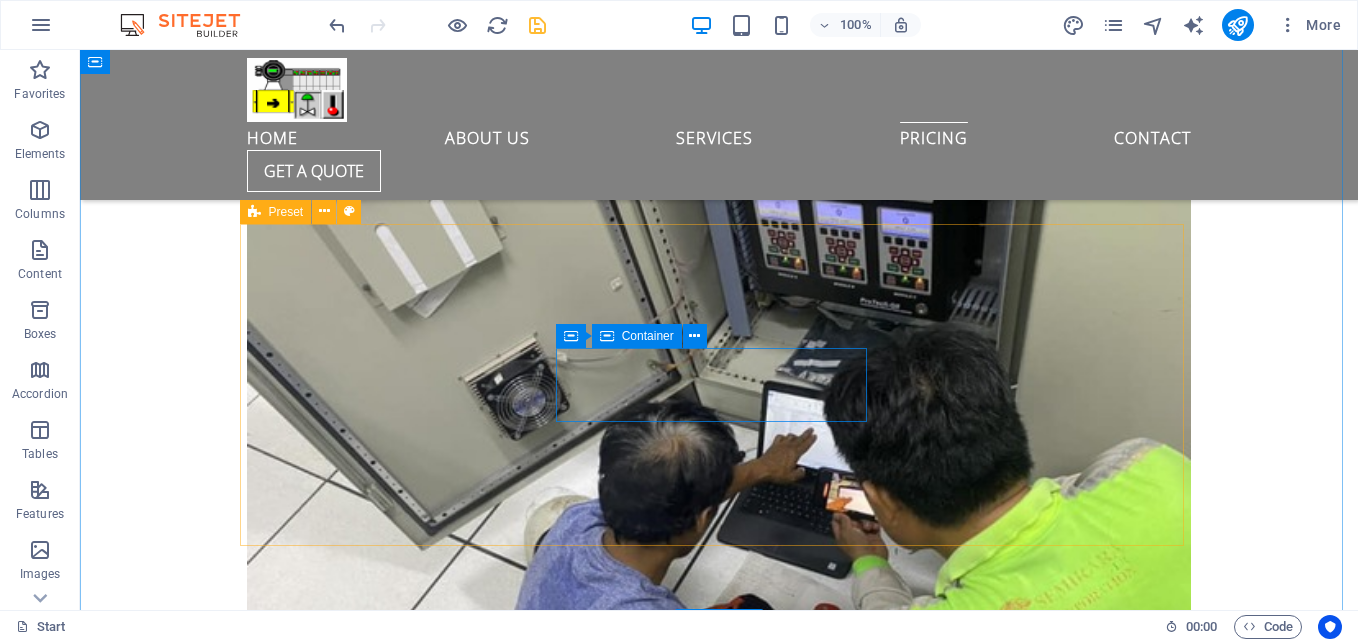 click on "ix developer biejer" at bounding box center [719, 17075] 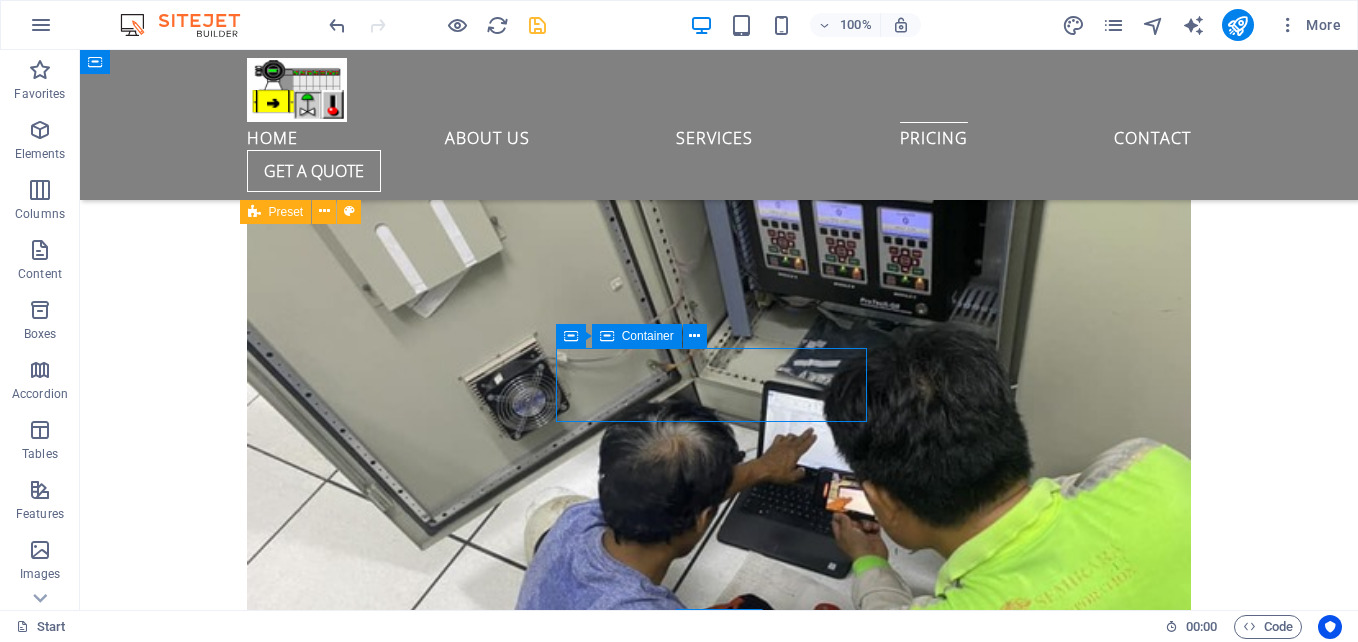 click on "ix developer biejer" at bounding box center (719, 17075) 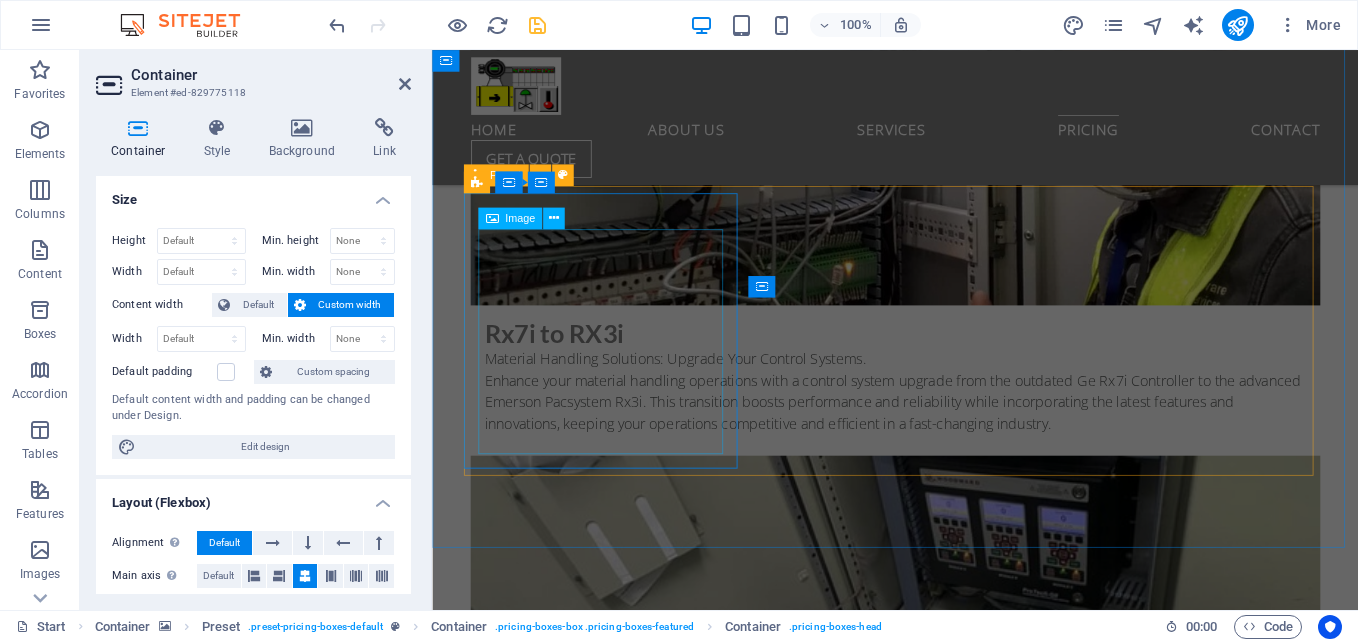 scroll, scrollTop: 10515, scrollLeft: 0, axis: vertical 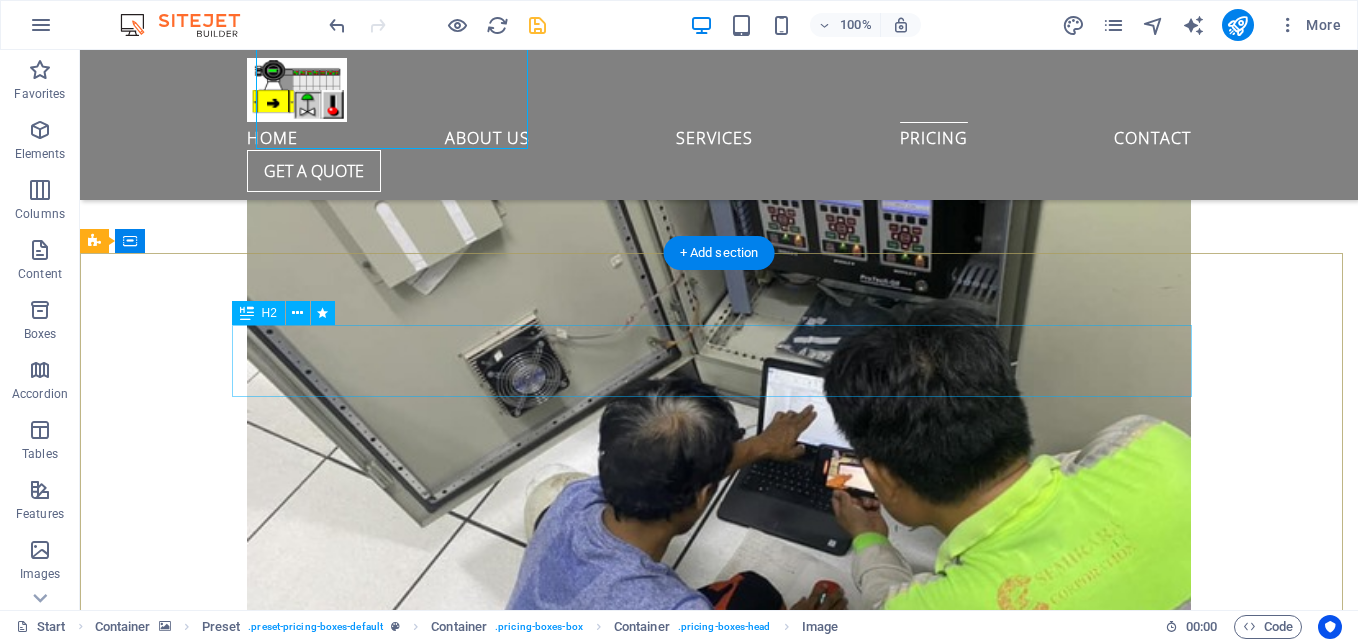 click on "Get in Touch" at bounding box center [568, 19161] 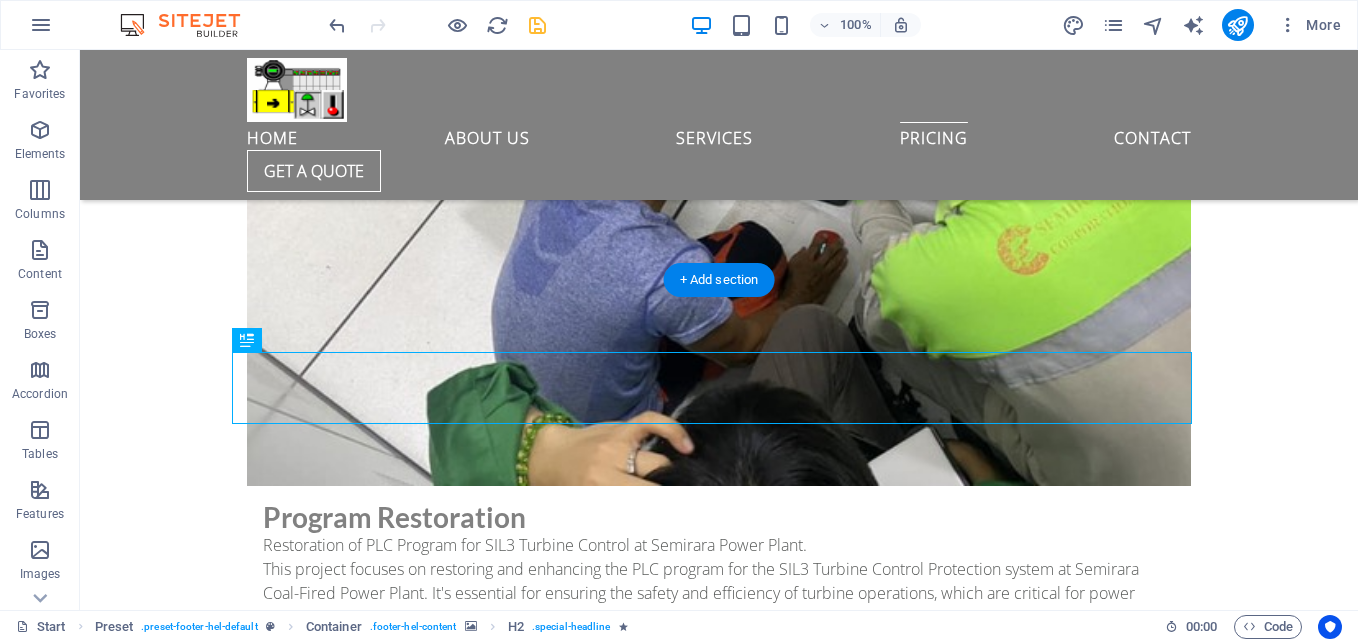 scroll, scrollTop: 10315, scrollLeft: 0, axis: vertical 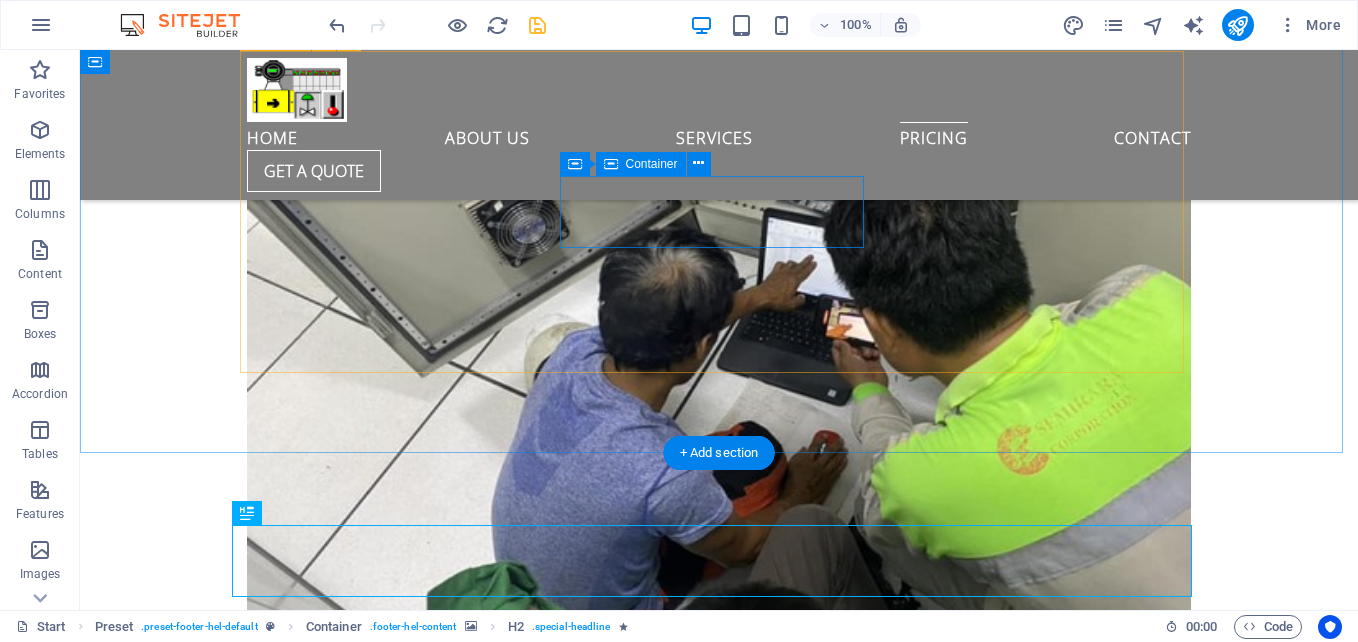 click on "ix developer biejer" at bounding box center [719, 16902] 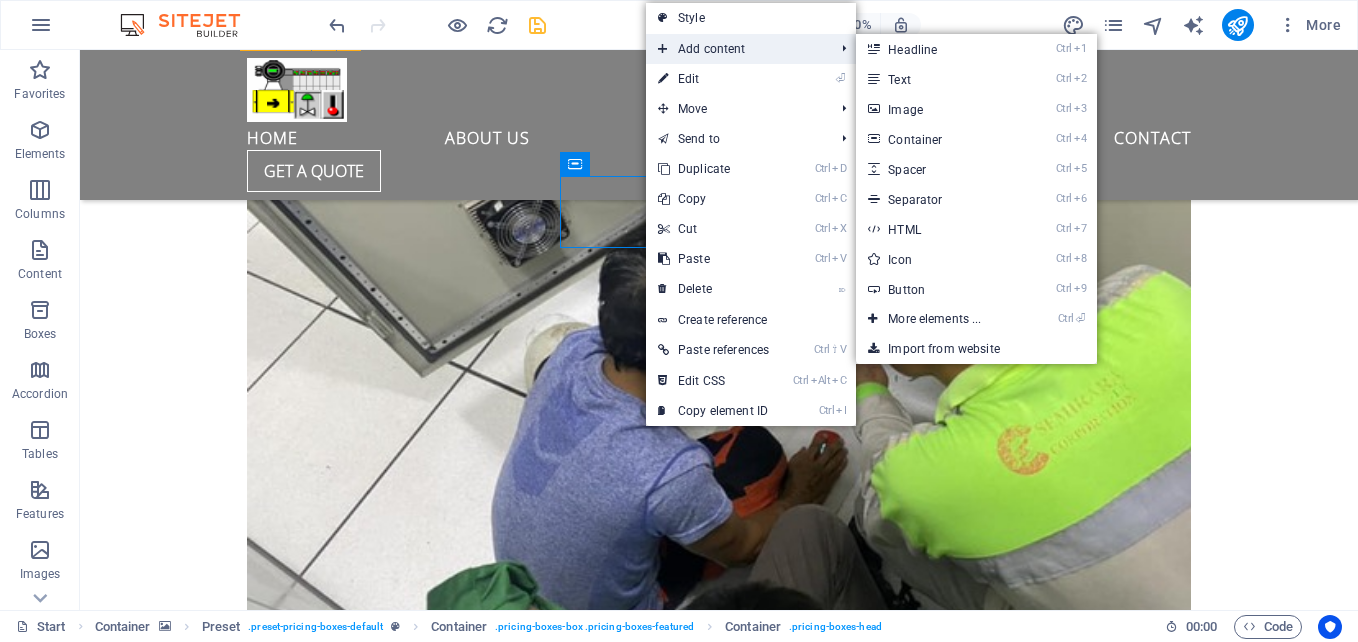 click on "Add content" at bounding box center (736, 49) 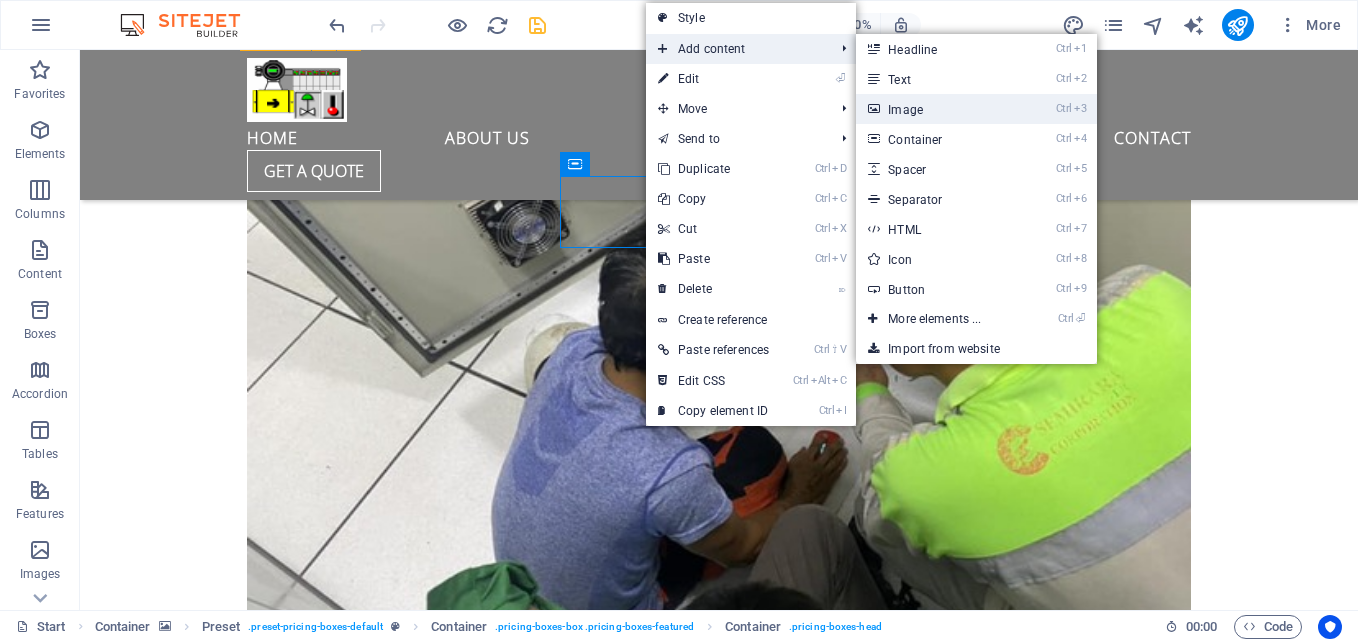 click on "Ctrl 3  Image" at bounding box center [938, 109] 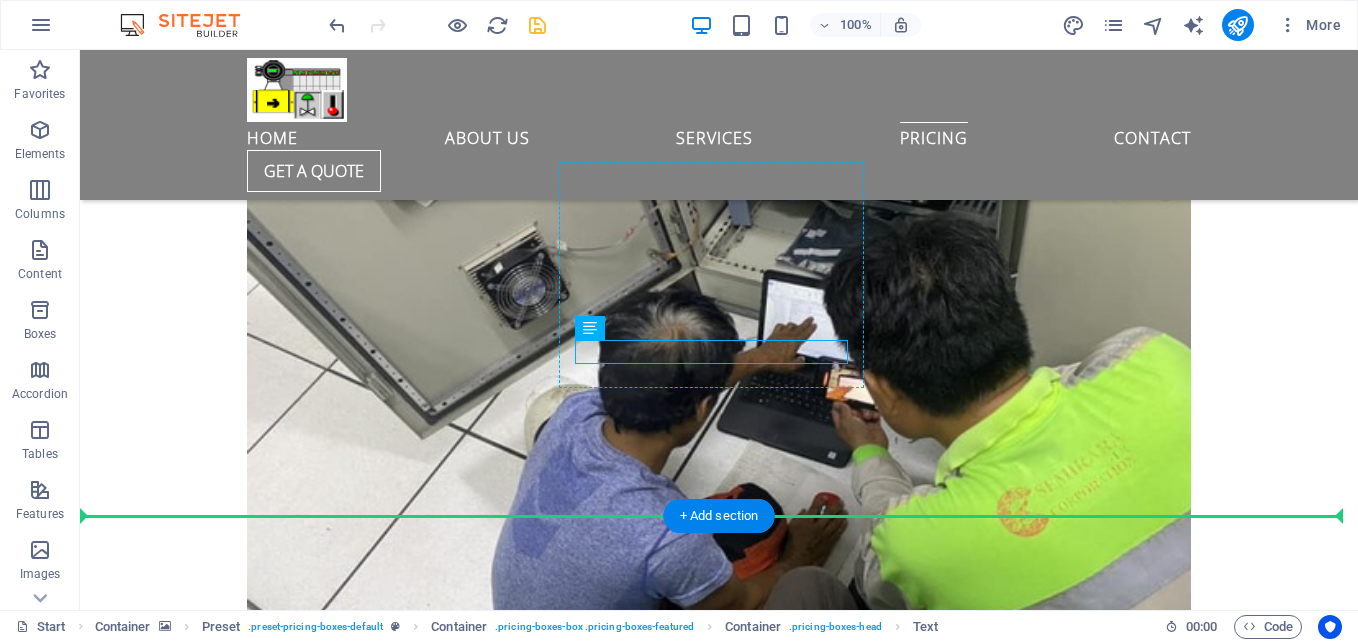 scroll, scrollTop: 10252, scrollLeft: 0, axis: vertical 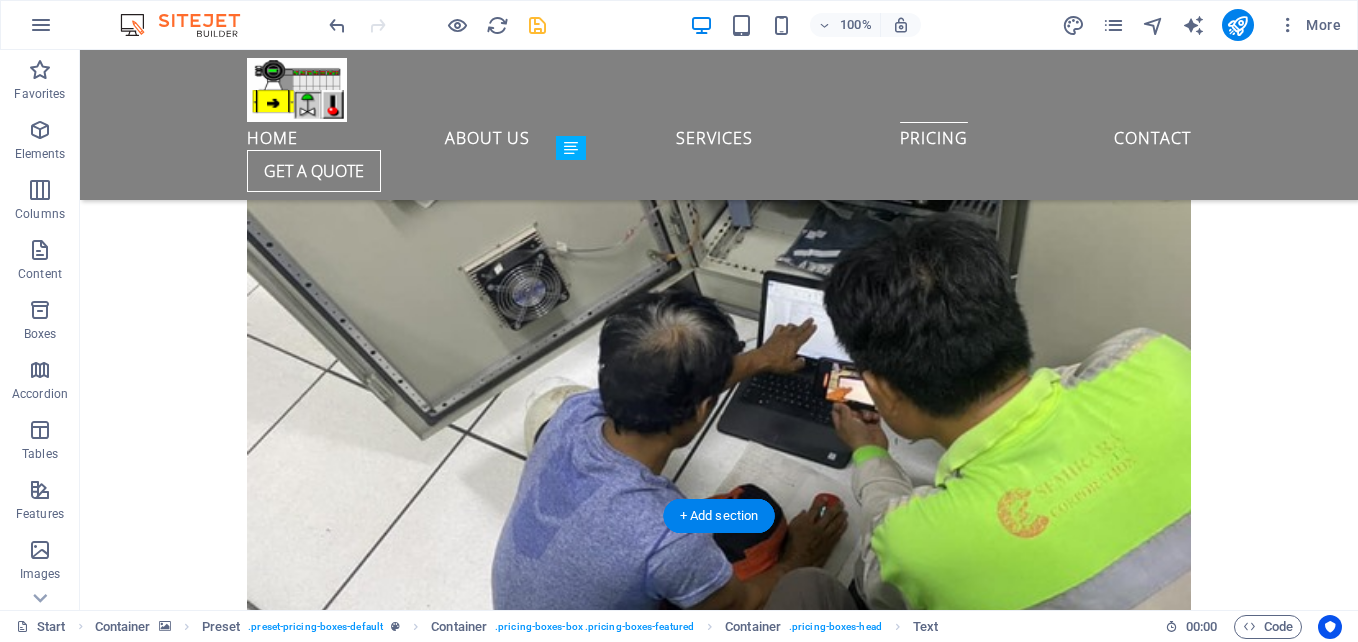 drag, startPoint x: 619, startPoint y: 342, endPoint x: 746, endPoint y: 191, distance: 197.30687 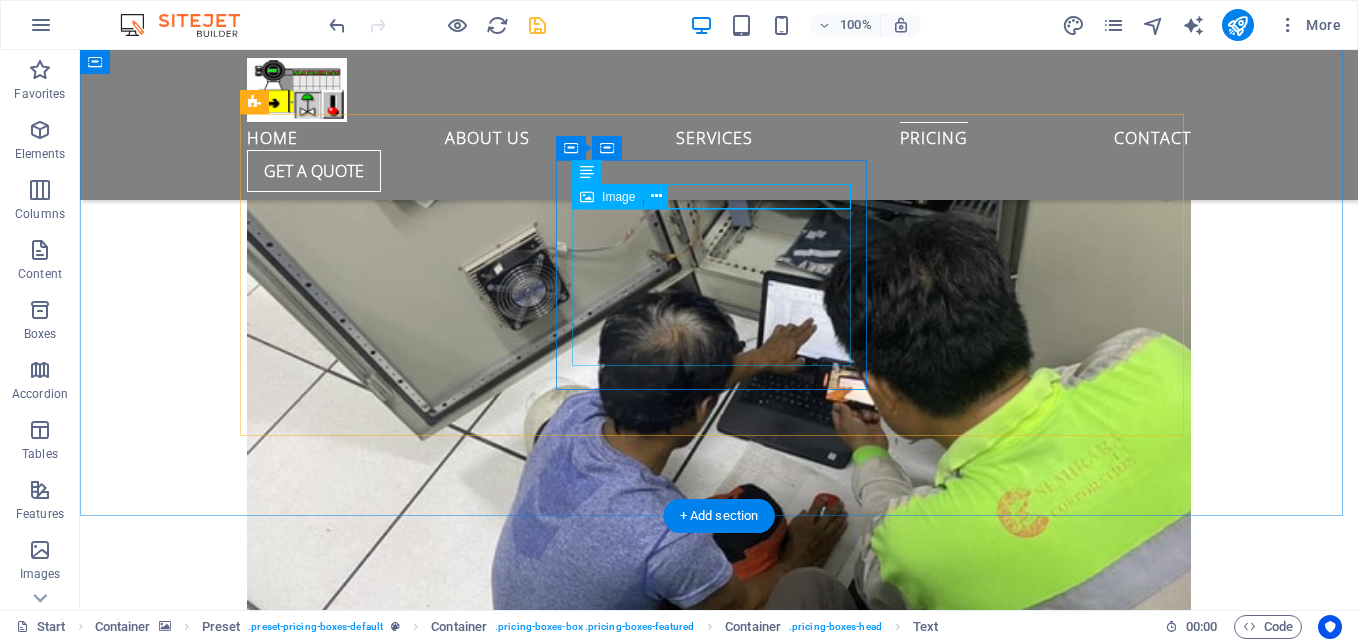click at bounding box center [719, 17090] 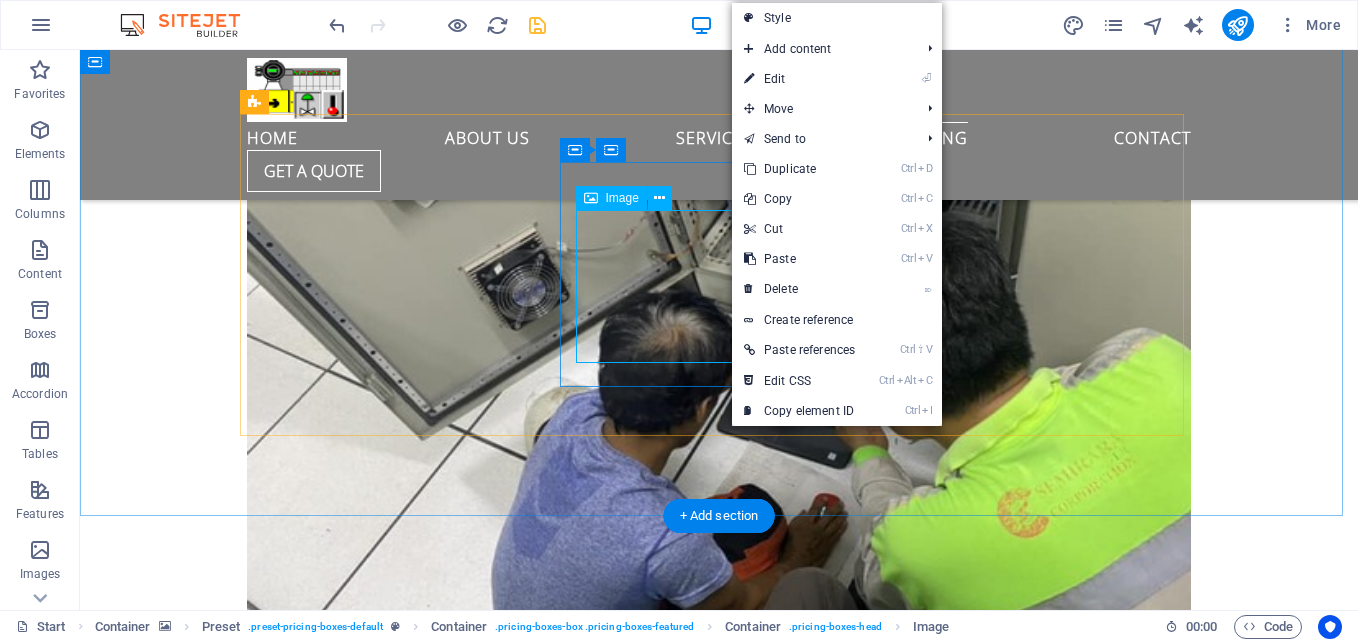 click at bounding box center [719, 17090] 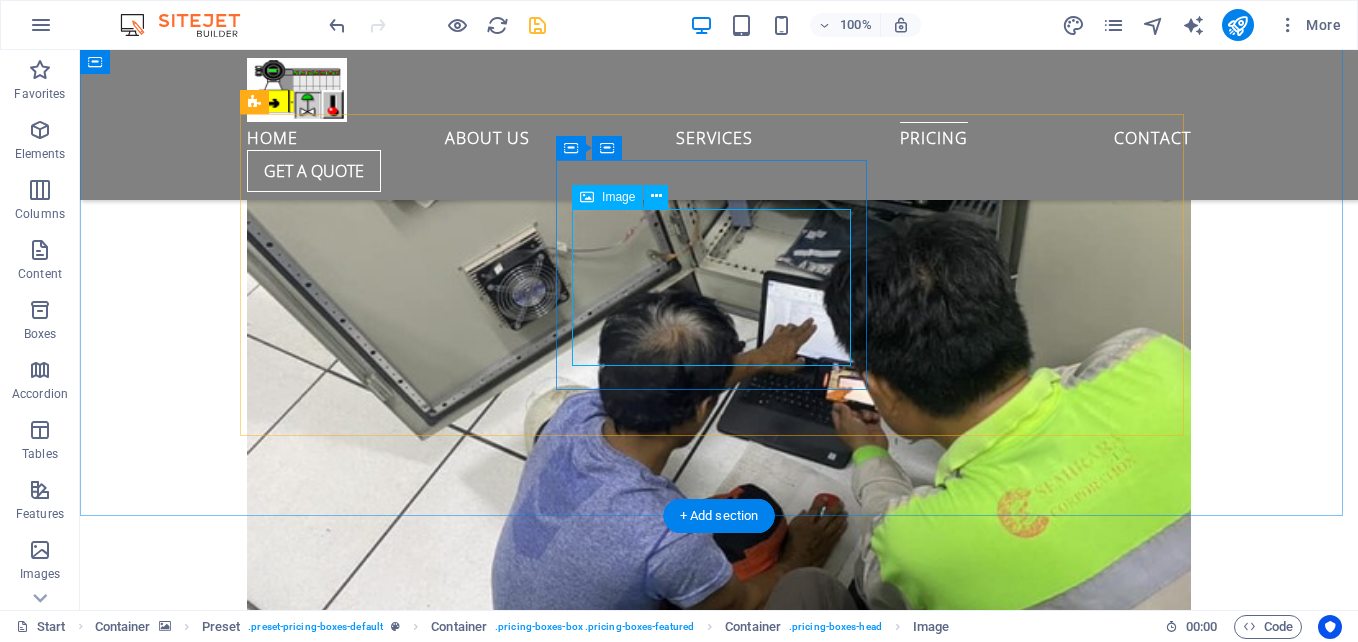 click at bounding box center [719, 17090] 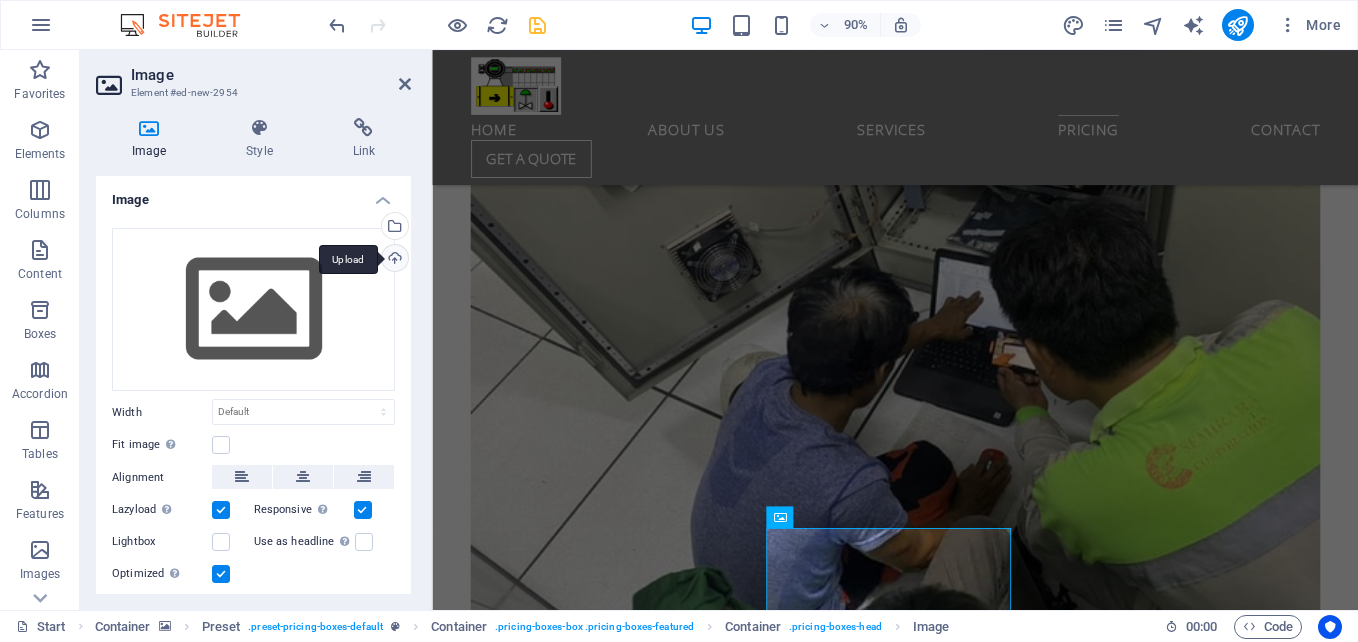 click on "Upload" at bounding box center (393, 260) 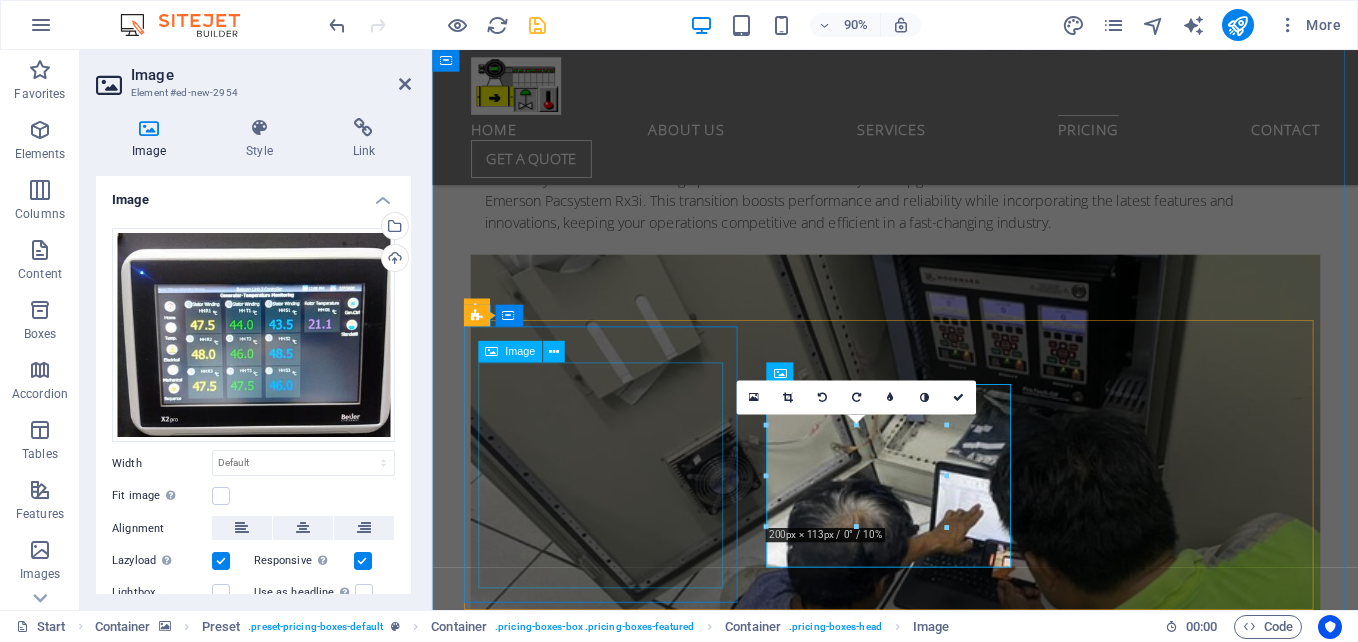 scroll, scrollTop: 10552, scrollLeft: 0, axis: vertical 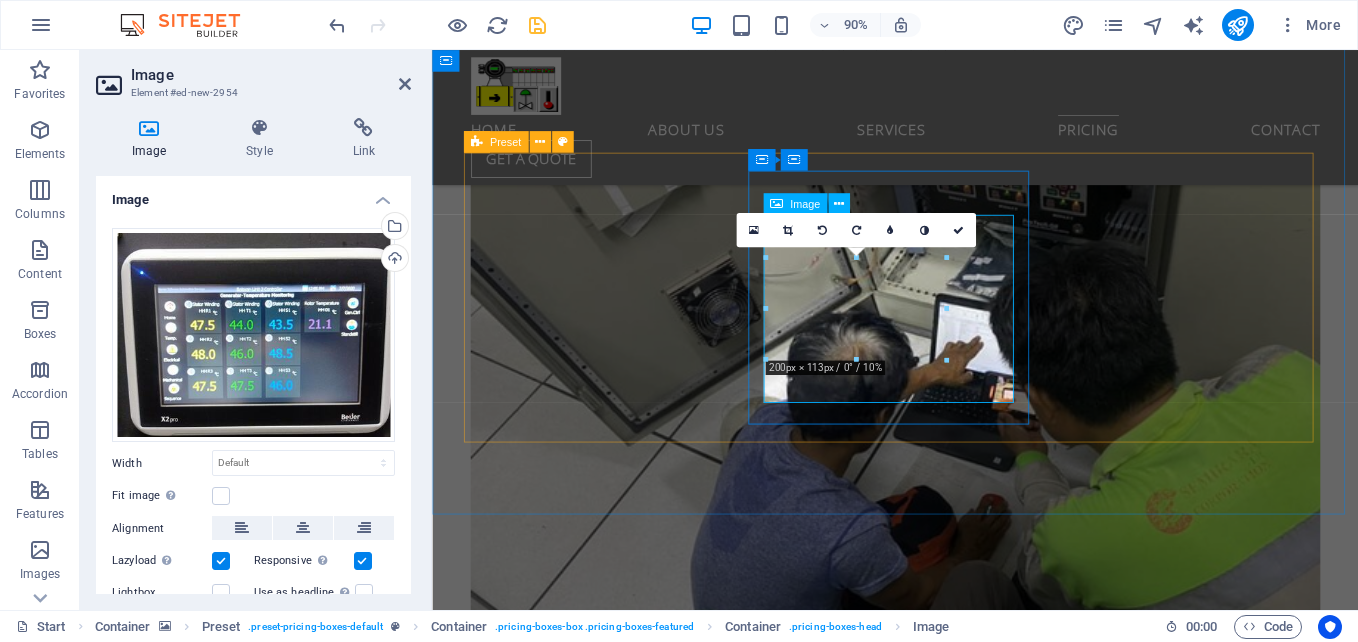 click at bounding box center (946, 16796) 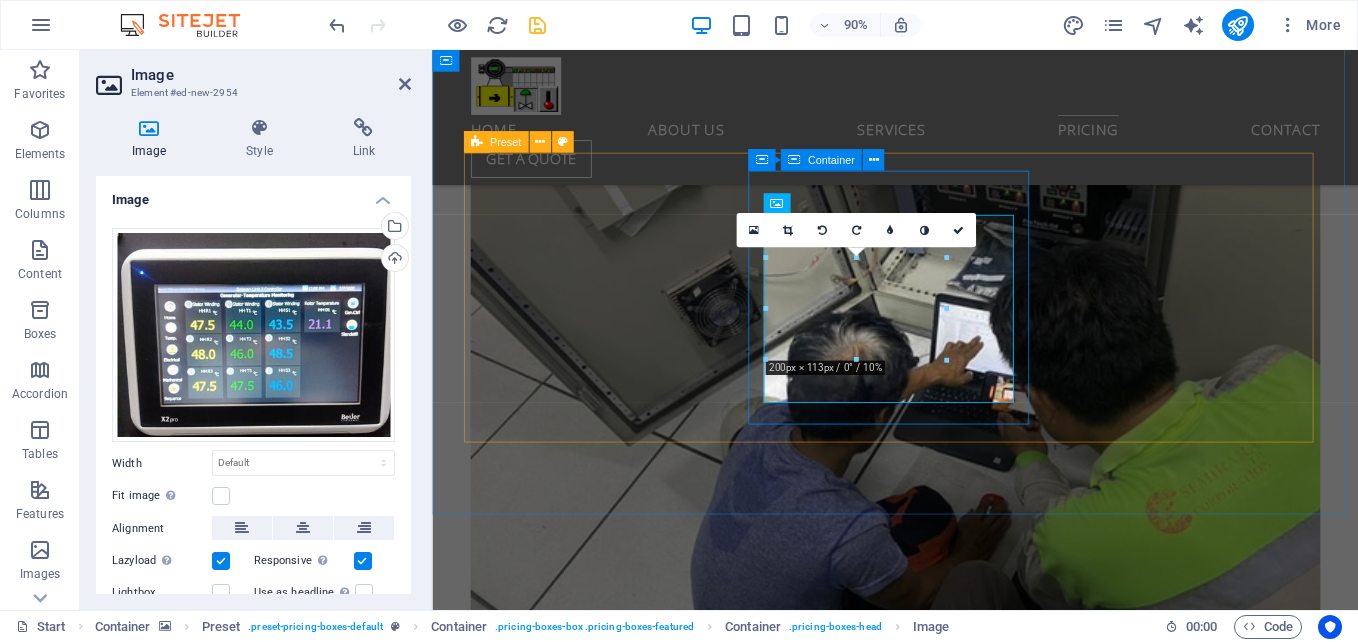 drag, startPoint x: 1195, startPoint y: 408, endPoint x: 788, endPoint y: 392, distance: 407.31436 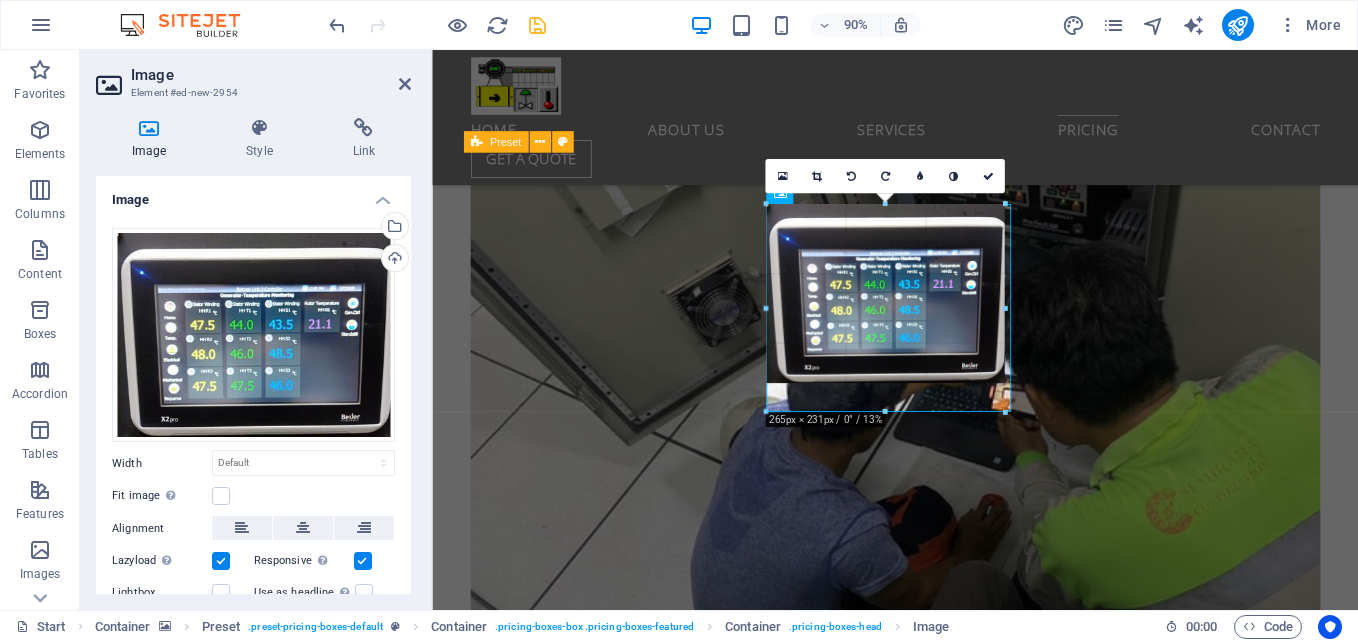 click at bounding box center (888, 106) 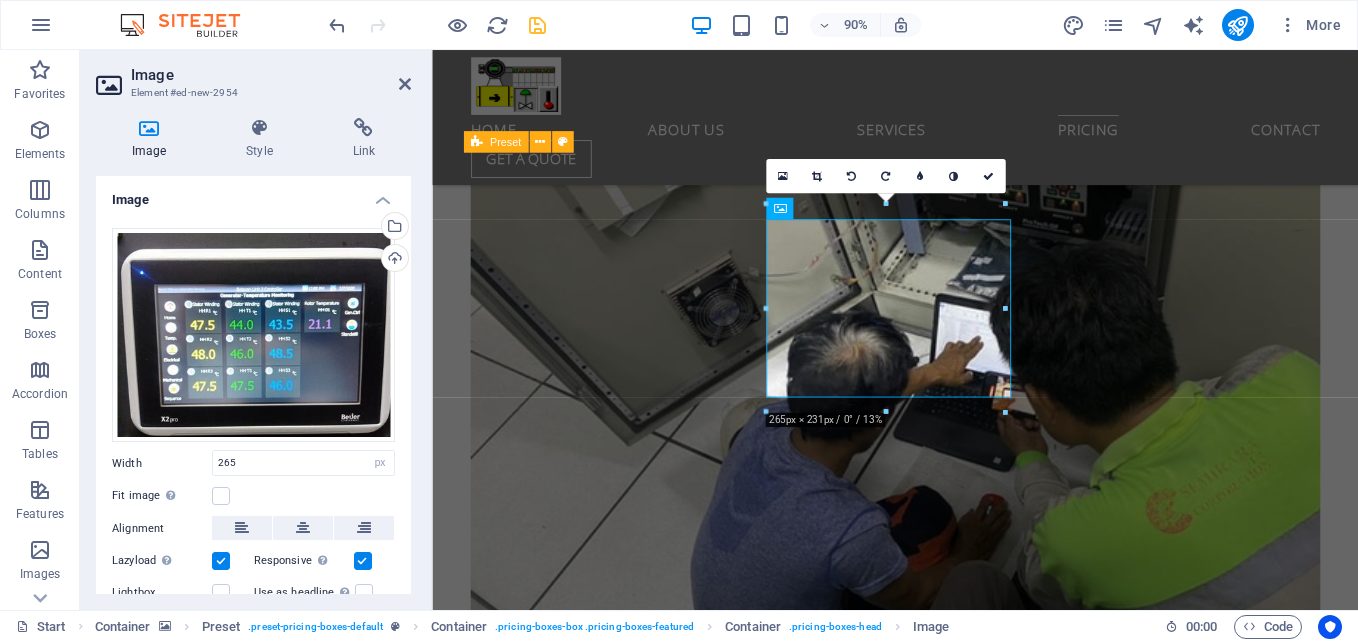 click at bounding box center (946, 12599) 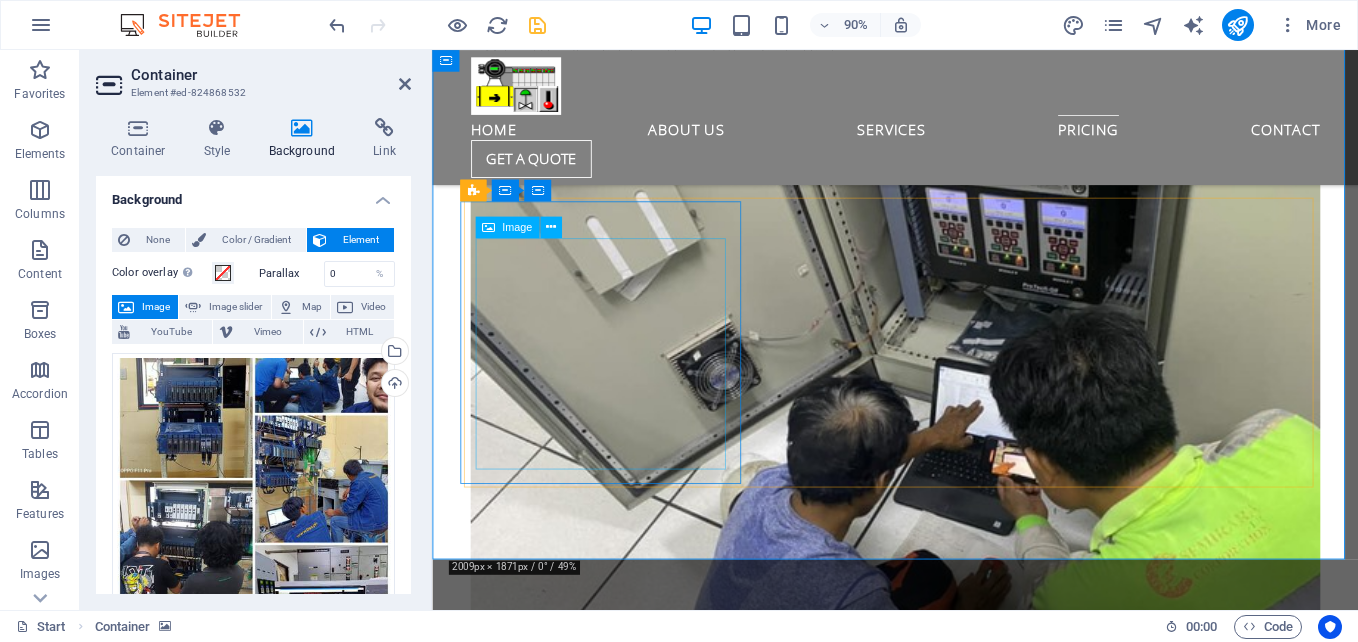 scroll, scrollTop: 10502, scrollLeft: 0, axis: vertical 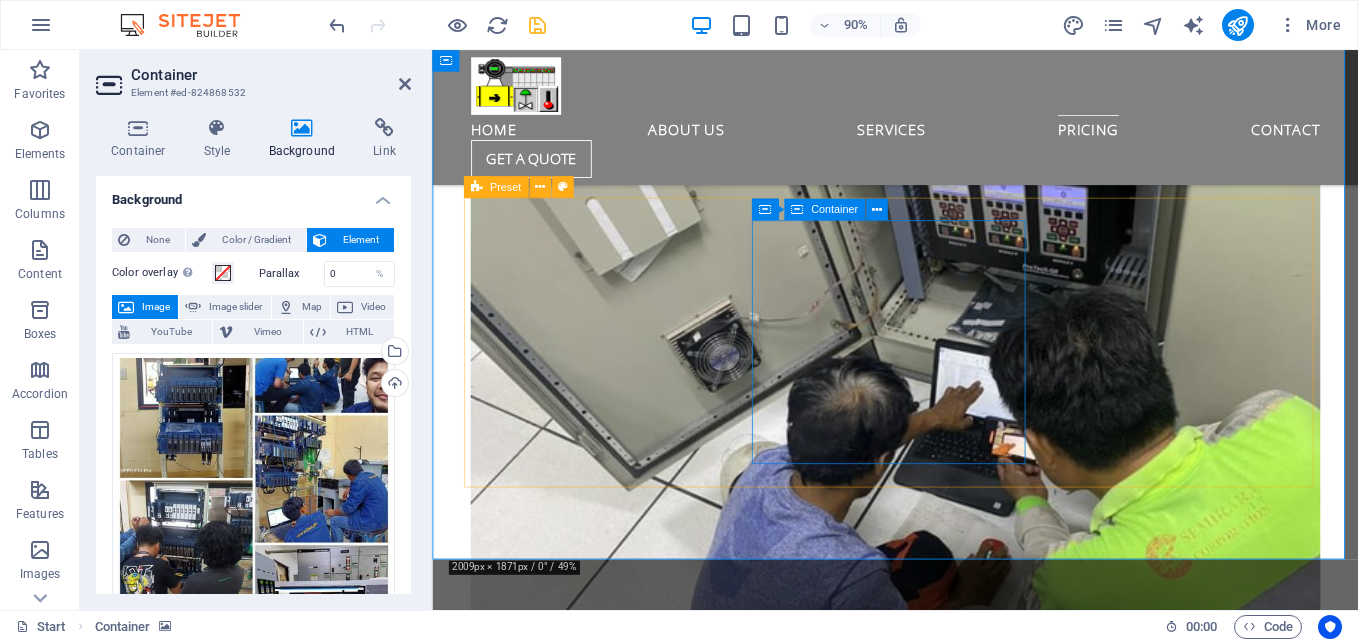 click on "ix developer biejer" at bounding box center [947, 16550] 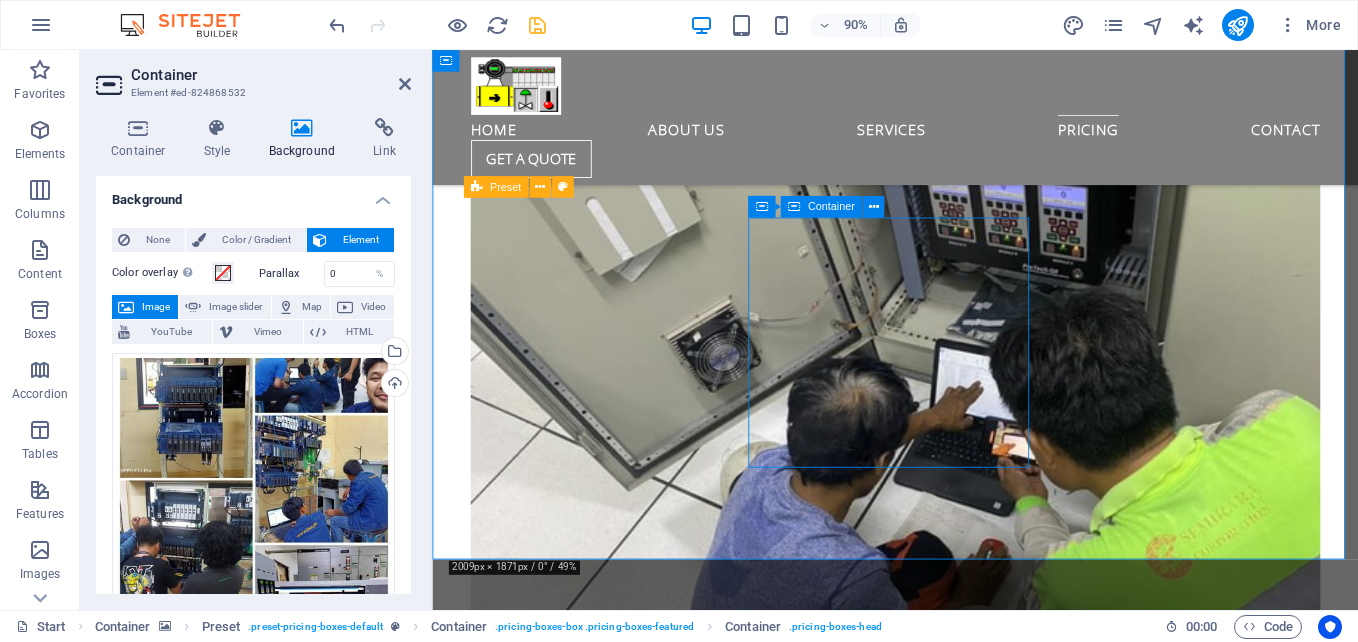 click on "ix developer biejer" at bounding box center (947, 16550) 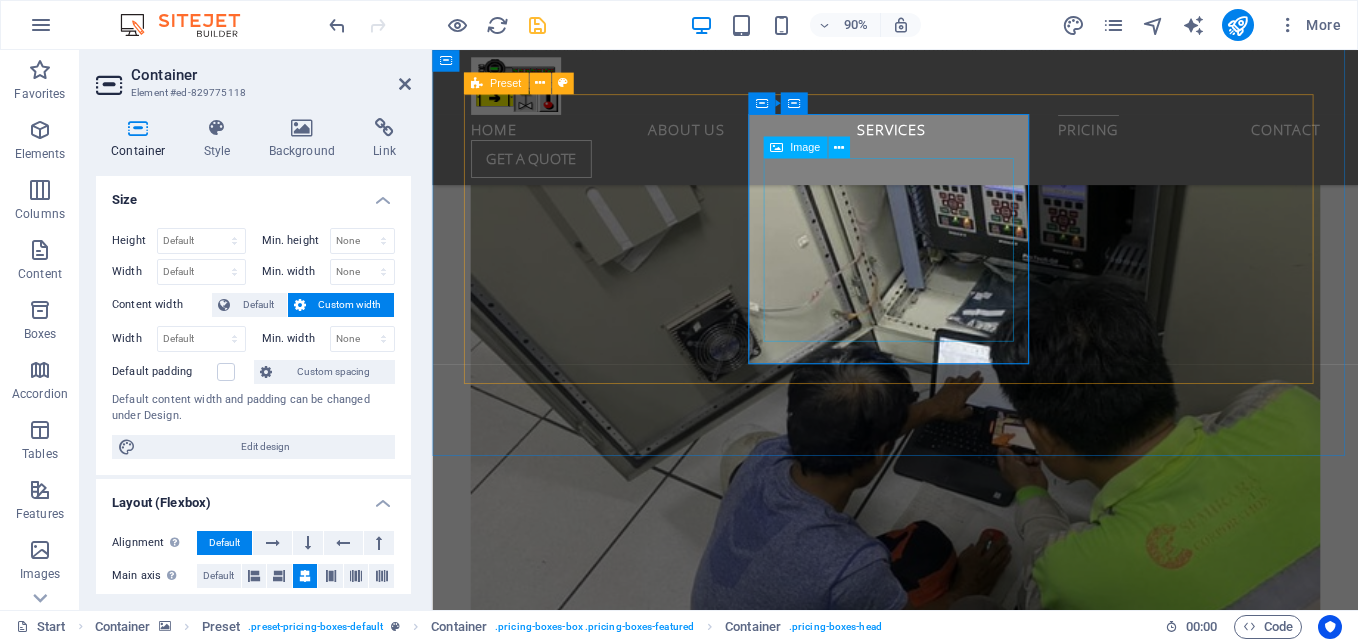 scroll, scrollTop: 10452, scrollLeft: 0, axis: vertical 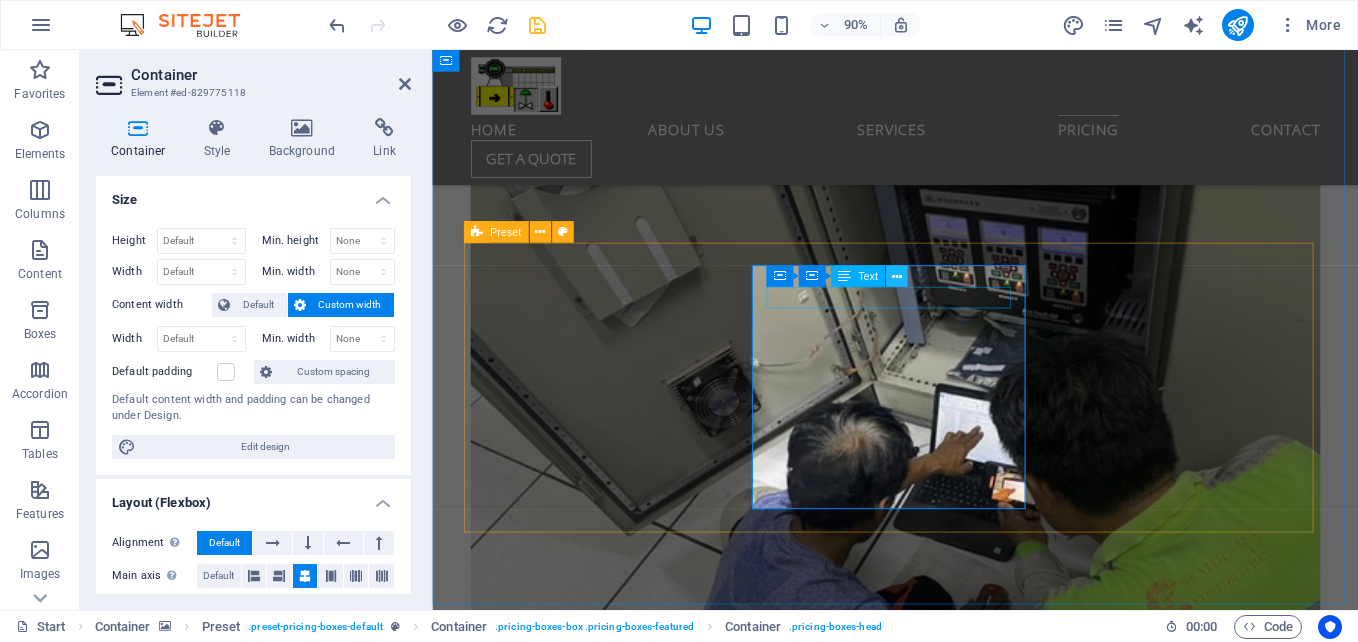 click at bounding box center [896, 276] 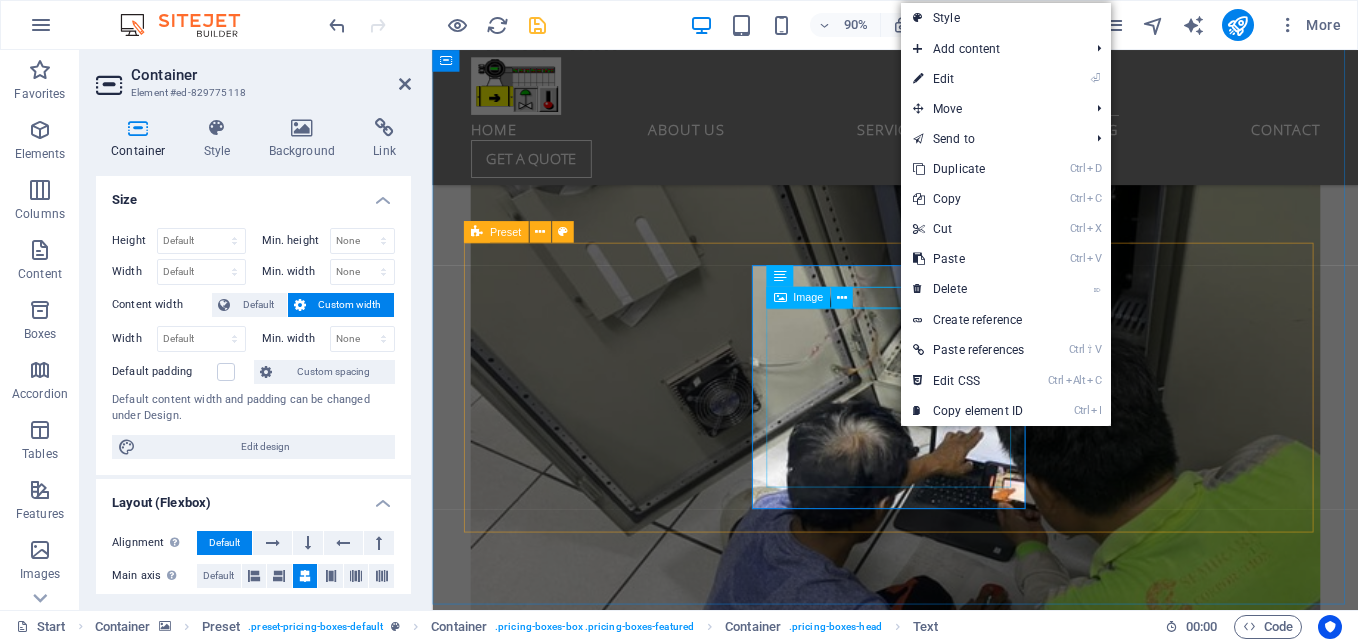 click at bounding box center [946, 16612] 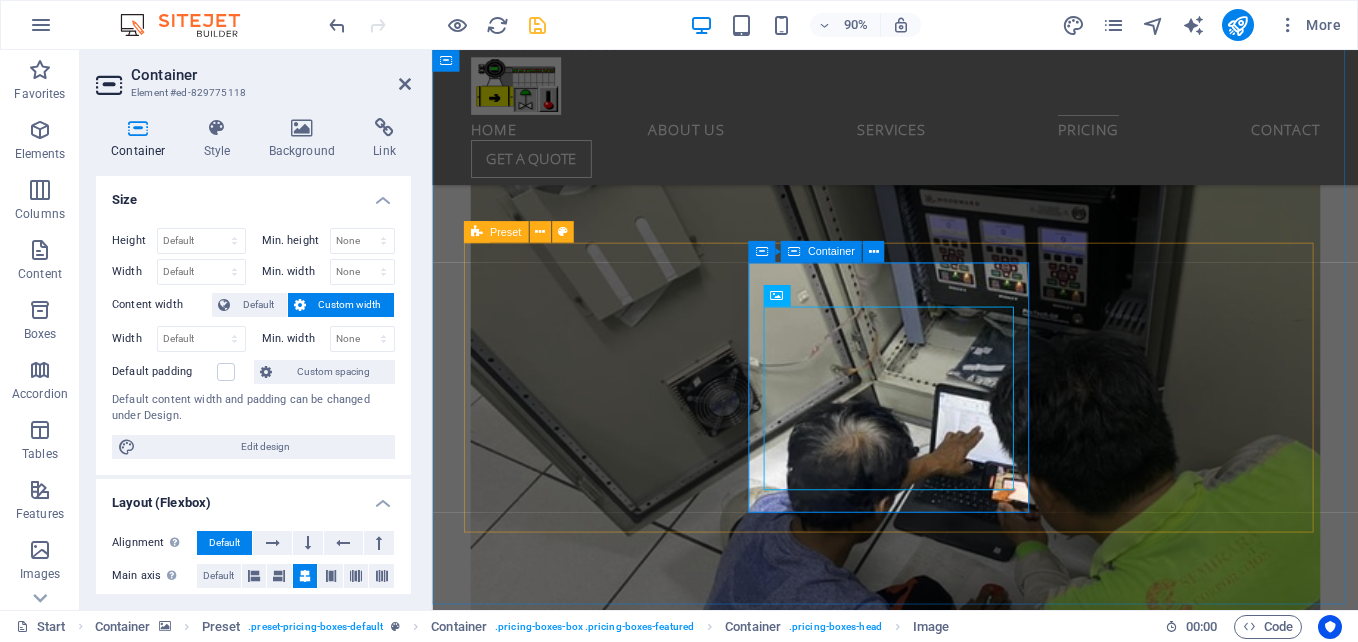 click on "ix developer biejer" at bounding box center [947, 16600] 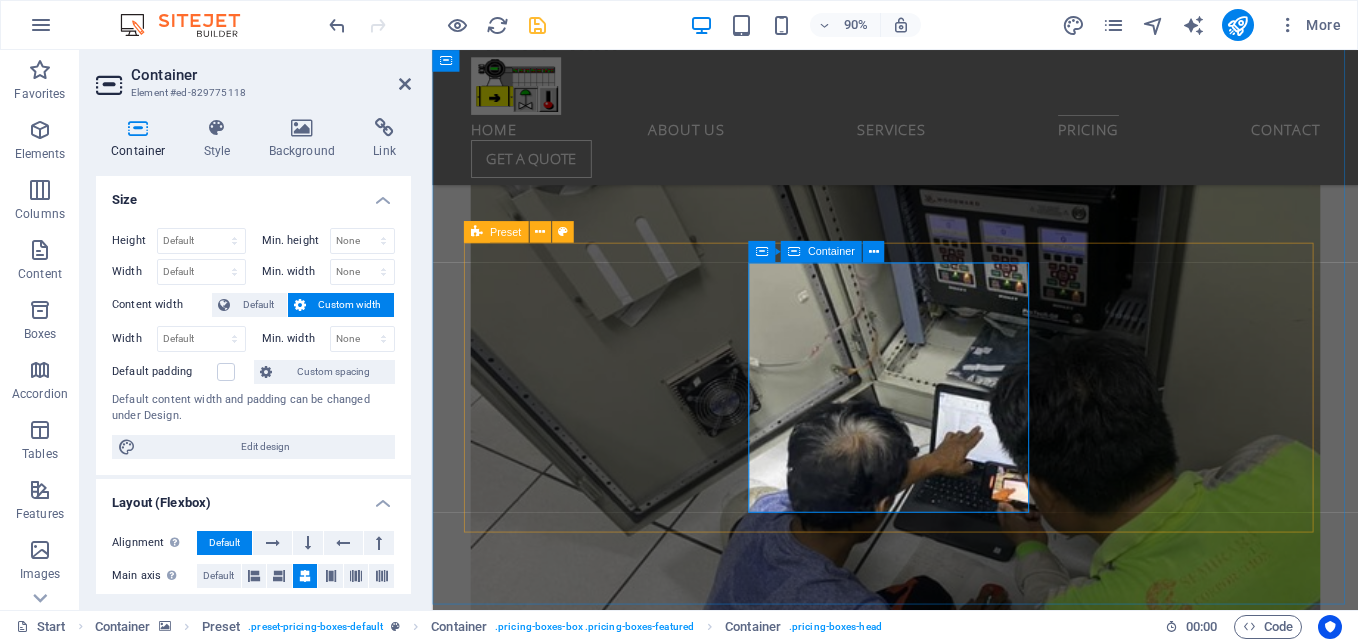click on "ix developer biejer" at bounding box center [947, 16600] 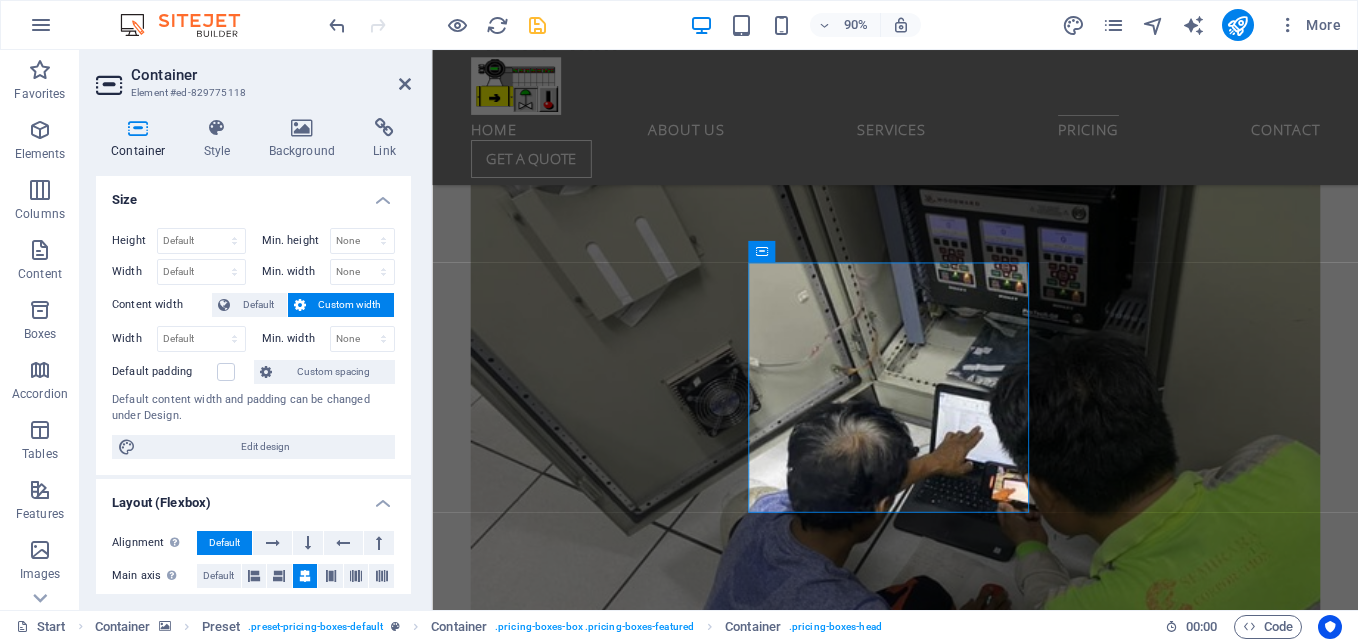 click at bounding box center (946, 12699) 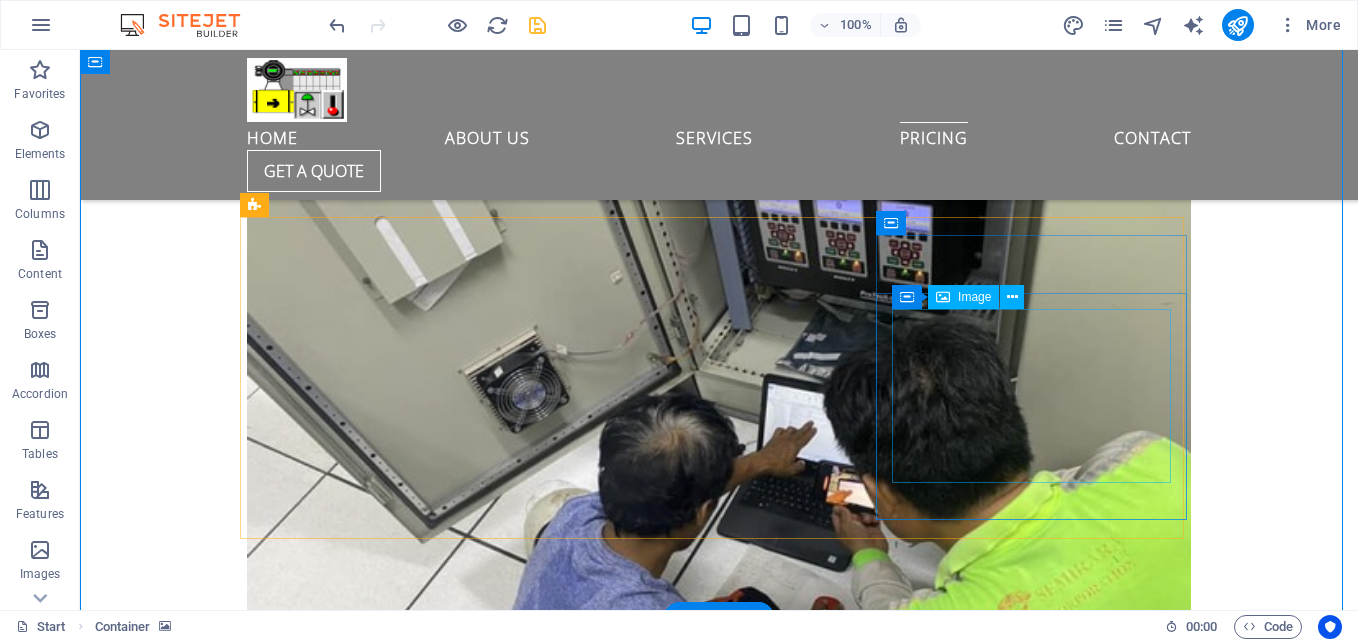 scroll, scrollTop: 10152, scrollLeft: 0, axis: vertical 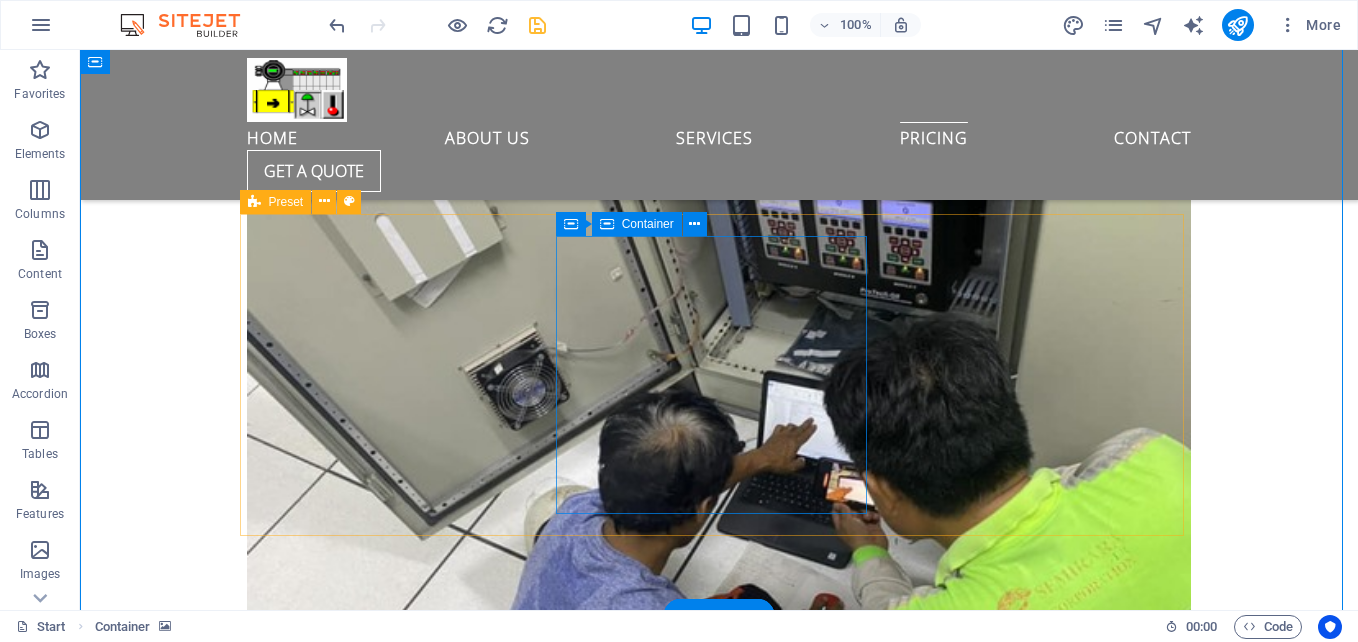 click on "ix developer biejer" at bounding box center (719, 17165) 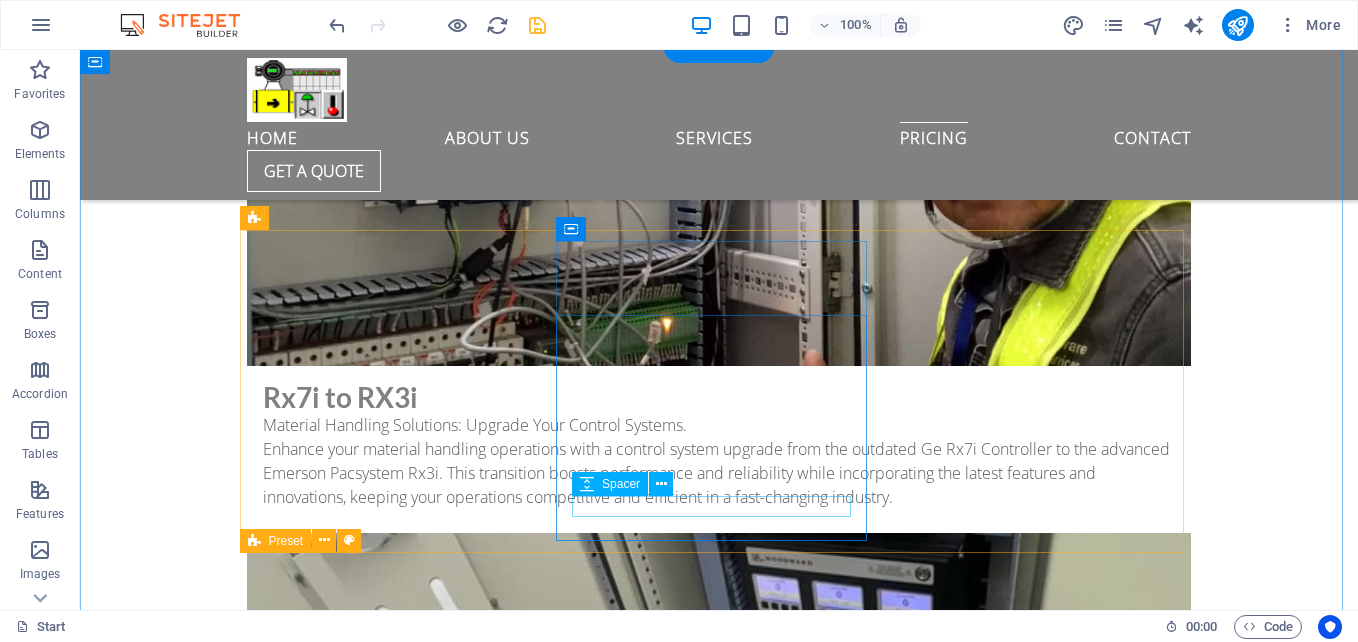 scroll, scrollTop: 9852, scrollLeft: 0, axis: vertical 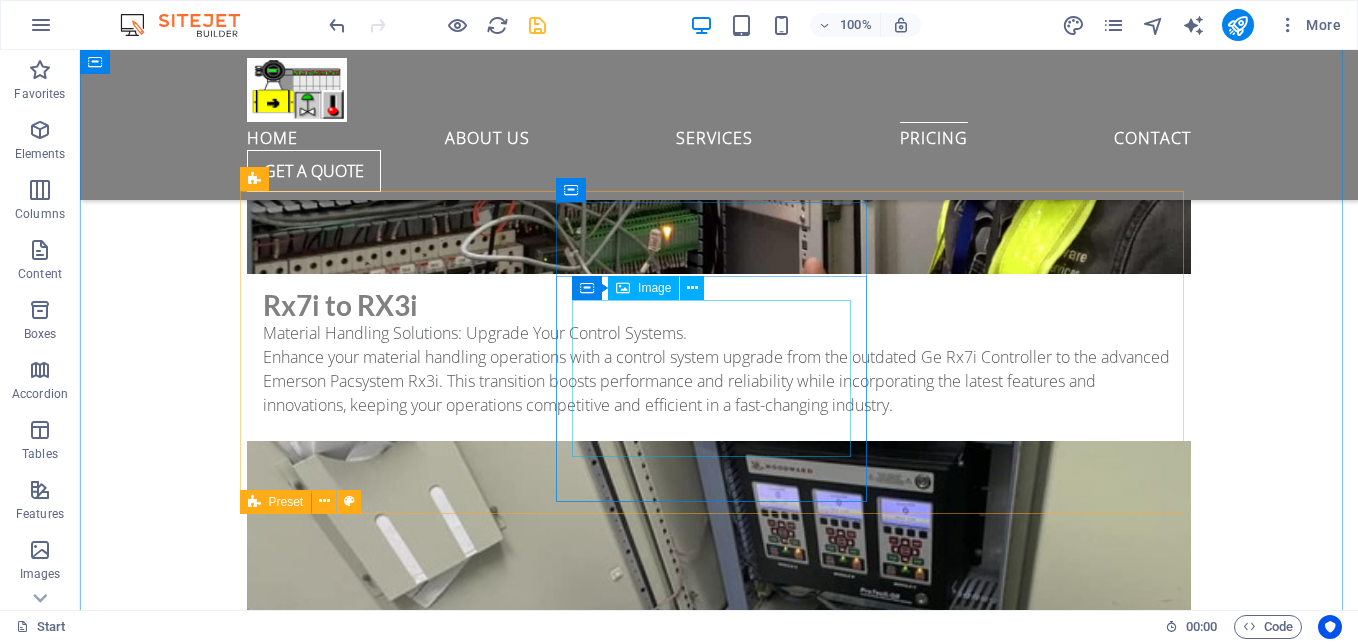 click at bounding box center [719, 15020] 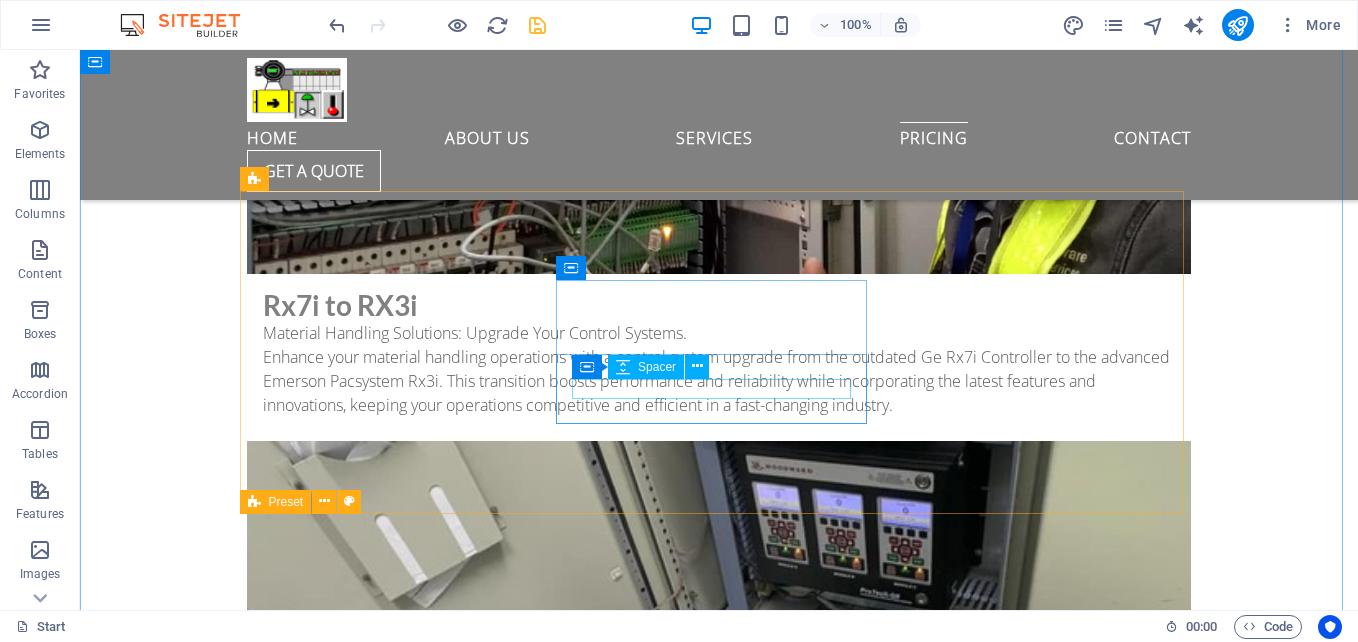 click at bounding box center (719, 14954) 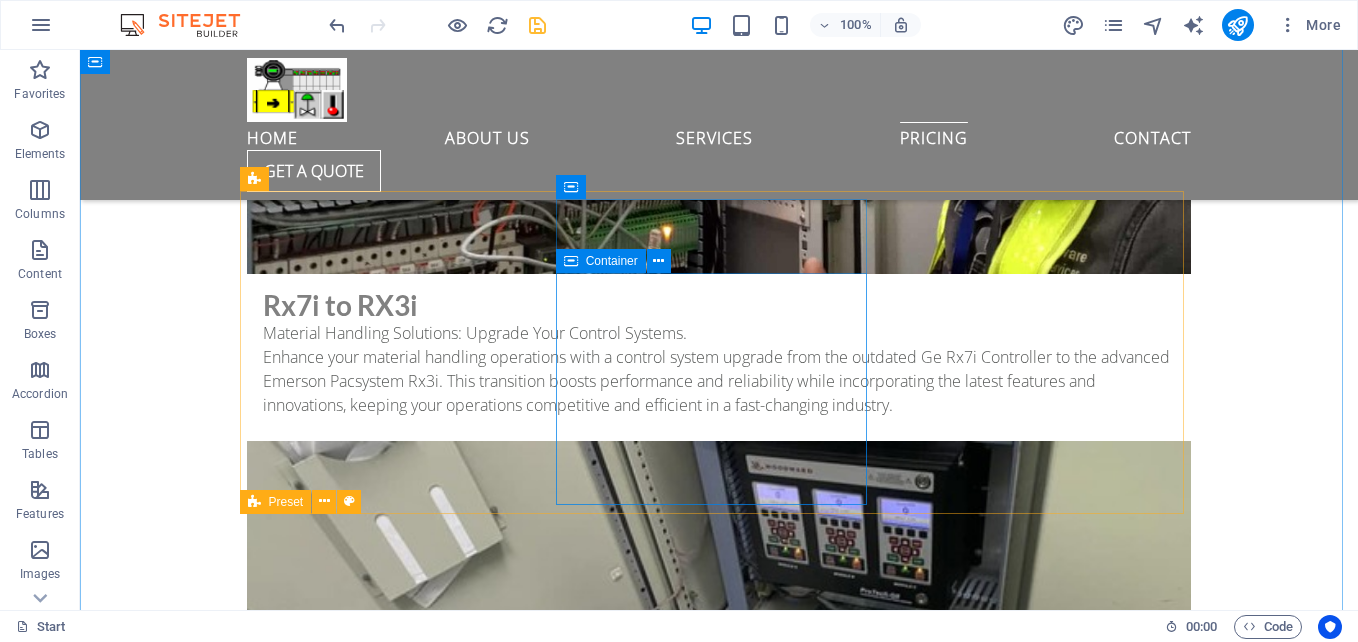 click on "Drop content here or  Add elements  Paste clipboard" at bounding box center [719, 15016] 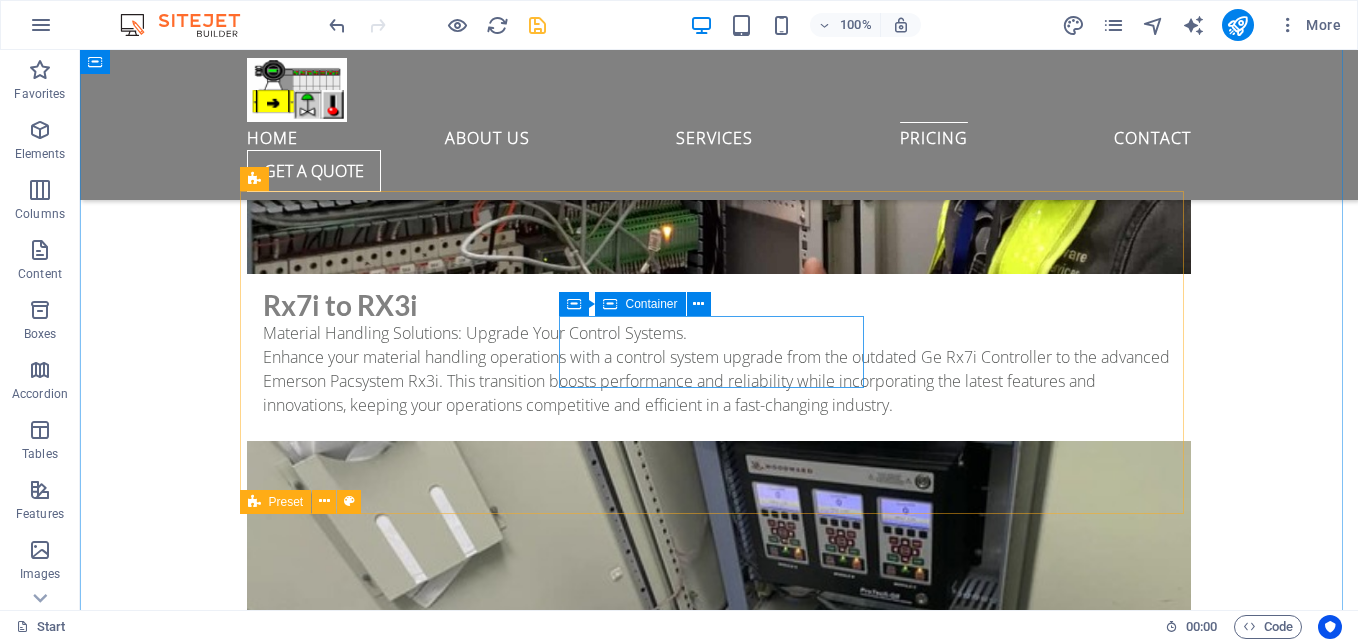 click on "Proficy machine edition" at bounding box center [719, 14884] 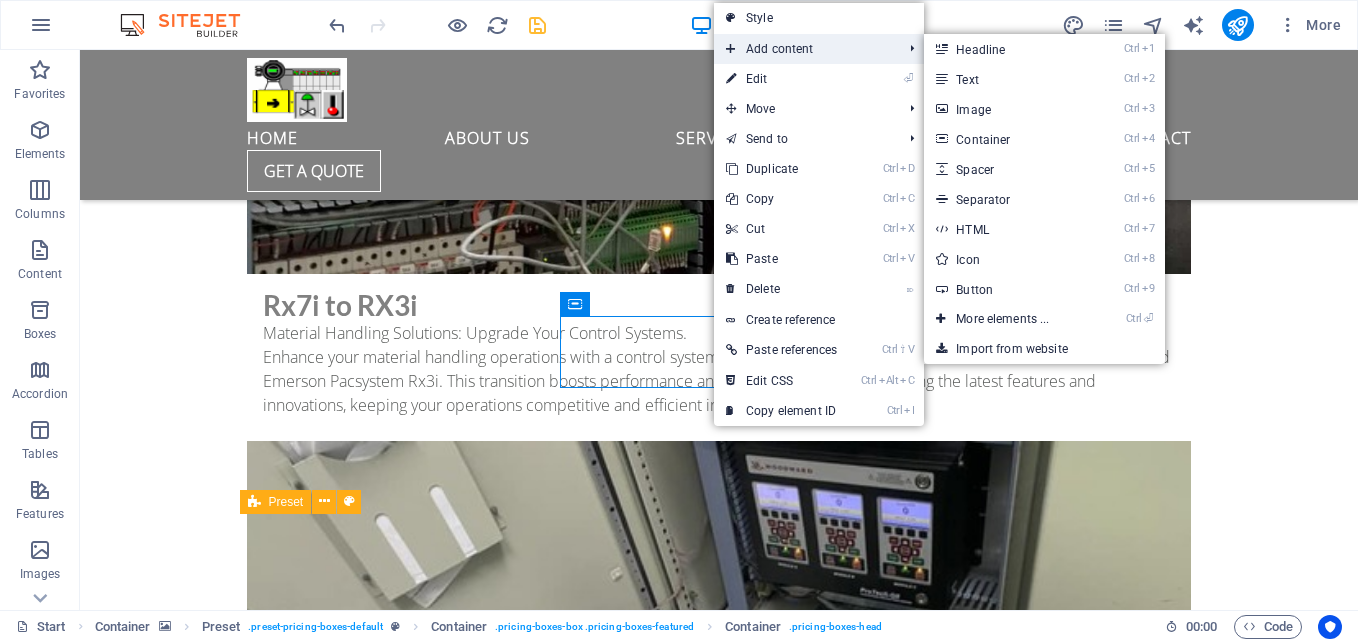 click on "Add content" at bounding box center (804, 49) 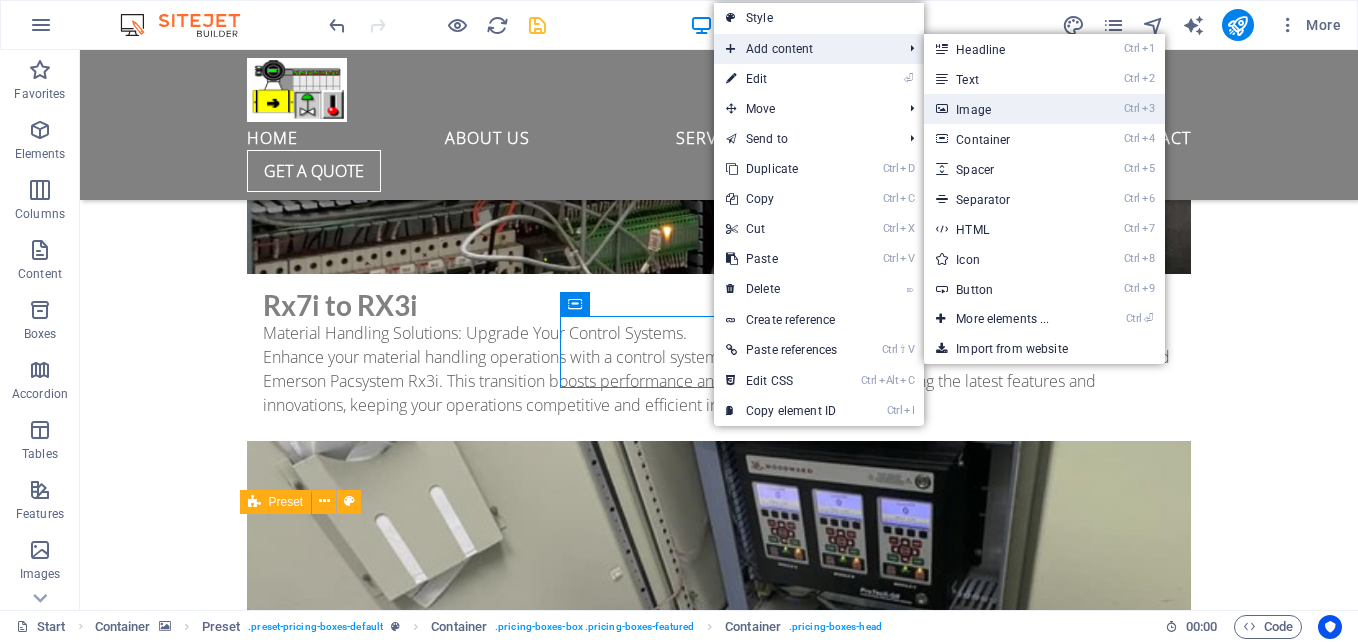 drag, startPoint x: 1038, startPoint y: 112, endPoint x: 664, endPoint y: 64, distance: 377.06763 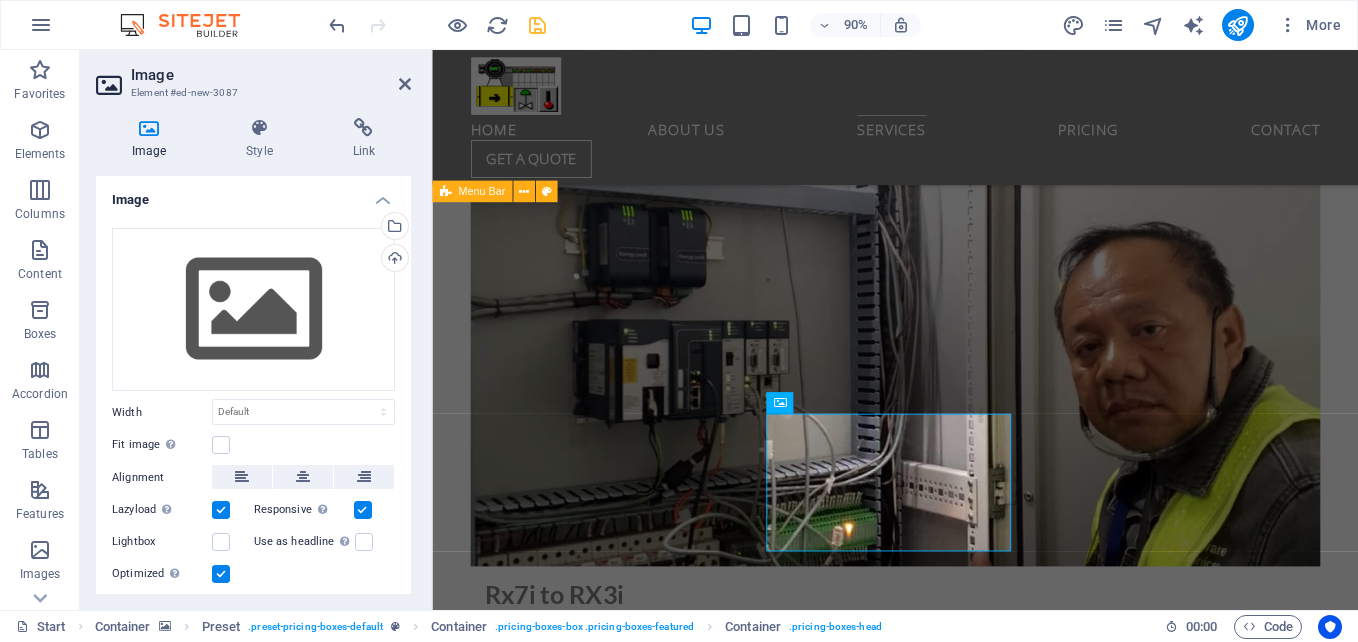 scroll, scrollTop: 10181, scrollLeft: 0, axis: vertical 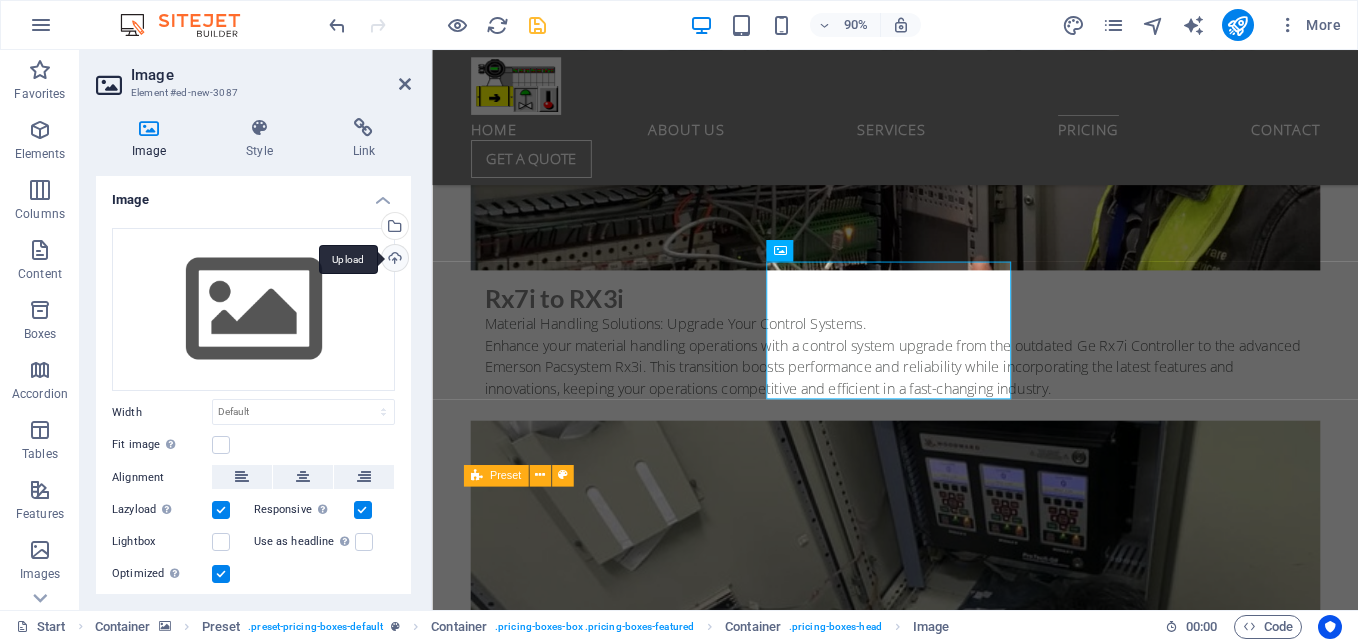 click on "Upload" at bounding box center (393, 260) 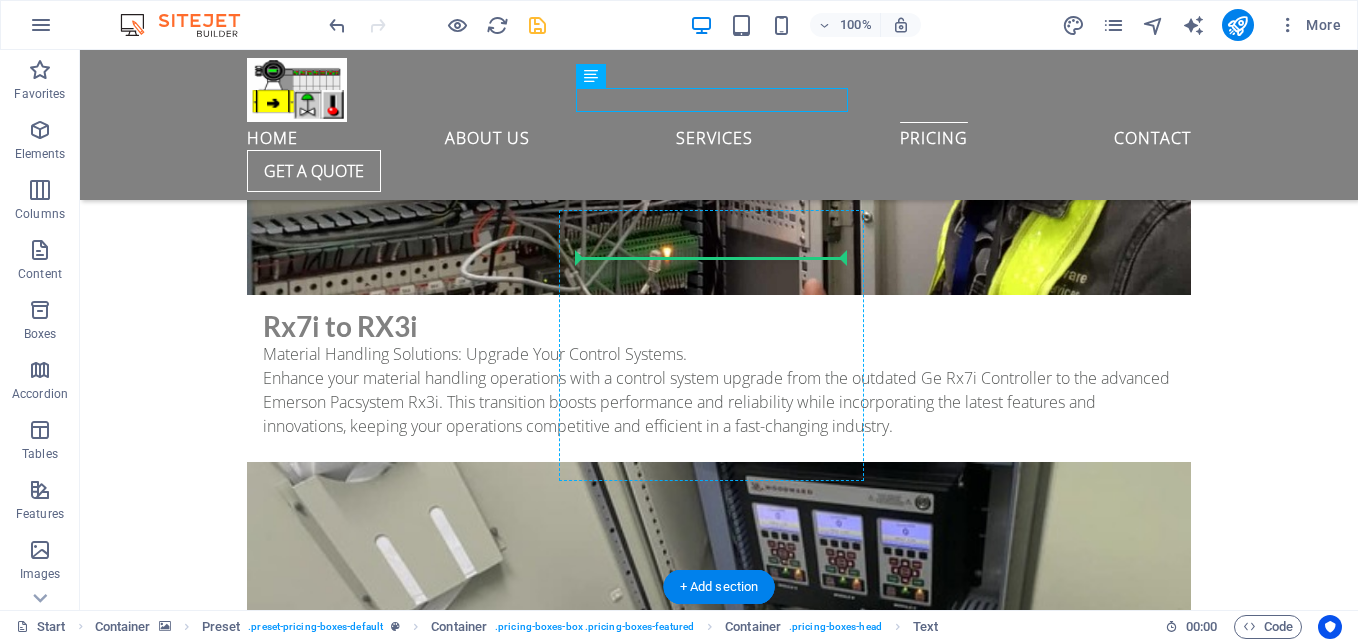 drag, startPoint x: 659, startPoint y: 454, endPoint x: 767, endPoint y: 262, distance: 220.29071 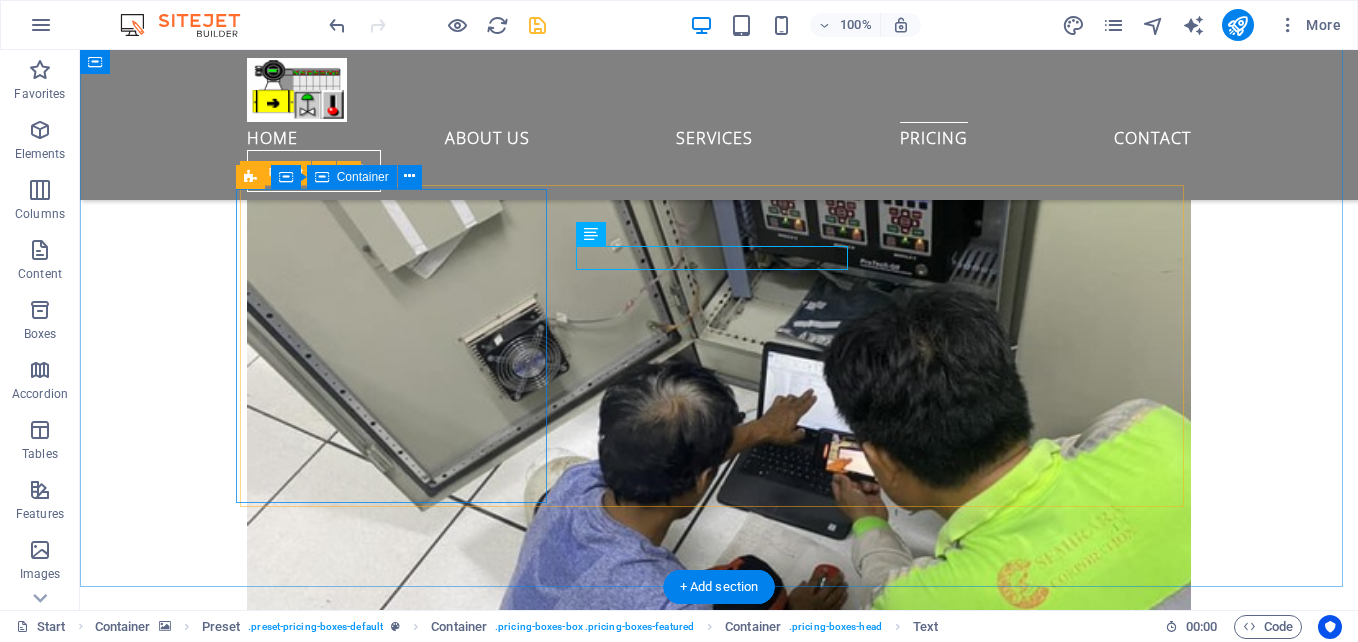 click on "ifix" at bounding box center (719, 16841) 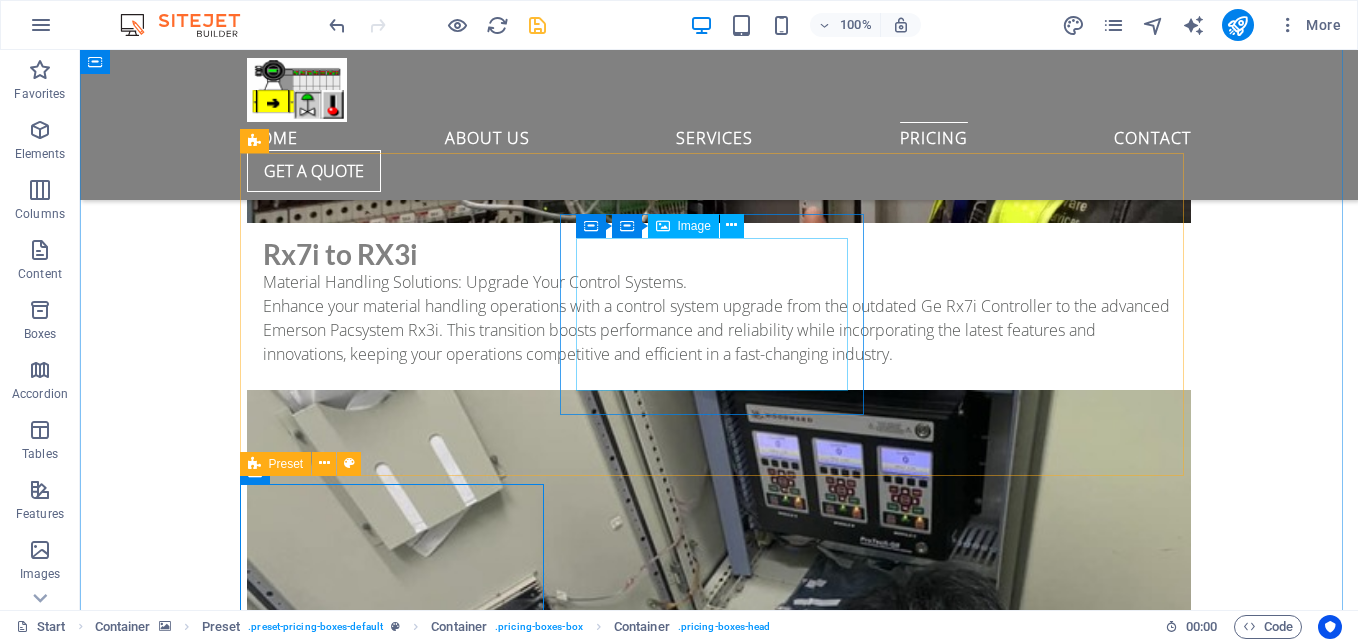 scroll, scrollTop: 9881, scrollLeft: 0, axis: vertical 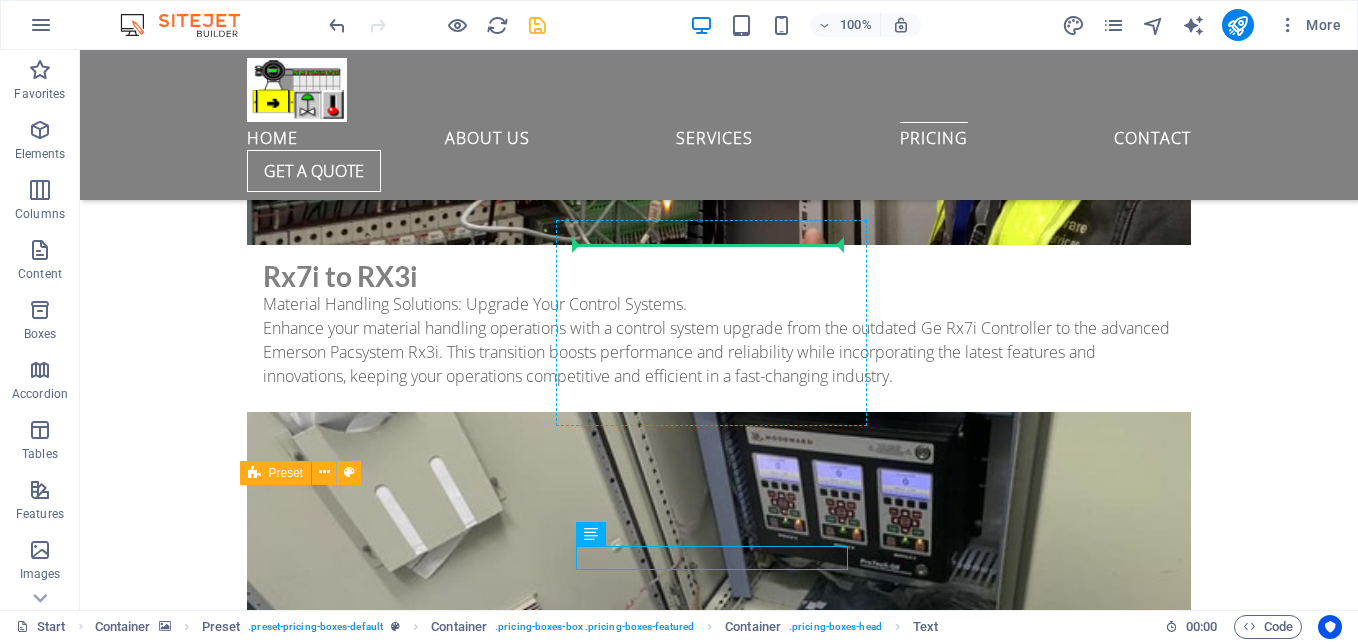 drag, startPoint x: 707, startPoint y: 557, endPoint x: 708, endPoint y: 270, distance: 287.00174 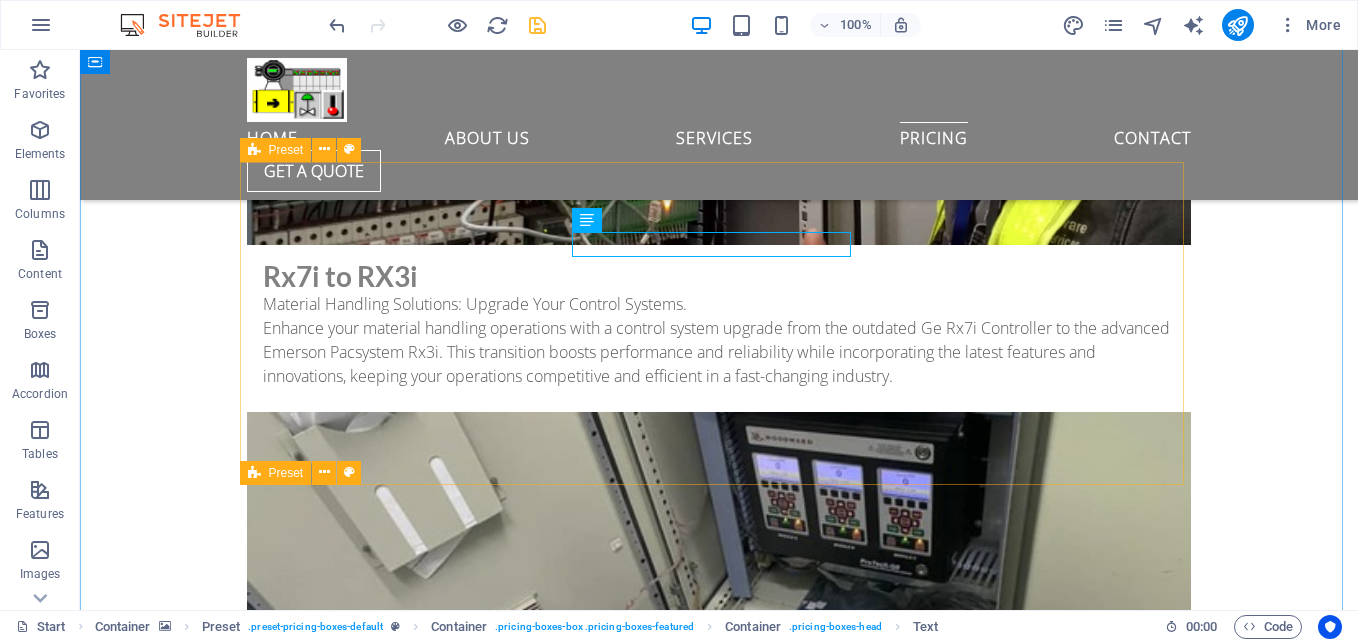 click on "Emerson pacsystem control Proficy machine edition  cimplicity" at bounding box center (719, 15050) 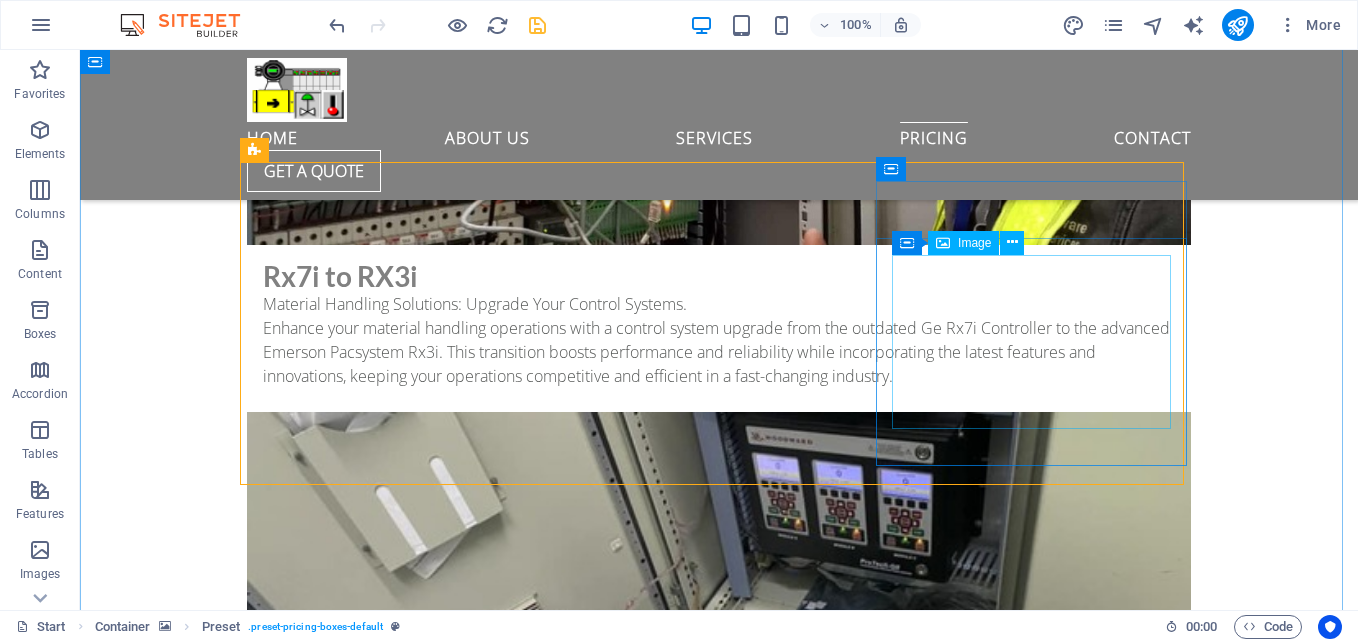 click at bounding box center (719, 16097) 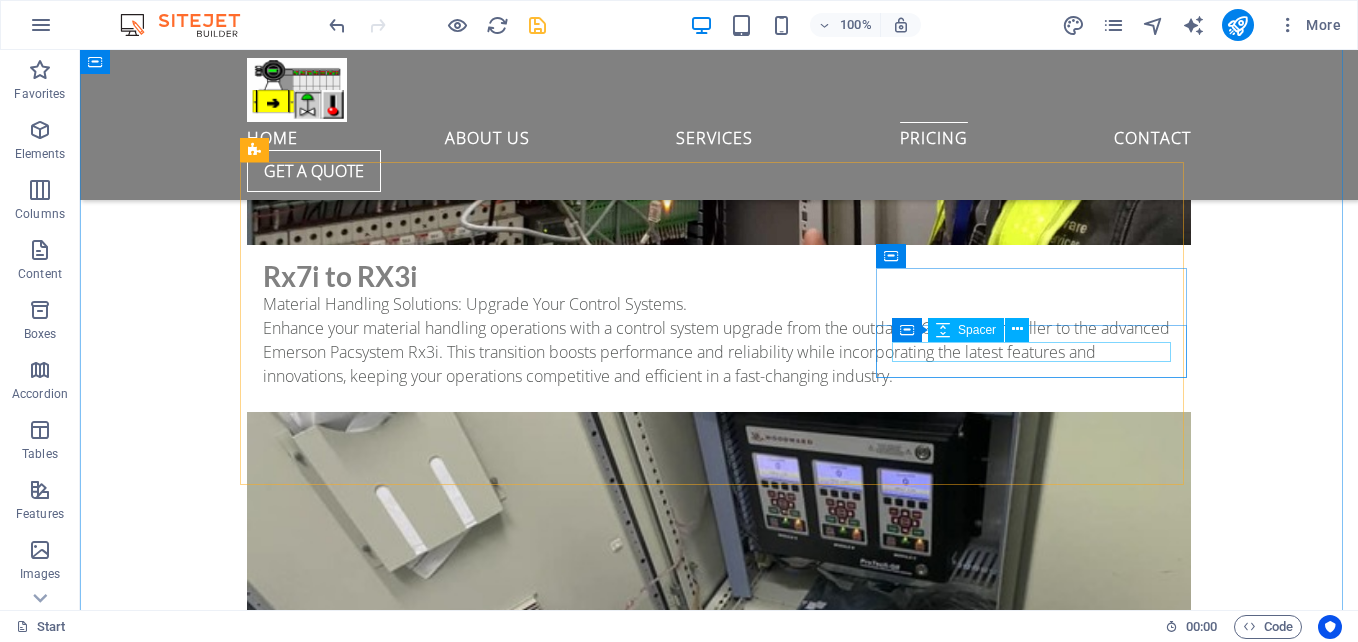 click at bounding box center (719, 15708) 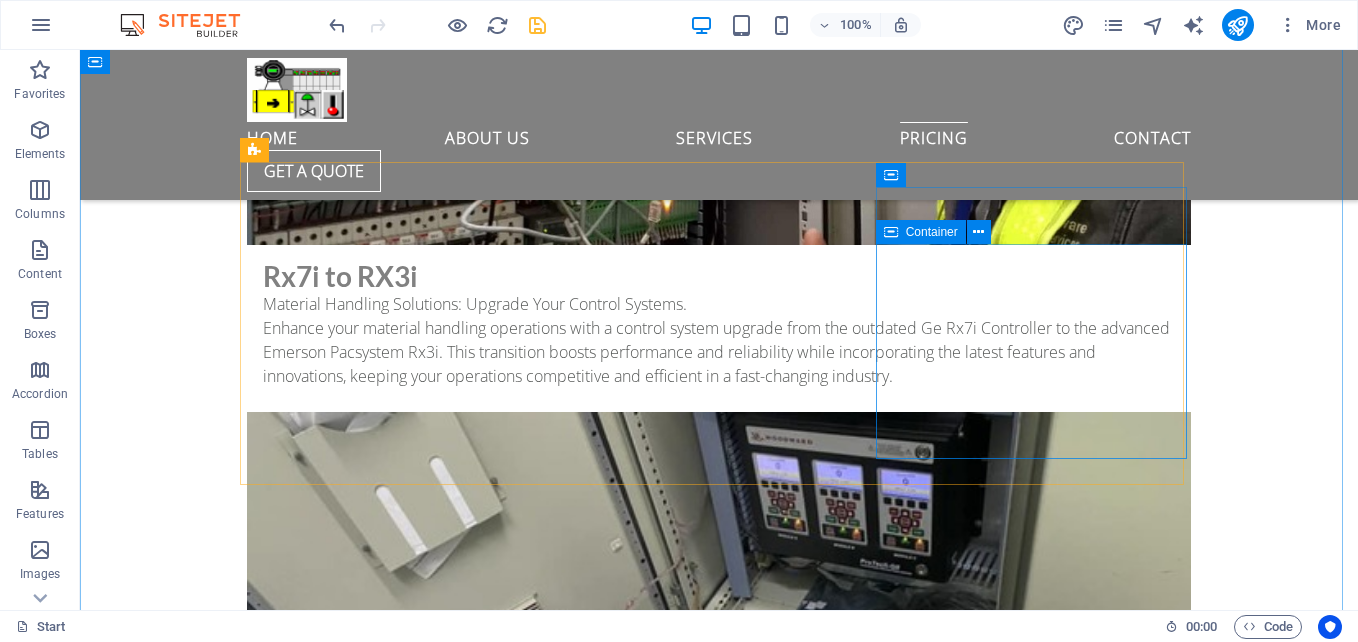 click on "Drop content here or  Add elements  Paste clipboard" at bounding box center [719, 15769] 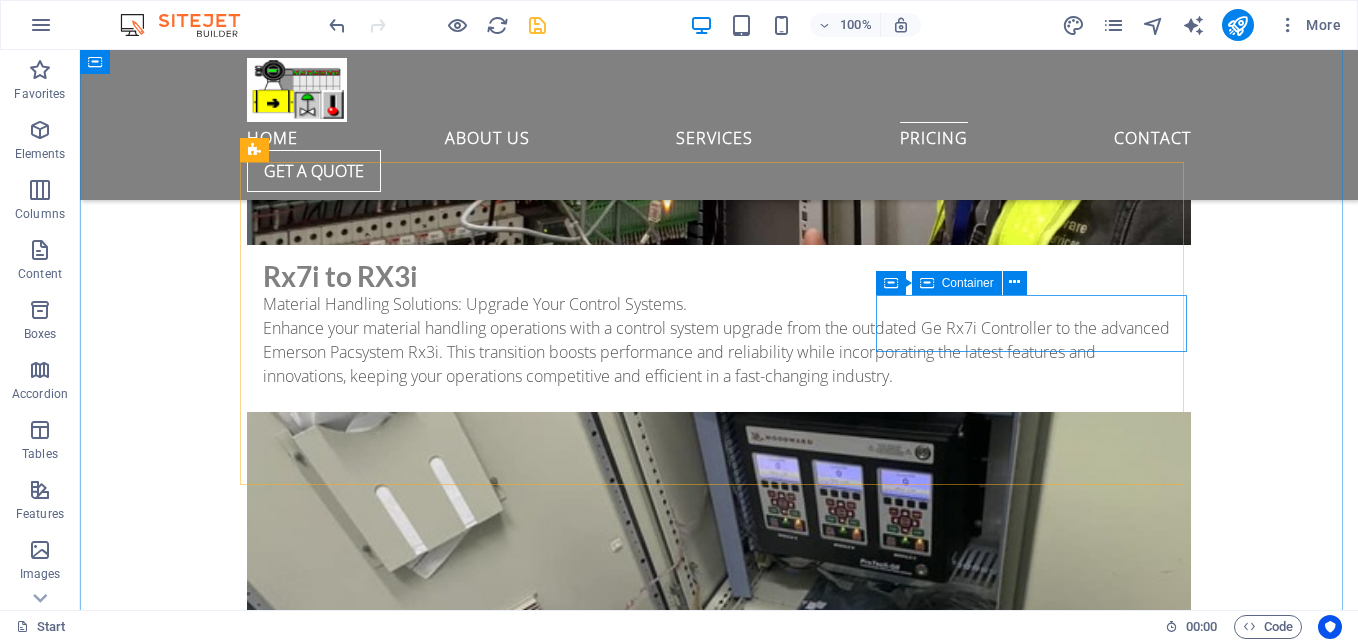 click on "cimplicity" at bounding box center (719, 15653) 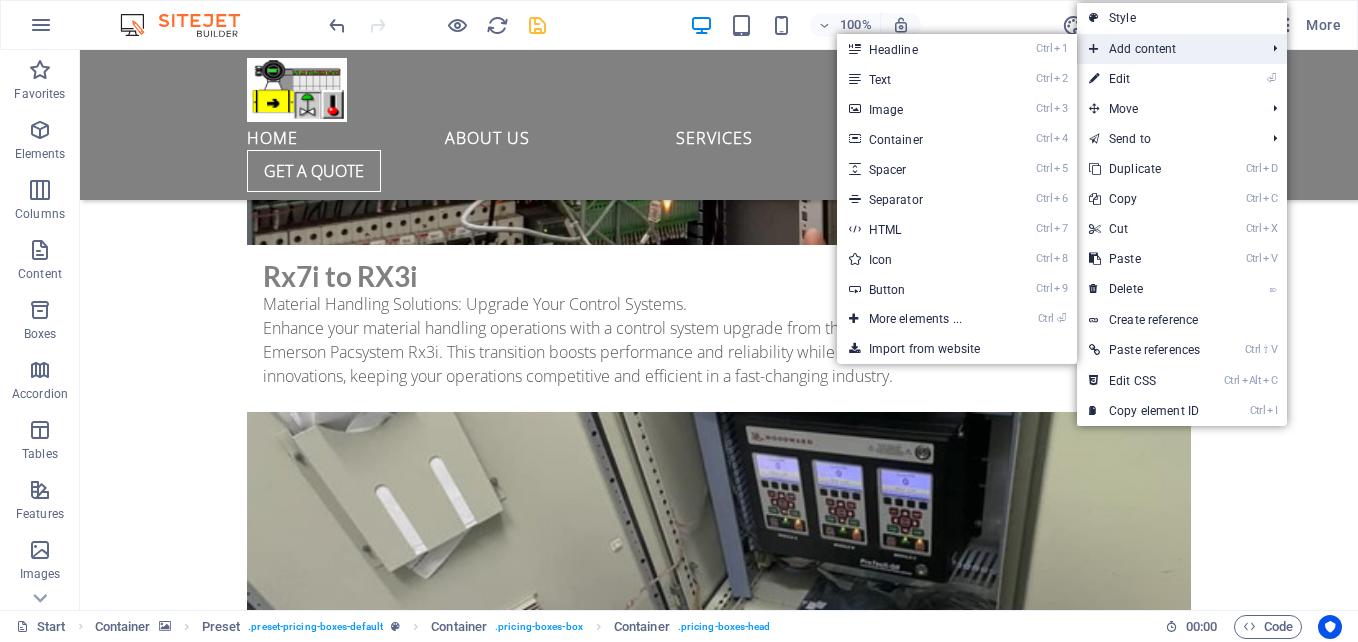 click on "Add content" at bounding box center [1167, 49] 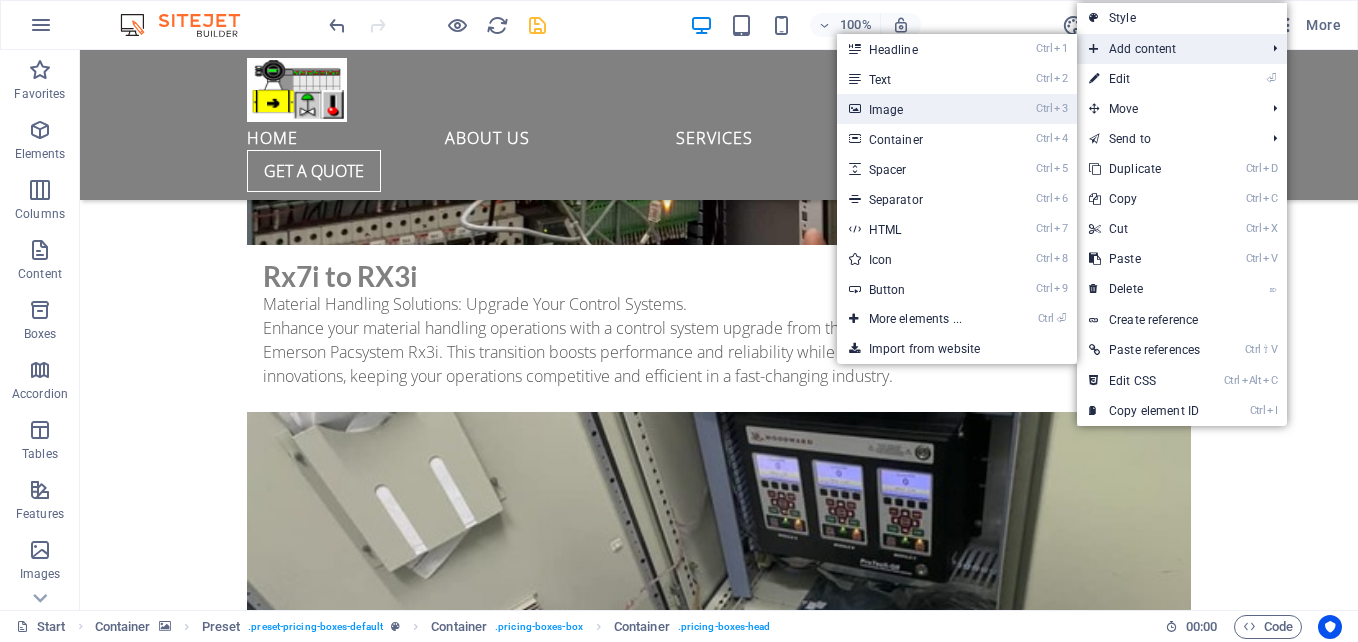 drag, startPoint x: 940, startPoint y: 107, endPoint x: 563, endPoint y: 63, distance: 379.55896 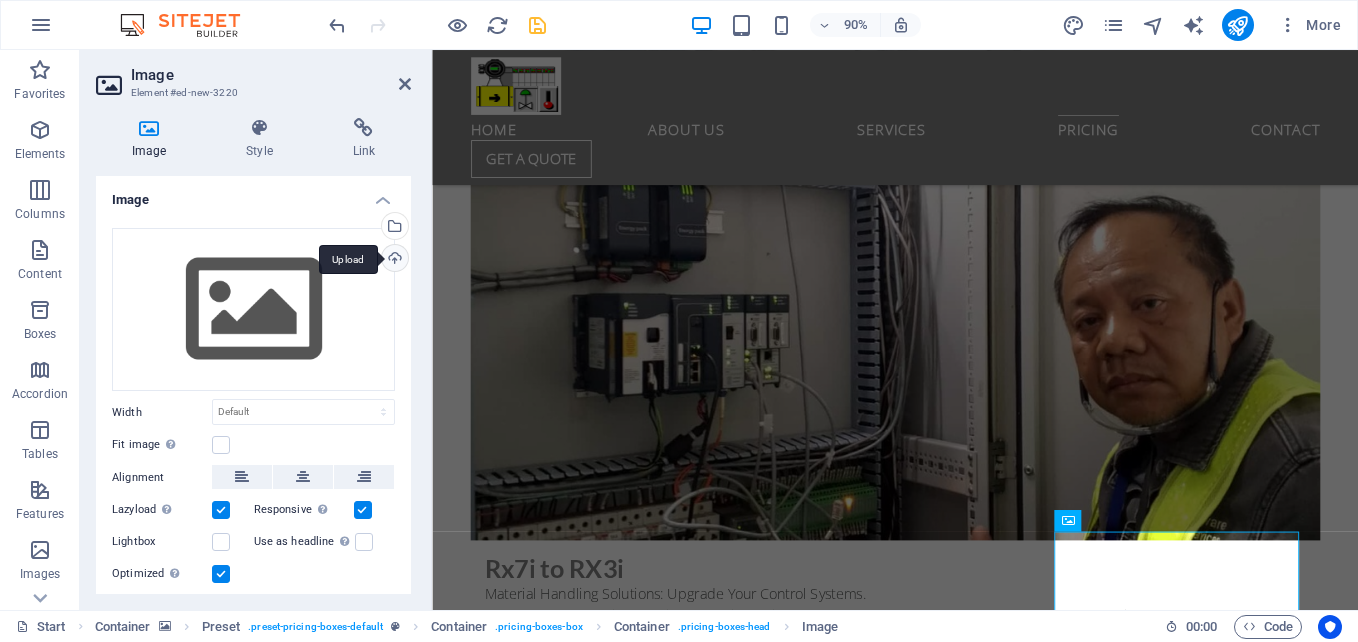 click on "Upload" at bounding box center [393, 260] 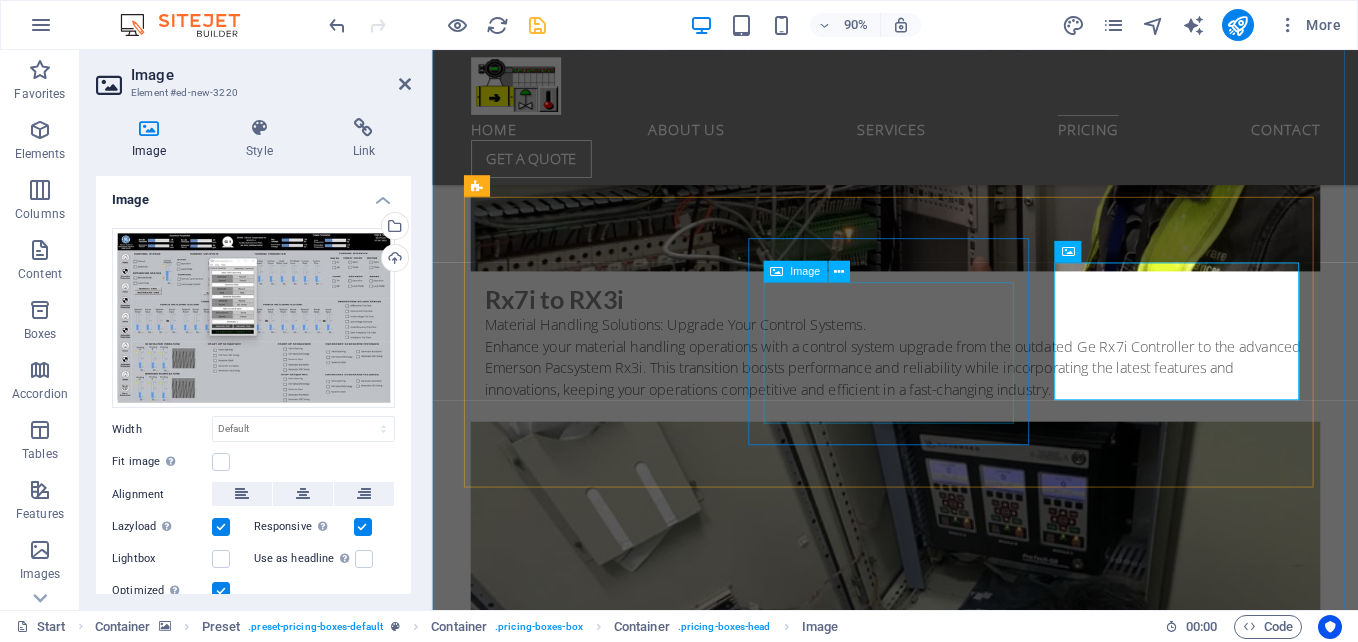scroll, scrollTop: 10181, scrollLeft: 0, axis: vertical 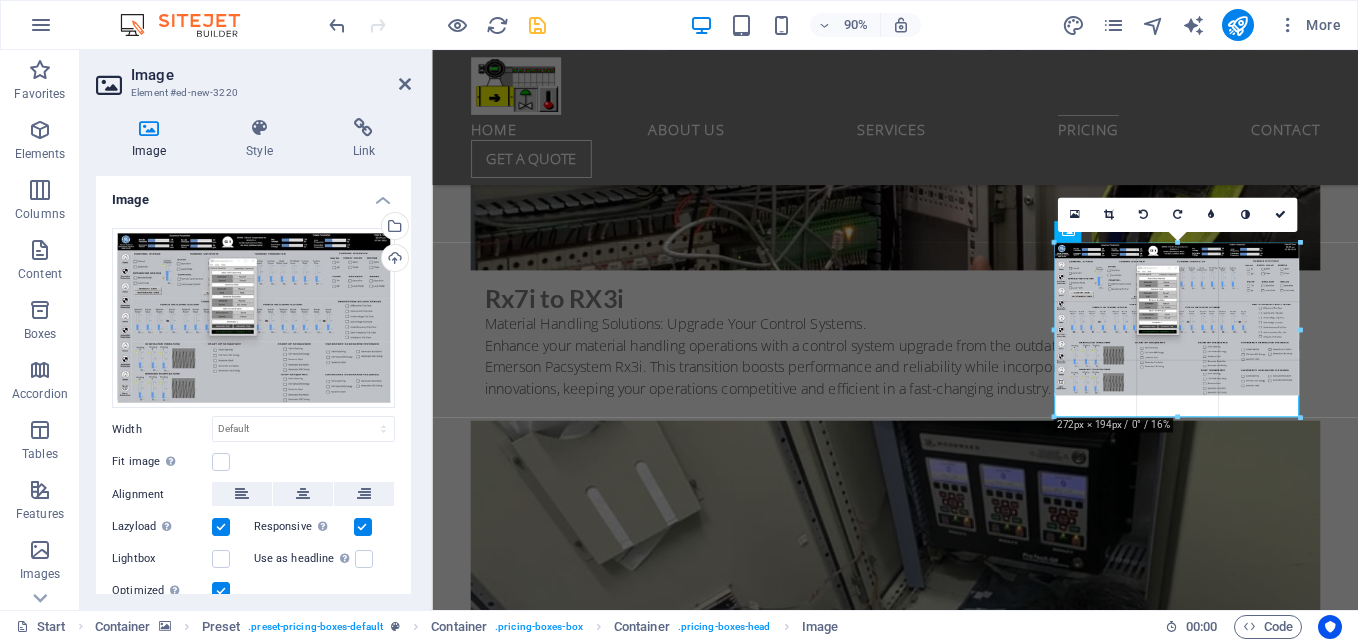 drag, startPoint x: 1051, startPoint y: 406, endPoint x: 1047, endPoint y: 430, distance: 24.33105 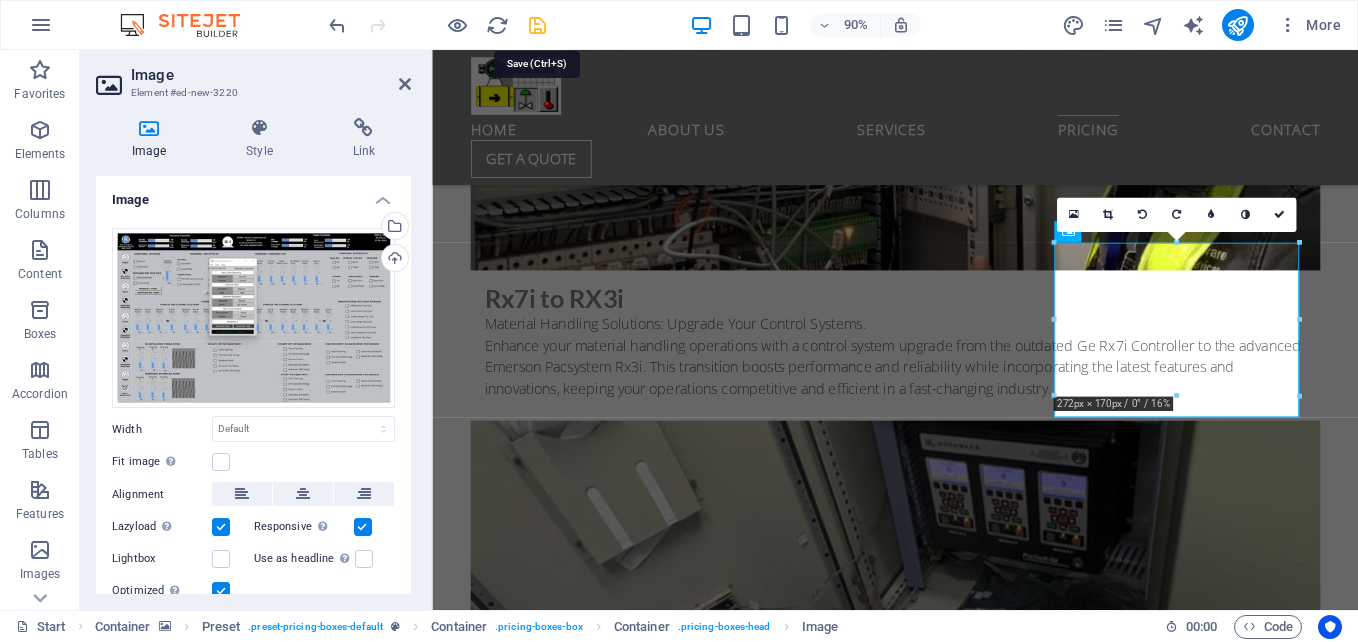 click at bounding box center (537, 25) 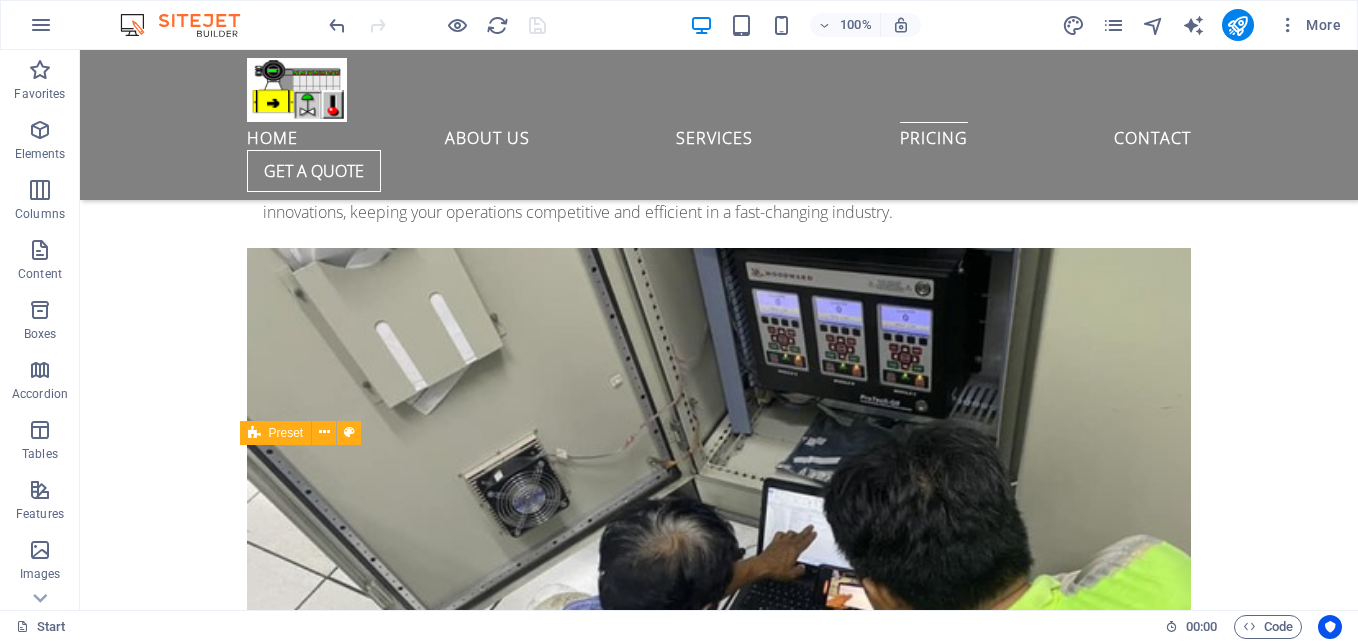 scroll, scrollTop: 10181, scrollLeft: 0, axis: vertical 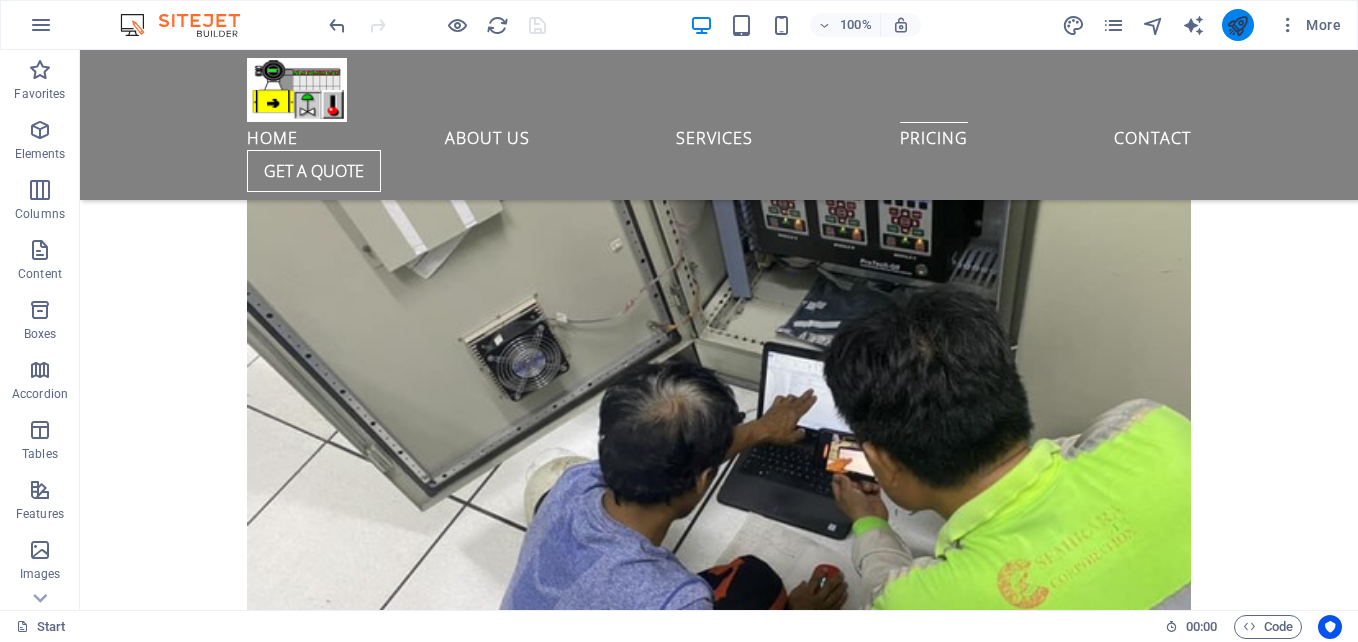 click at bounding box center [1237, 25] 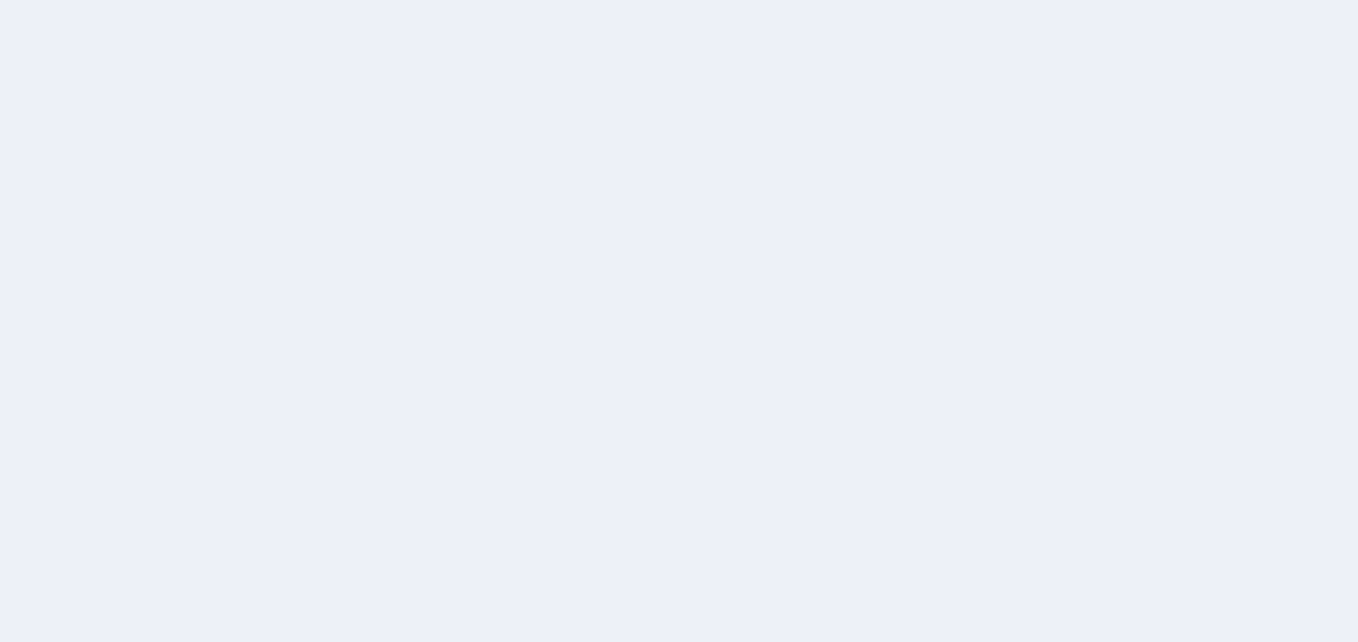 scroll, scrollTop: 0, scrollLeft: 0, axis: both 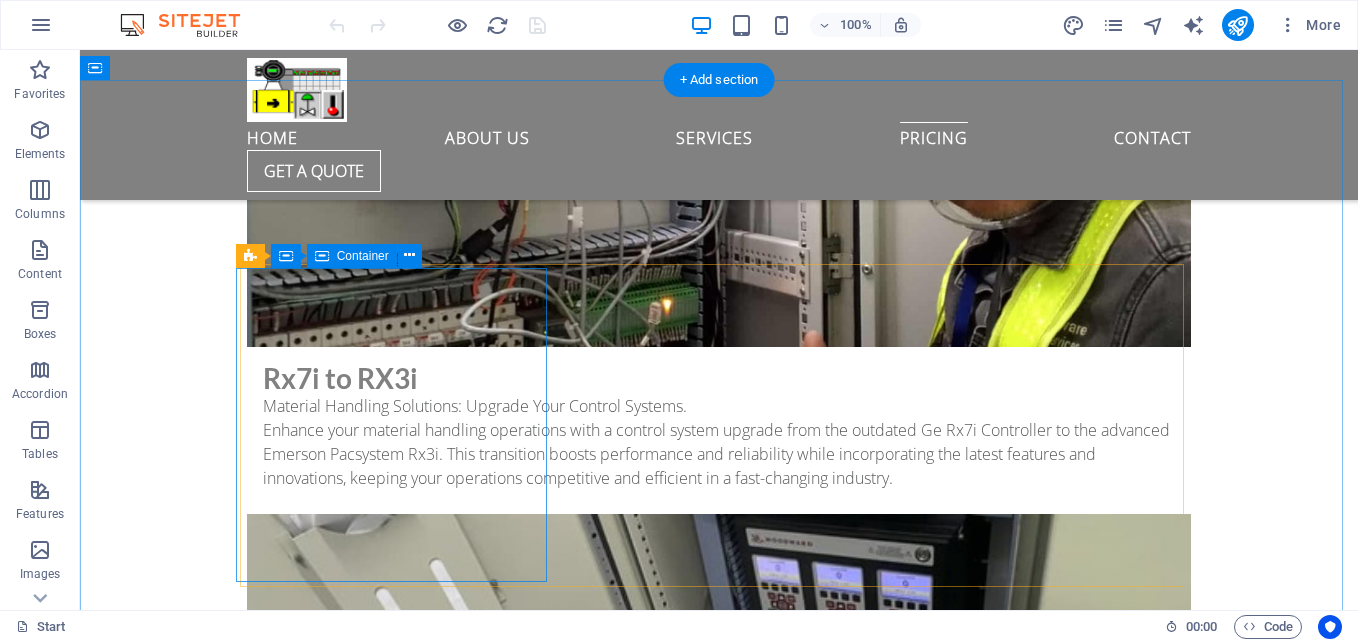 click on "Emerson pacsystem control" at bounding box center (719, 14287) 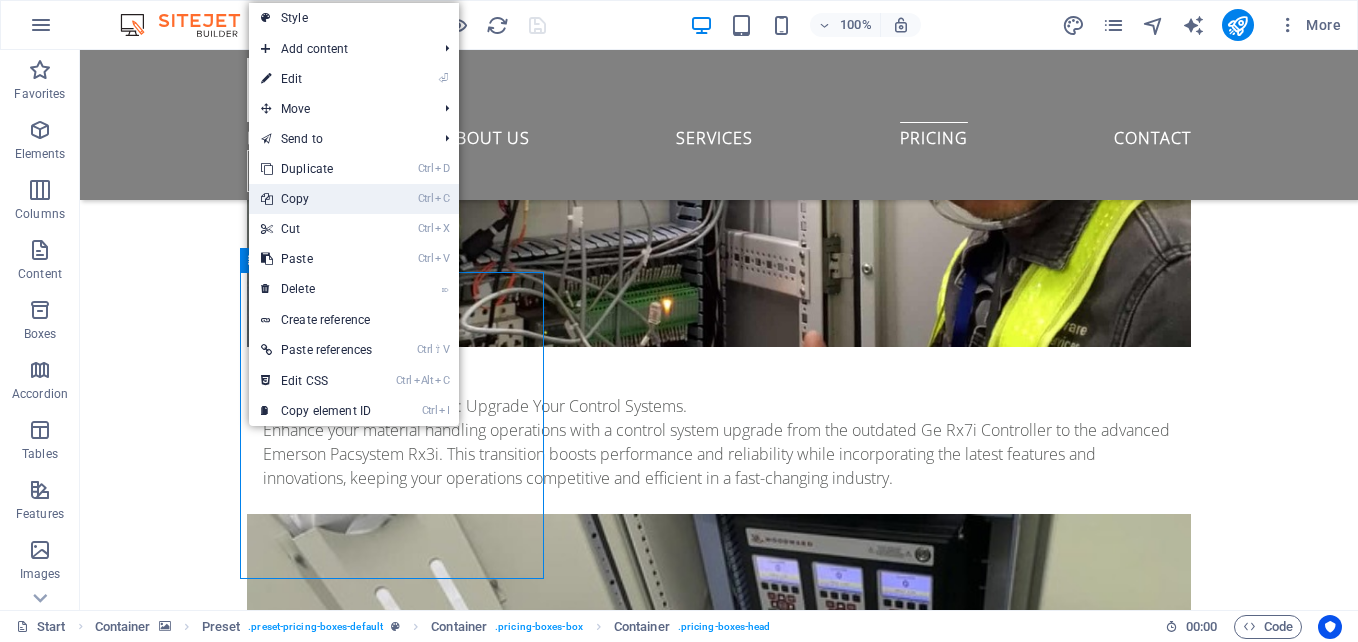 click on "Ctrl C  Copy" at bounding box center (316, 199) 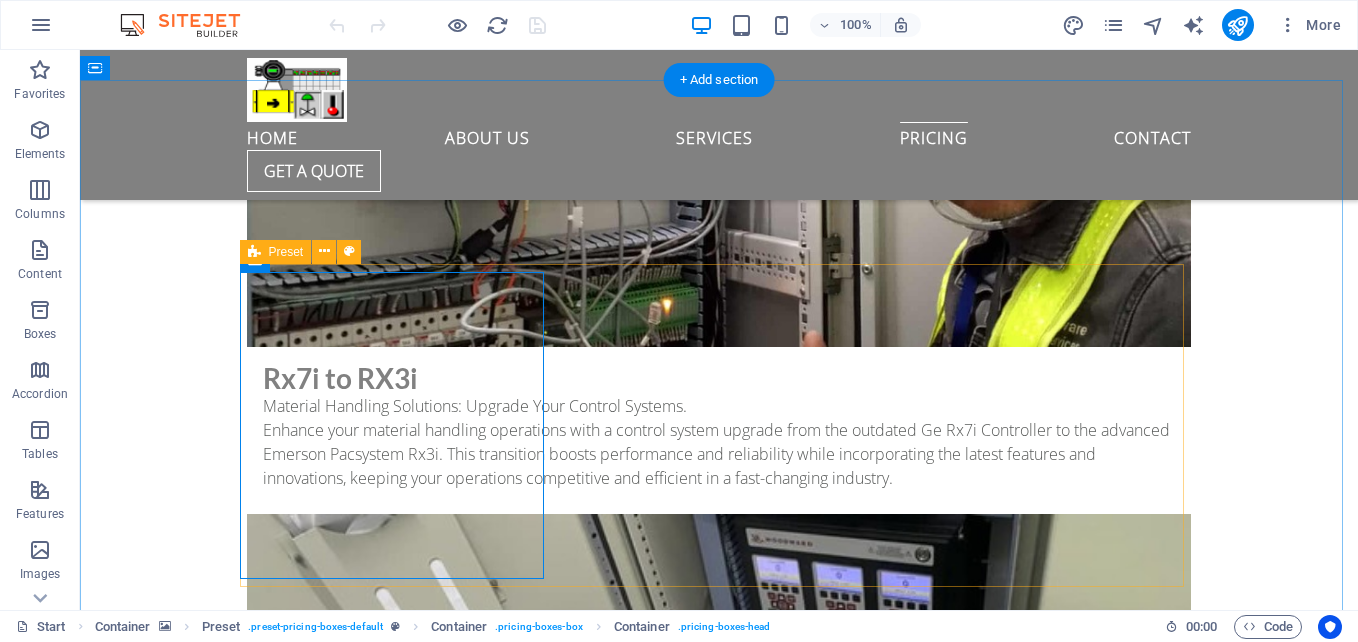 click on "Emerson pacsystem control Proficy machine edition  cimplicity" at bounding box center [719, 14823] 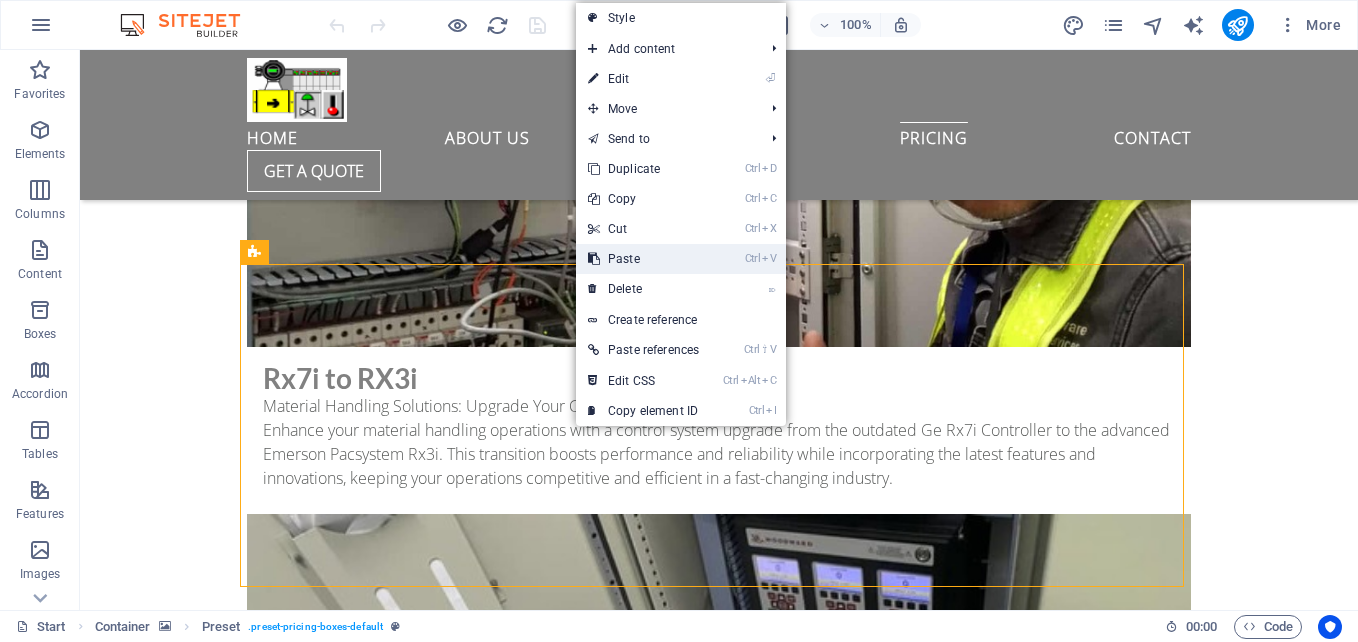 click on "Ctrl V  Paste" at bounding box center (643, 259) 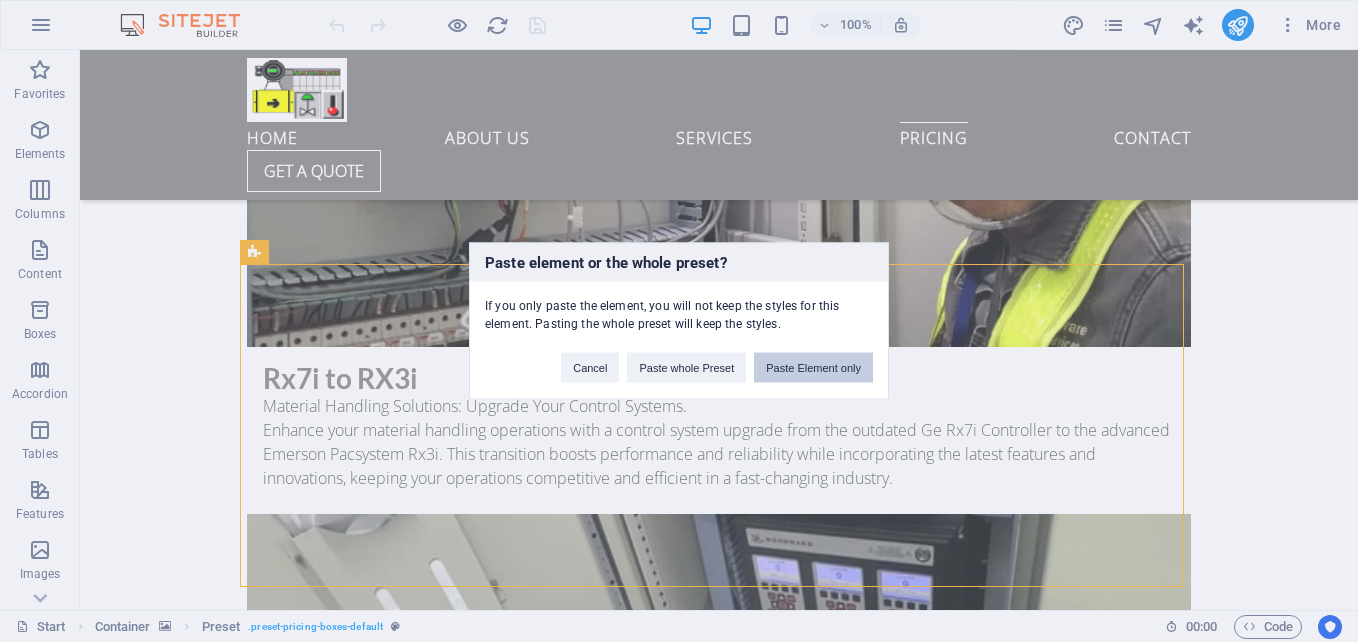 click on "Paste Element only" at bounding box center [813, 368] 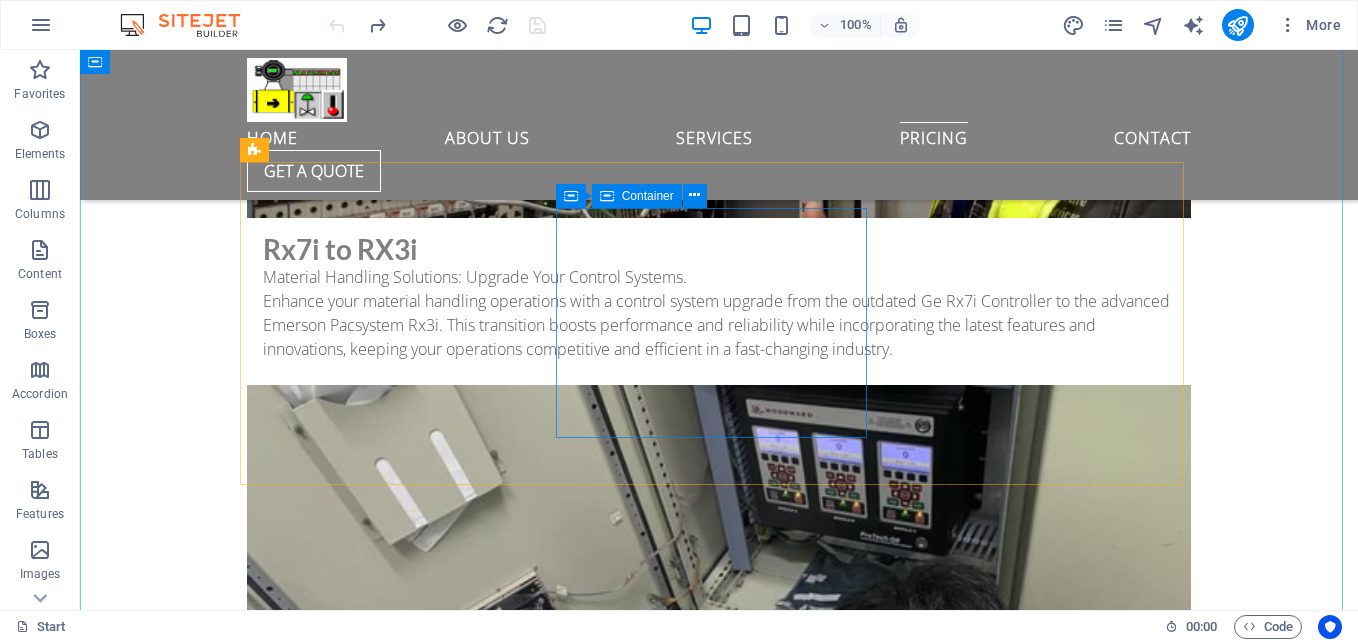 scroll, scrollTop: 9879, scrollLeft: 0, axis: vertical 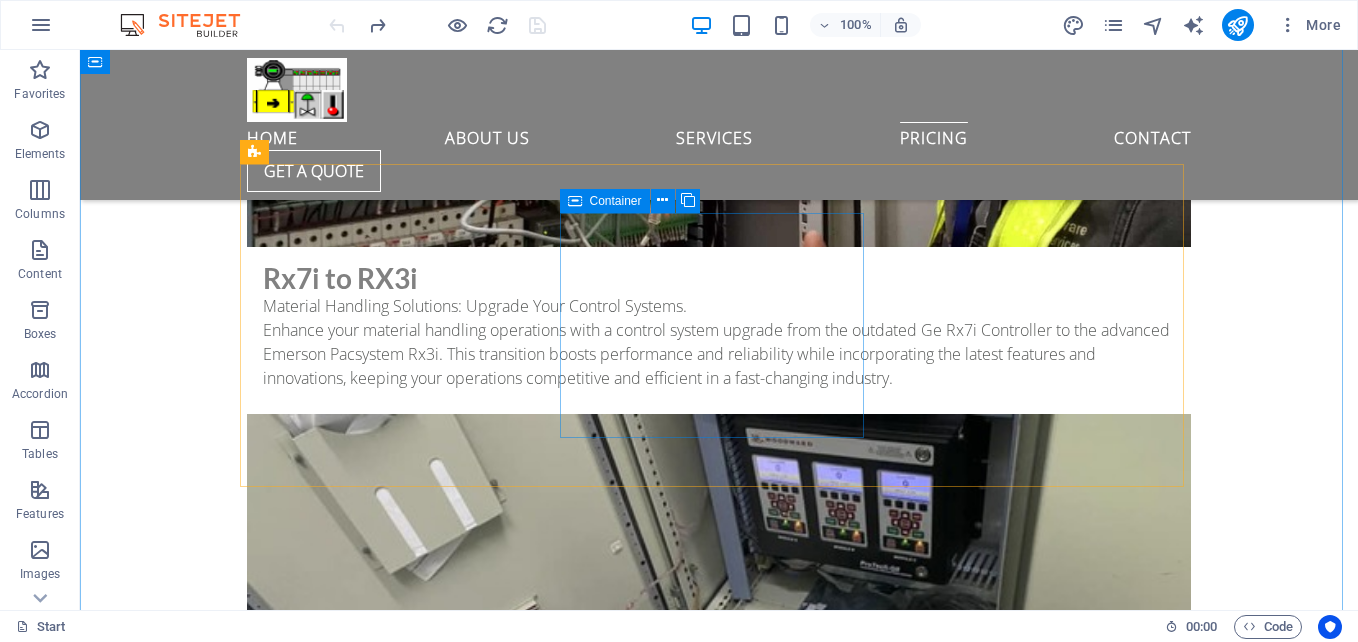 click at bounding box center (575, 201) 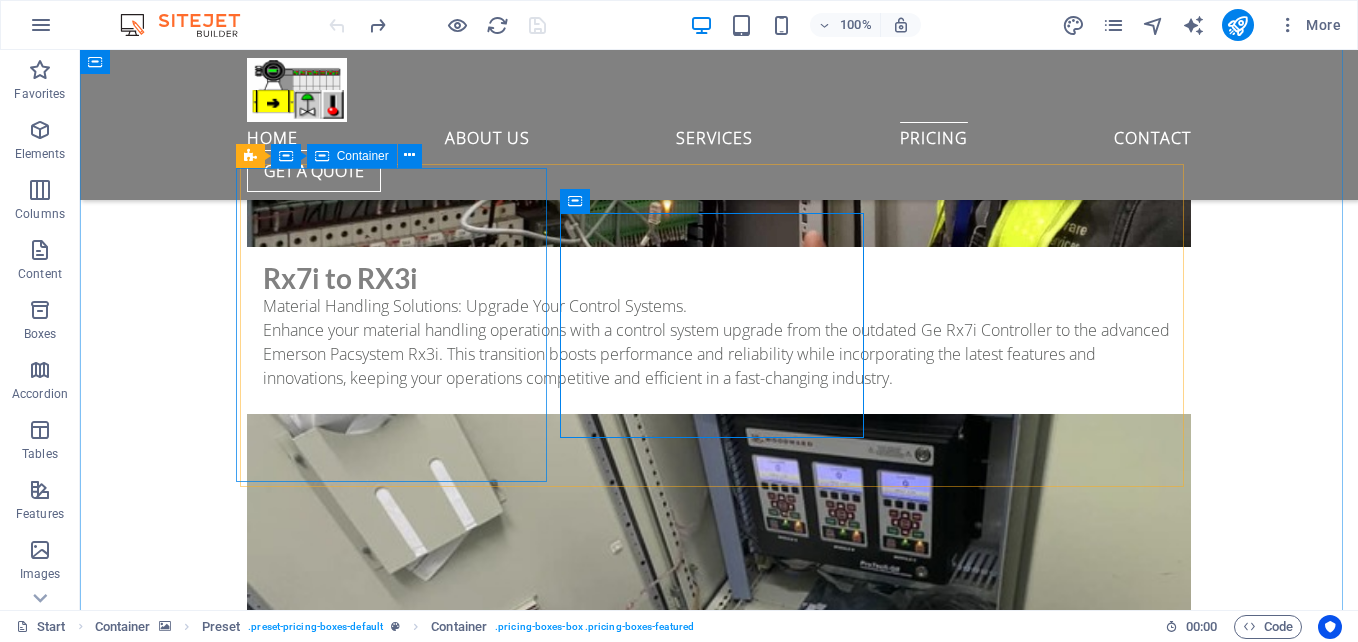 click on "Emerson pacsystem control" at bounding box center [719, 14187] 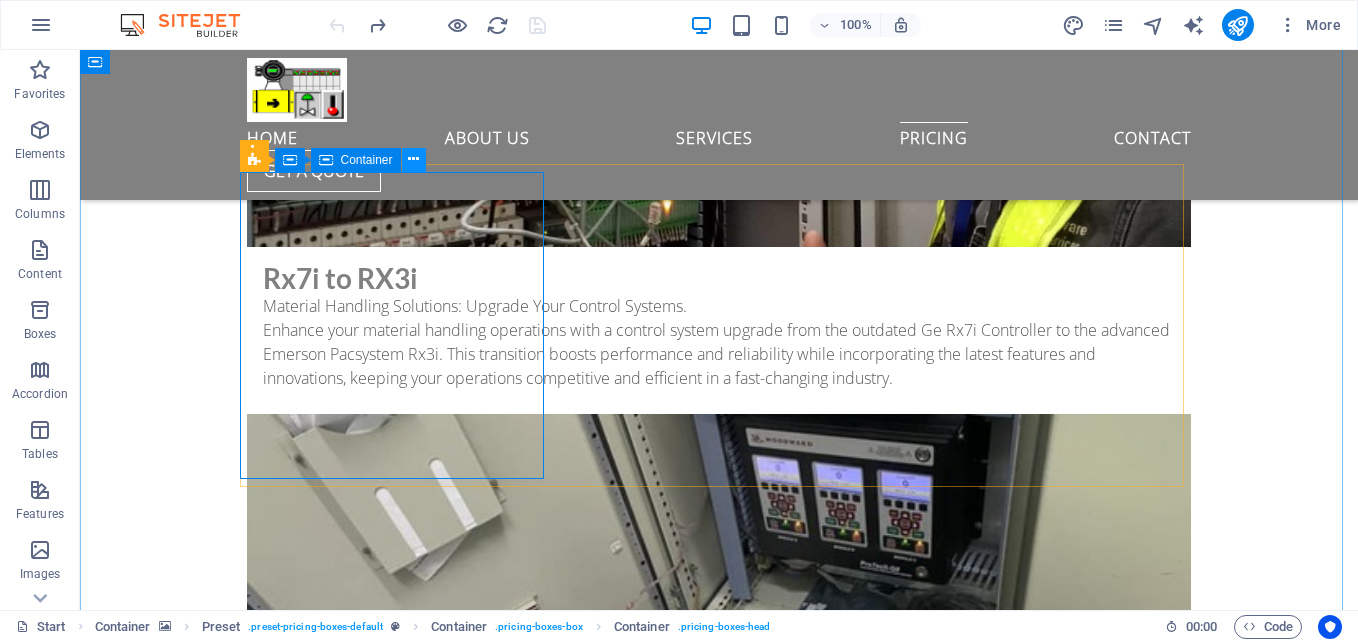 click at bounding box center (413, 159) 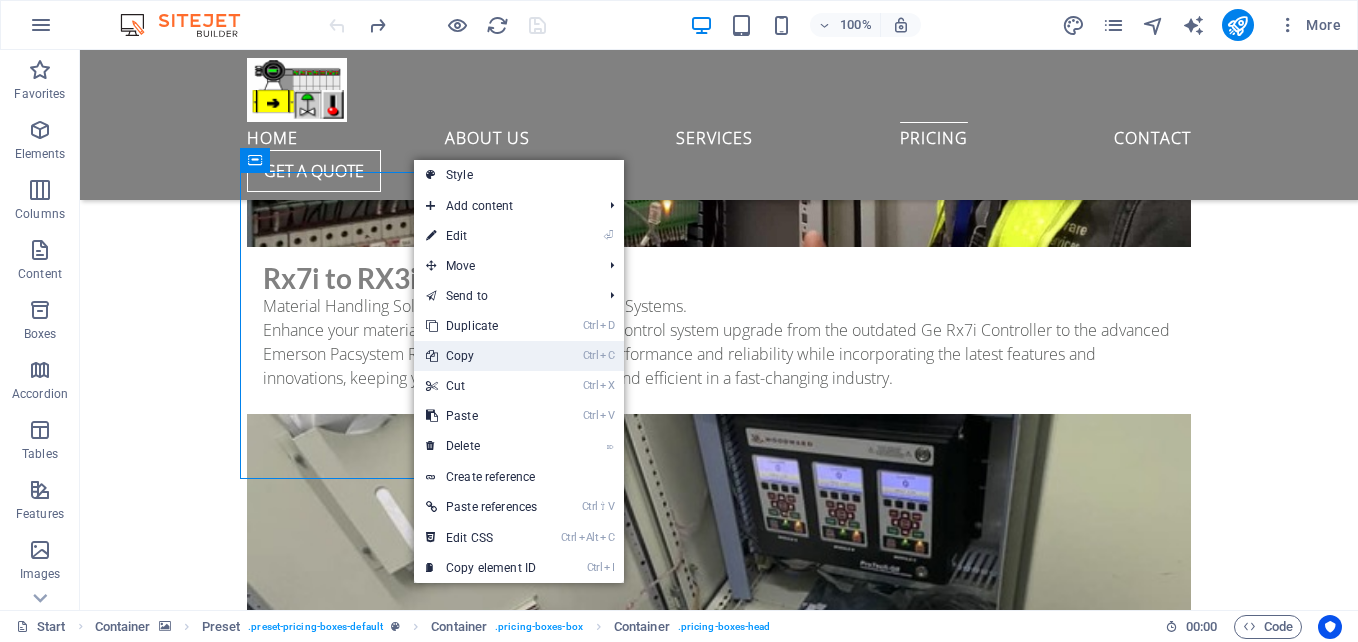click on "Ctrl C  Copy" at bounding box center [481, 356] 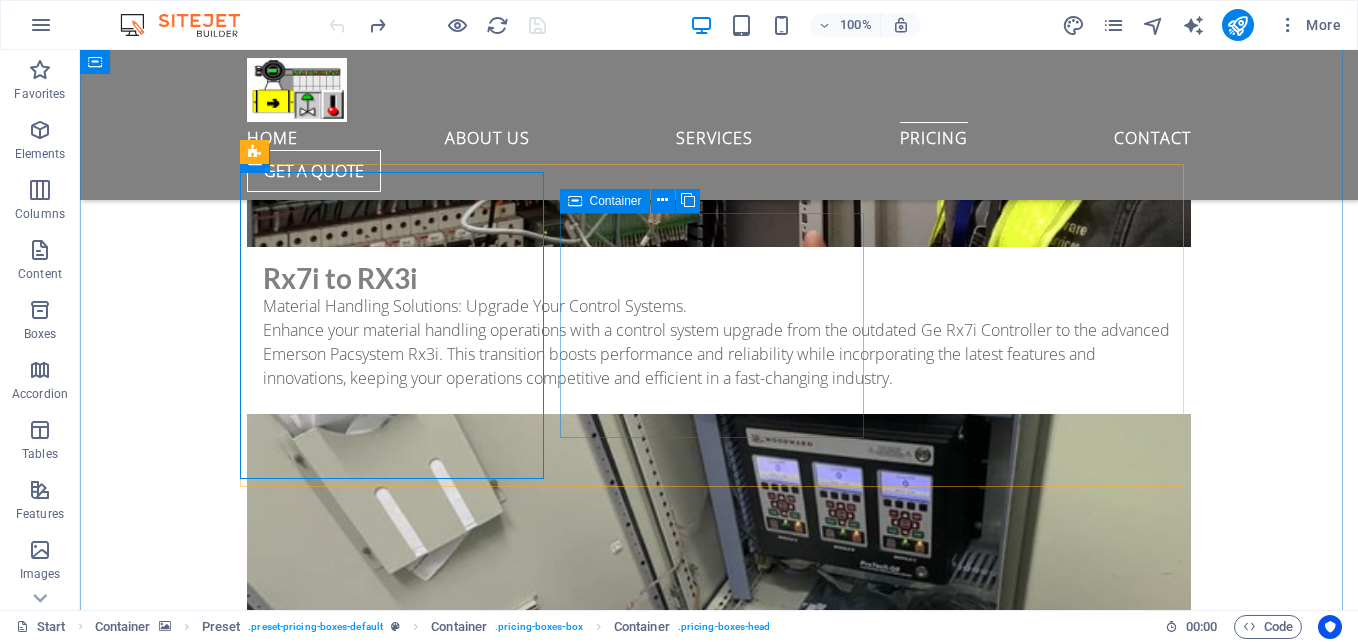 click at bounding box center (575, 201) 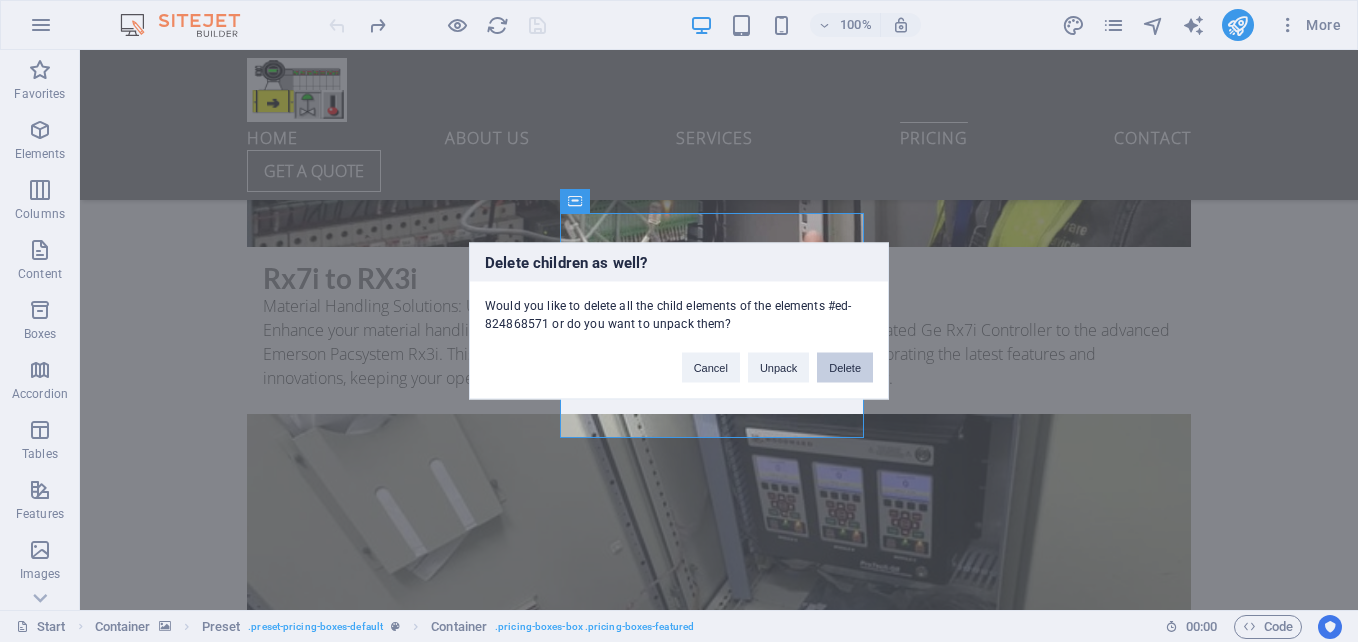 click on "Delete" at bounding box center [845, 368] 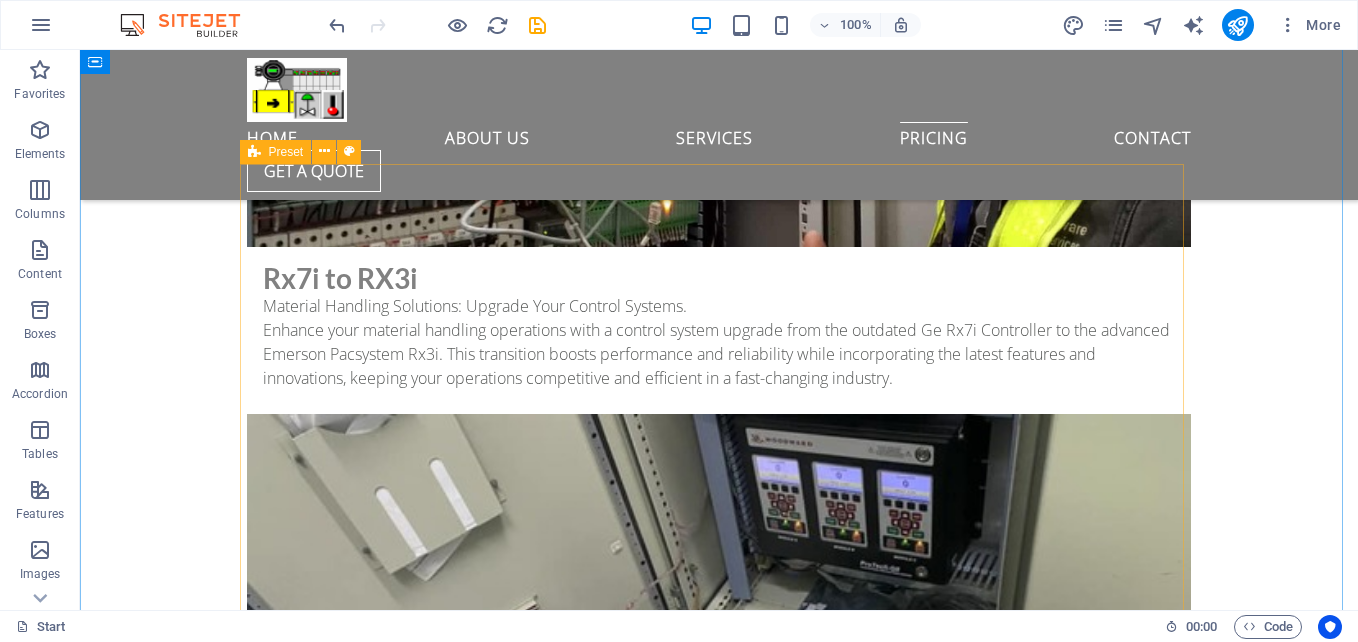 click on "Emerson pacsystem control cimplicity" at bounding box center [719, 14467] 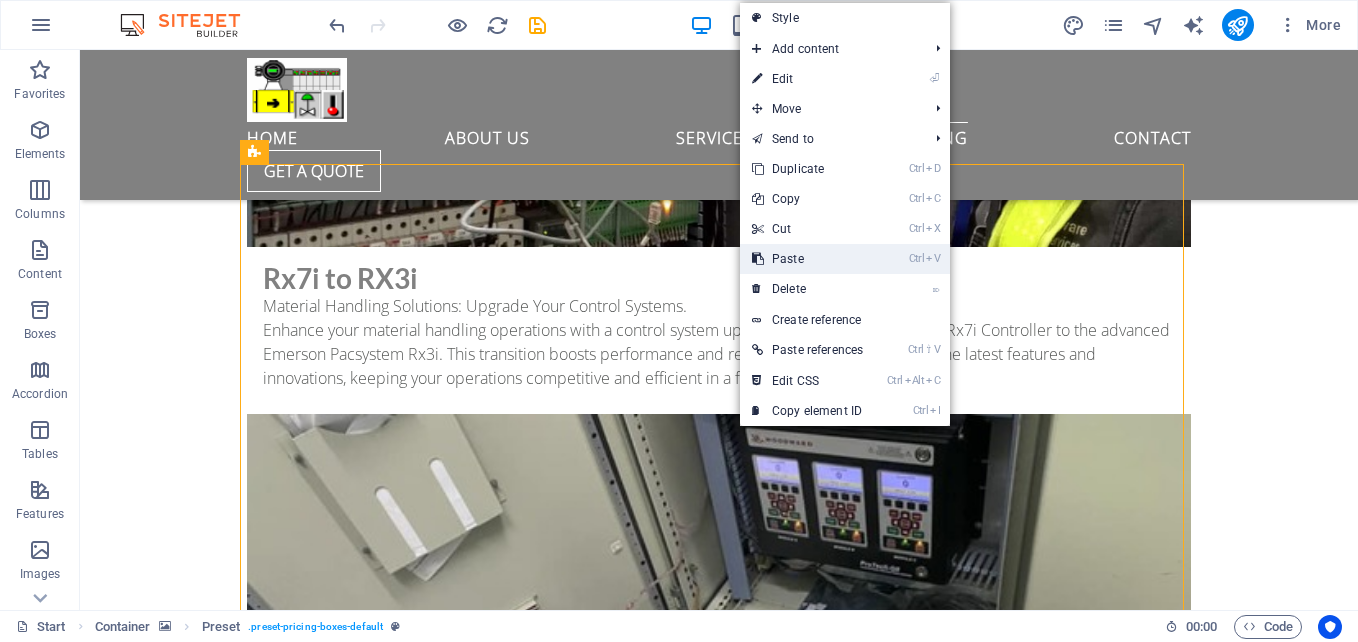 click on "Ctrl V  Paste" at bounding box center (807, 259) 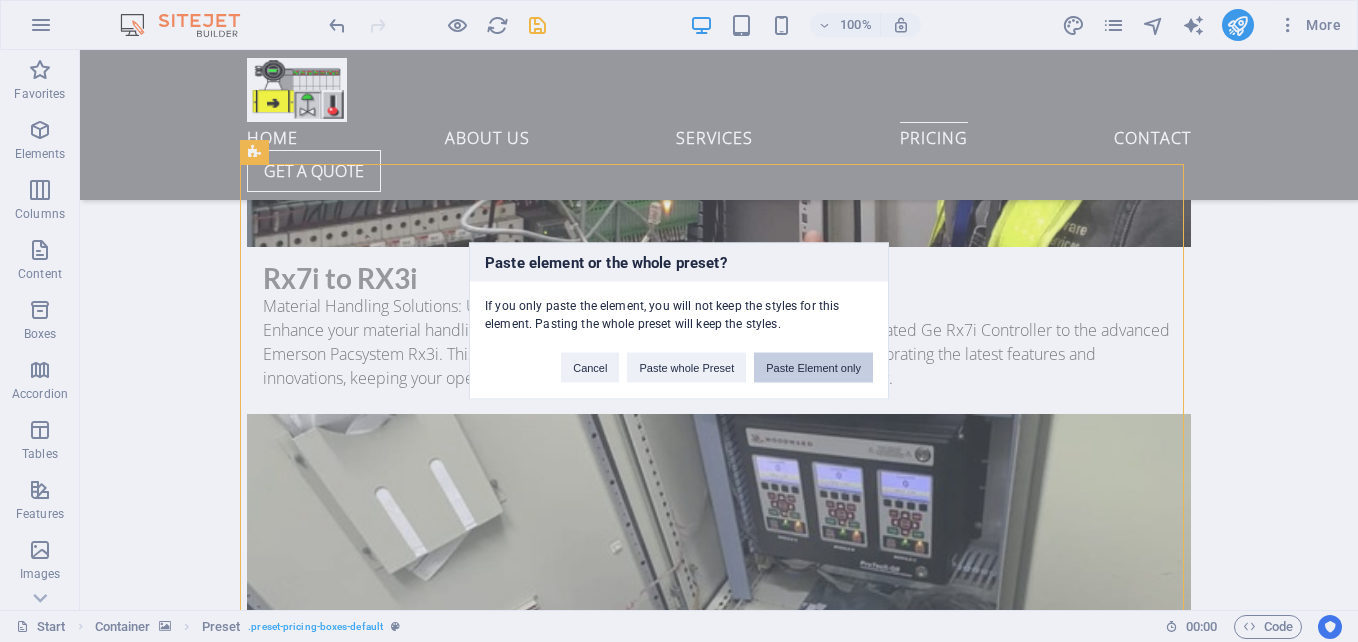 click on "Paste Element only" at bounding box center (813, 368) 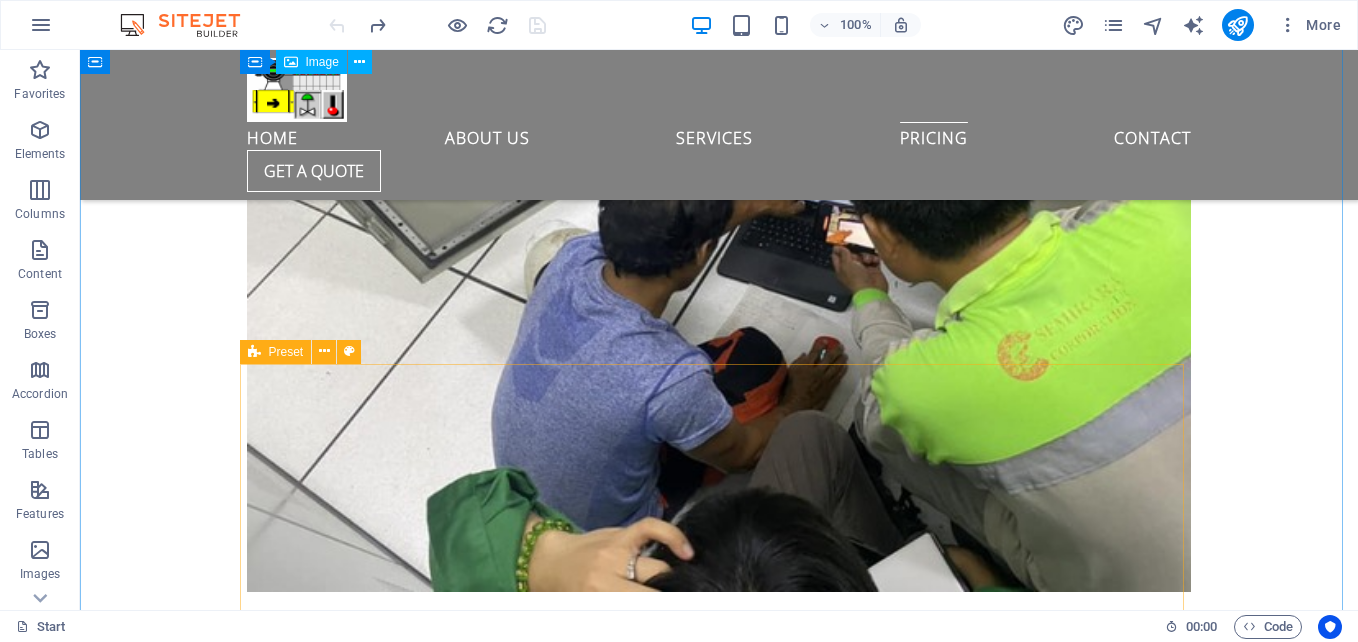 scroll, scrollTop: 9874, scrollLeft: 0, axis: vertical 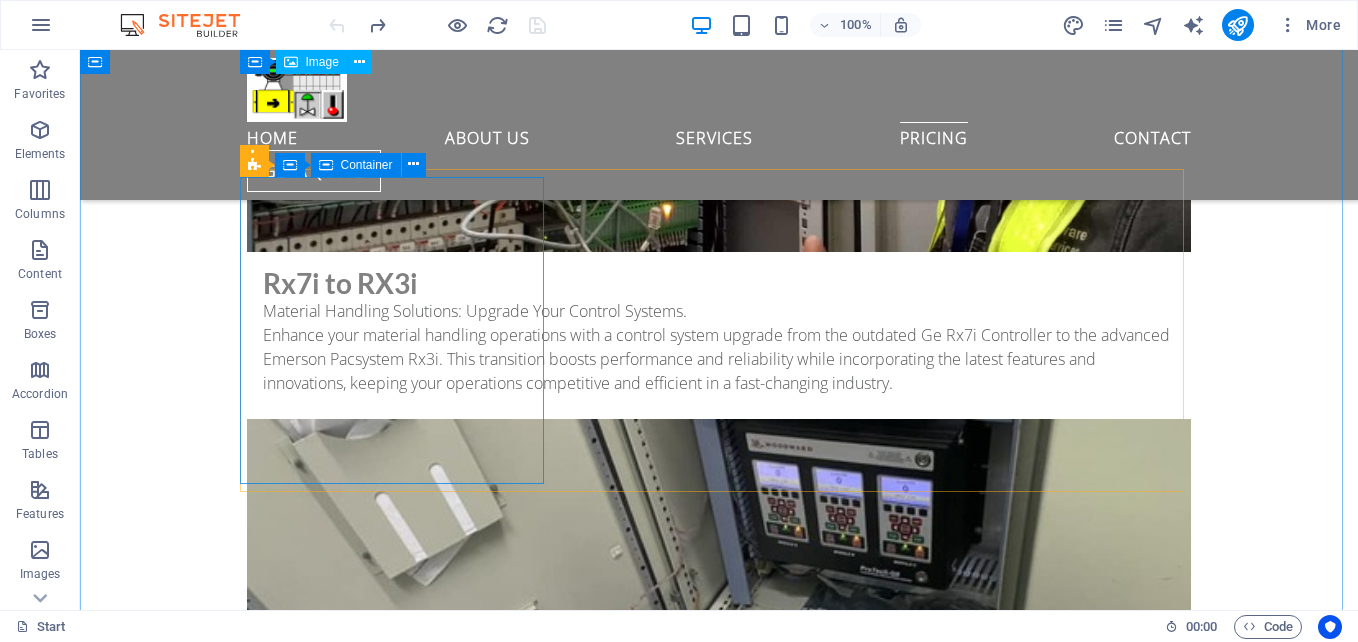 click on "Emerson pacsystem control" at bounding box center [719, 14192] 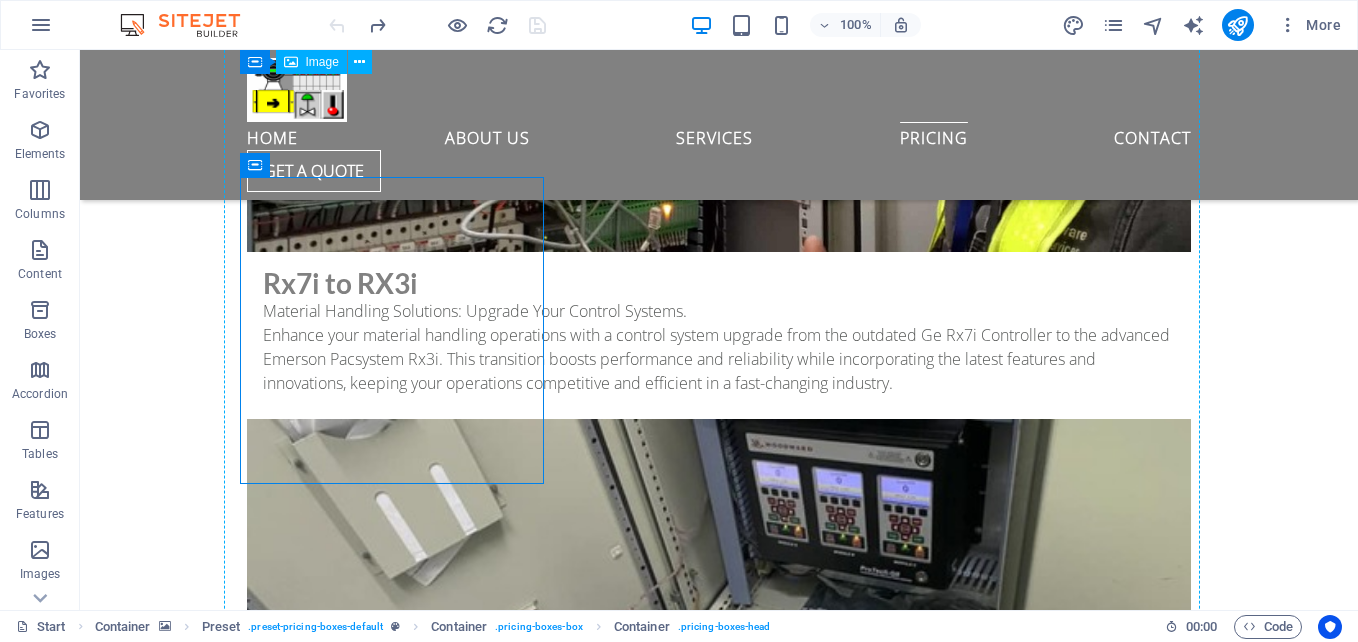 drag, startPoint x: 538, startPoint y: 182, endPoint x: 638, endPoint y: 211, distance: 104.120125 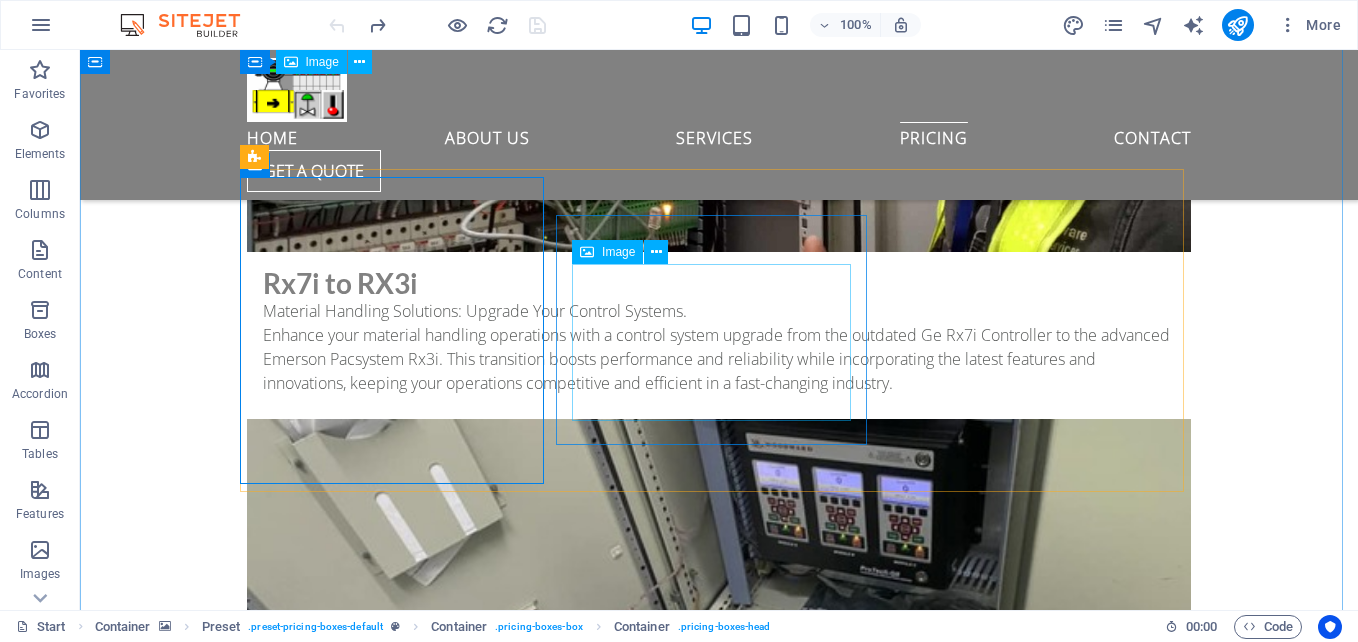 click at bounding box center (719, 15233) 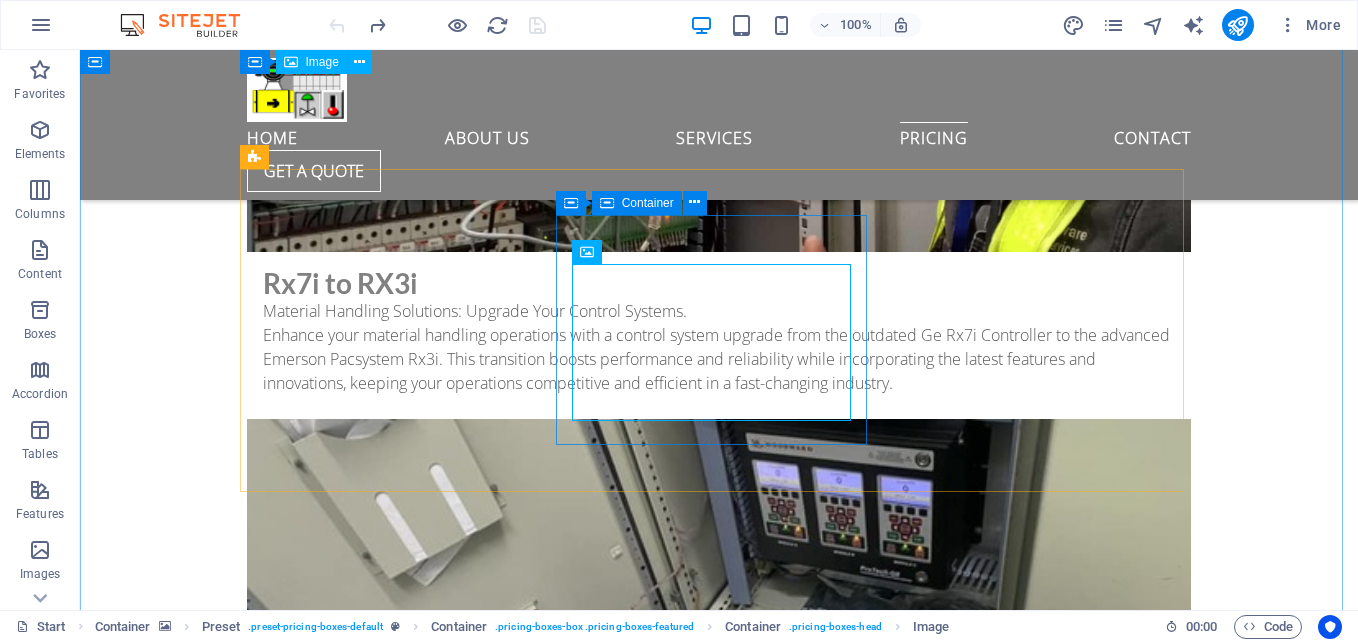 click on "Proficy machine edition" at bounding box center [719, 15221] 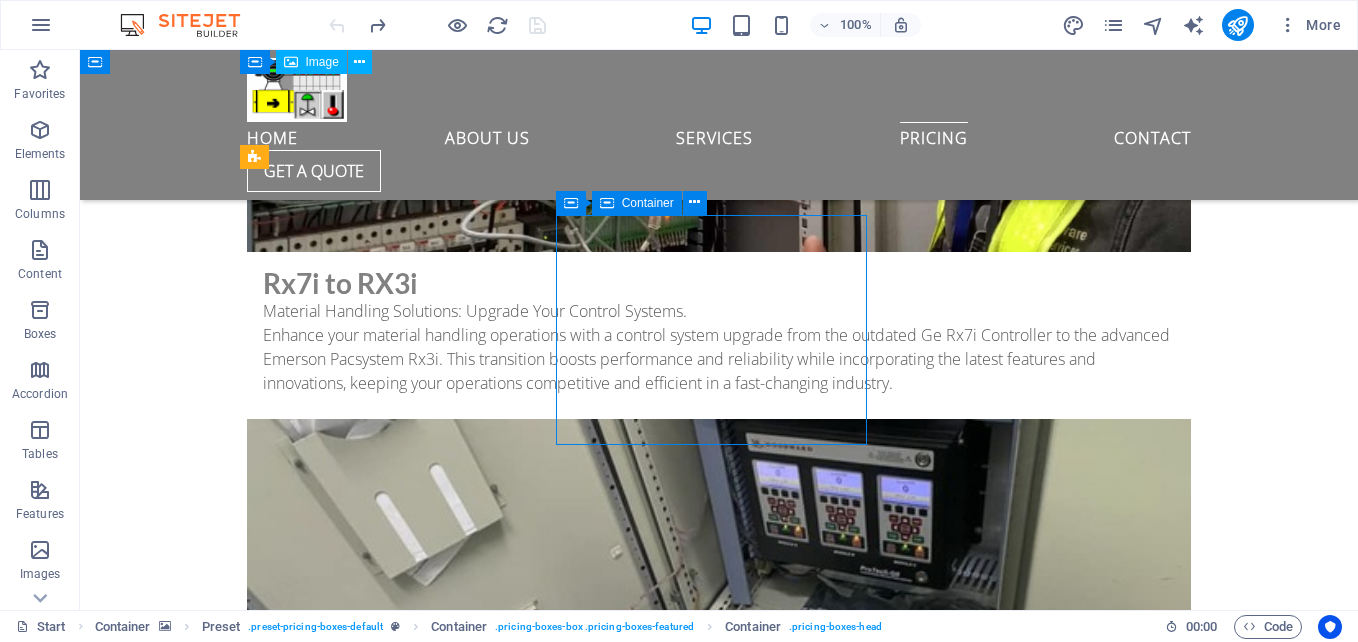 click on "Proficy machine edition" at bounding box center [719, 15221] 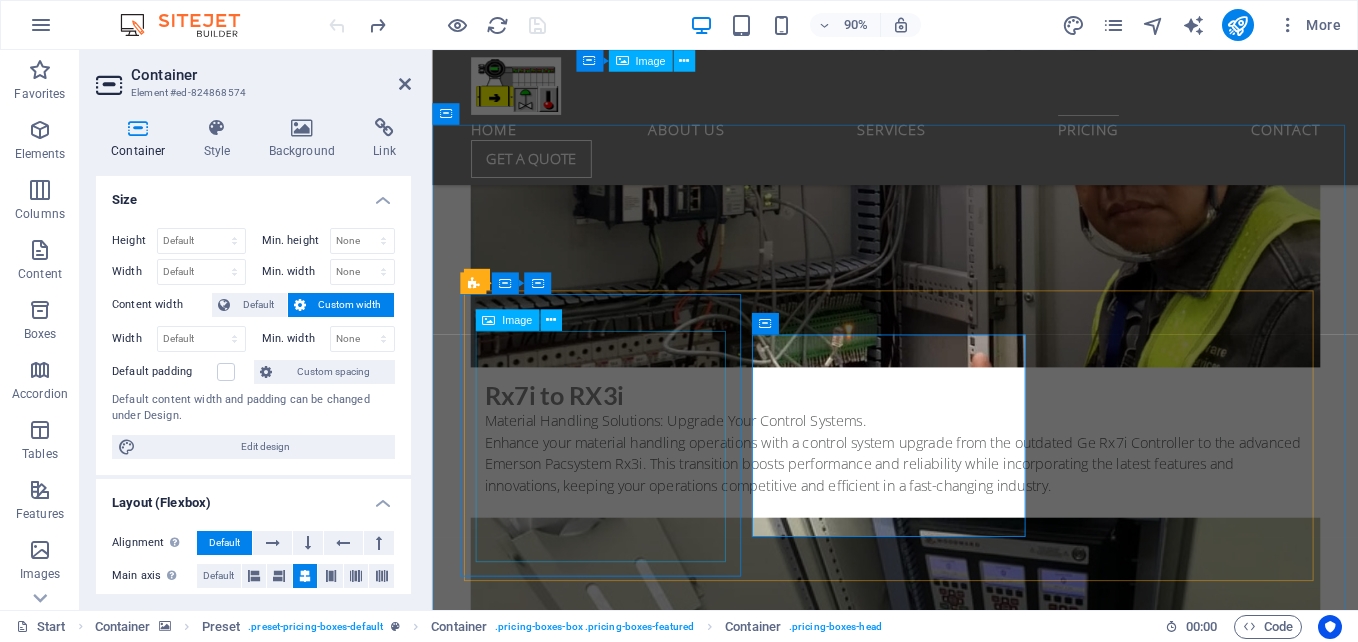 scroll, scrollTop: 10174, scrollLeft: 0, axis: vertical 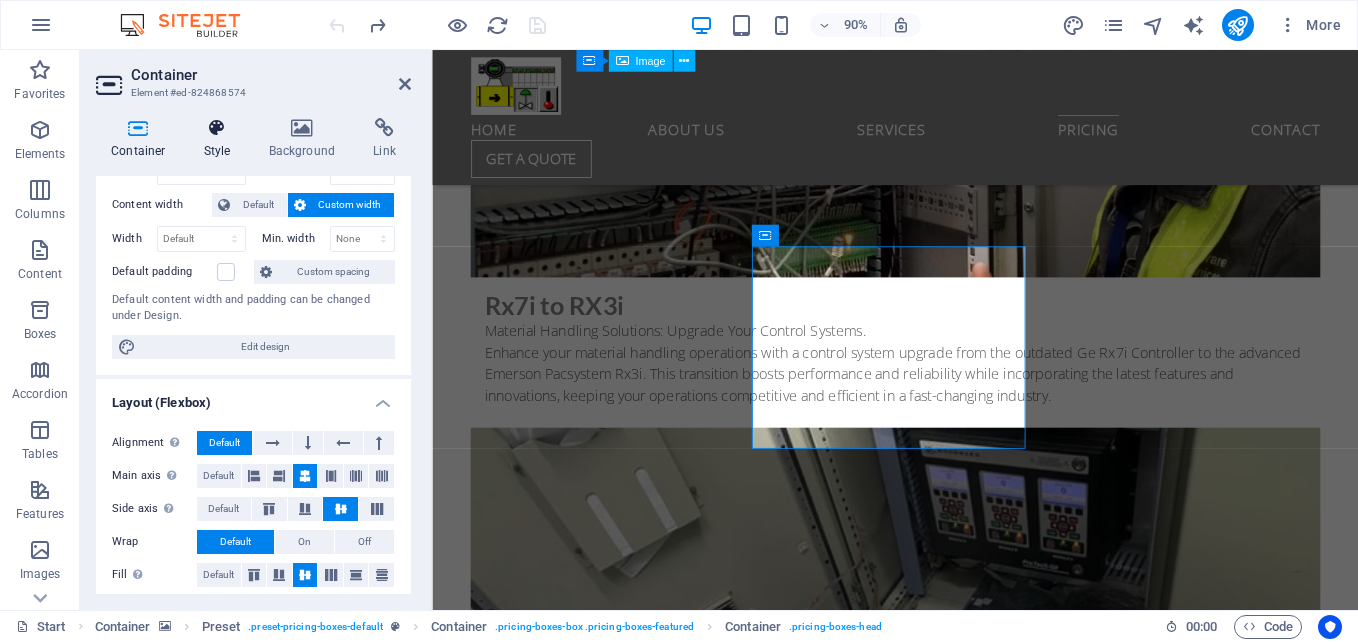 click on "Style" at bounding box center [221, 139] 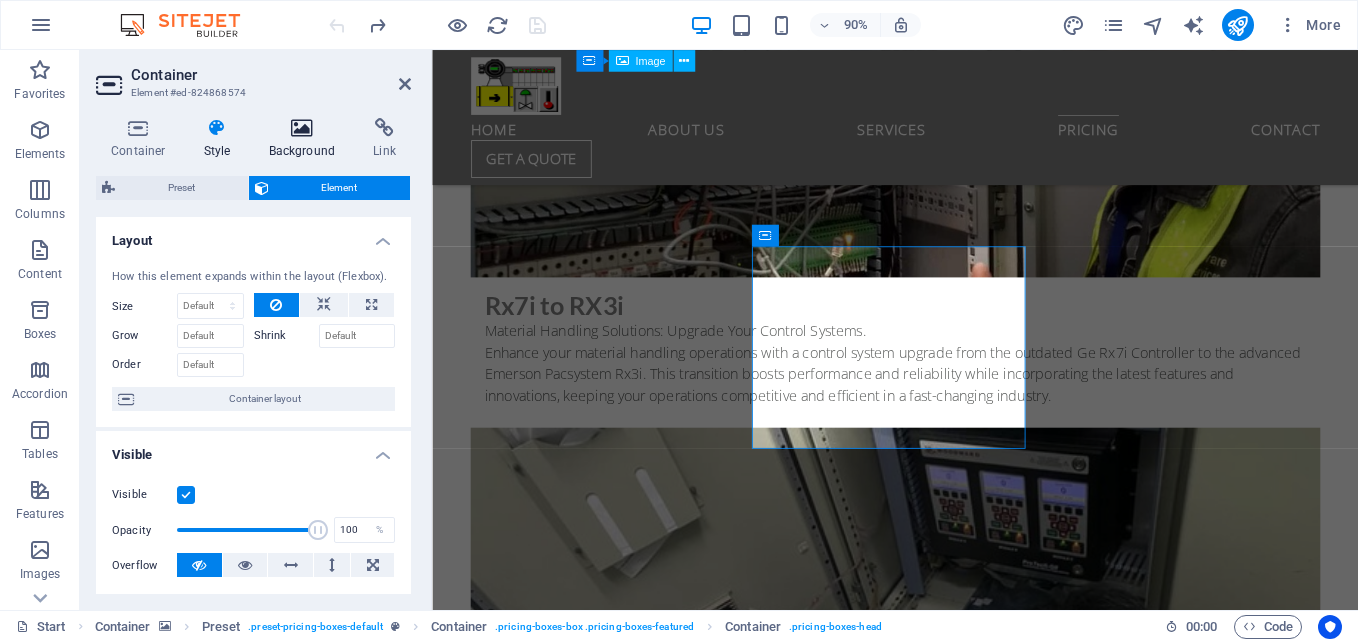 click on "Background" at bounding box center [306, 139] 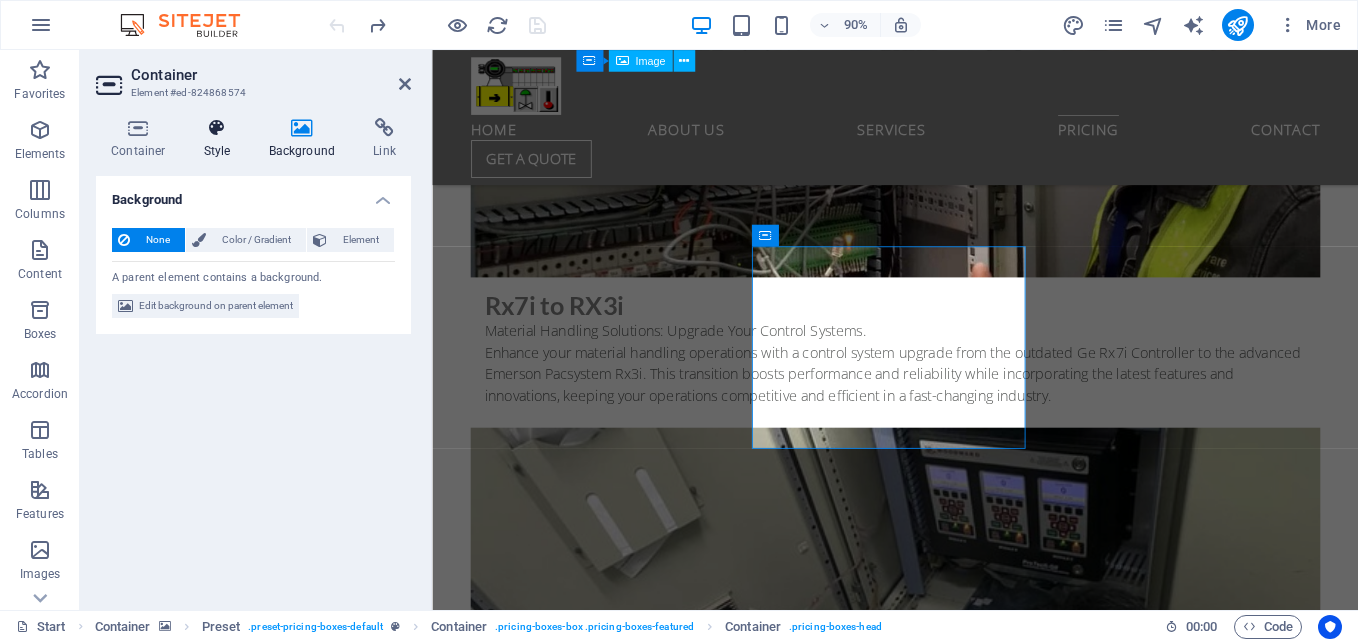 click on "Style" at bounding box center [221, 139] 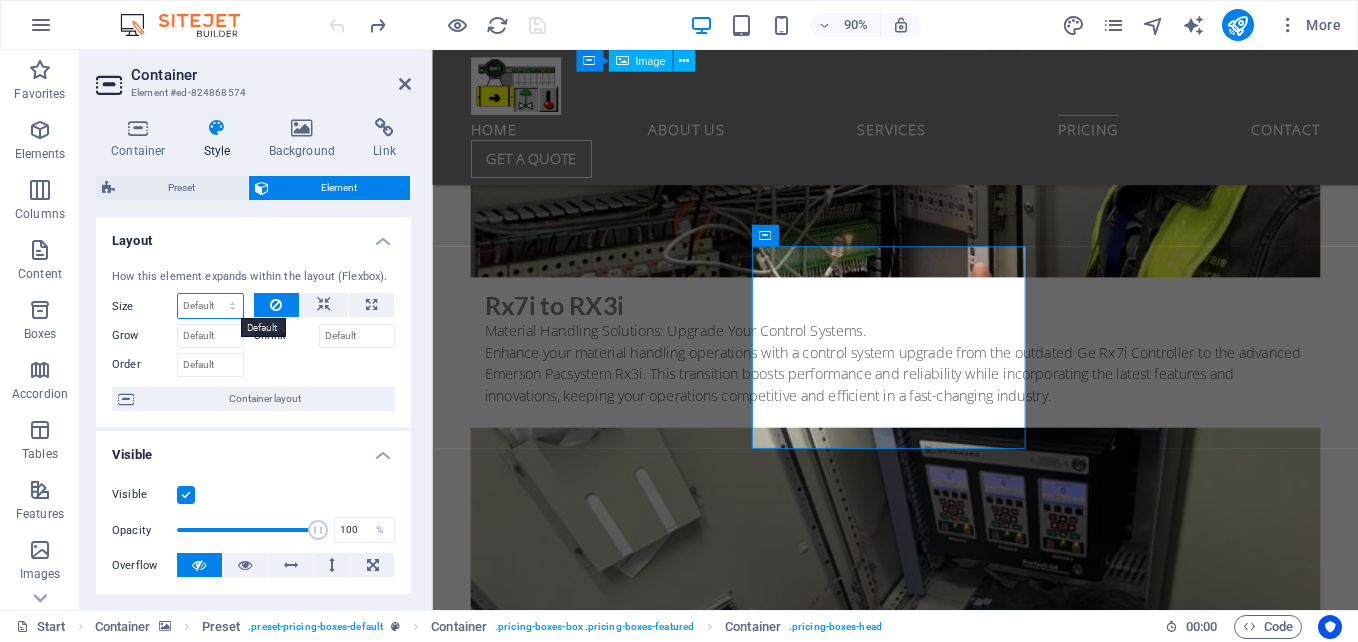 click on "Default auto px % 1/1 1/2 1/3 1/4 1/5 1/6 1/7 1/8 1/9 1/10" at bounding box center (210, 306) 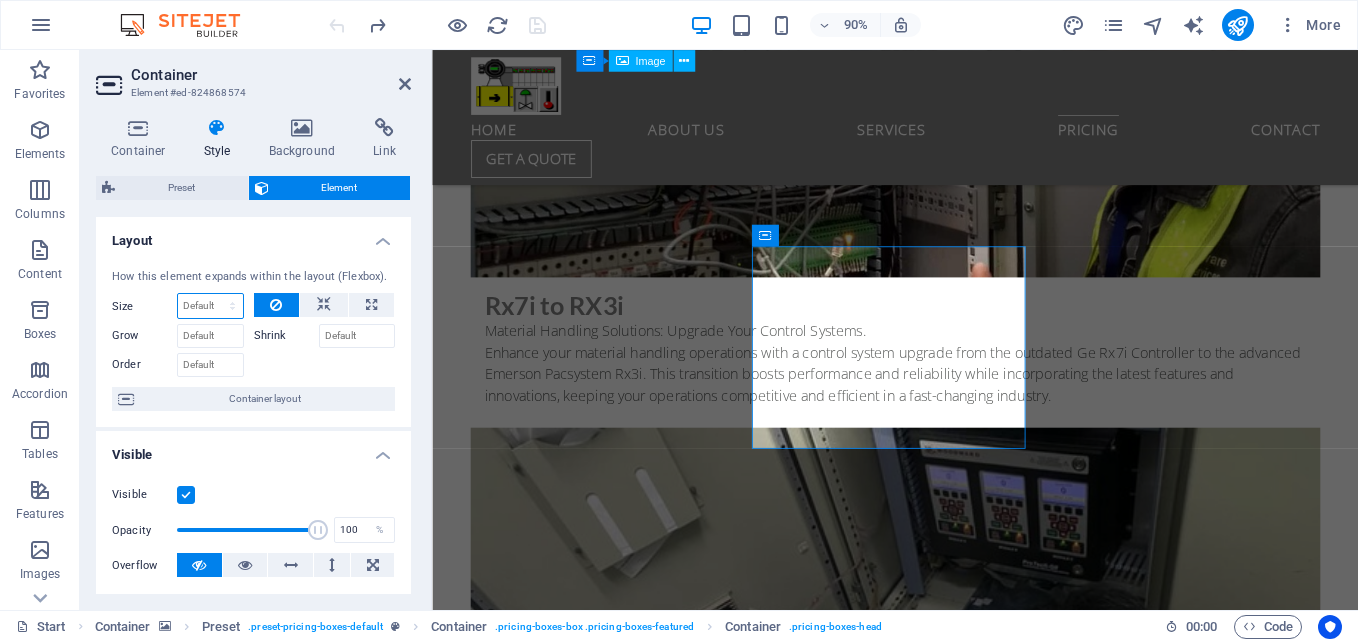 select on "1/9" 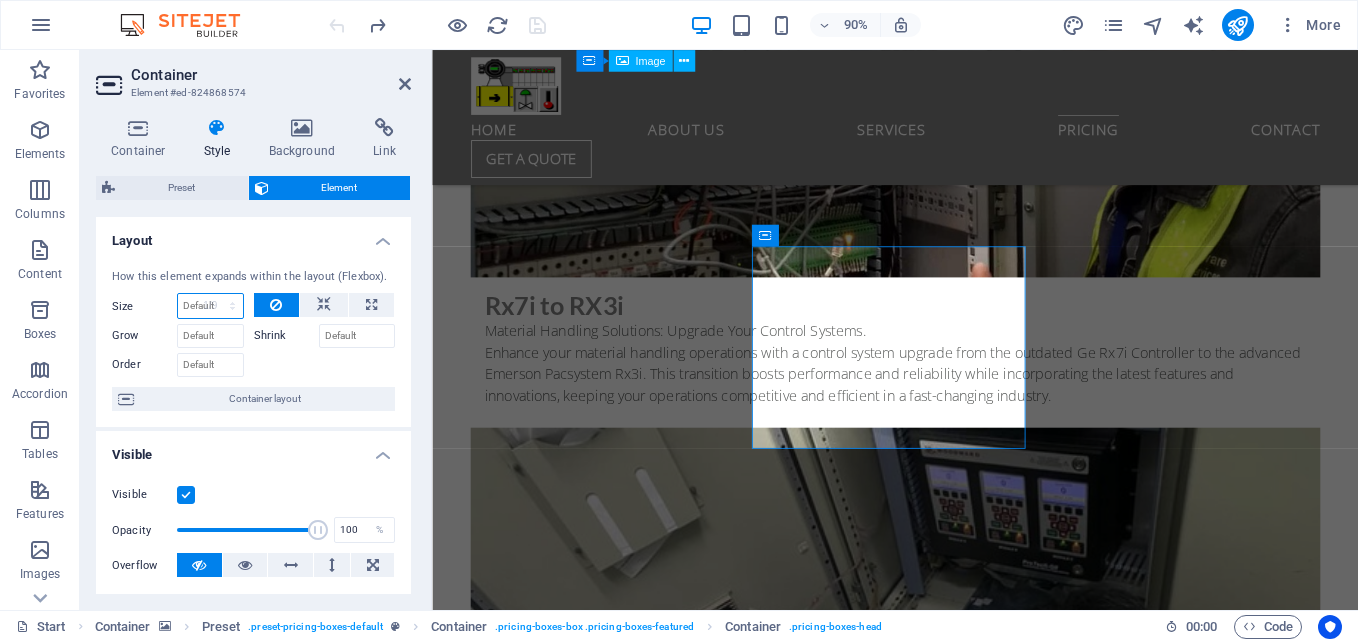 click on "Default auto px % 1/1 1/2 1/3 1/4 1/5 1/6 1/7 1/8 1/9 1/10" at bounding box center [210, 306] 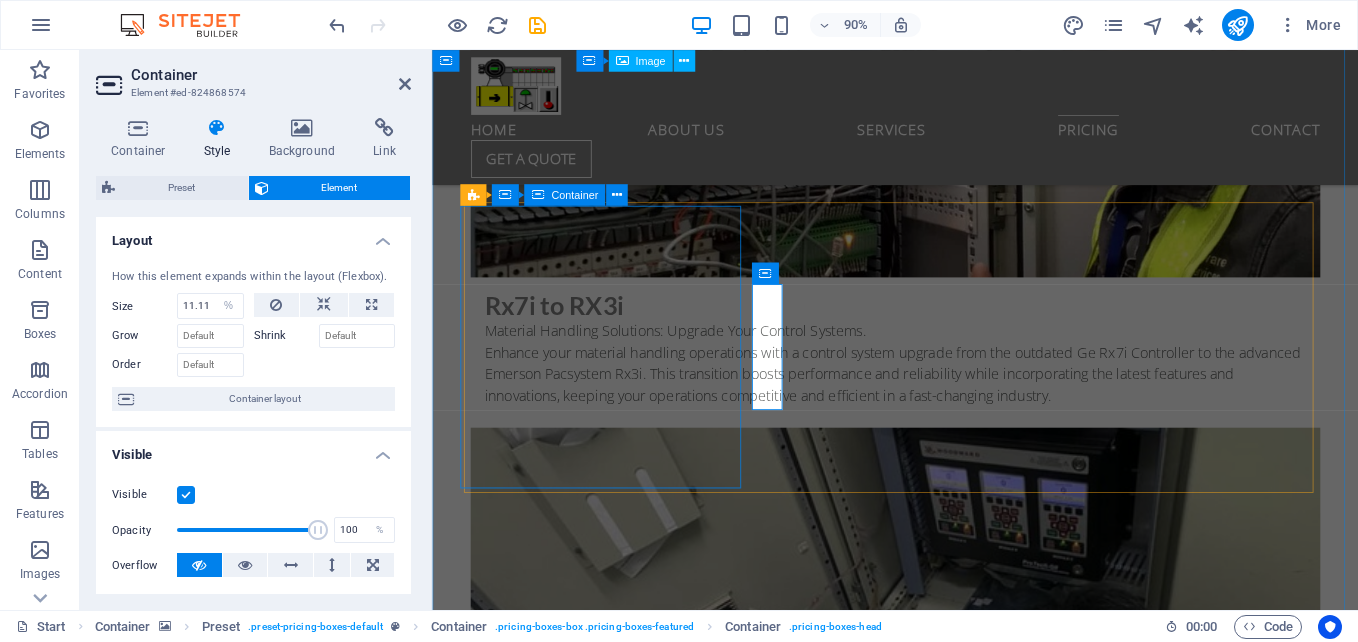 click on "Emerson pacsystem control" at bounding box center [947, 14128] 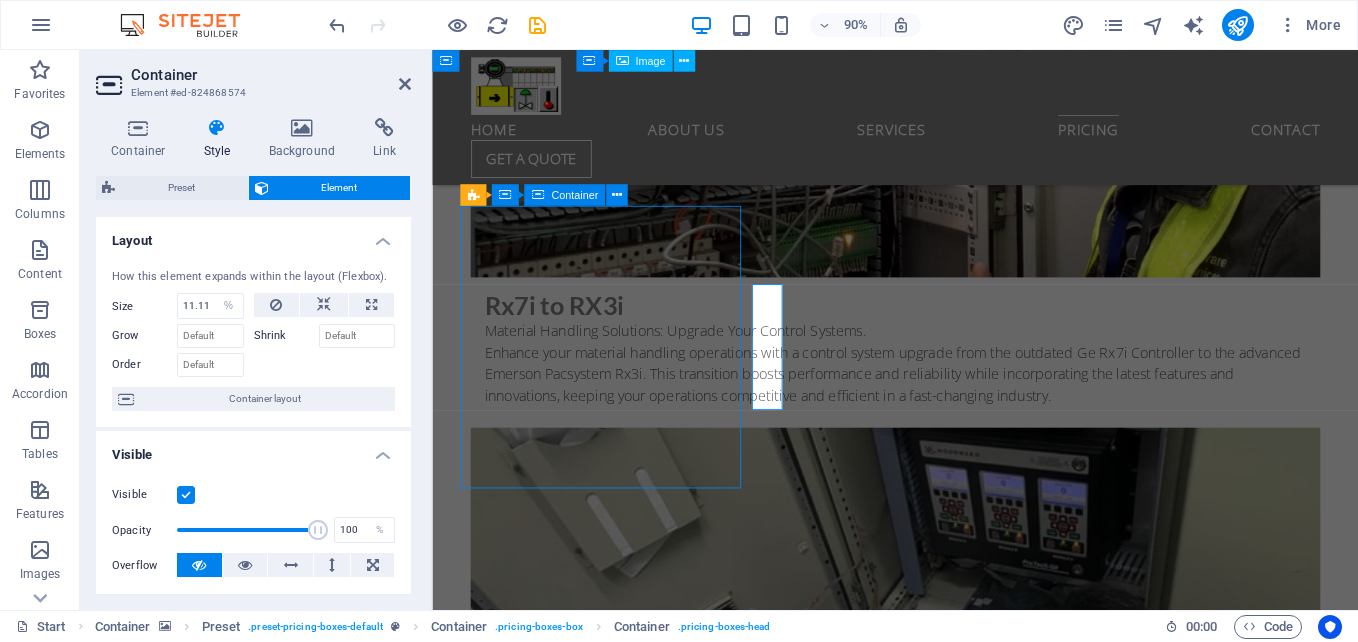 click on "Emerson pacsystem control" at bounding box center (947, 14128) 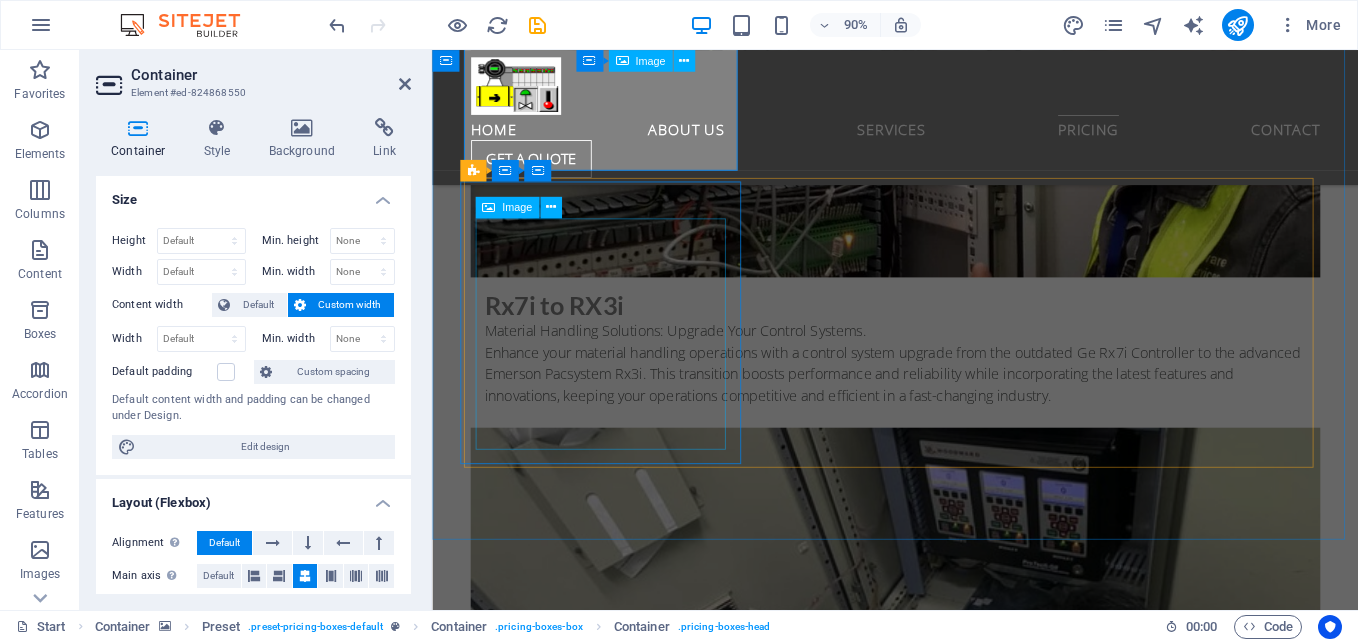 scroll, scrollTop: 10524, scrollLeft: 0, axis: vertical 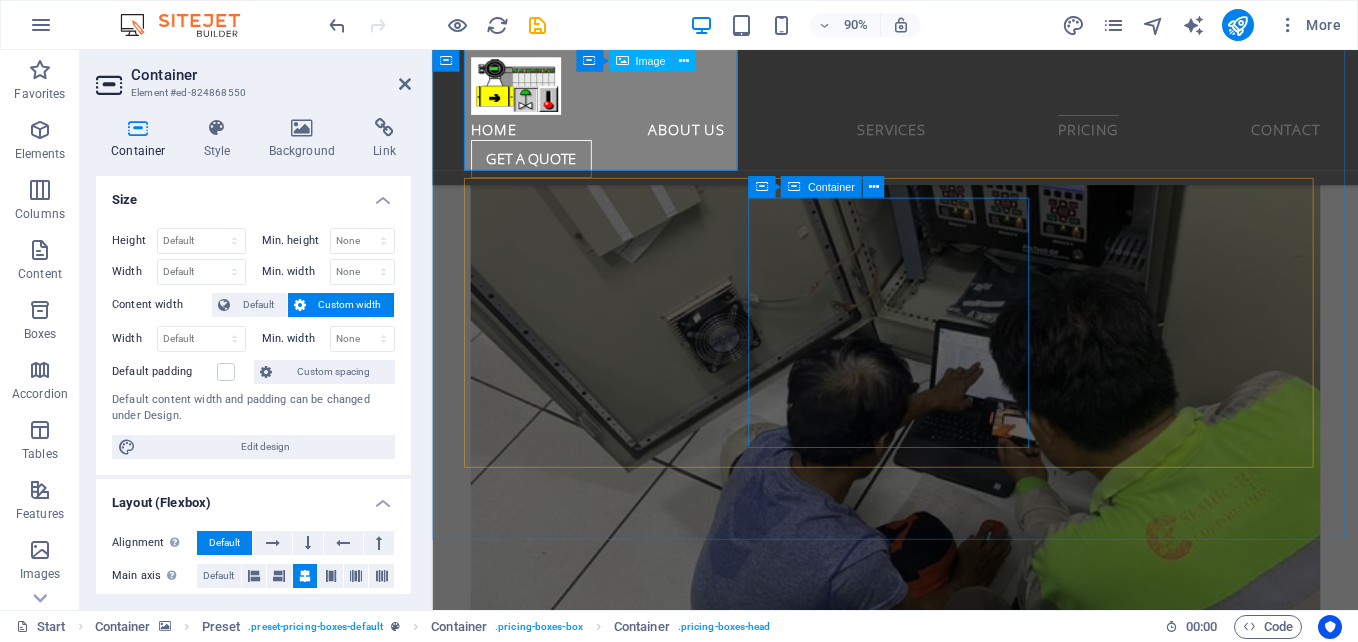 click on "ix developer biejer" at bounding box center (947, 16385) 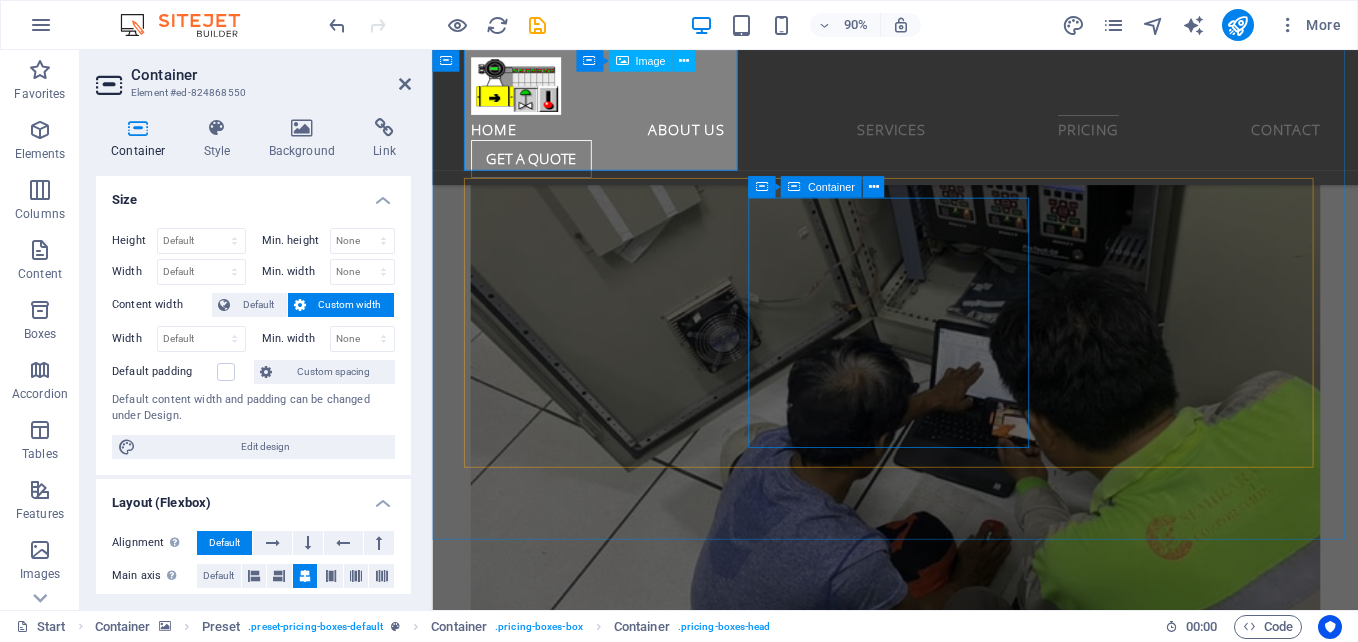 click on "ix developer biejer" at bounding box center (947, 16385) 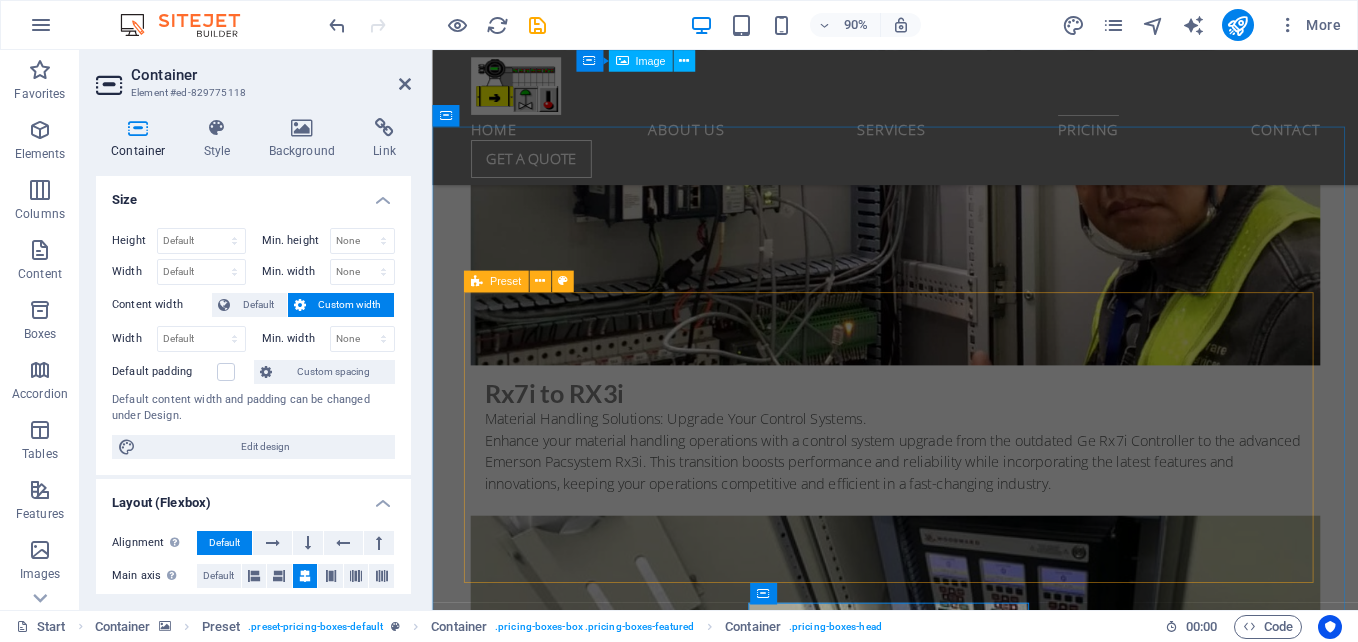 scroll, scrollTop: 10074, scrollLeft: 0, axis: vertical 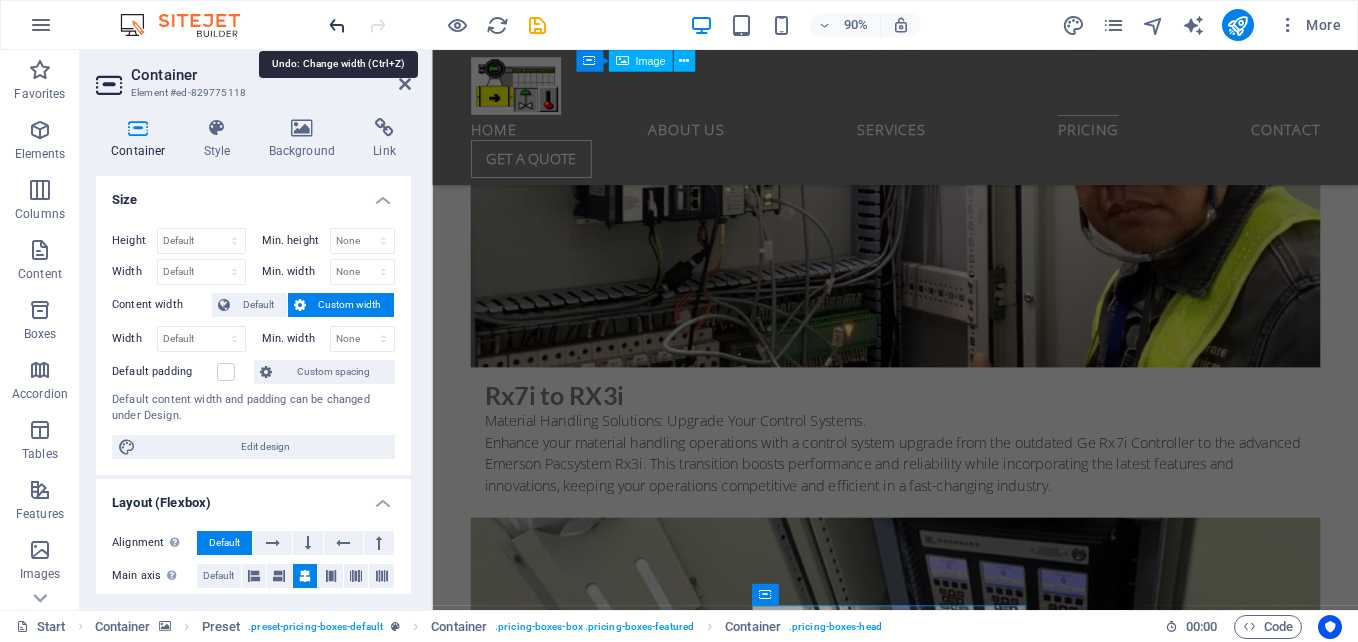 click at bounding box center [337, 25] 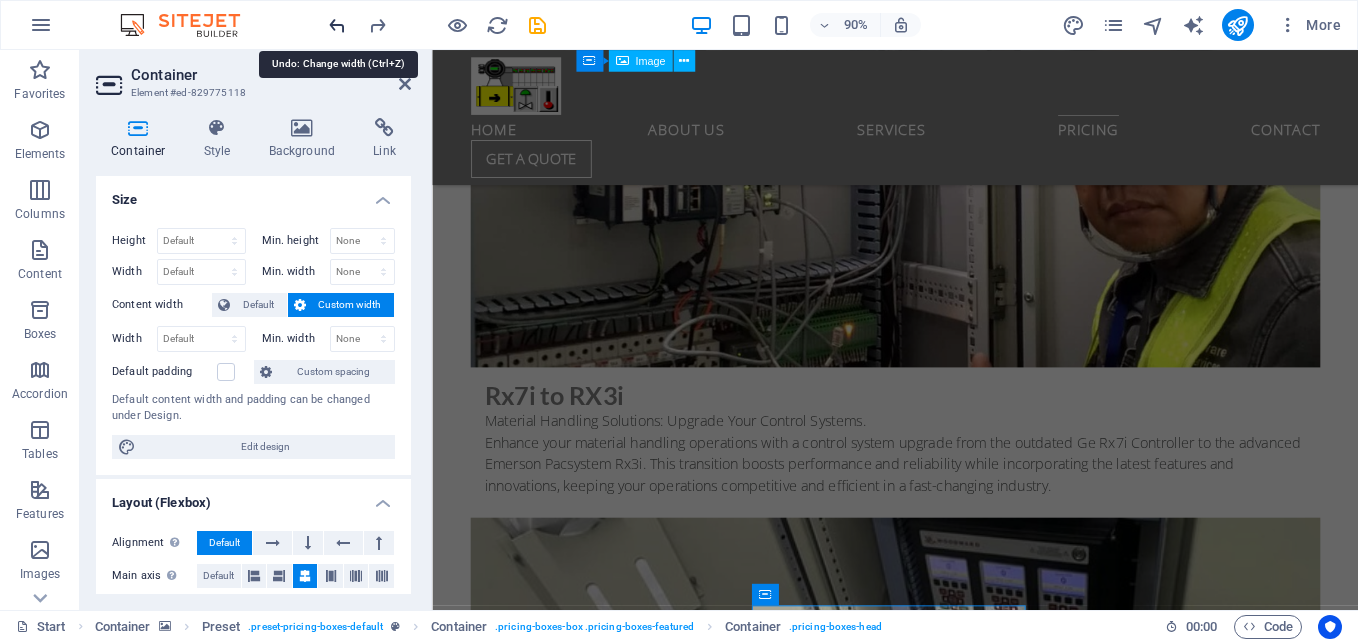click at bounding box center (337, 25) 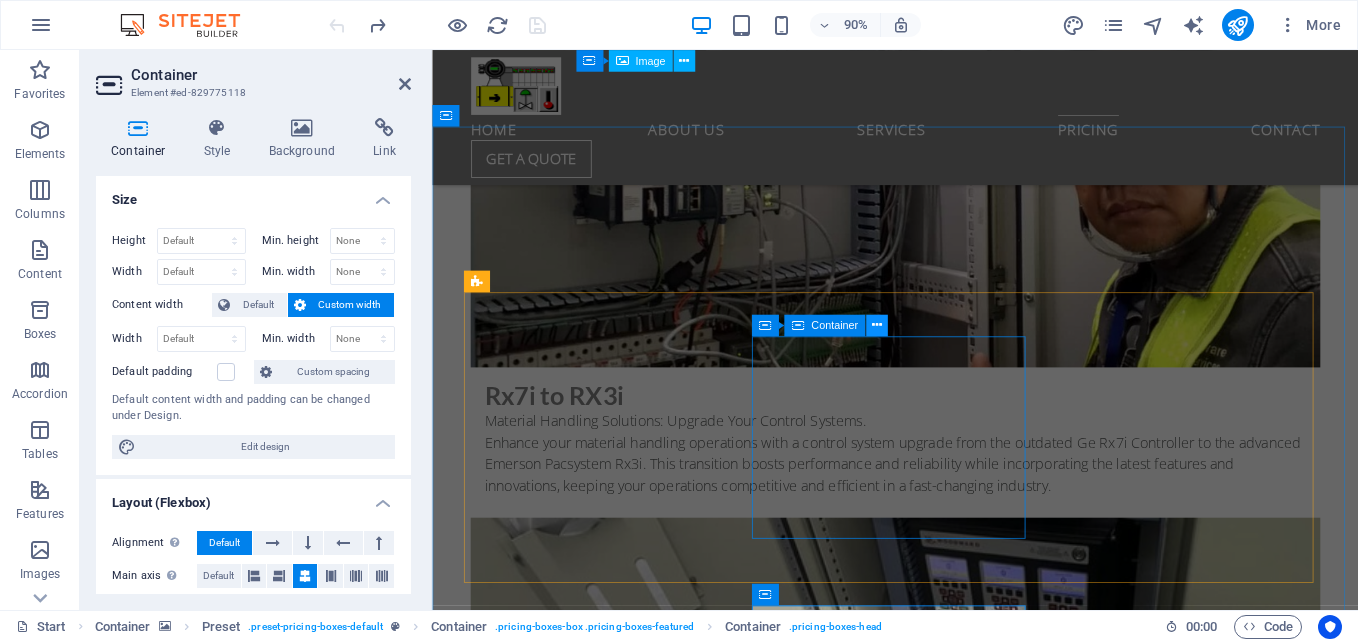 click at bounding box center (877, 325) 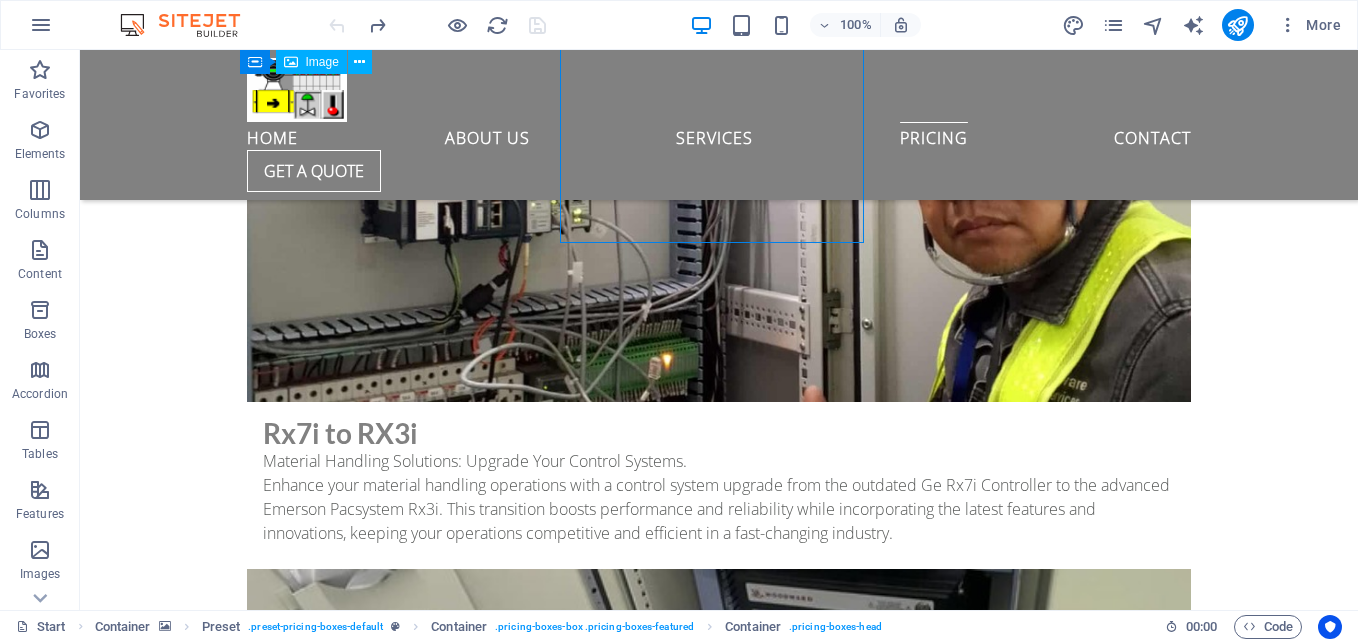 click at bounding box center (719, 13077) 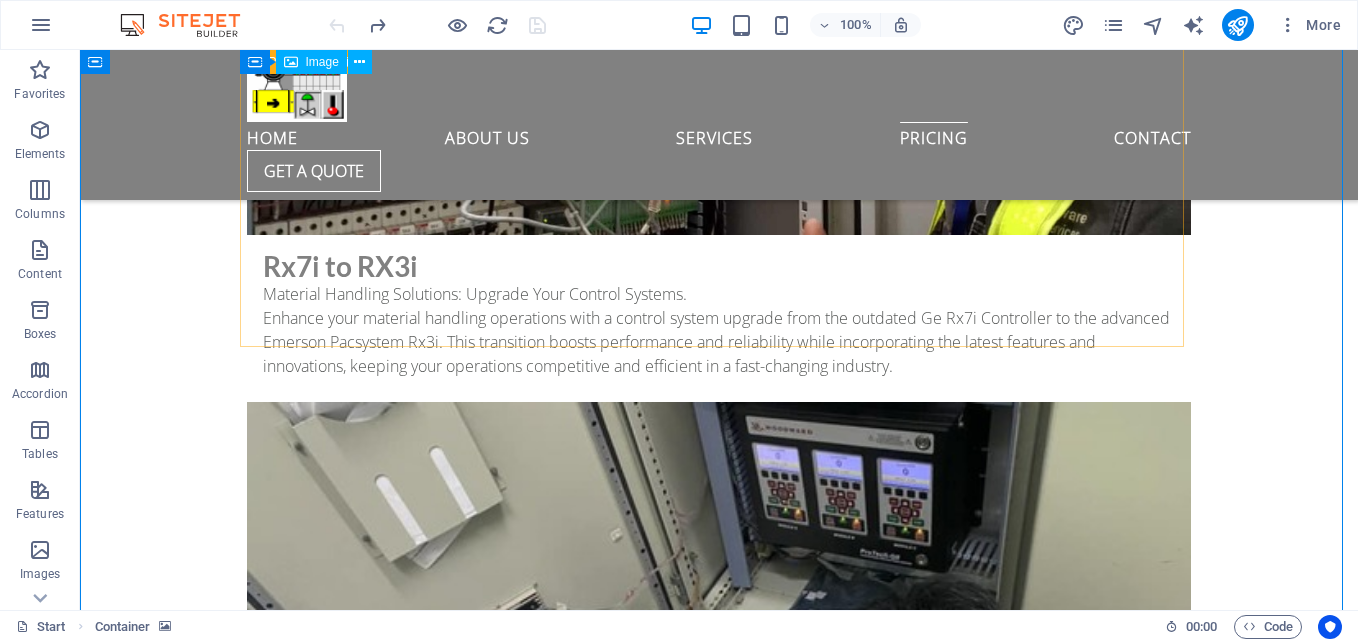 scroll, scrollTop: 9874, scrollLeft: 0, axis: vertical 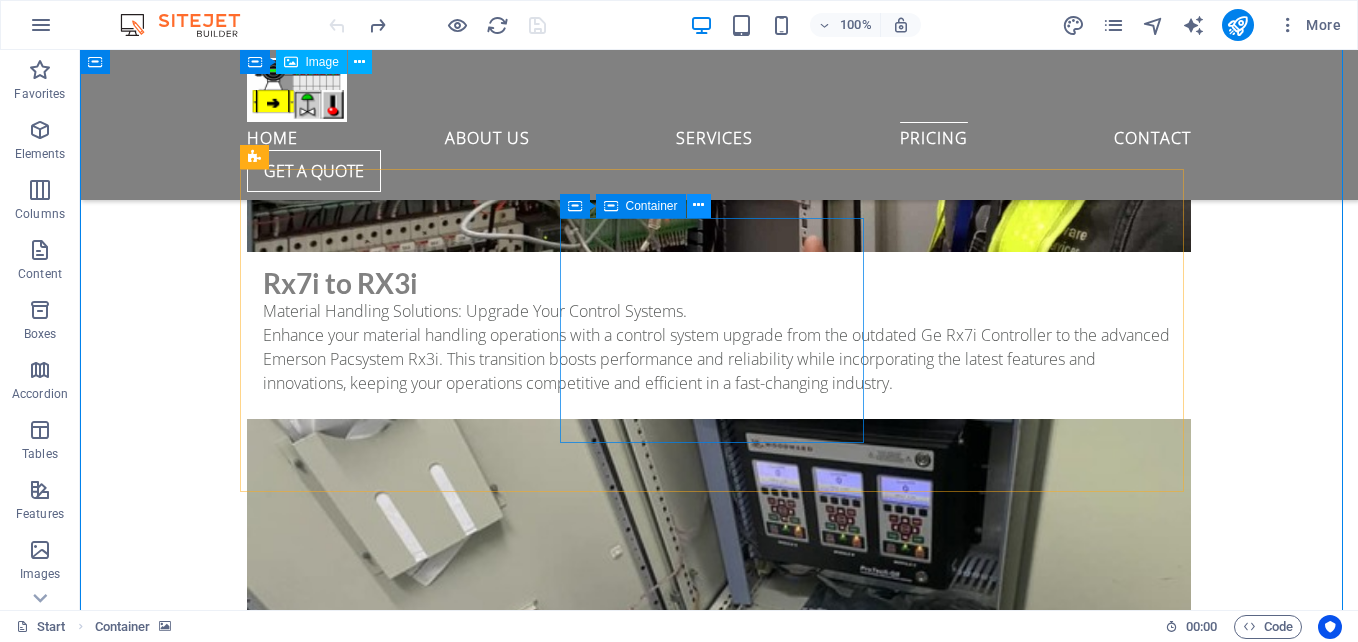 click at bounding box center (698, 205) 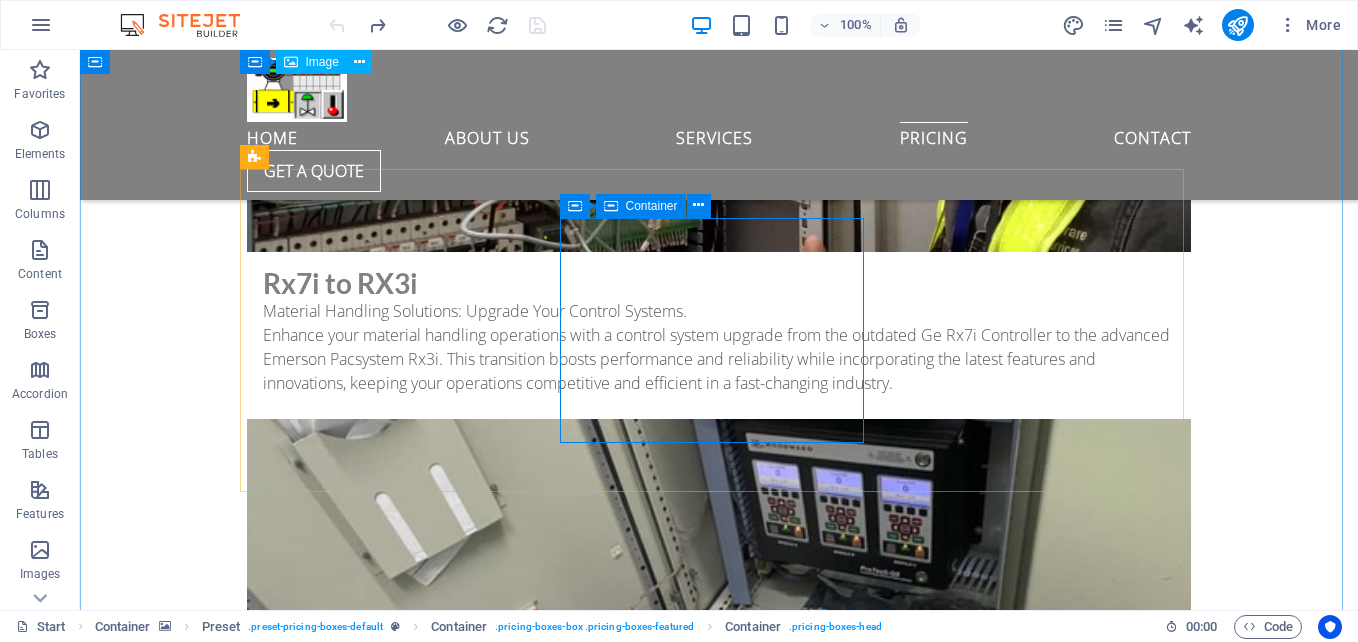 click on "Container" at bounding box center [652, 206] 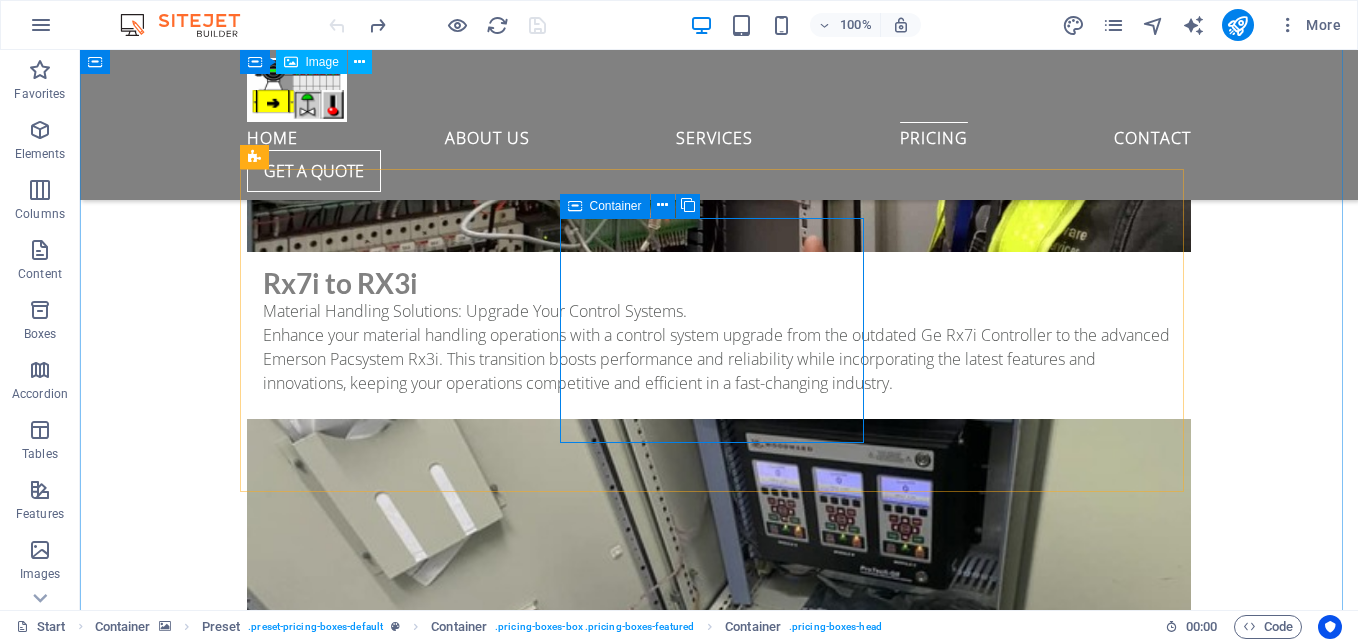 click at bounding box center [575, 206] 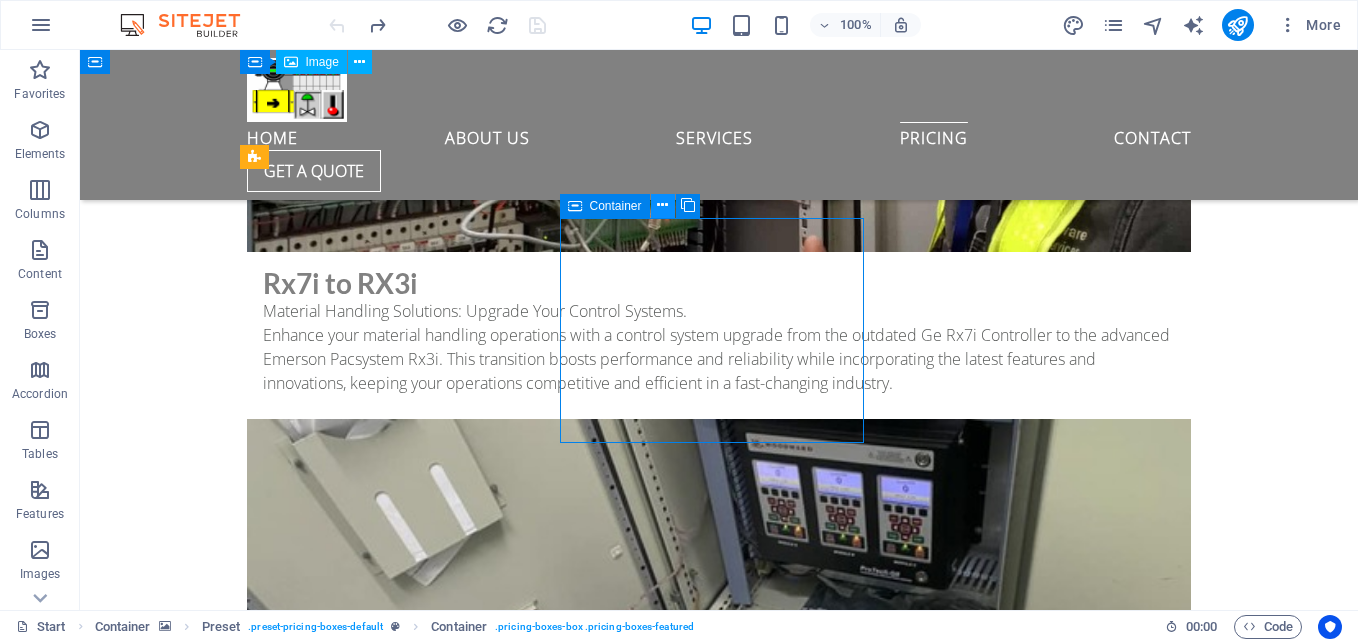 click at bounding box center (662, 205) 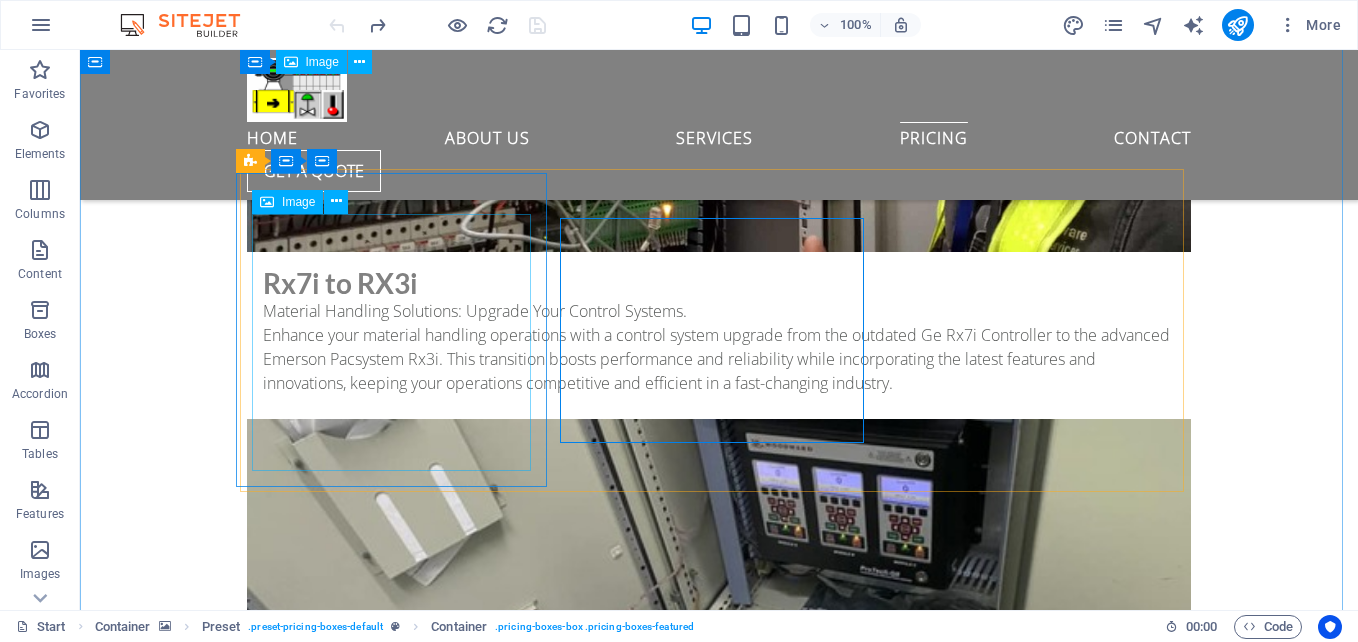 click at bounding box center (719, 14205) 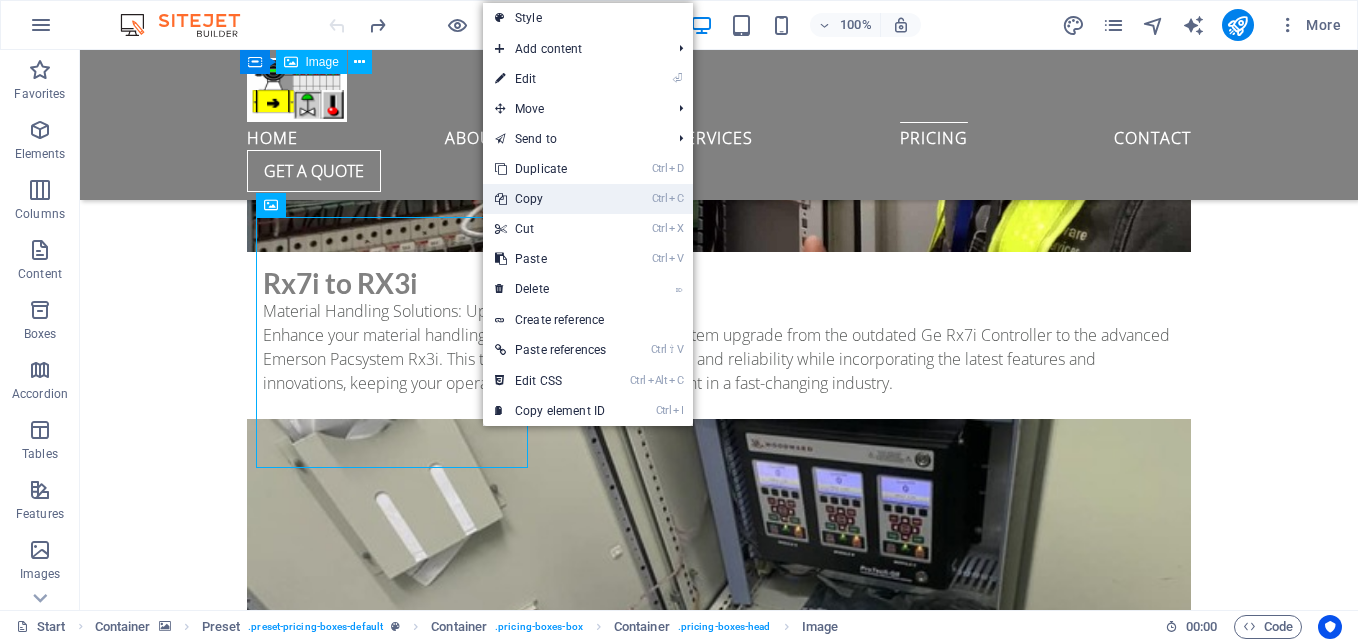 click on "Ctrl C  Copy" at bounding box center [550, 199] 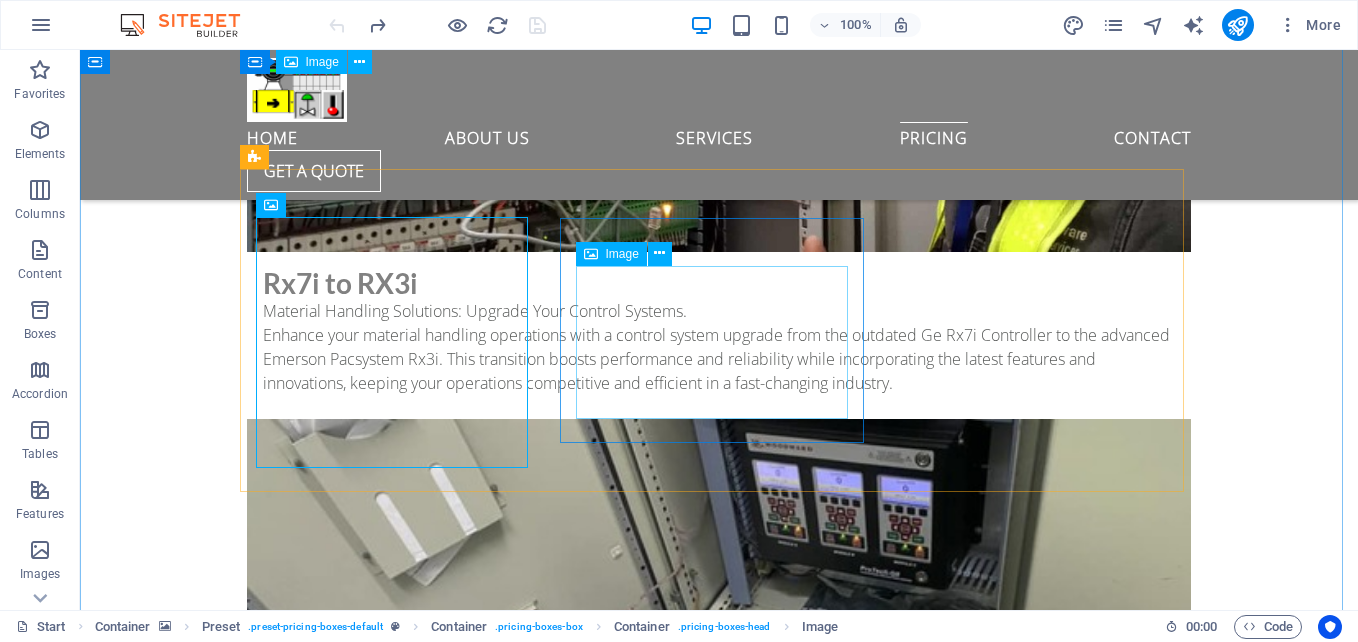 click at bounding box center [719, 15233] 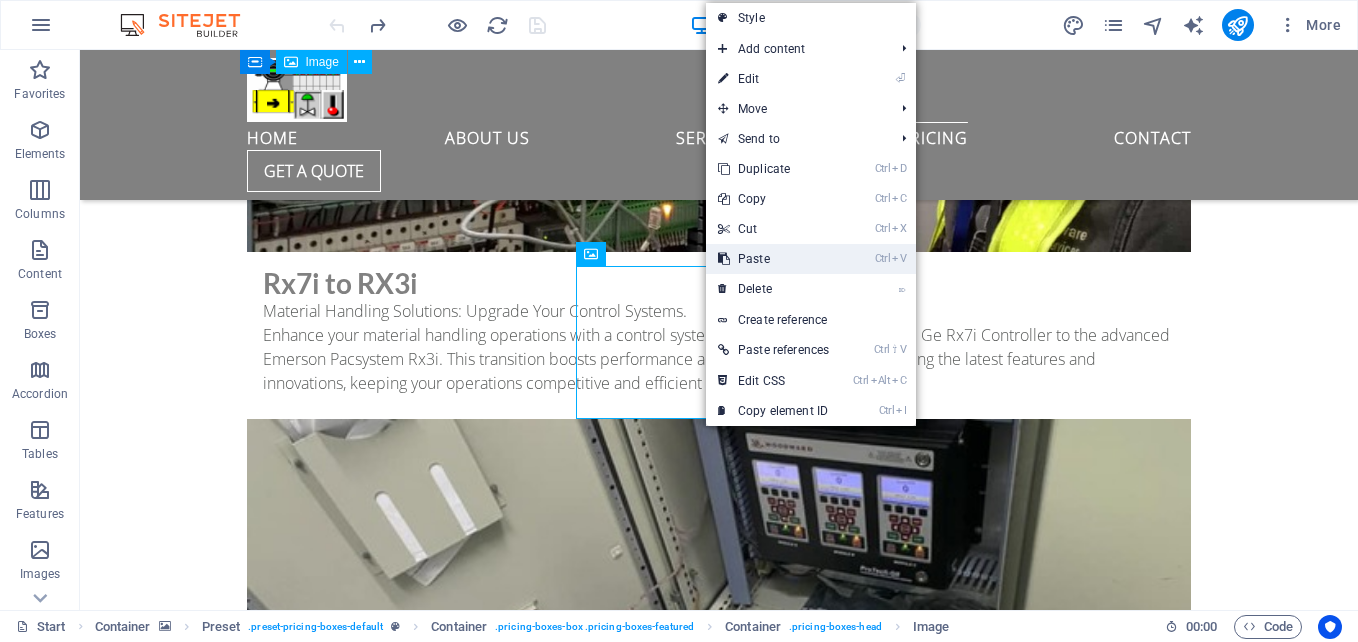 click on "Ctrl V  Paste" at bounding box center (773, 259) 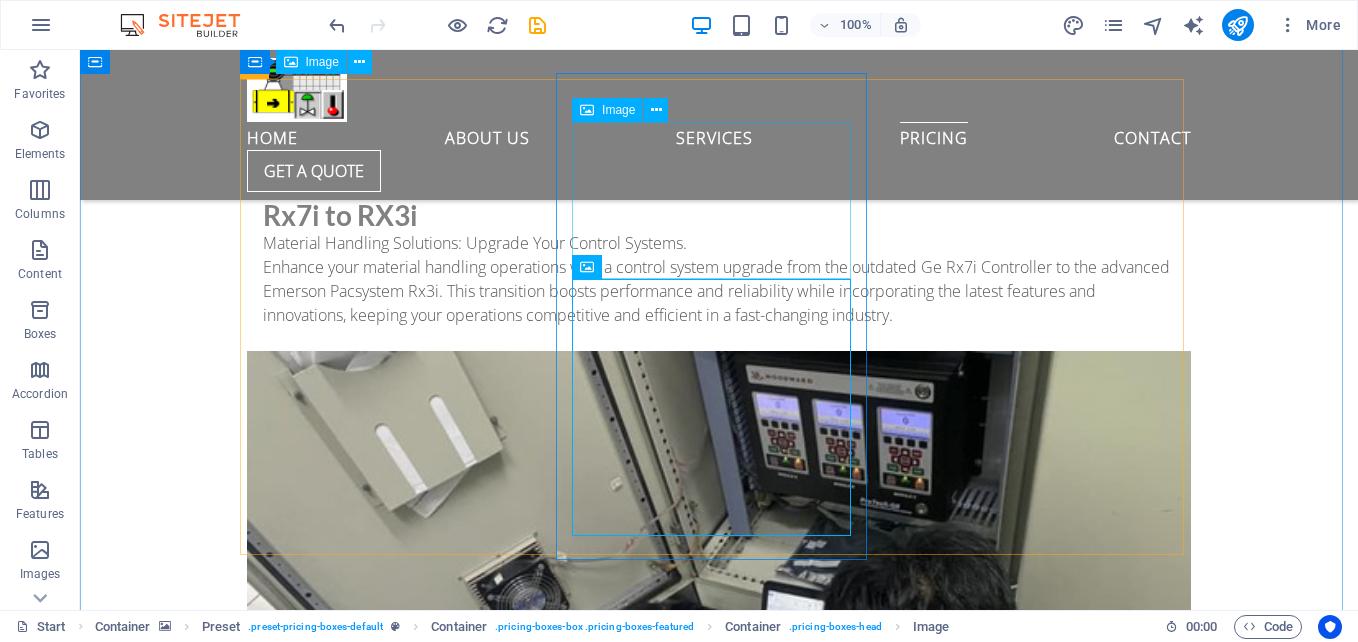 scroll, scrollTop: 9974, scrollLeft: 0, axis: vertical 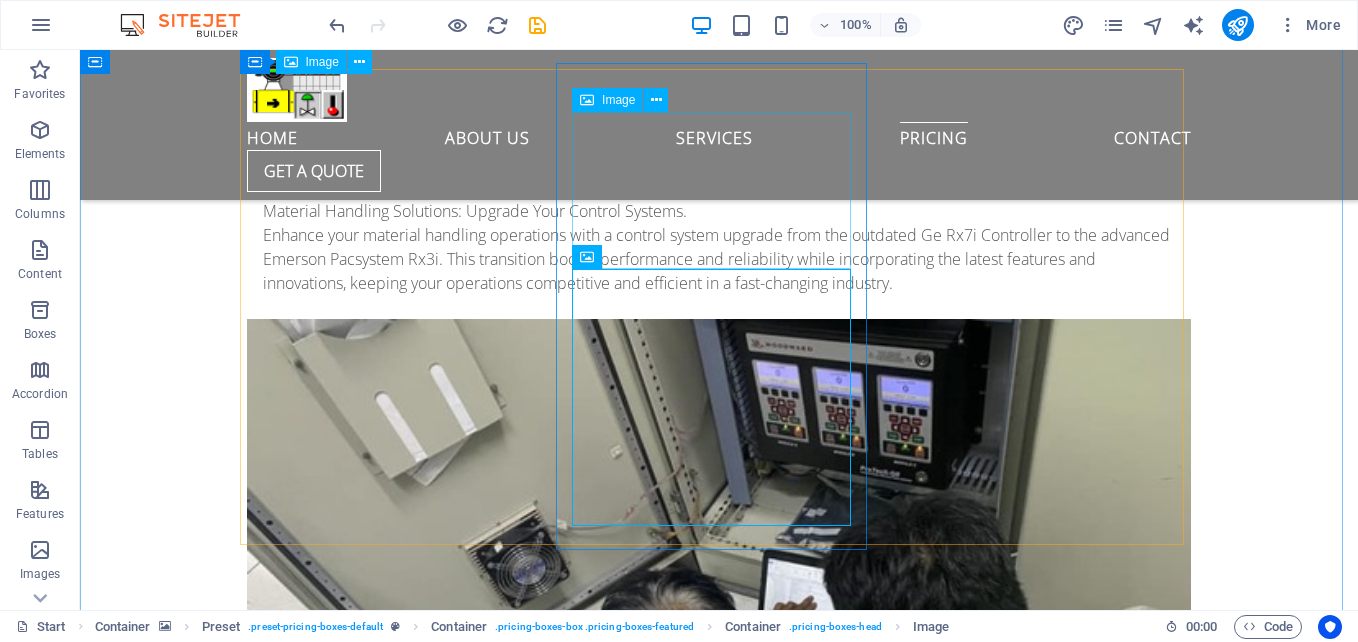 click at bounding box center (719, 15271) 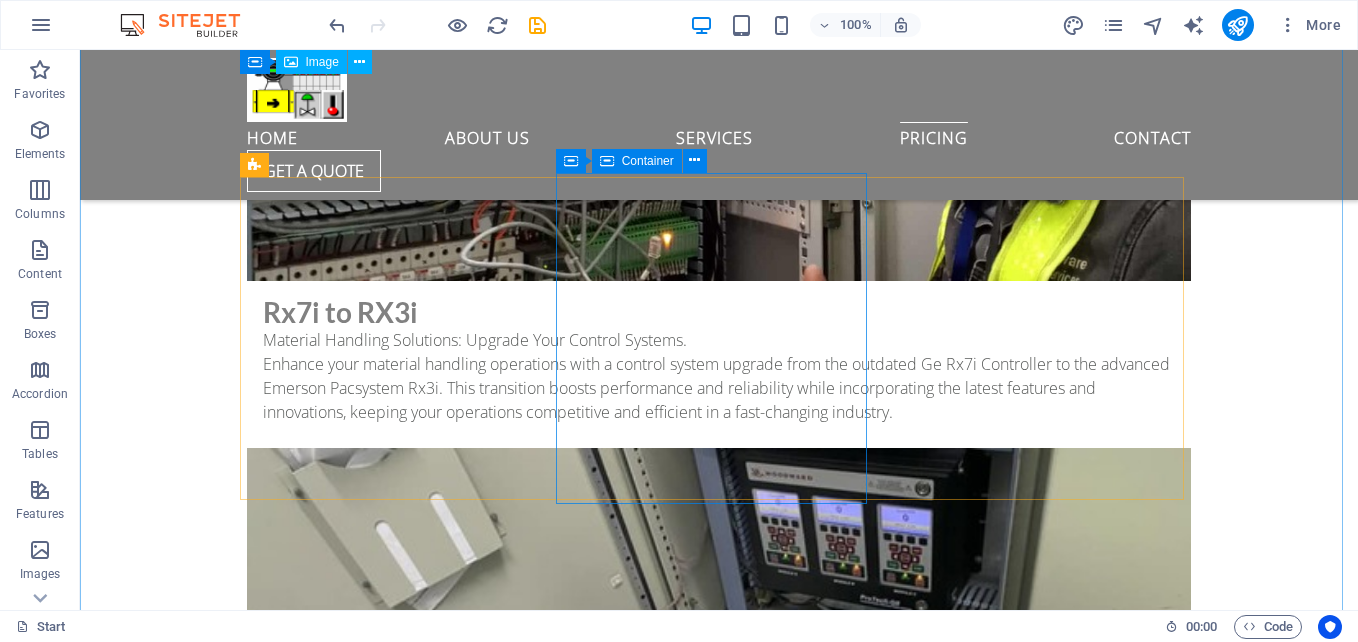 scroll, scrollTop: 9874, scrollLeft: 0, axis: vertical 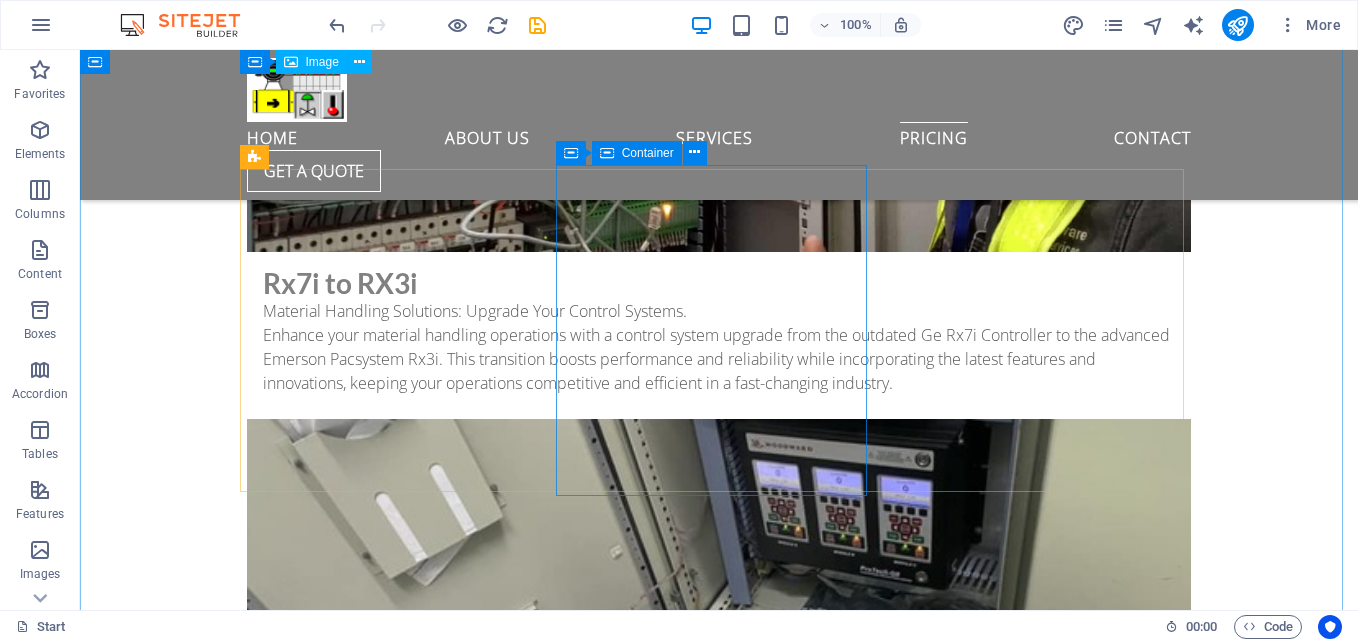 click on "Proficy machine edition" at bounding box center (719, 15450) 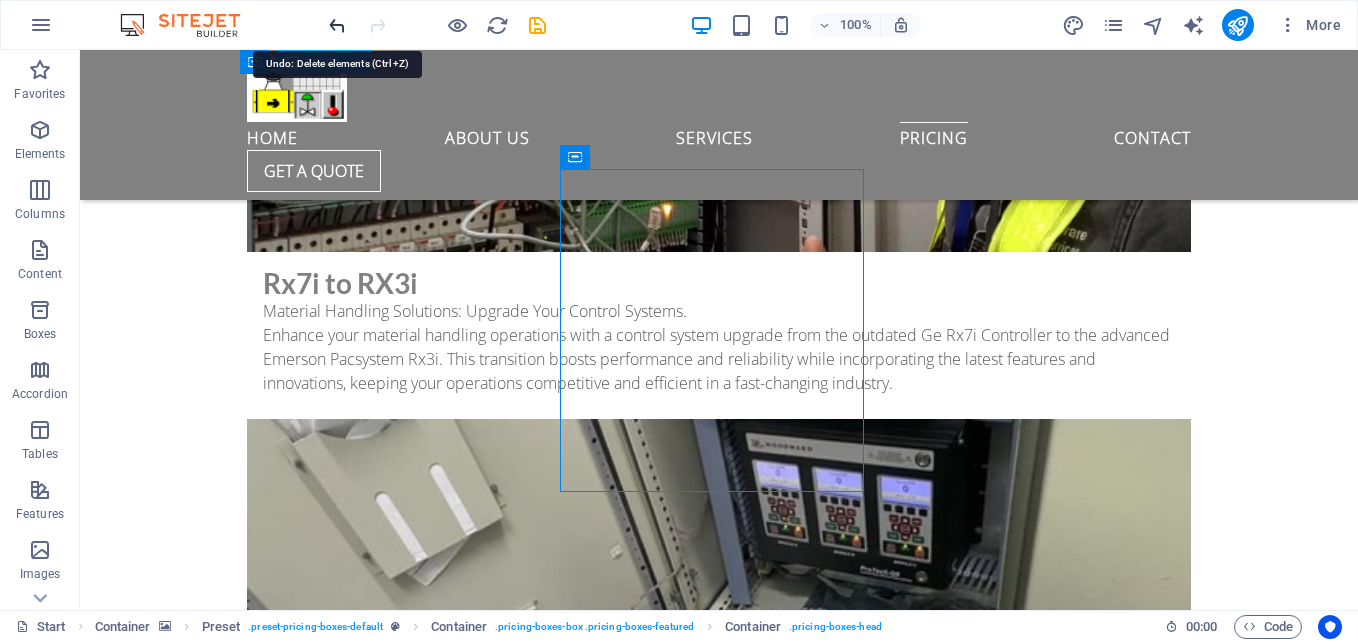 click at bounding box center [337, 25] 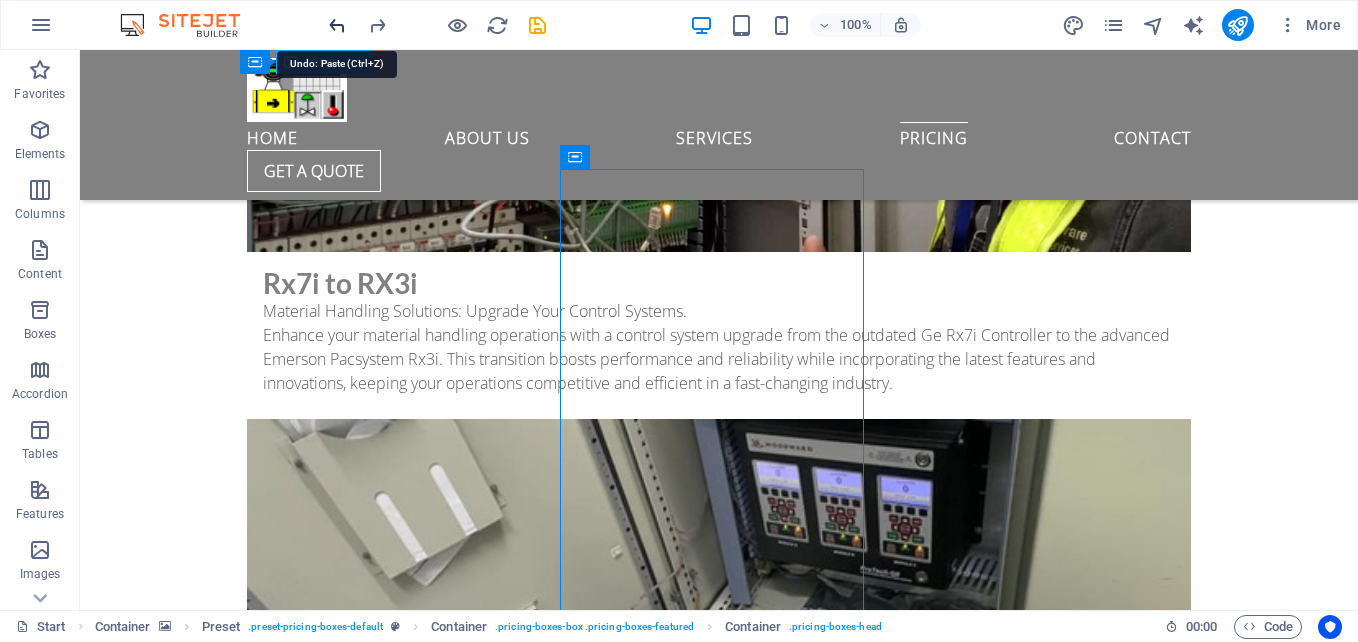 click at bounding box center (337, 25) 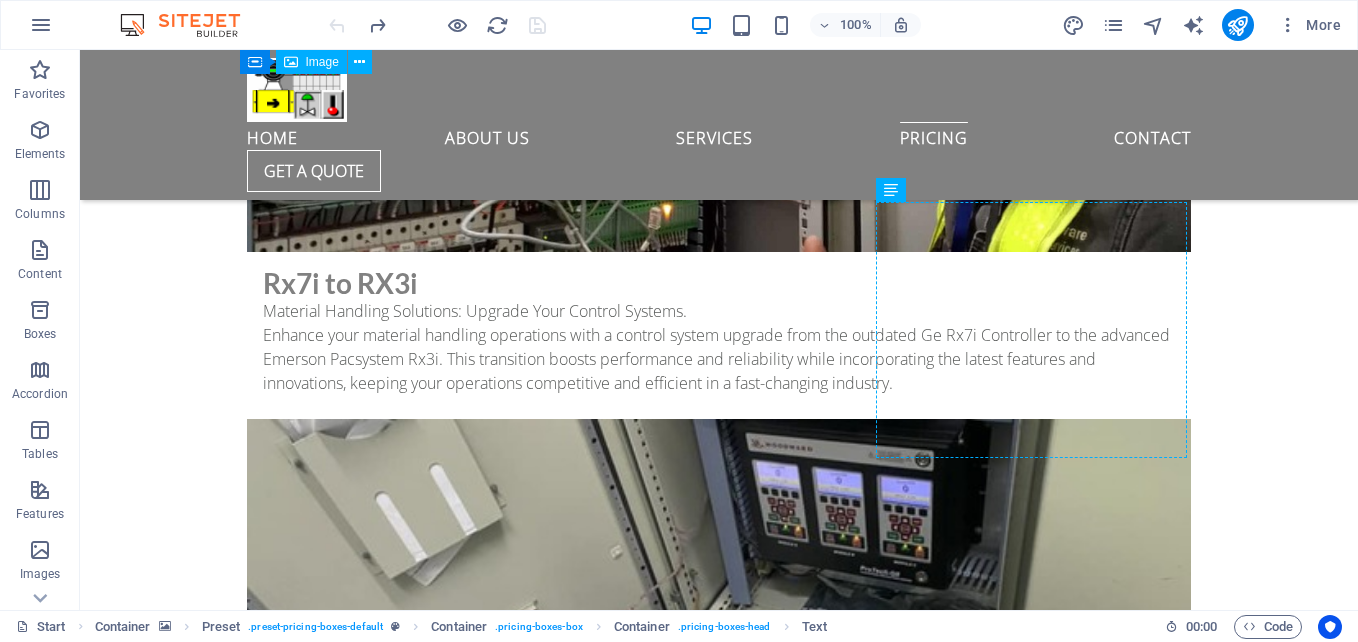 drag, startPoint x: 1033, startPoint y: 434, endPoint x: 1027, endPoint y: 219, distance: 215.08371 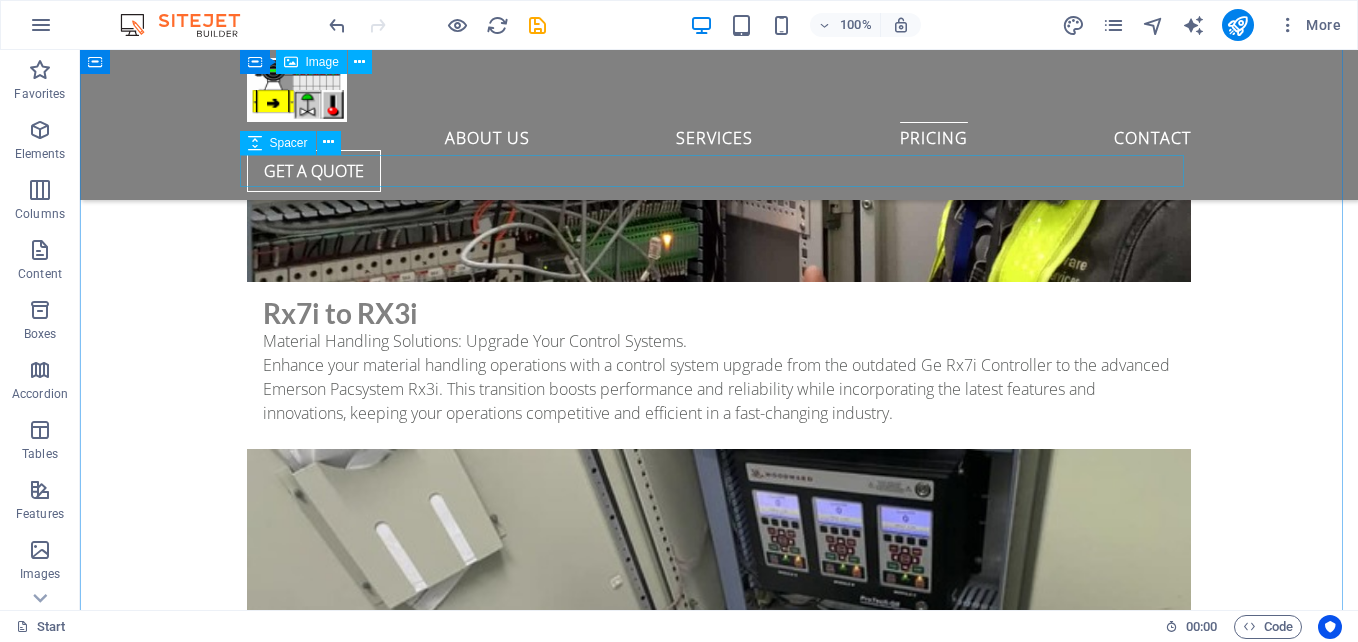 scroll, scrollTop: 9874, scrollLeft: 0, axis: vertical 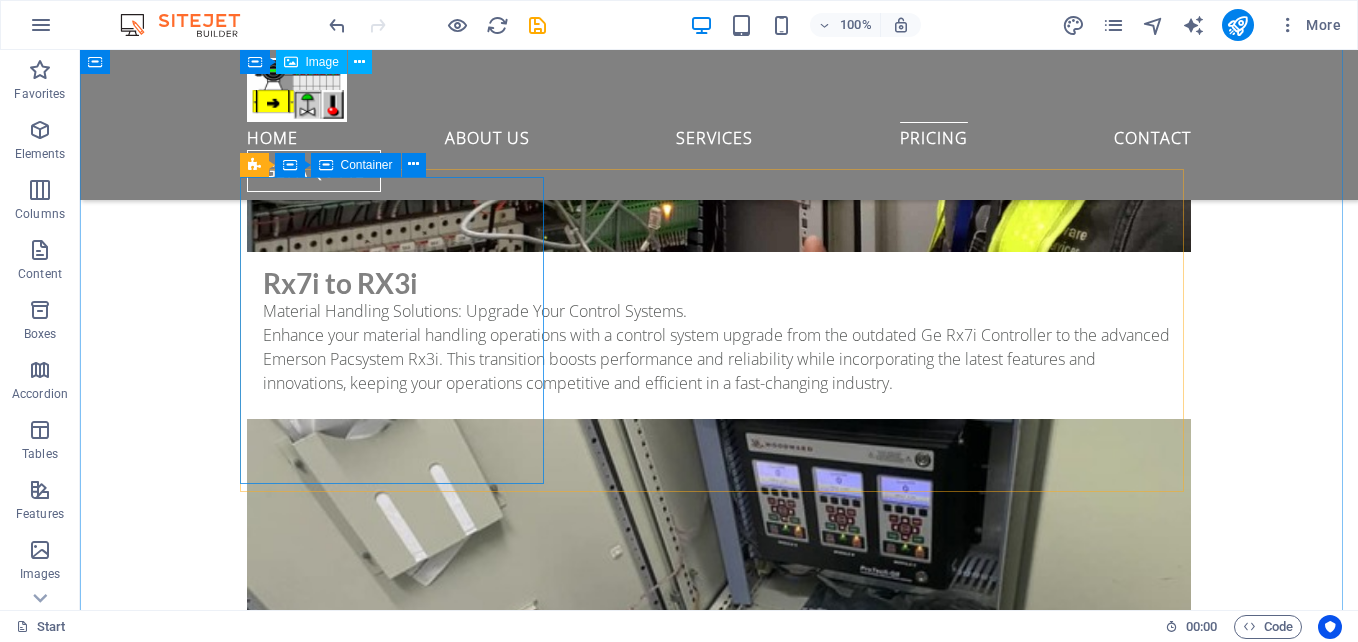 click on "Emerson pacsystem control" at bounding box center [719, 14192] 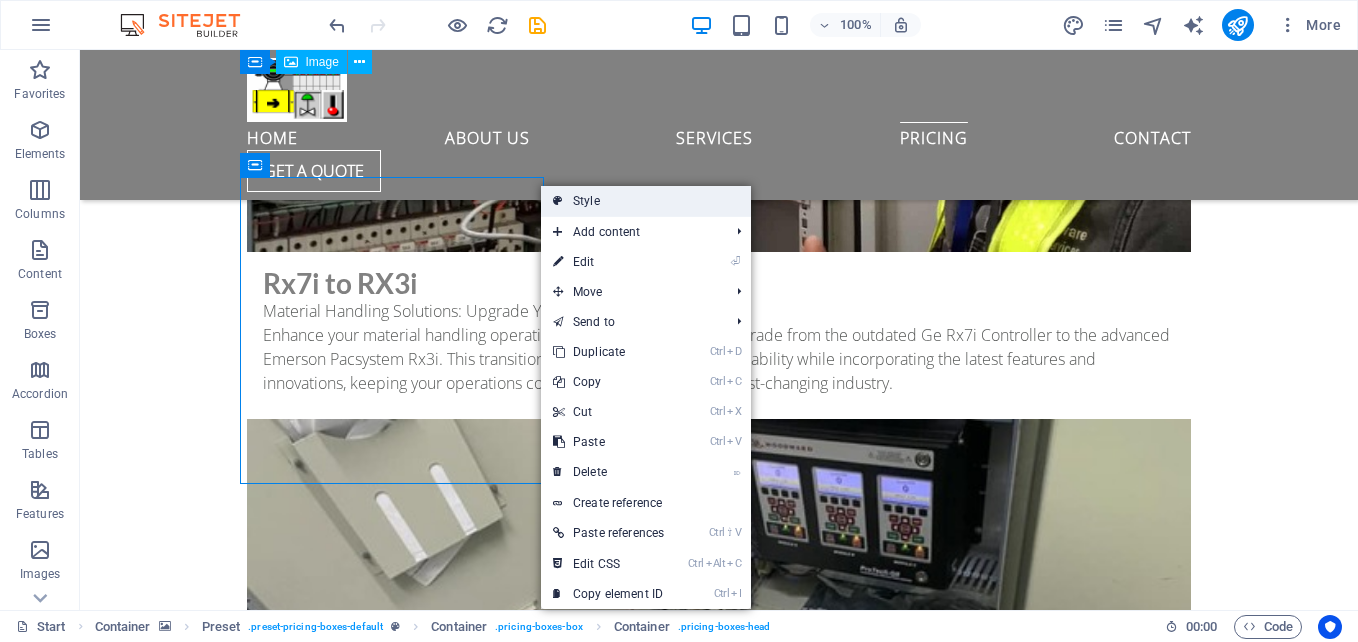click on "Style" at bounding box center (646, 201) 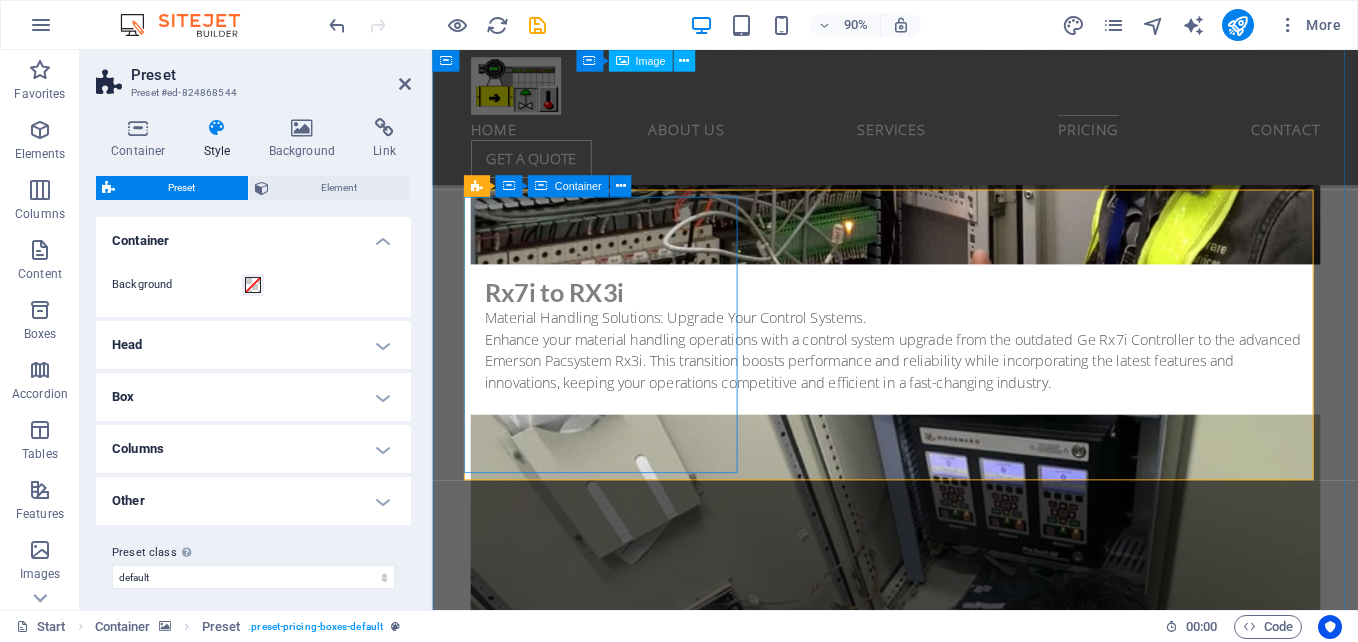 scroll, scrollTop: 10274, scrollLeft: 0, axis: vertical 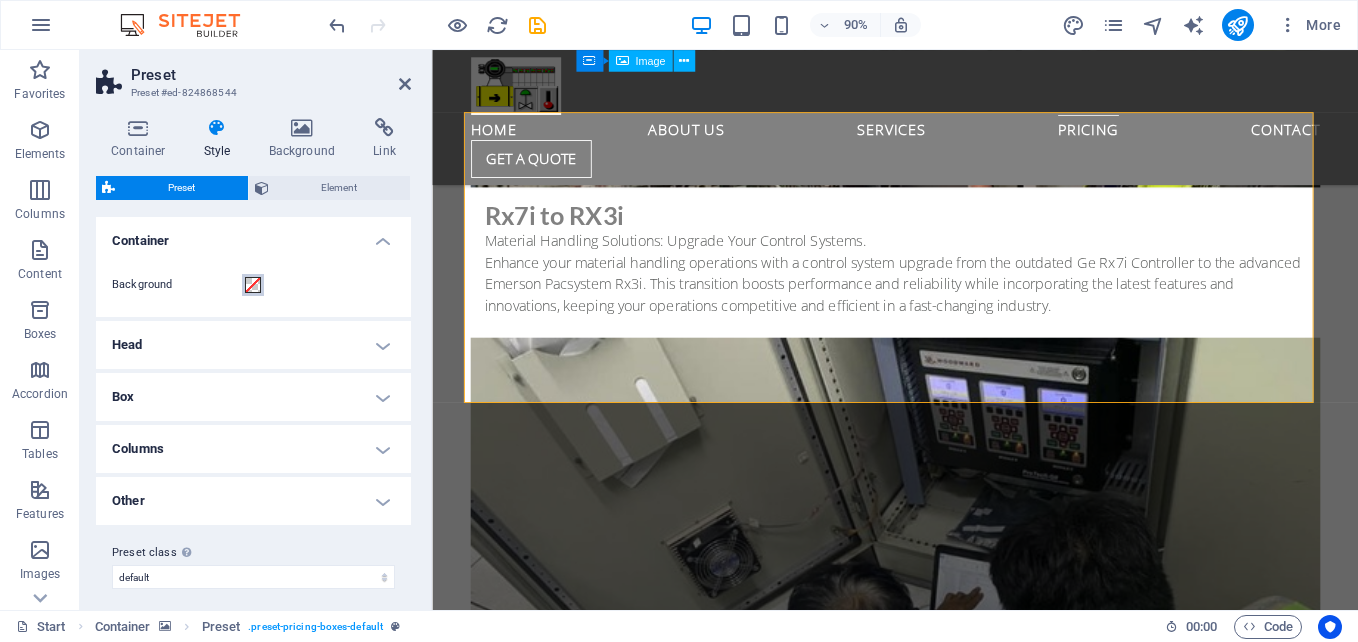click at bounding box center (253, 285) 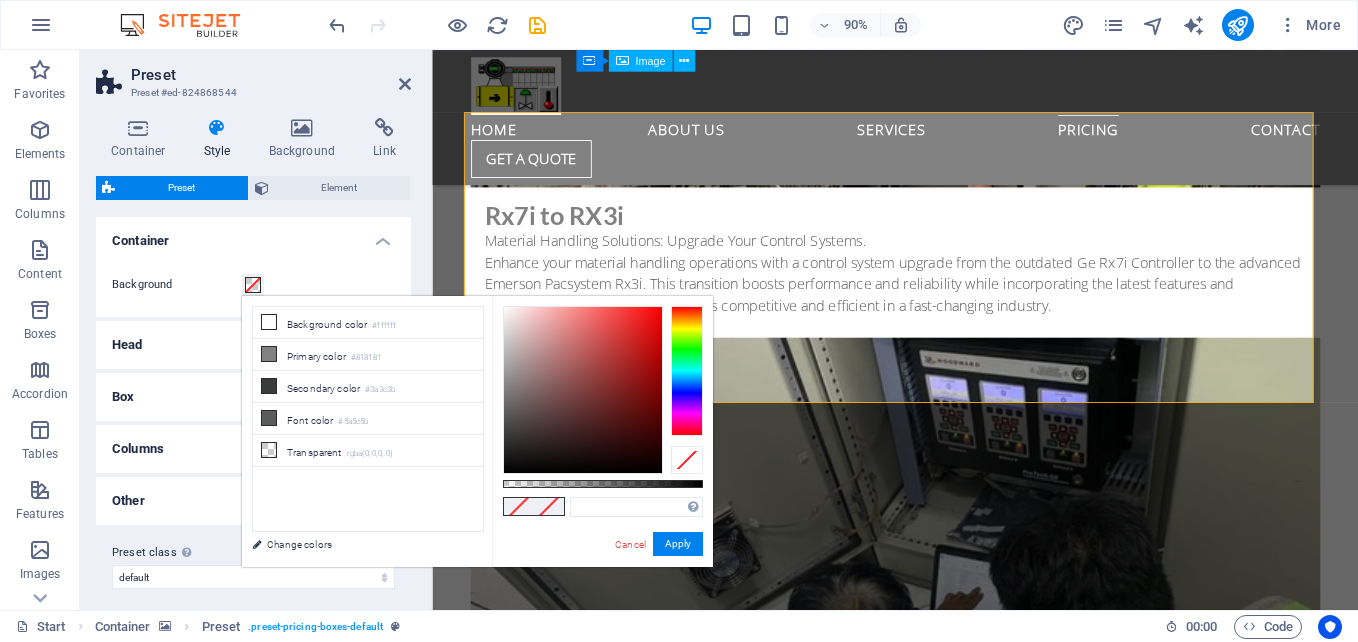 click at bounding box center [253, 285] 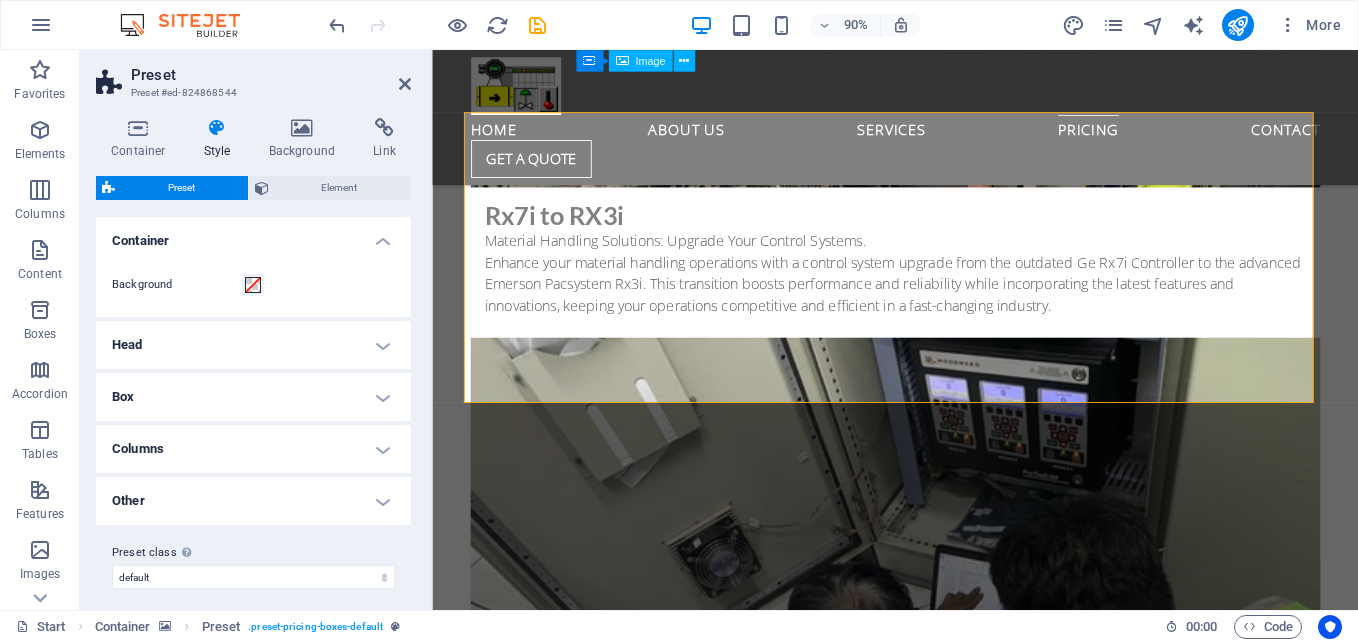 click on "Head" at bounding box center [253, 345] 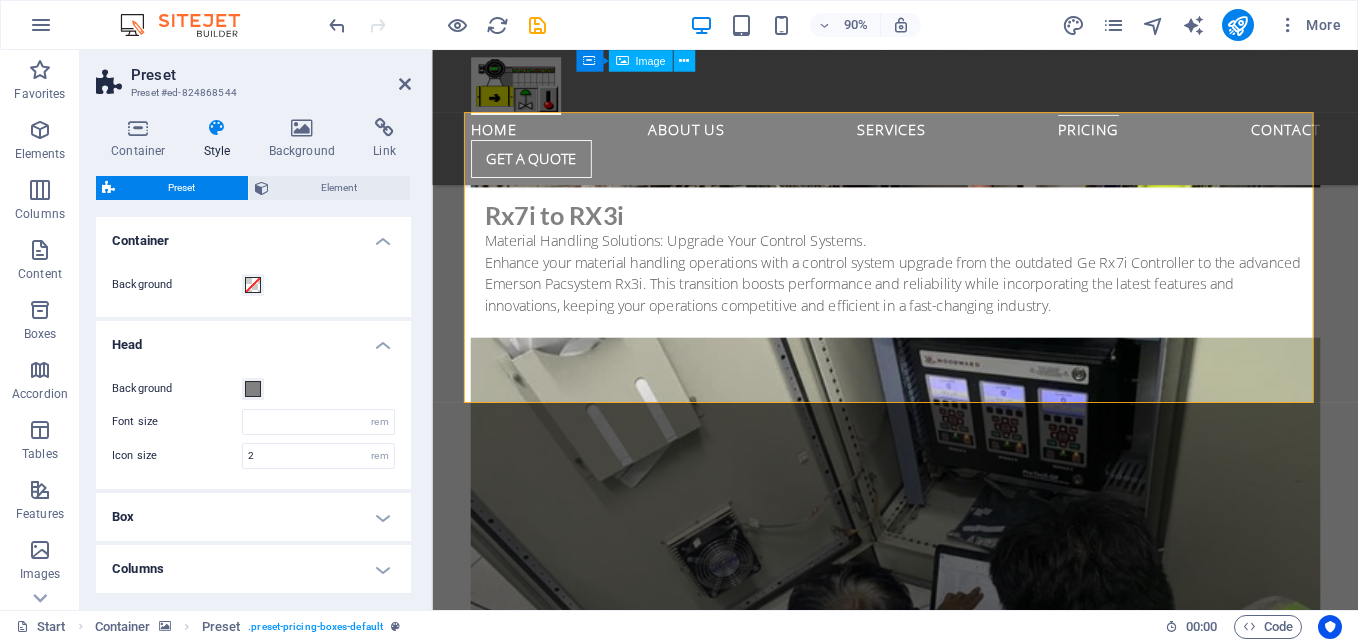 click on "Head" at bounding box center [253, 339] 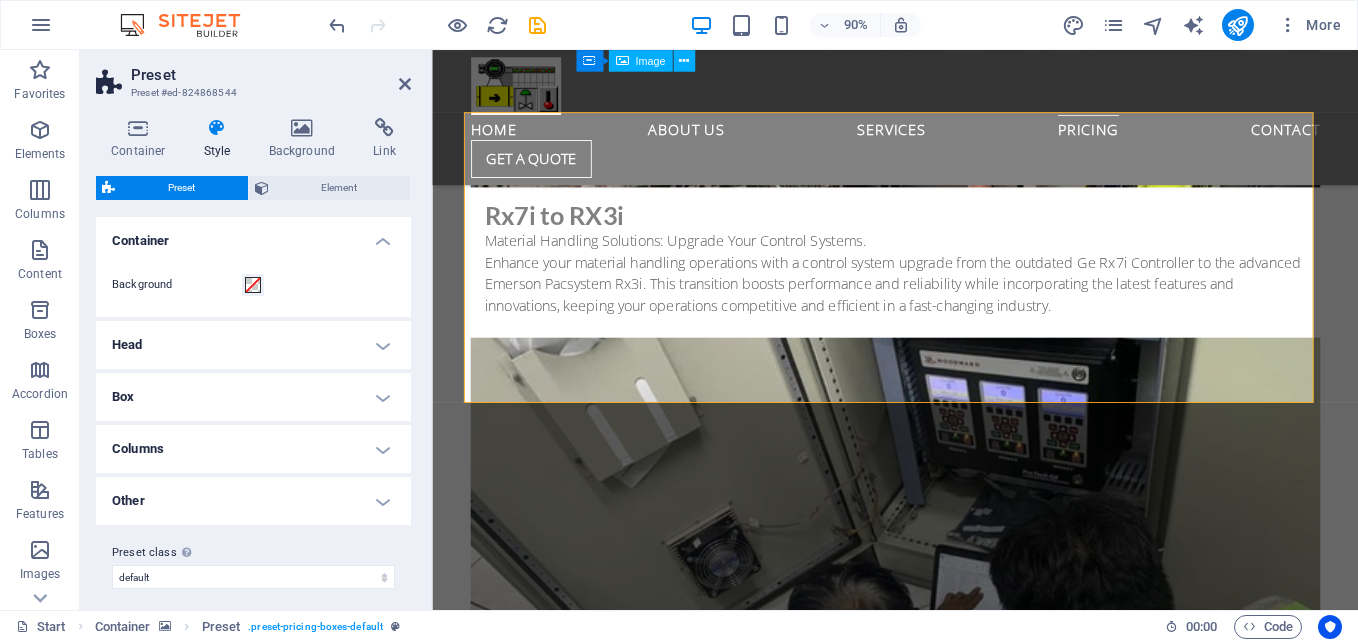 click on "Head" at bounding box center [253, 345] 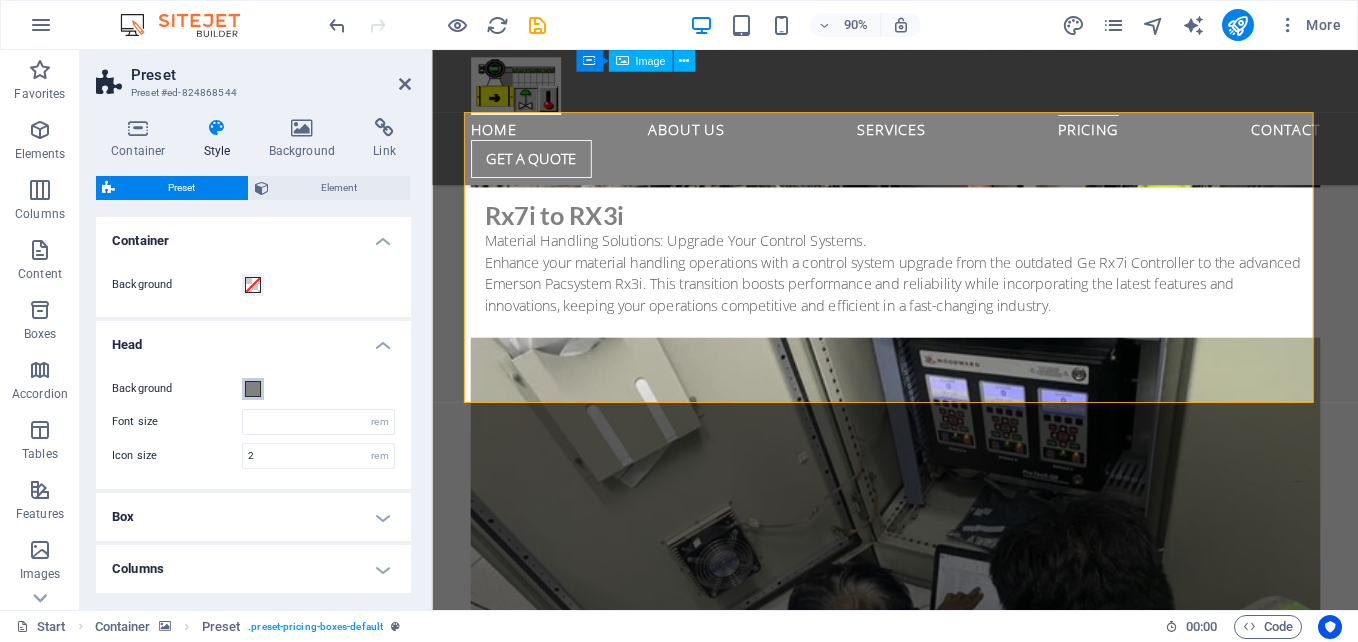 click at bounding box center (253, 389) 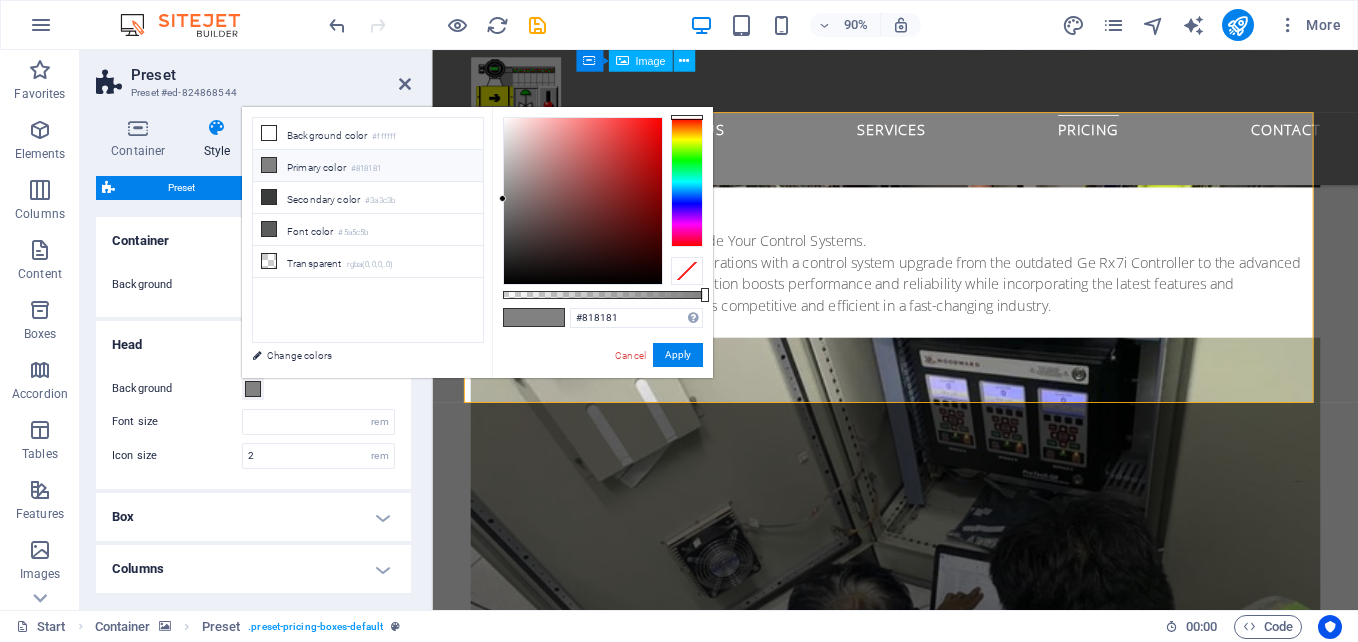 click at bounding box center [687, 182] 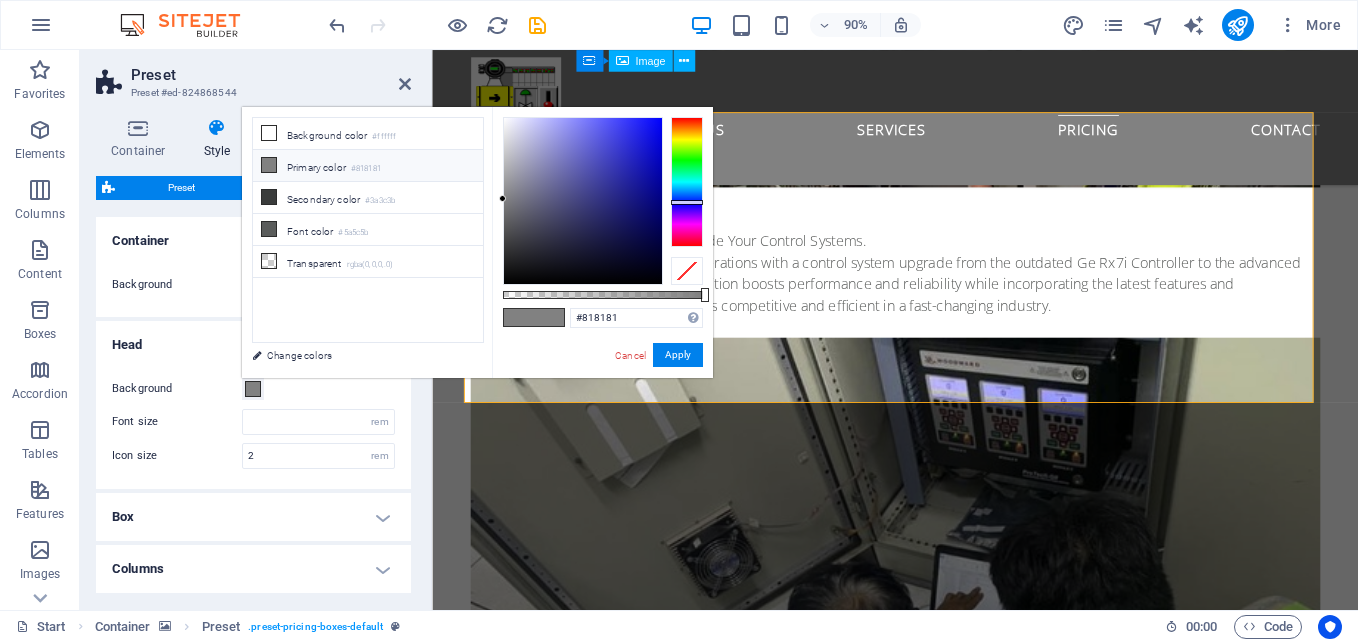 drag, startPoint x: 691, startPoint y: 240, endPoint x: 694, endPoint y: 202, distance: 38.118237 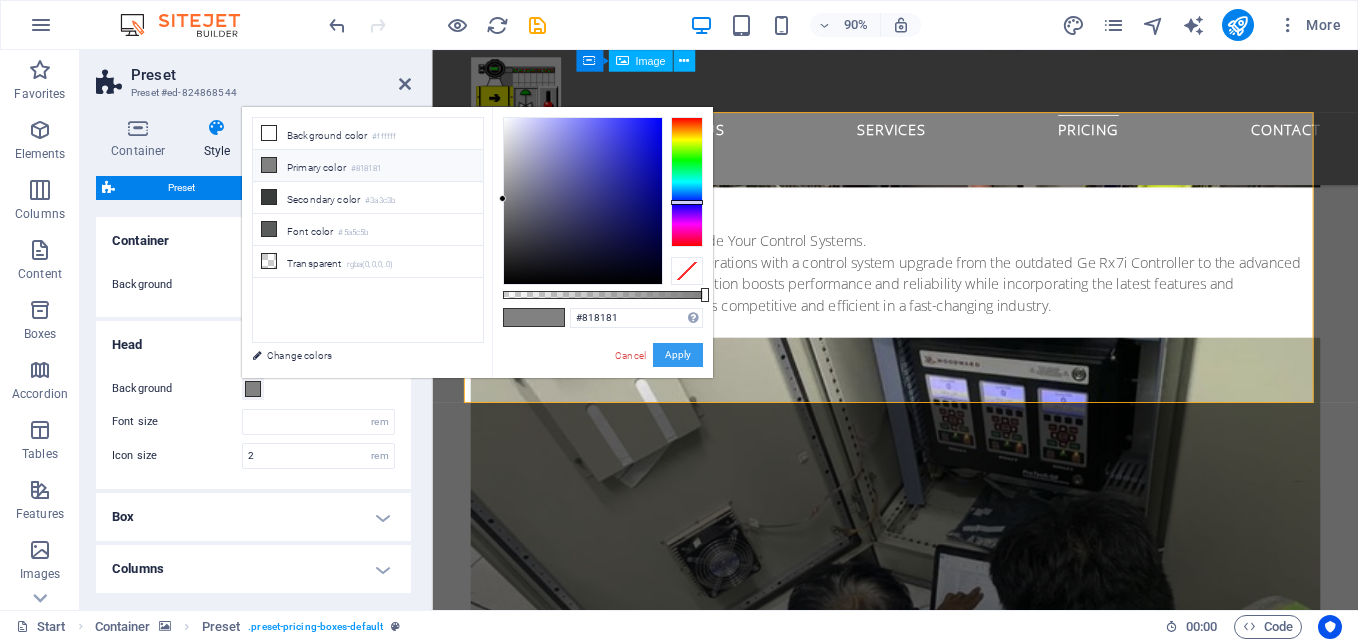 click on "Apply" at bounding box center (678, 355) 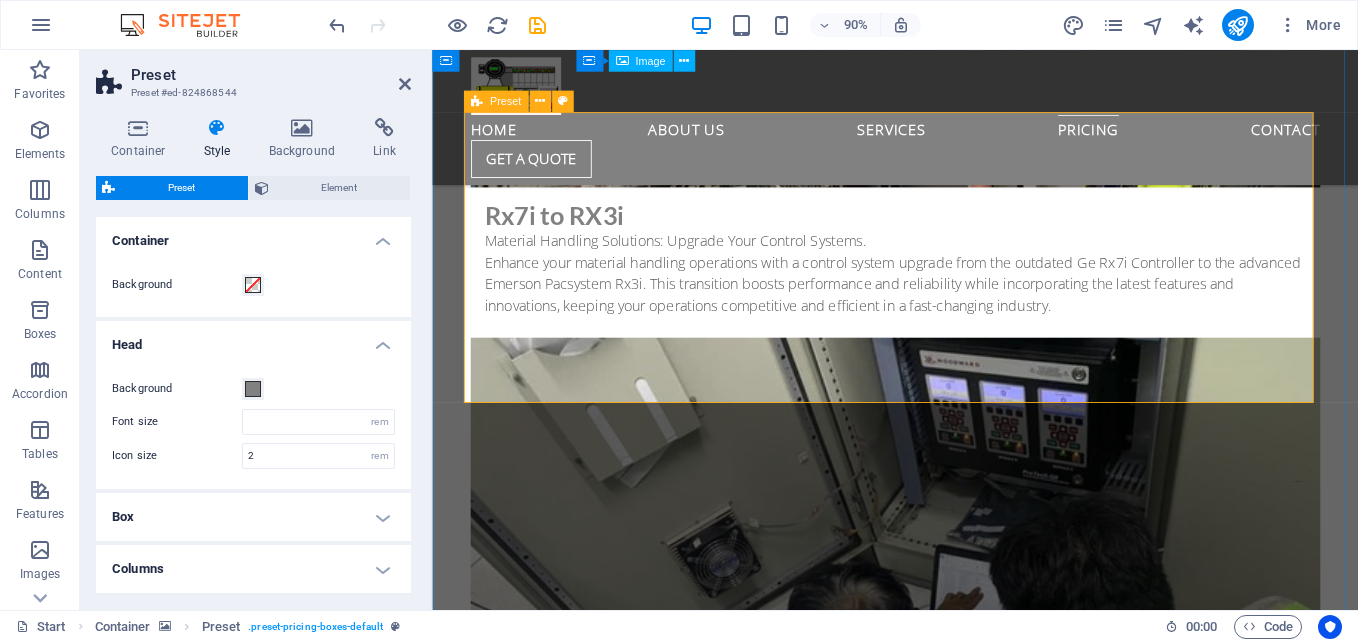 click on "Emerson pacsystem control Proficy machine edition  cimplicity" at bounding box center (947, 14493) 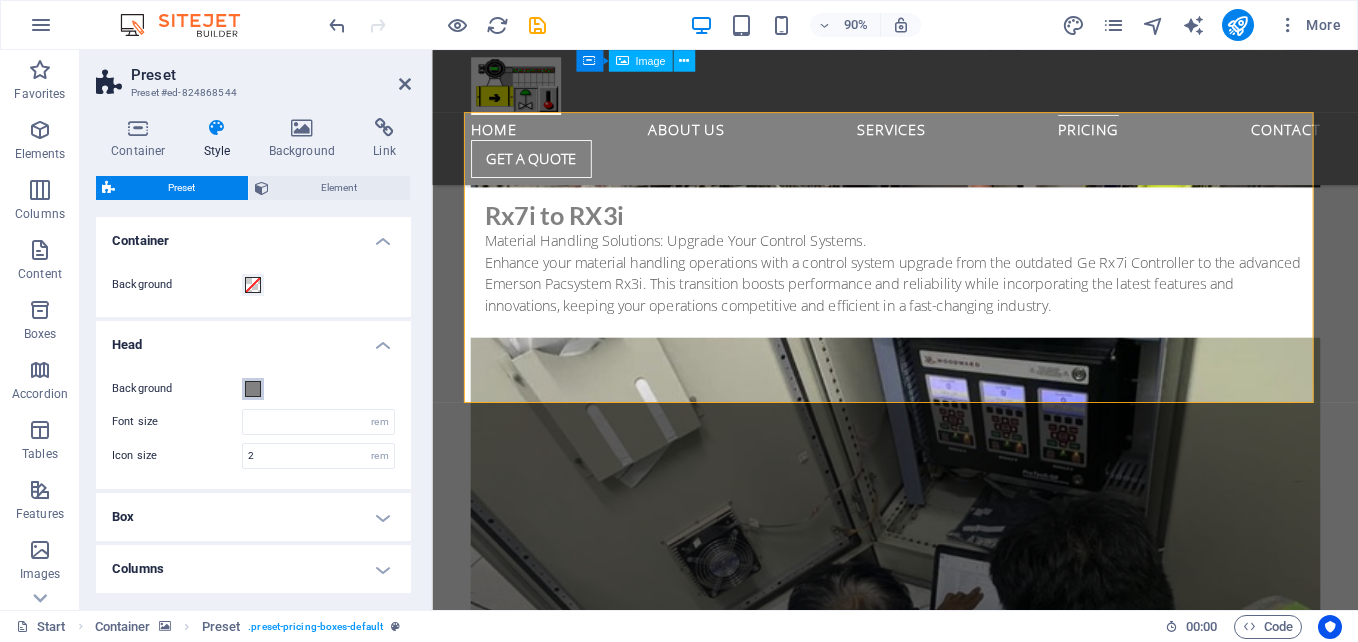 click on "Background" at bounding box center (253, 389) 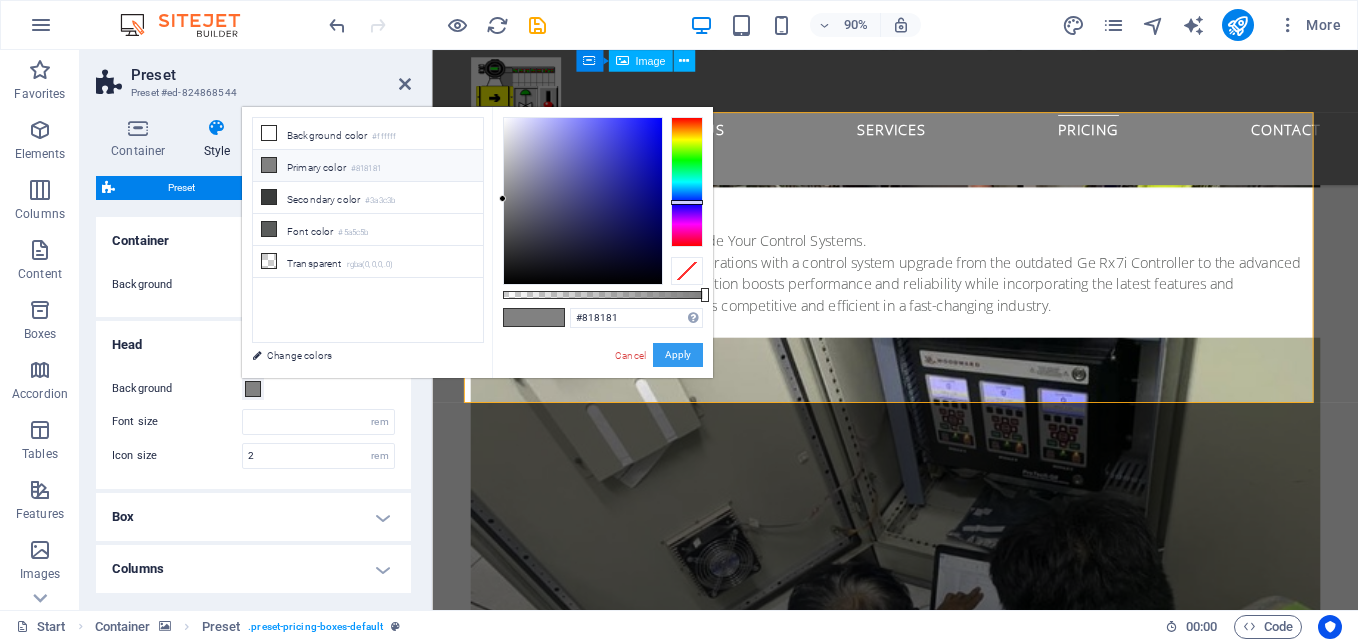 click on "Apply" at bounding box center [678, 355] 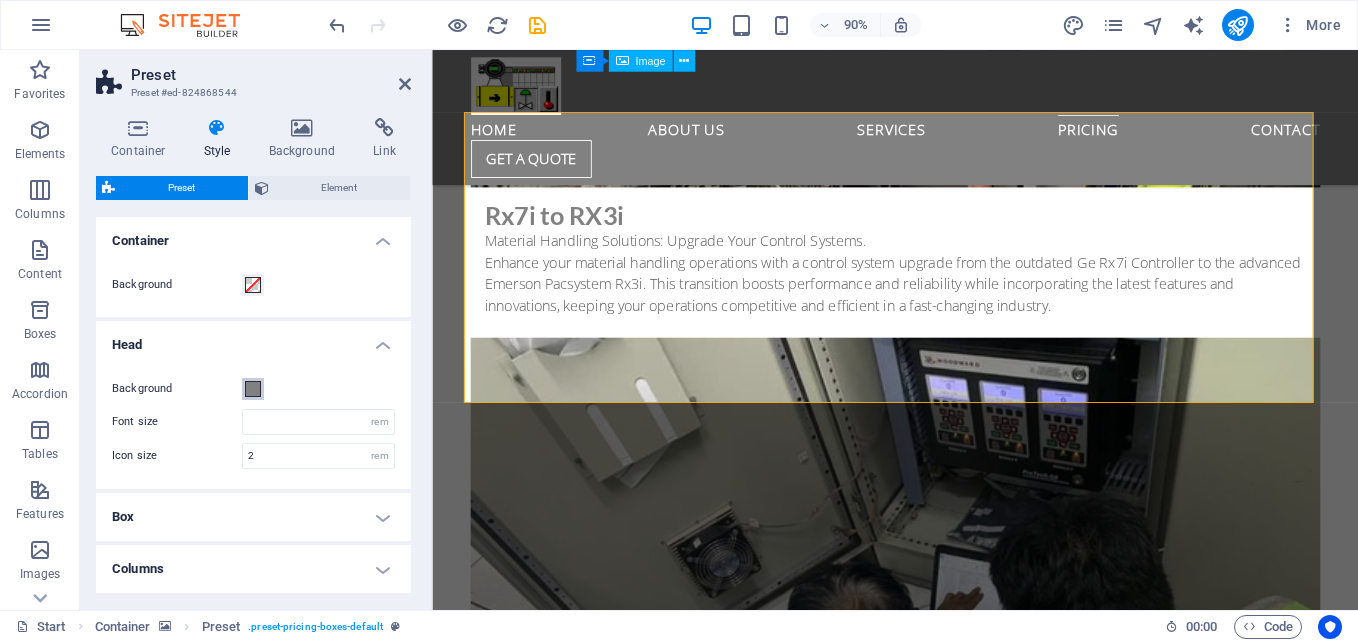 click at bounding box center [253, 389] 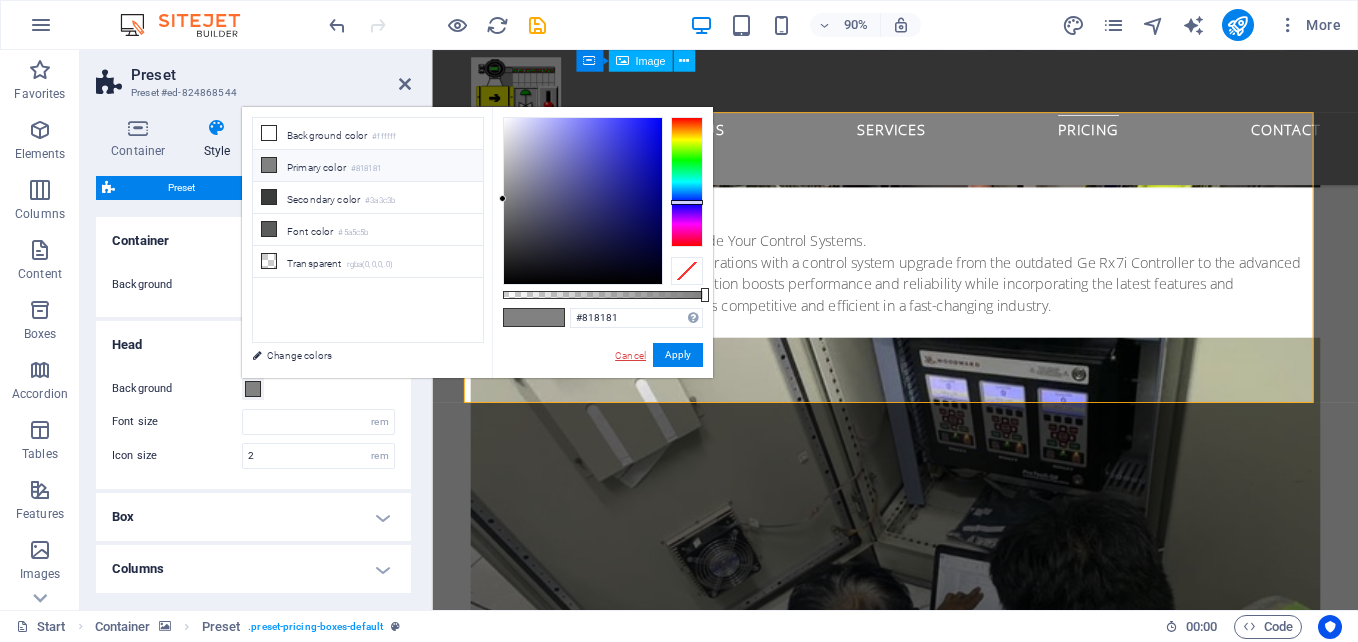 click on "Cancel" at bounding box center (630, 355) 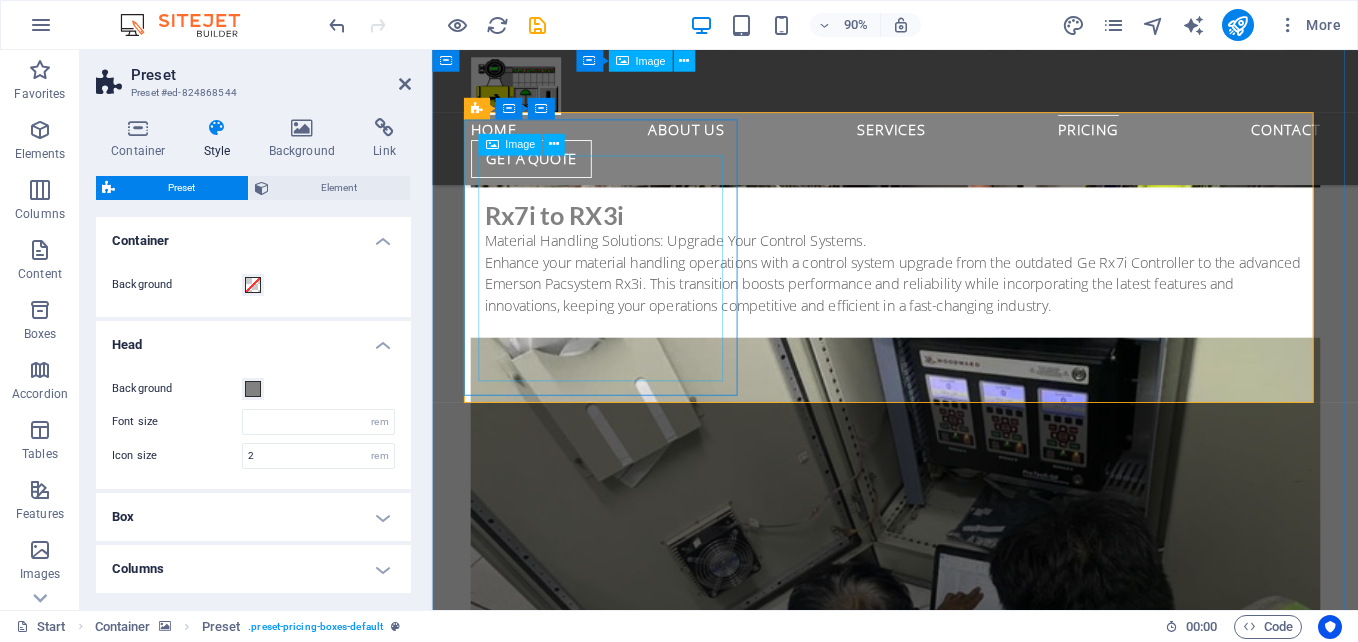 type 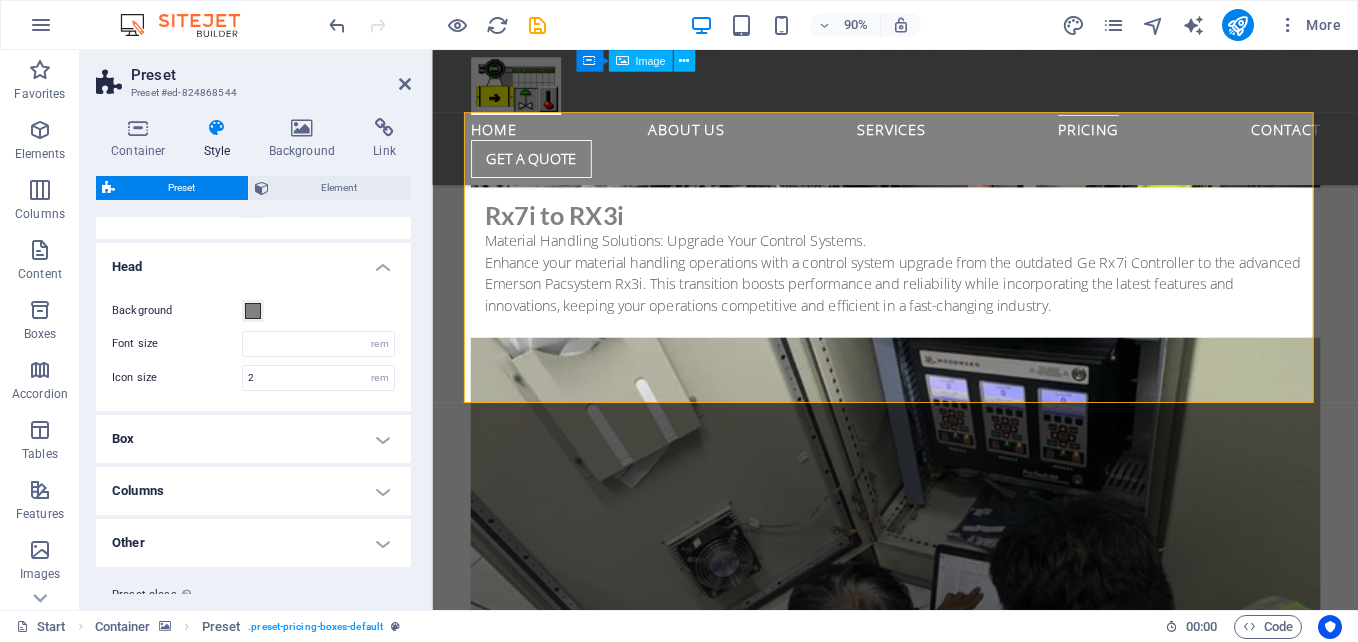 scroll, scrollTop: 0, scrollLeft: 0, axis: both 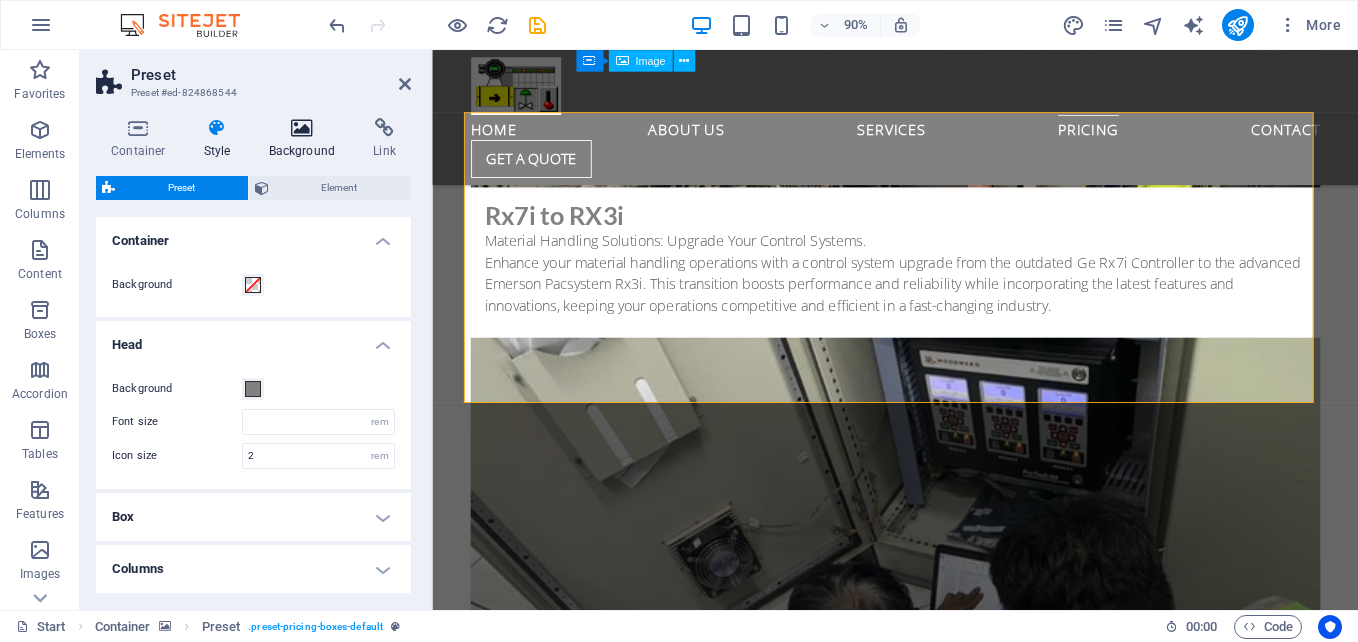 click on "Background" at bounding box center [306, 139] 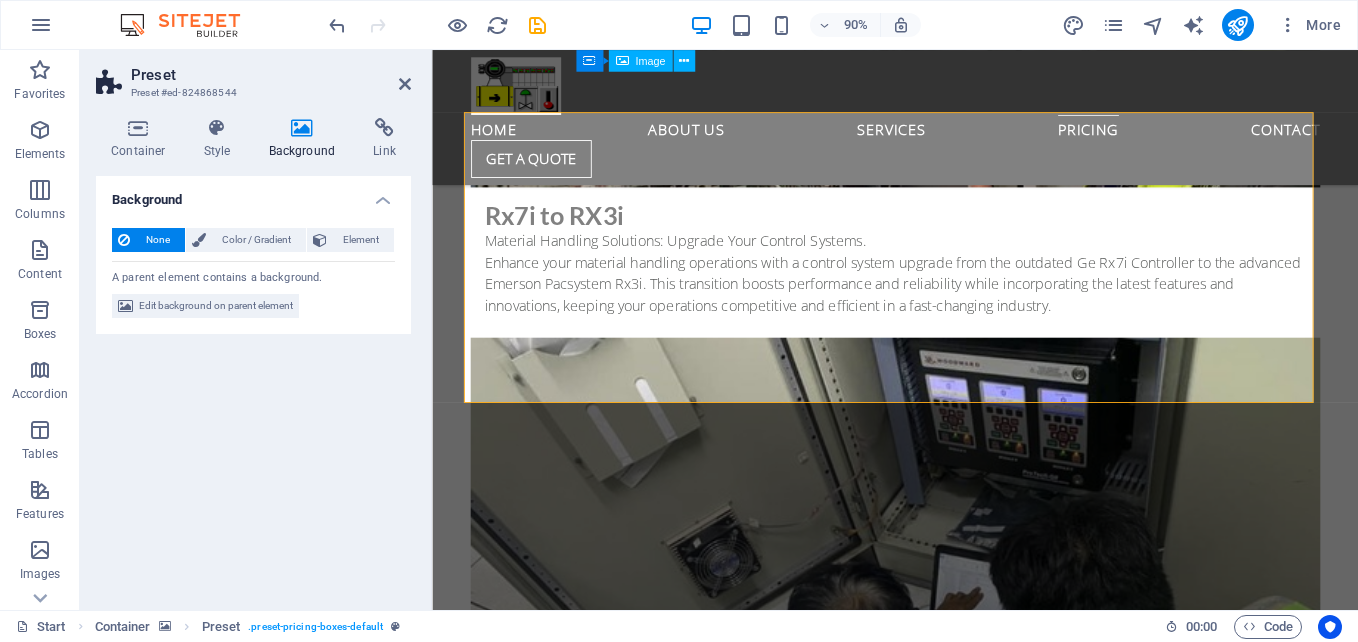 click on "Edit background on parent element" at bounding box center [216, 306] 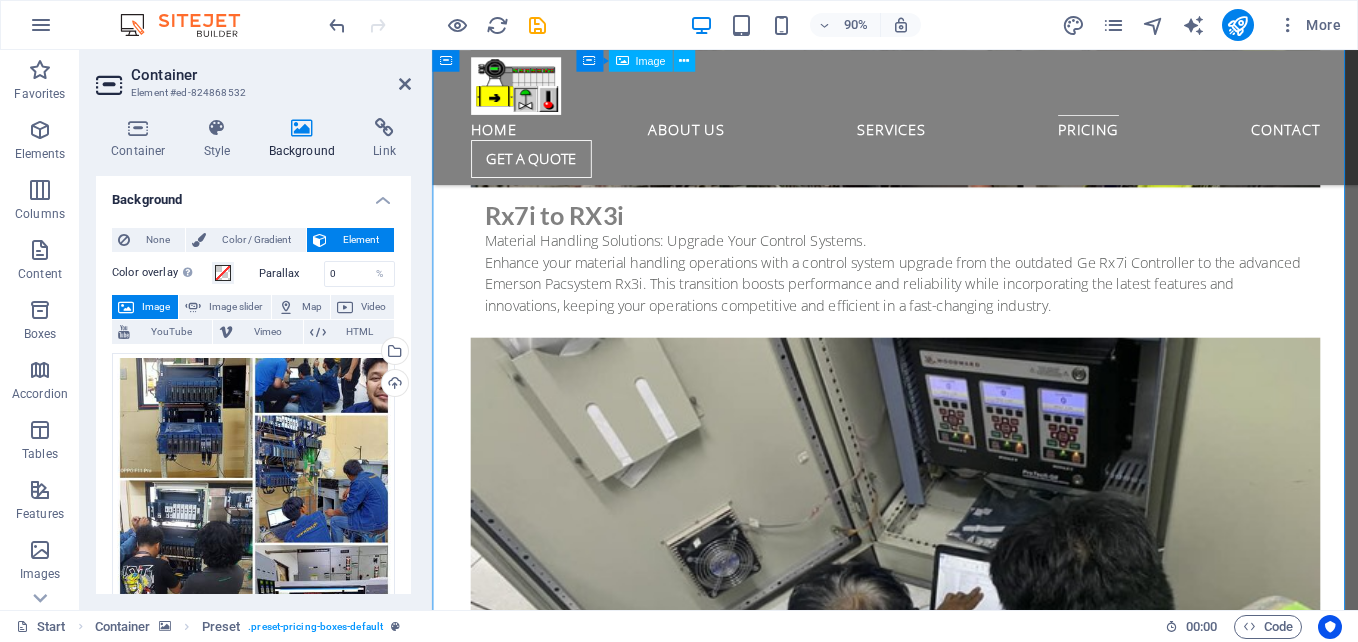 scroll, scrollTop: 10224, scrollLeft: 0, axis: vertical 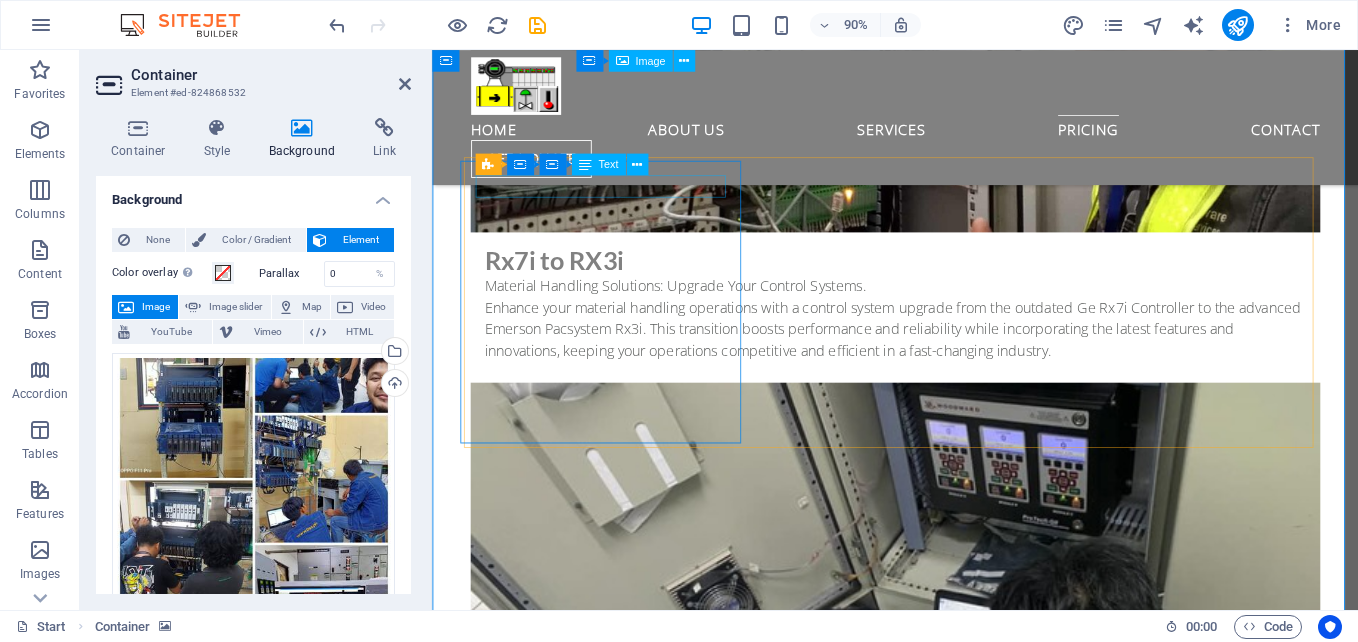 click on "Emerson pacsystem control" at bounding box center (946, 13591) 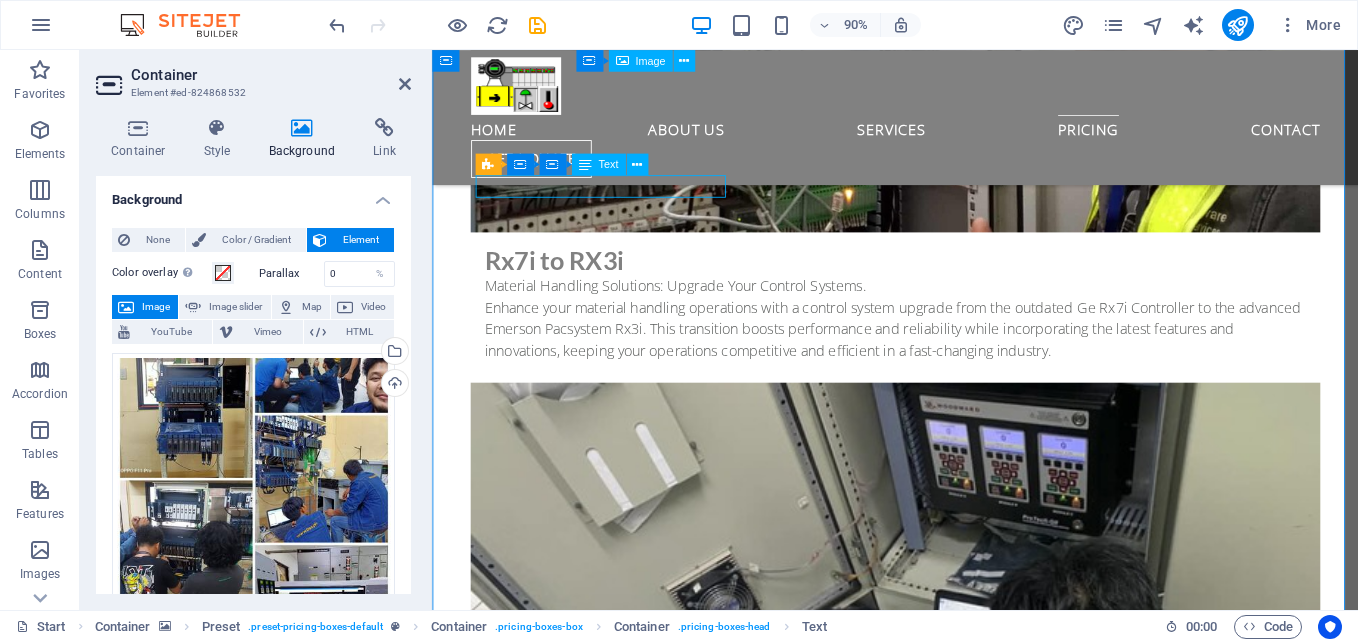 click on "Emerson pacsystem control" at bounding box center [946, 13591] 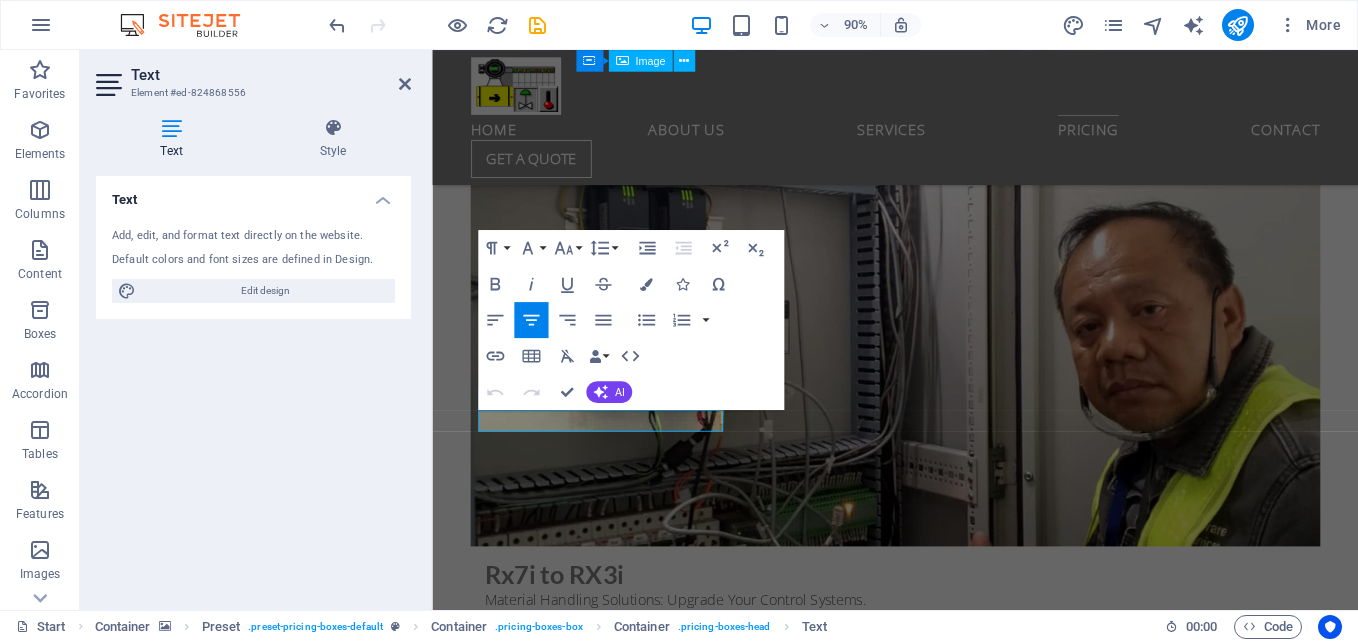 scroll, scrollTop: 10065, scrollLeft: 0, axis: vertical 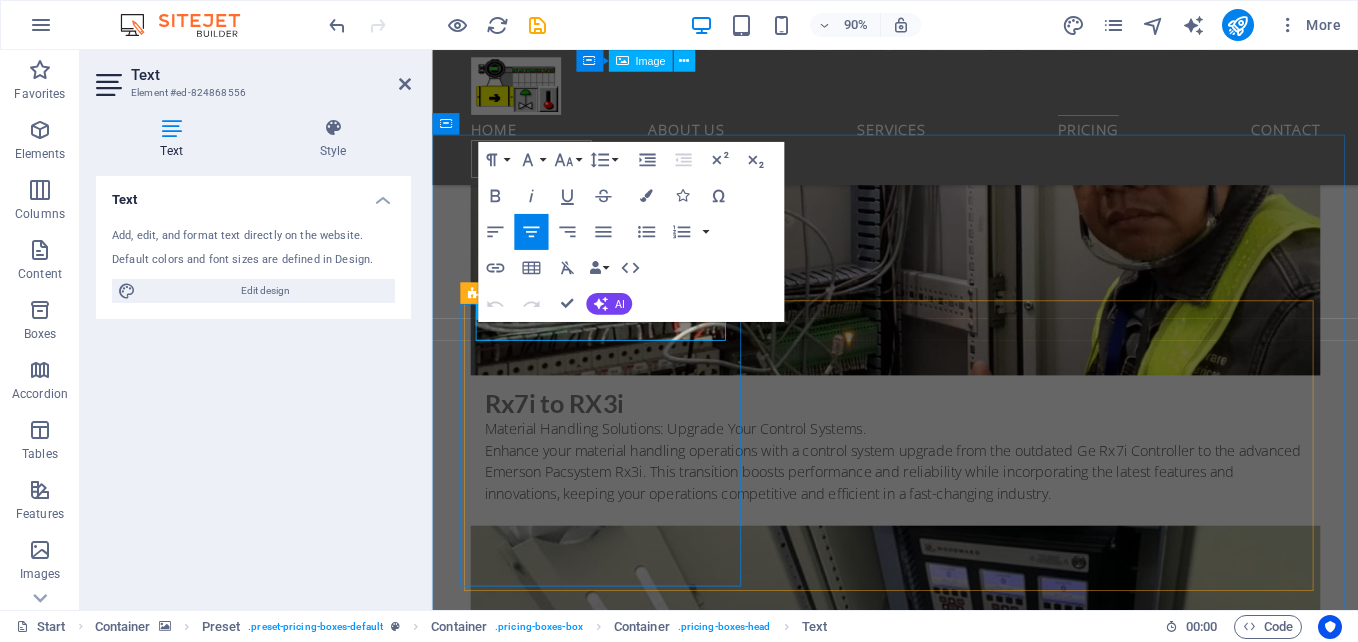 click on "Emerson pacsystem control" at bounding box center [947, 14213] 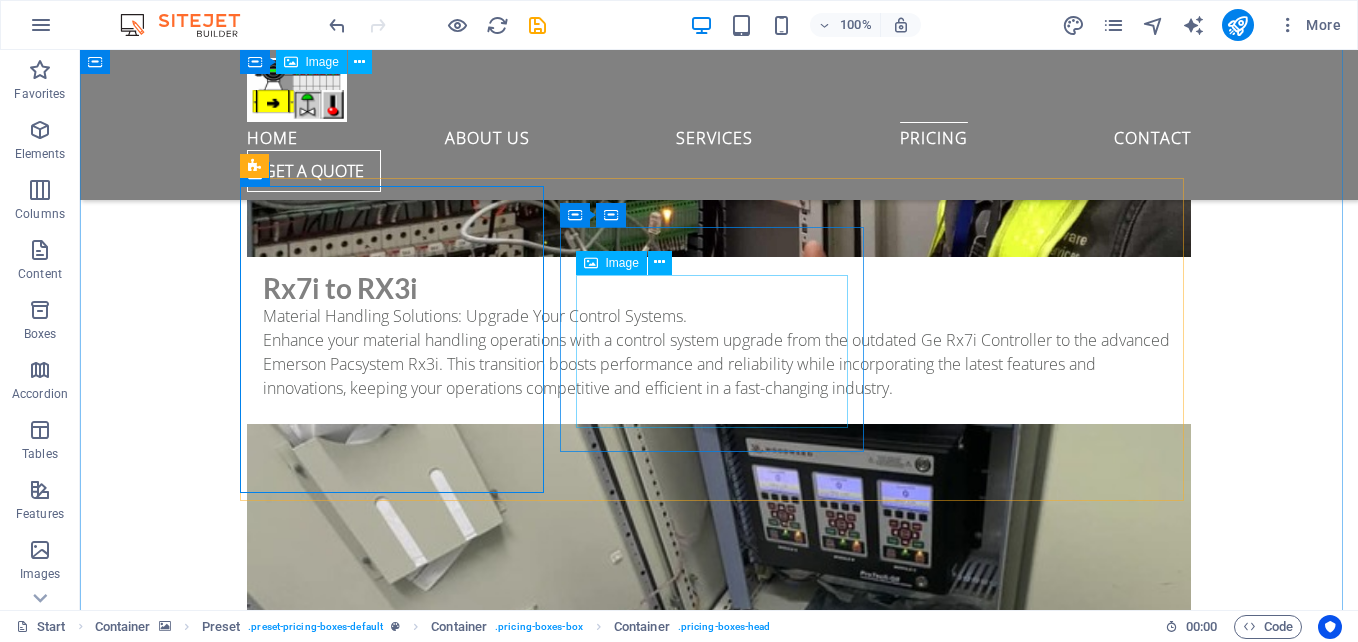 scroll, scrollTop: 9865, scrollLeft: 0, axis: vertical 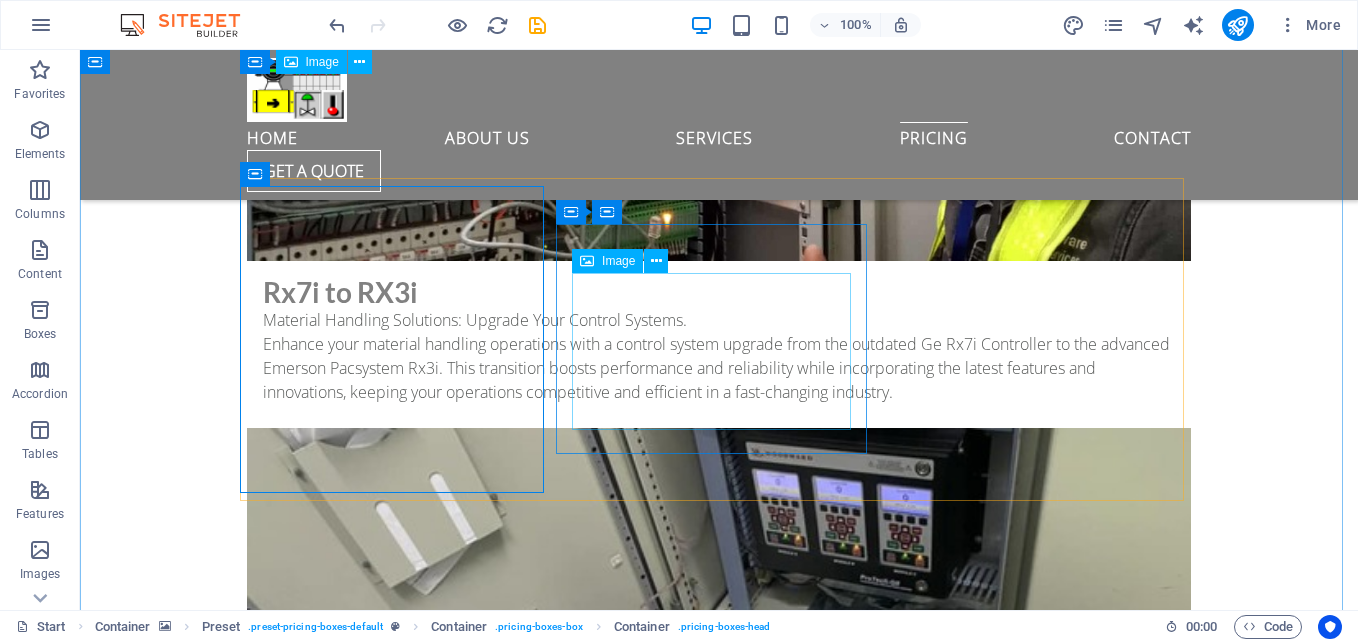 click at bounding box center (719, 15242) 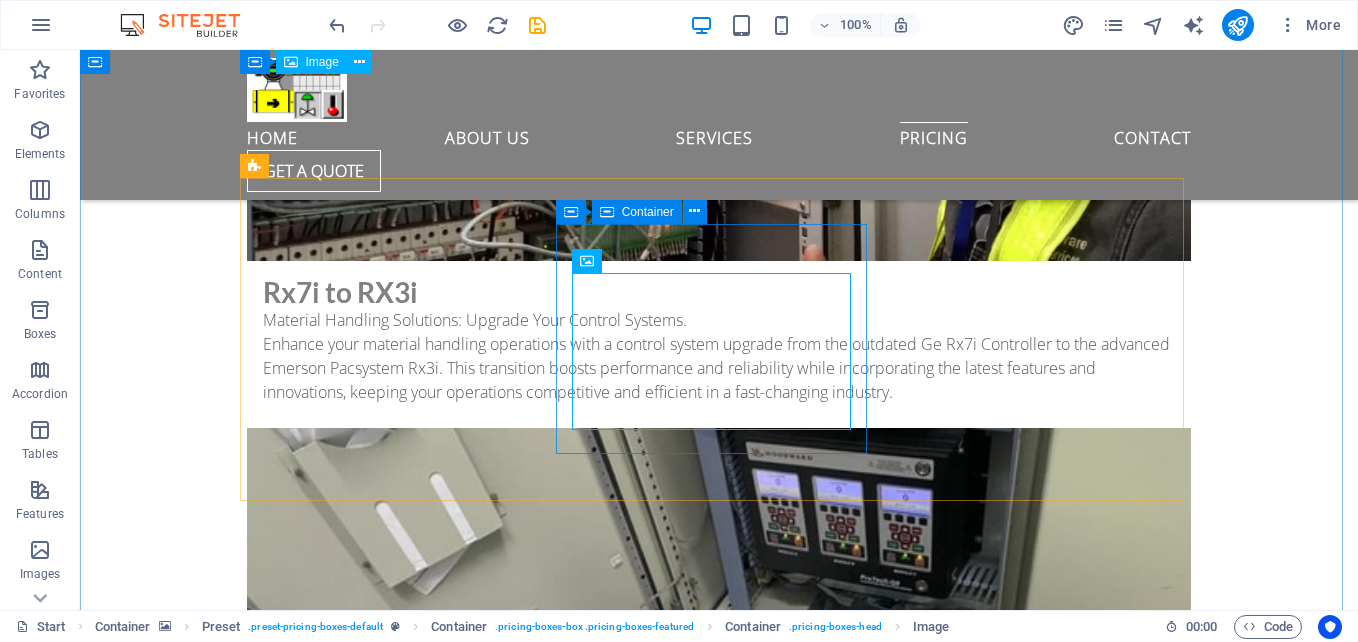 click on "Proficy machine edition" at bounding box center [719, 15230] 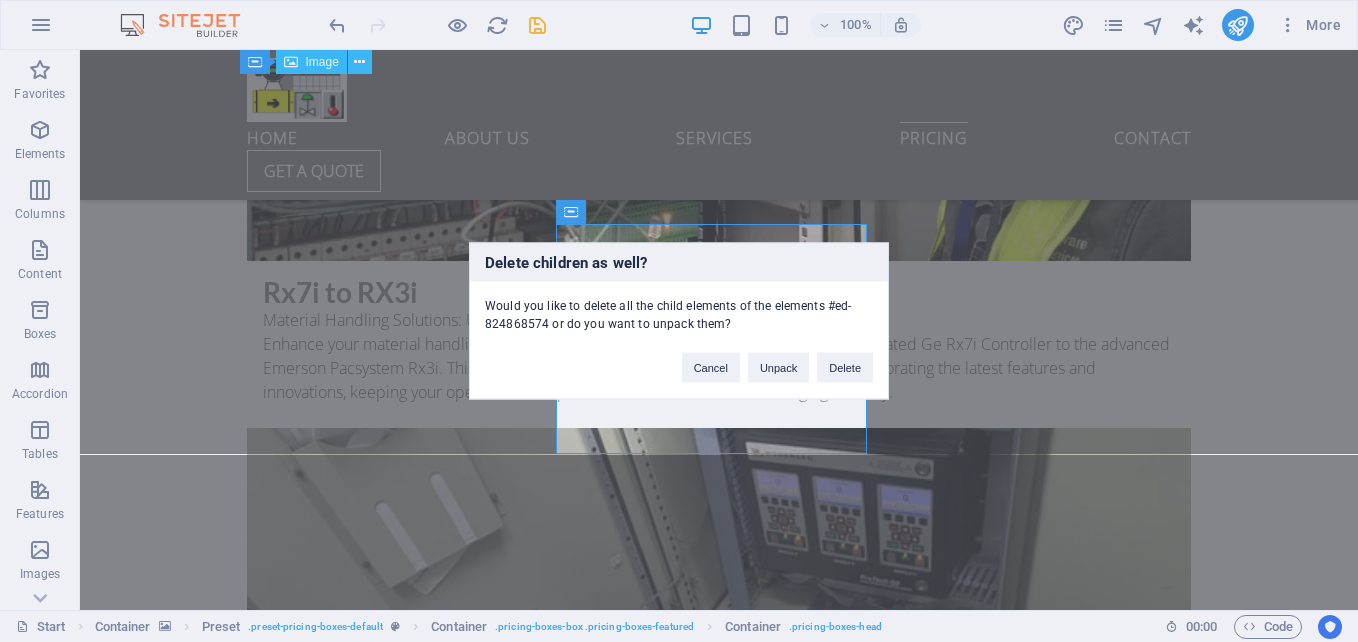 type 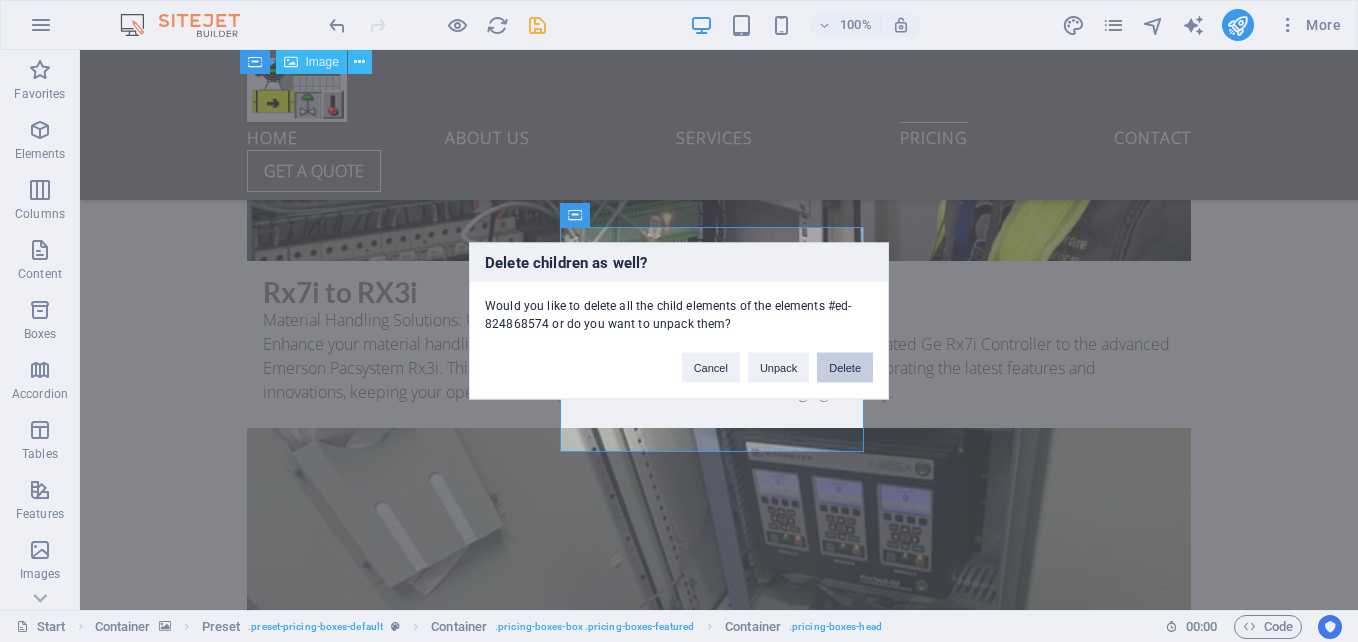 click on "Delete" at bounding box center [845, 368] 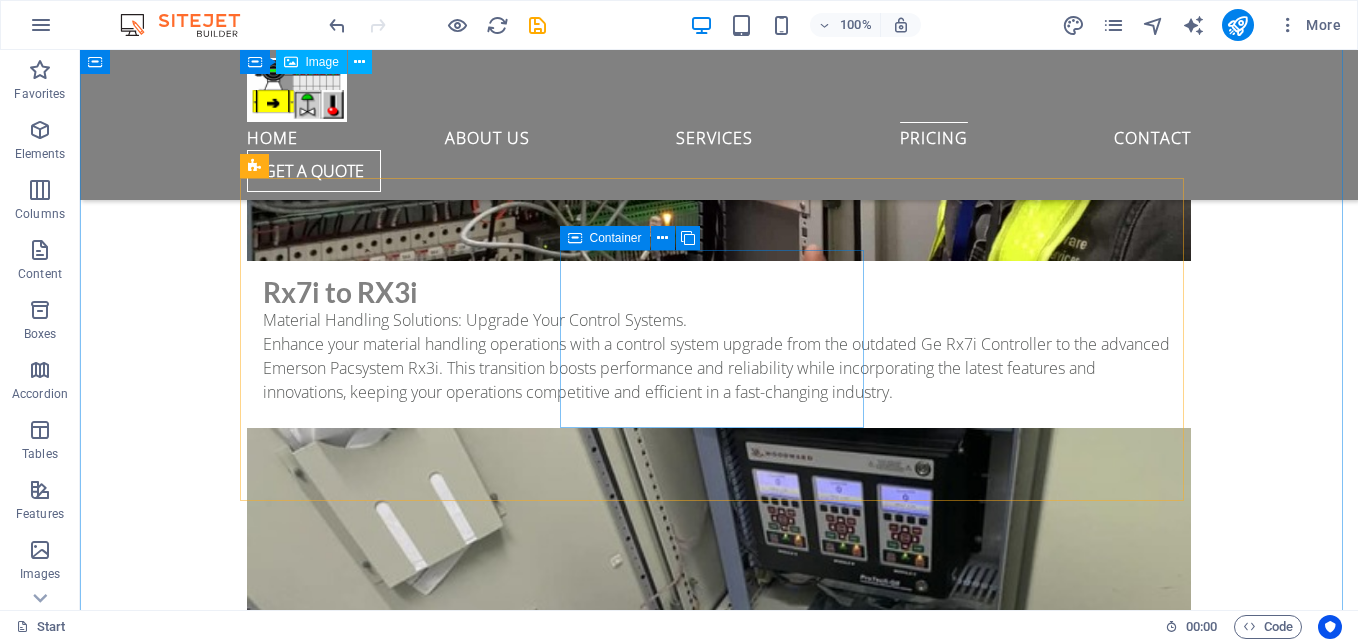 click on "Drop content here or  Add elements  Paste clipboard" at bounding box center (719, 14906) 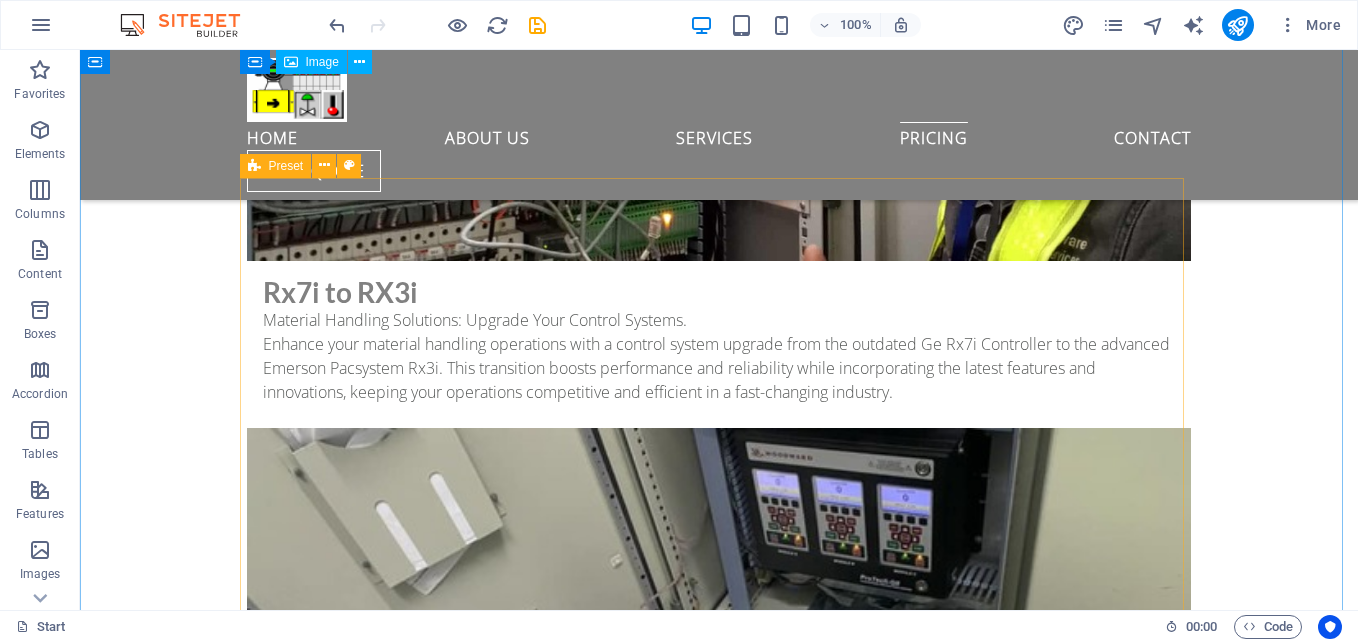click on "Emerson pacsystem control cimplicity" at bounding box center [719, 14481] 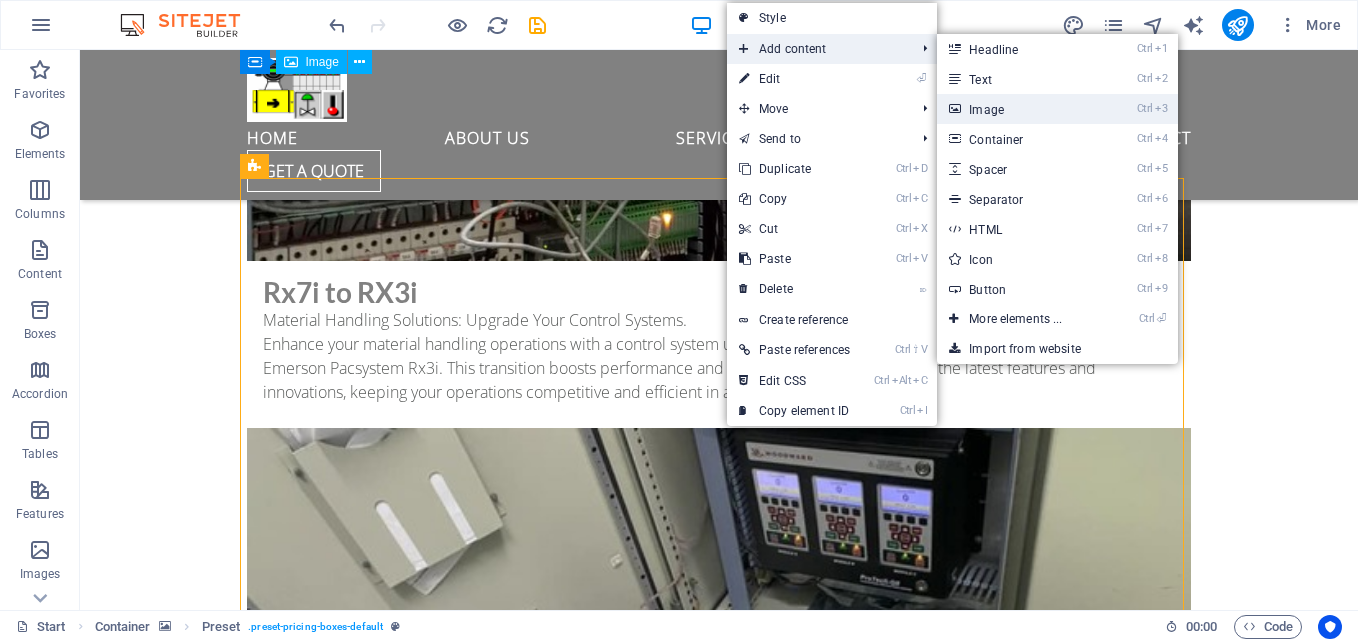 click on "Ctrl 3  Image" at bounding box center [1019, 109] 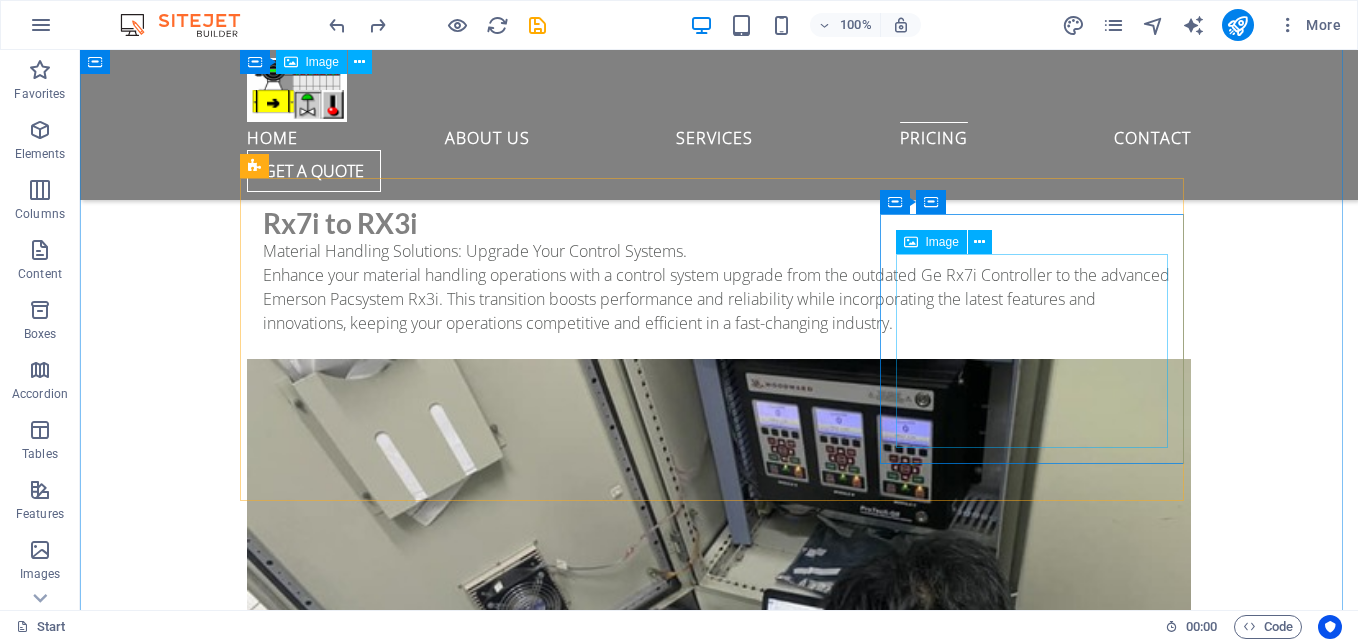 scroll, scrollTop: 9865, scrollLeft: 0, axis: vertical 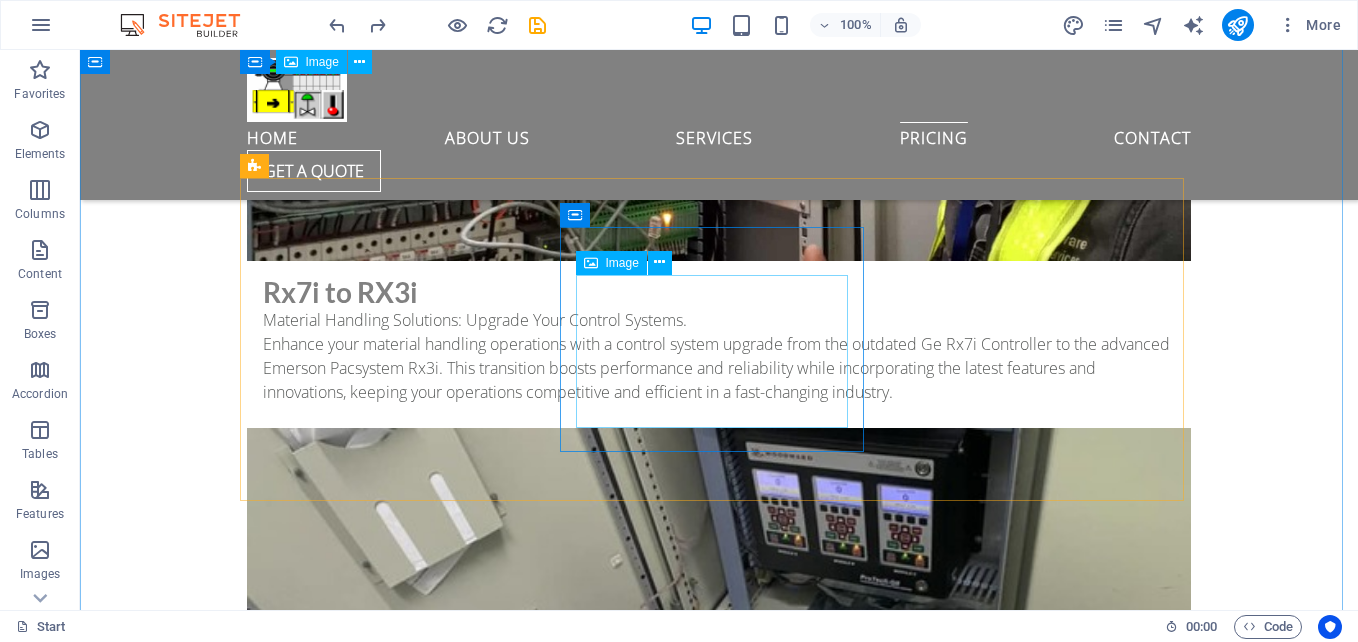 click at bounding box center [719, 15242] 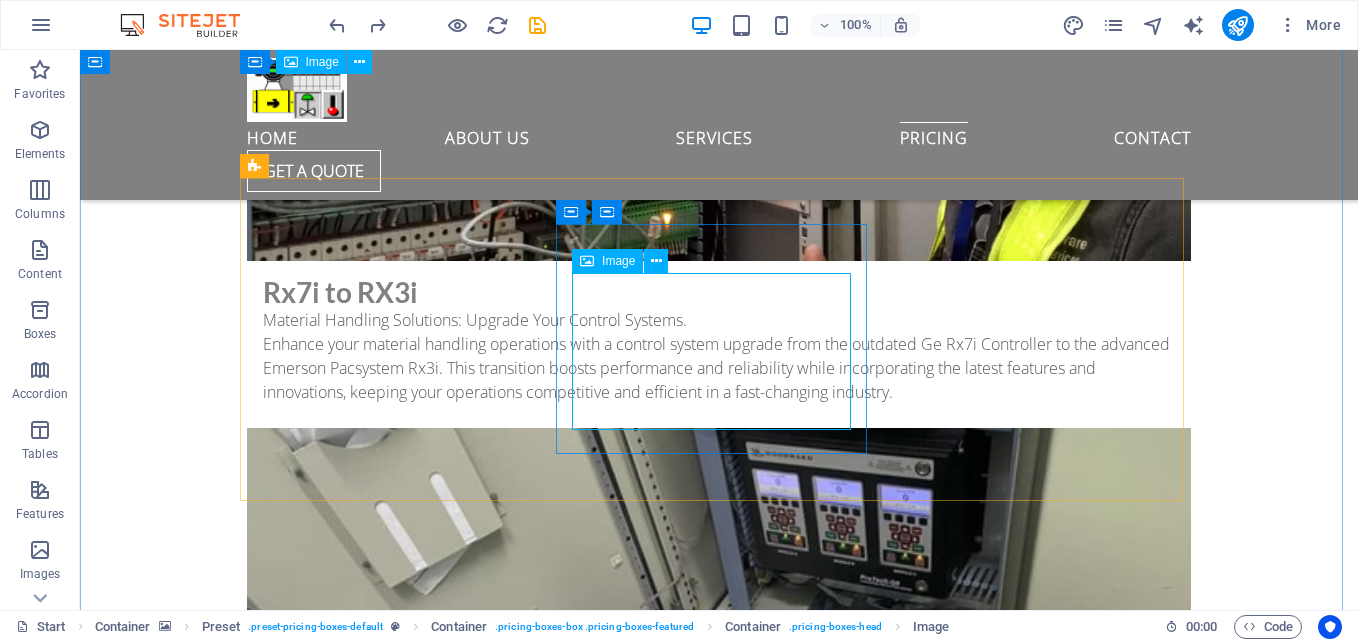 click at bounding box center (719, 15242) 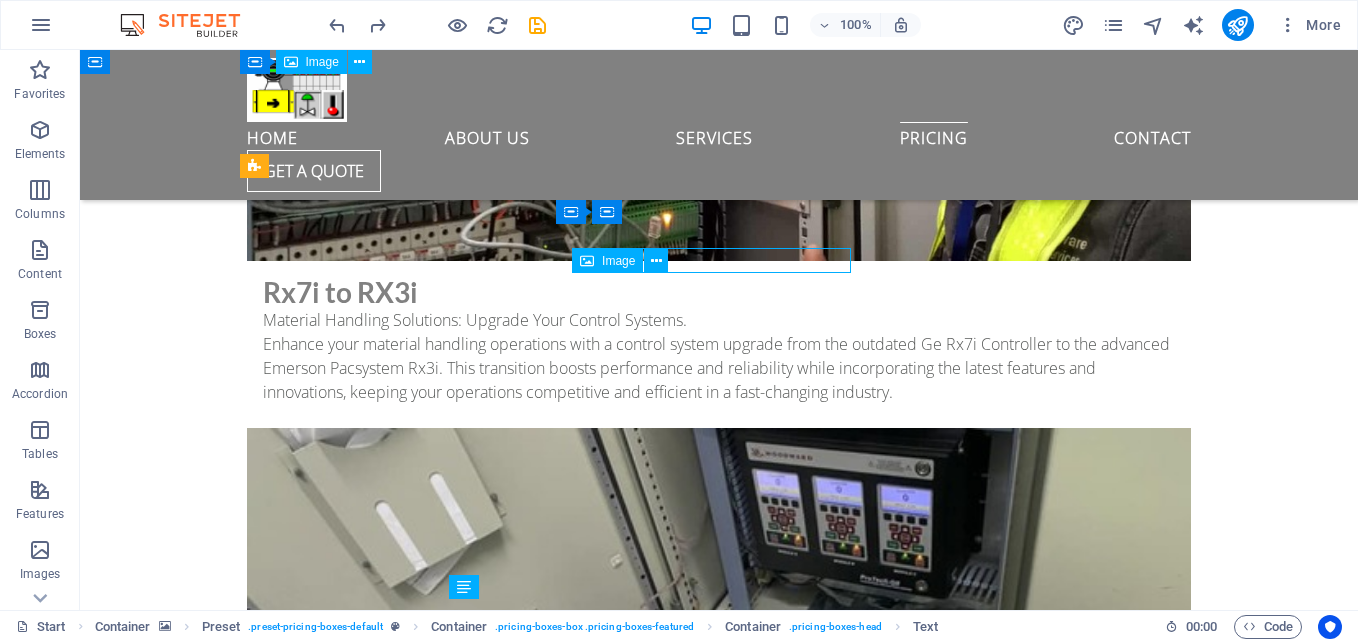 click at bounding box center [719, 15242] 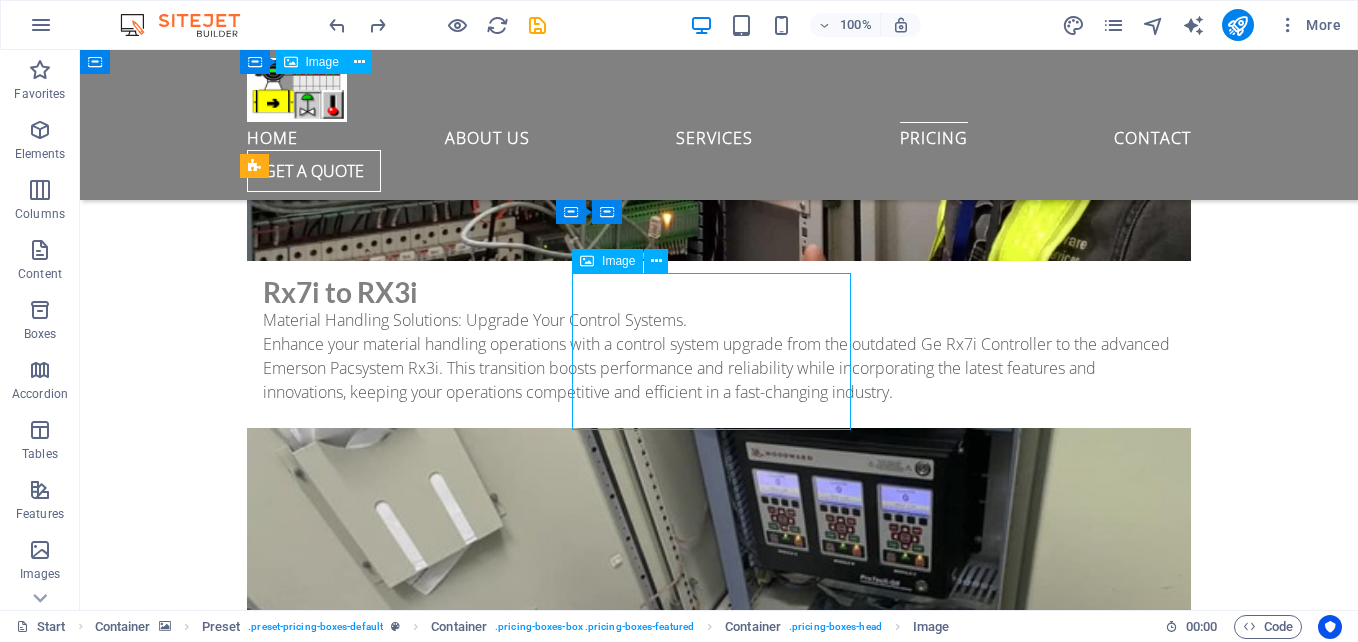 click at bounding box center (719, 15242) 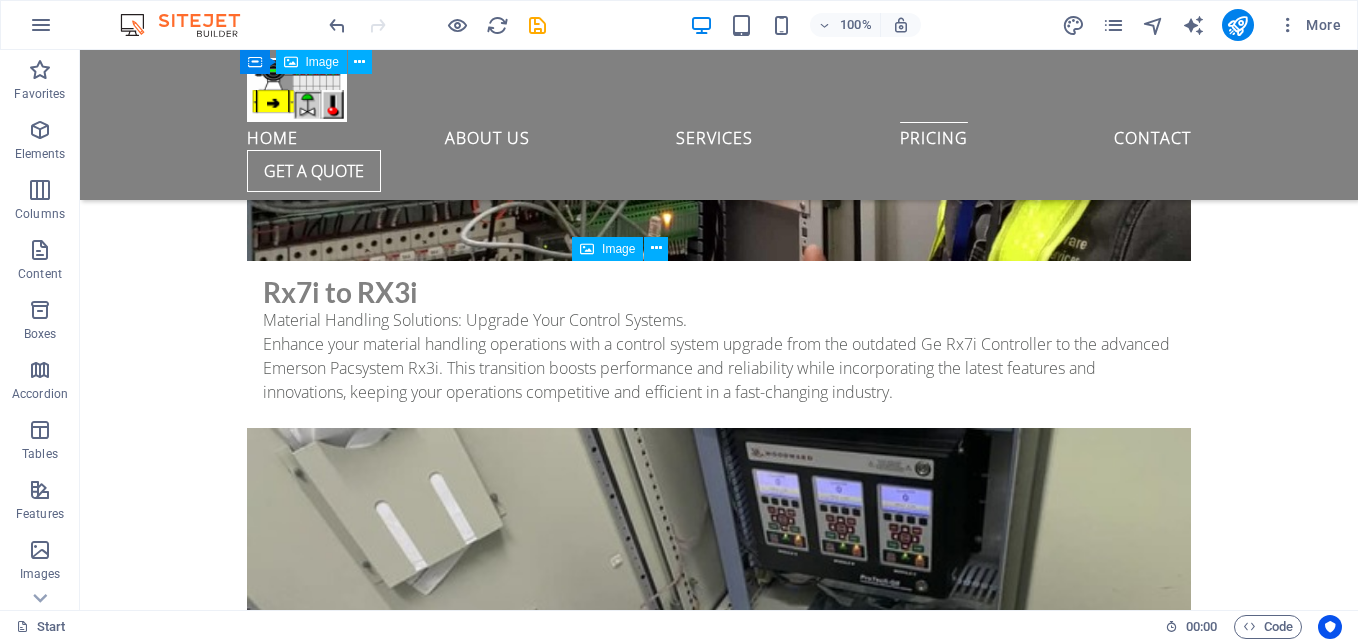 click at bounding box center (719, 15217) 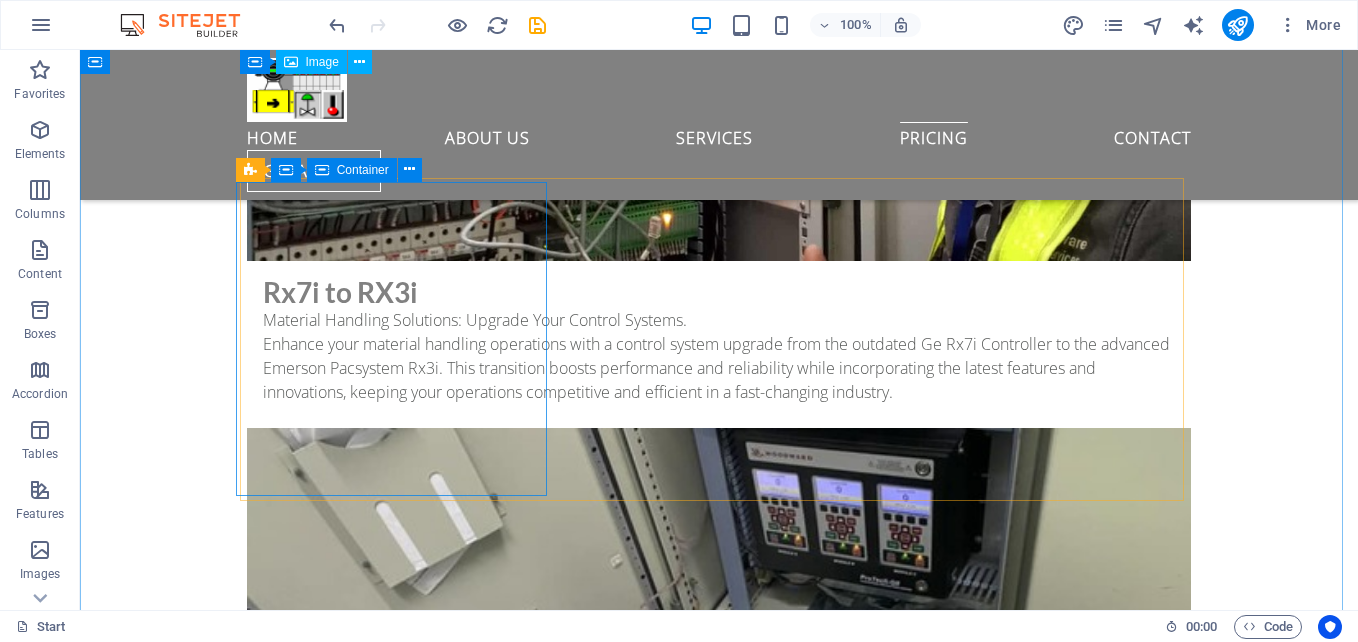 click on "Emerson pacsystem control" at bounding box center [719, 14201] 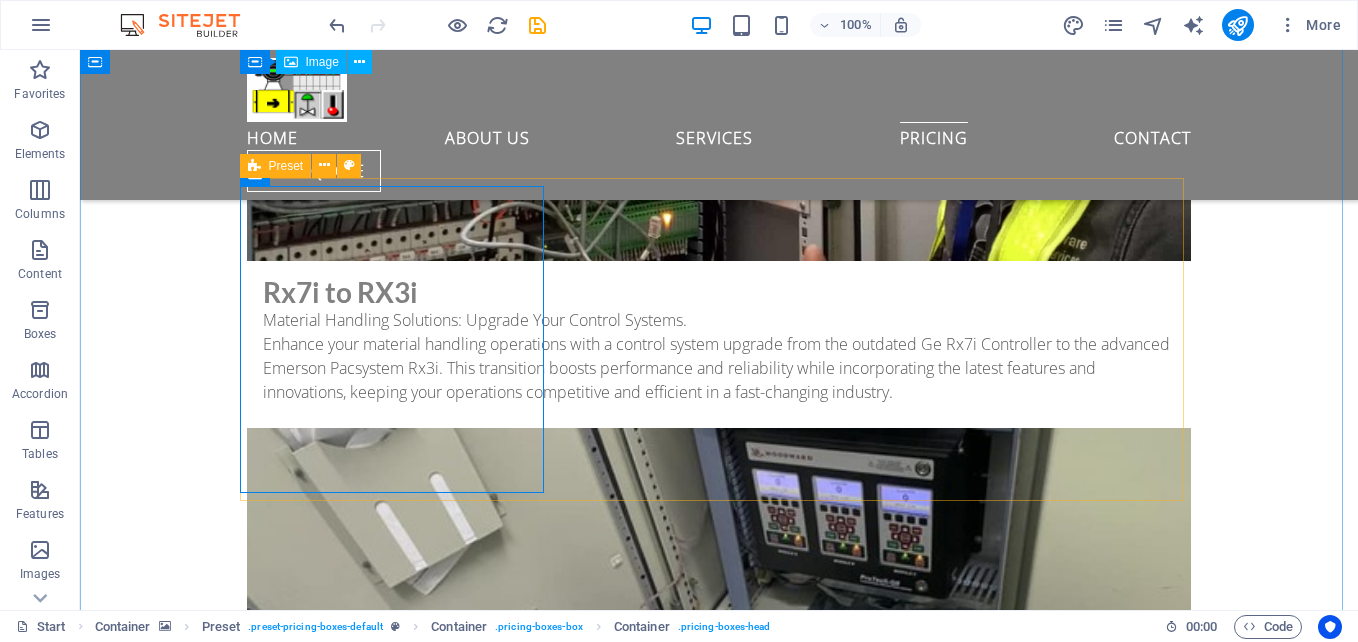 click at bounding box center [719, 13560] 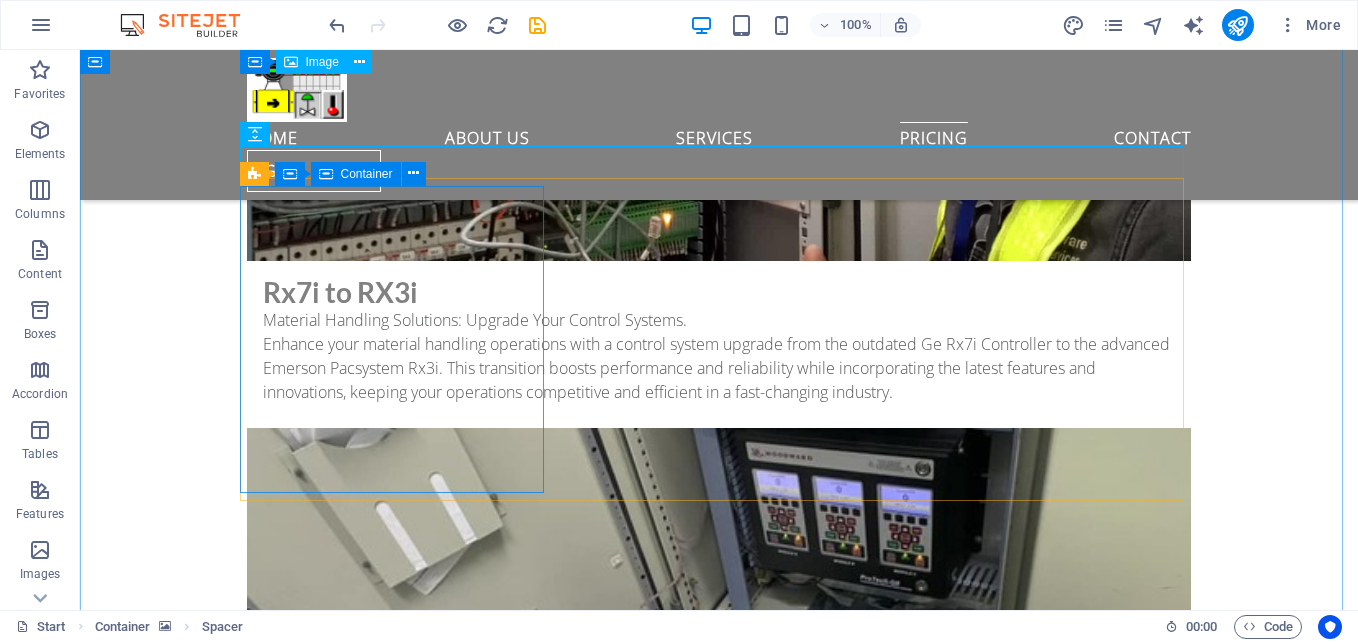 click on "Emerson pacsystem control" at bounding box center (719, 14201) 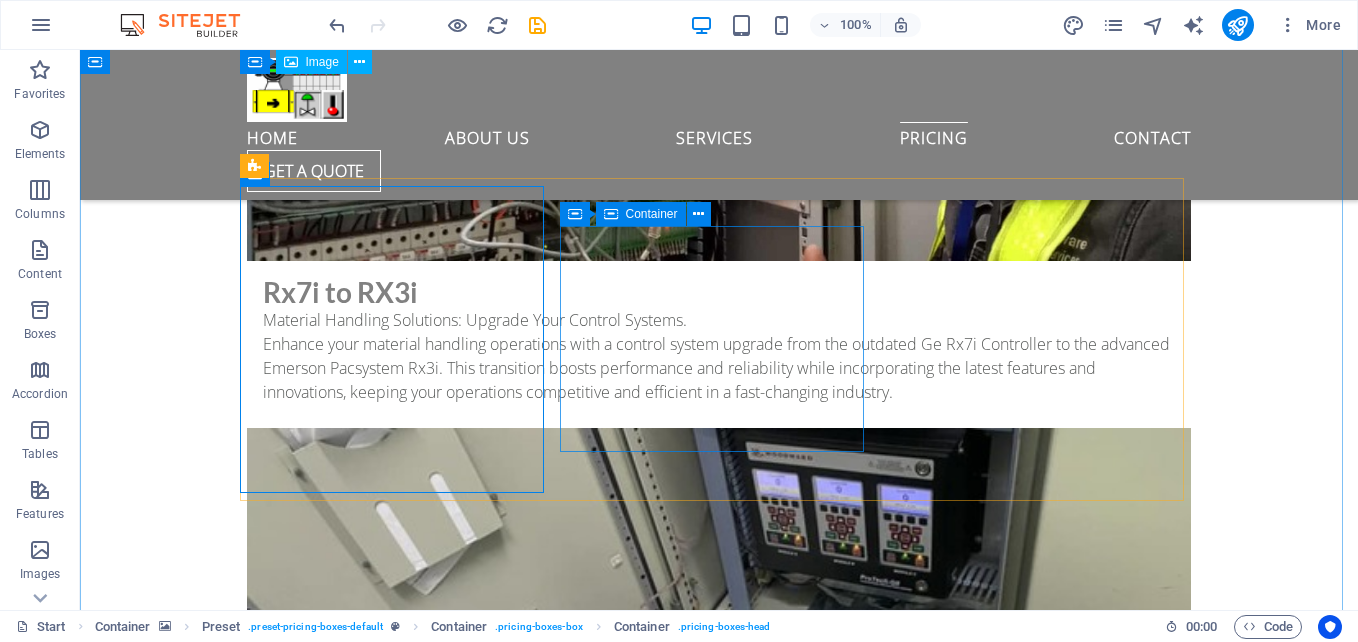 click on "Drop content here or  Add elements  Paste clipboard" at bounding box center [719, 14929] 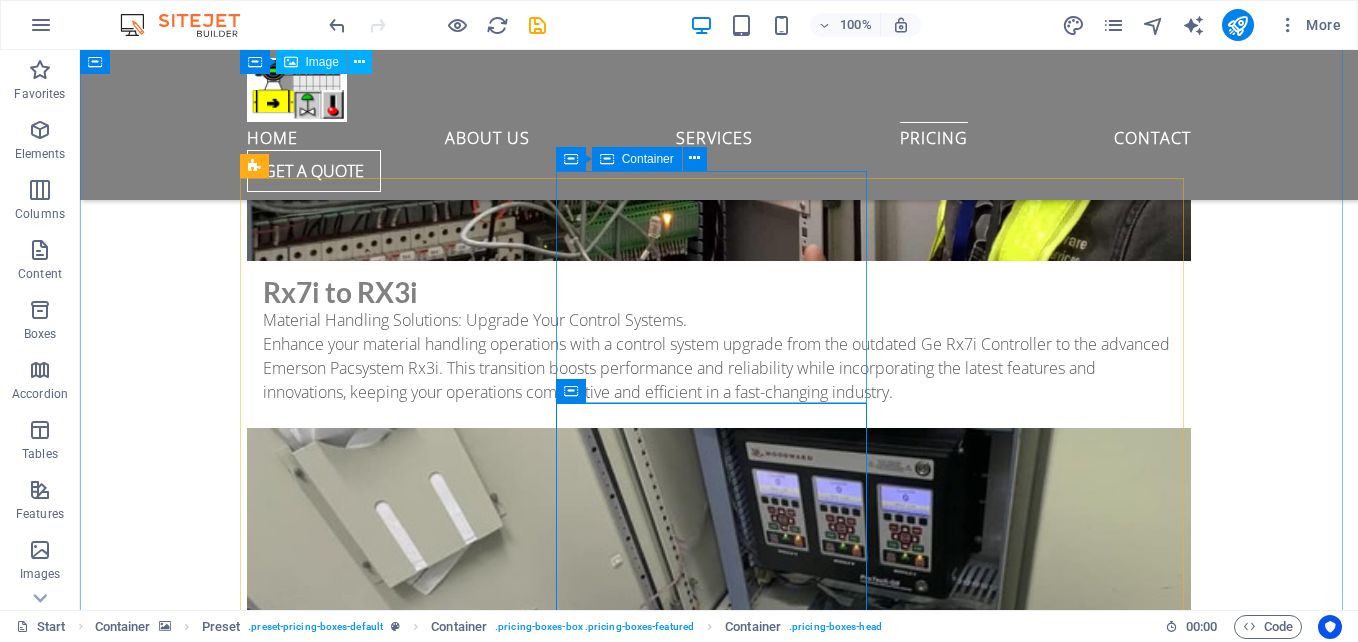 click on "Drop content here or  Add elements  Paste clipboard" at bounding box center (719, 14929) 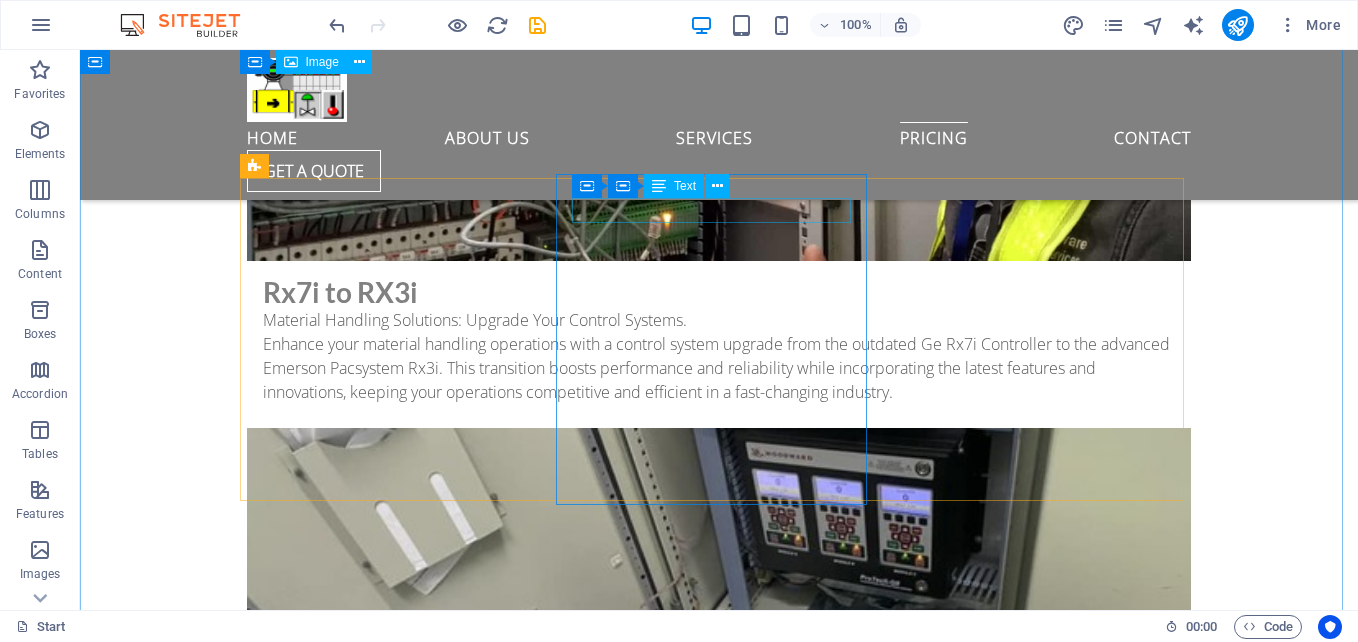 click on "Emerson pacsystem control" at bounding box center (719, 14855) 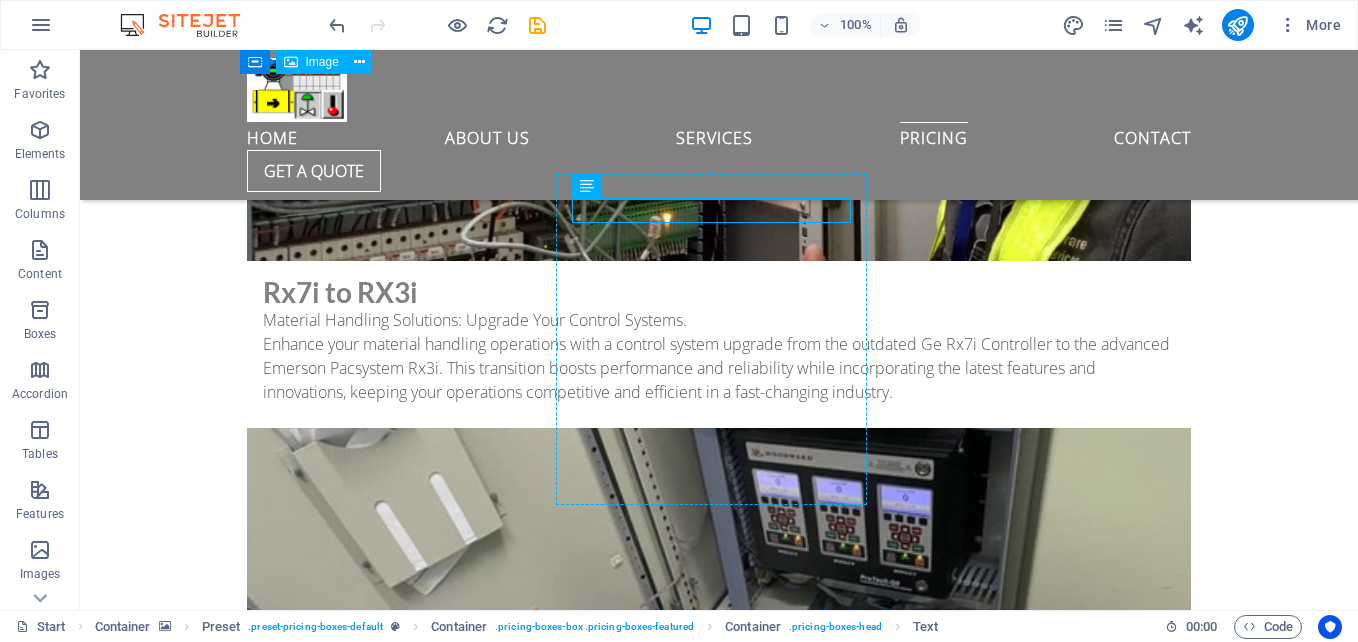 drag, startPoint x: 751, startPoint y: 201, endPoint x: 757, endPoint y: 190, distance: 12.529964 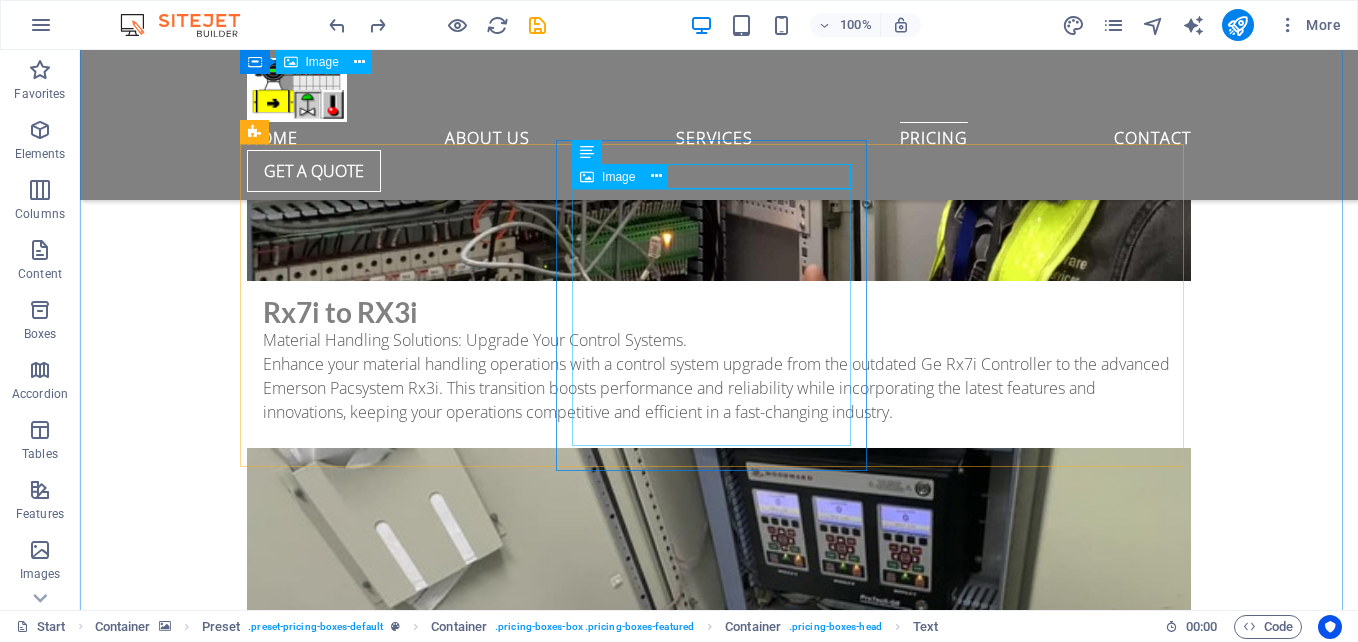 scroll, scrollTop: 9941, scrollLeft: 0, axis: vertical 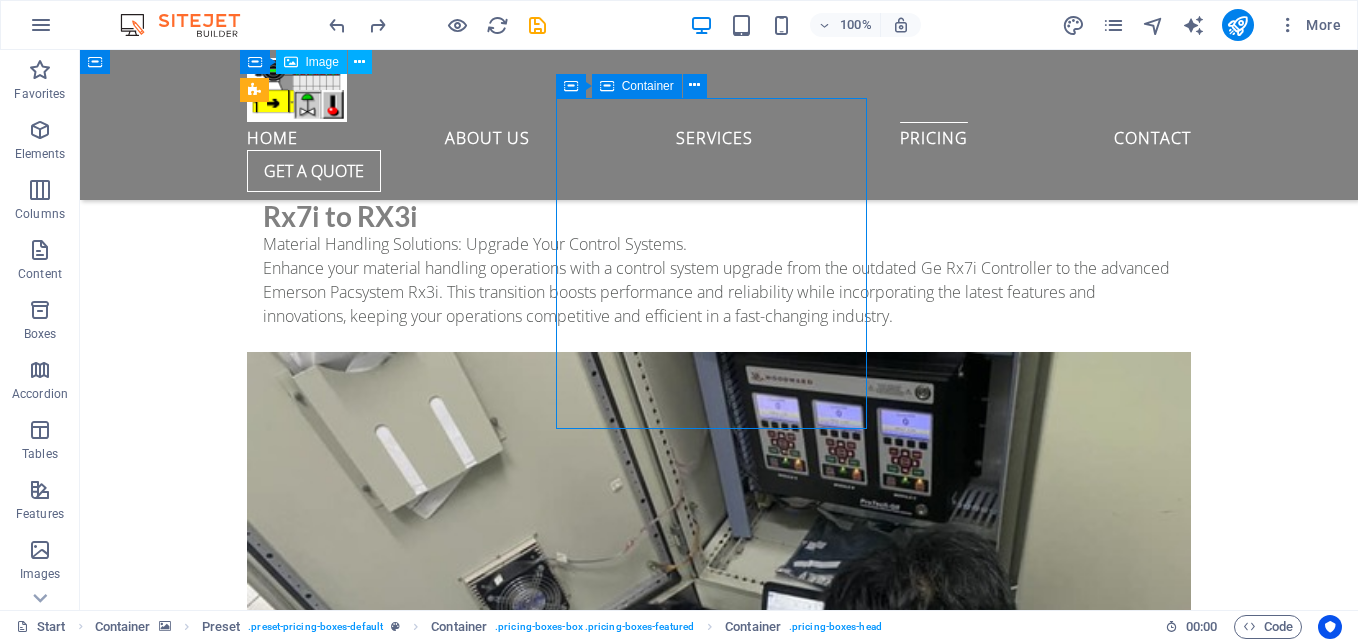 drag, startPoint x: 860, startPoint y: 420, endPoint x: 860, endPoint y: 409, distance: 11 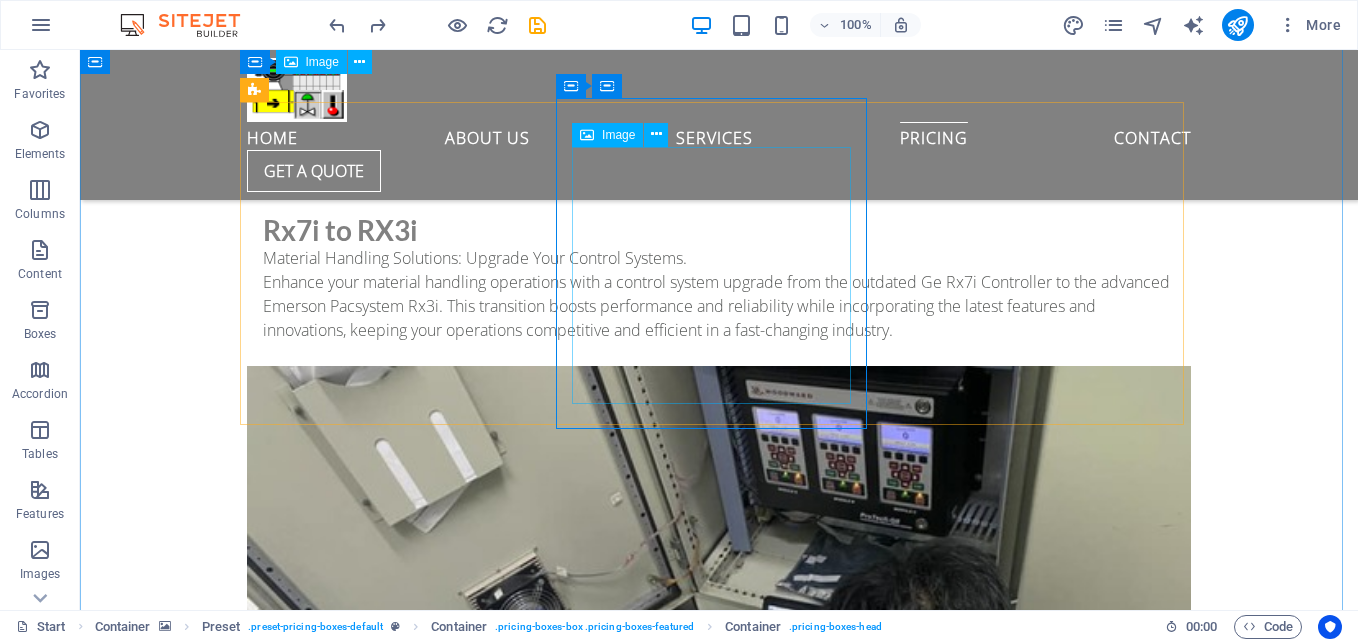 scroll, scrollTop: 9841, scrollLeft: 0, axis: vertical 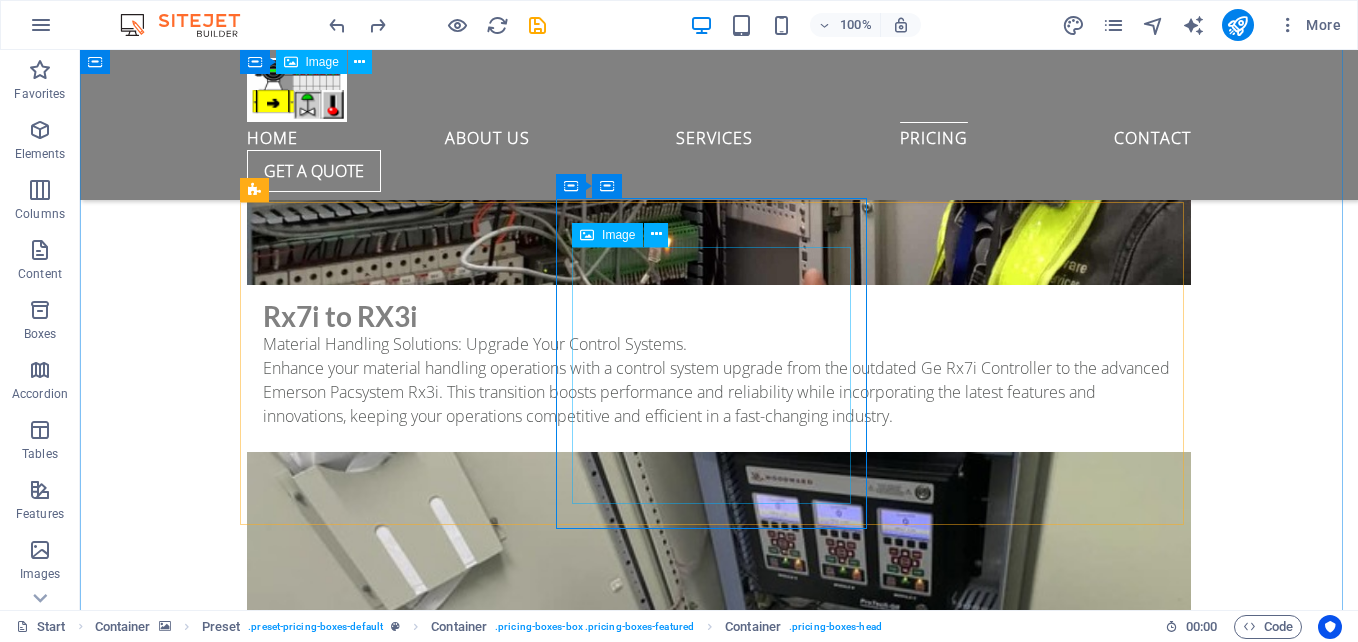 click at bounding box center [719, 15496] 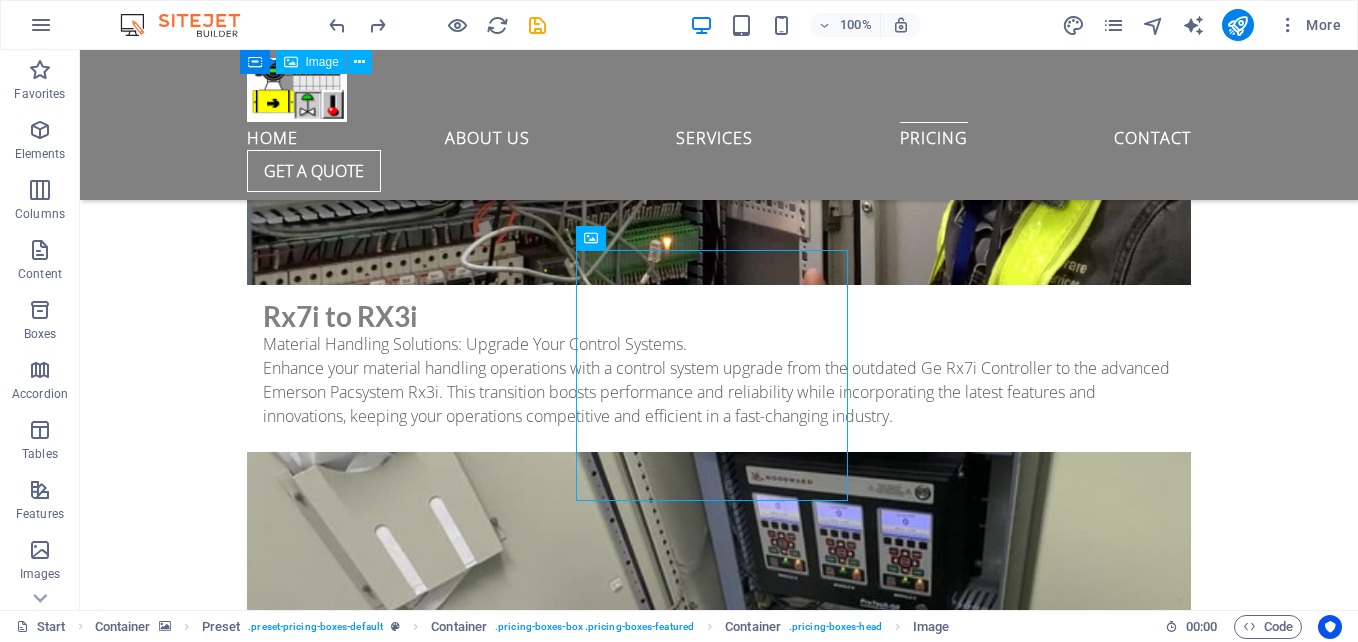 click at bounding box center (719, 12960) 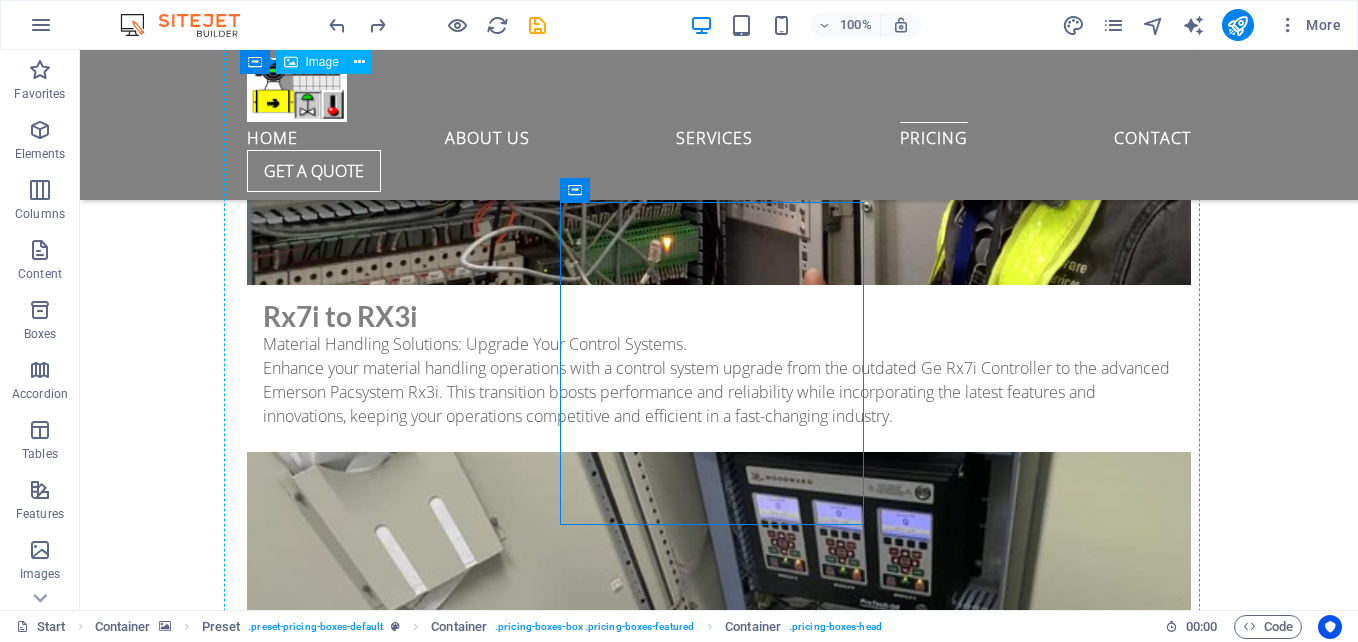 drag, startPoint x: 840, startPoint y: 215, endPoint x: 1130, endPoint y: 234, distance: 290.62173 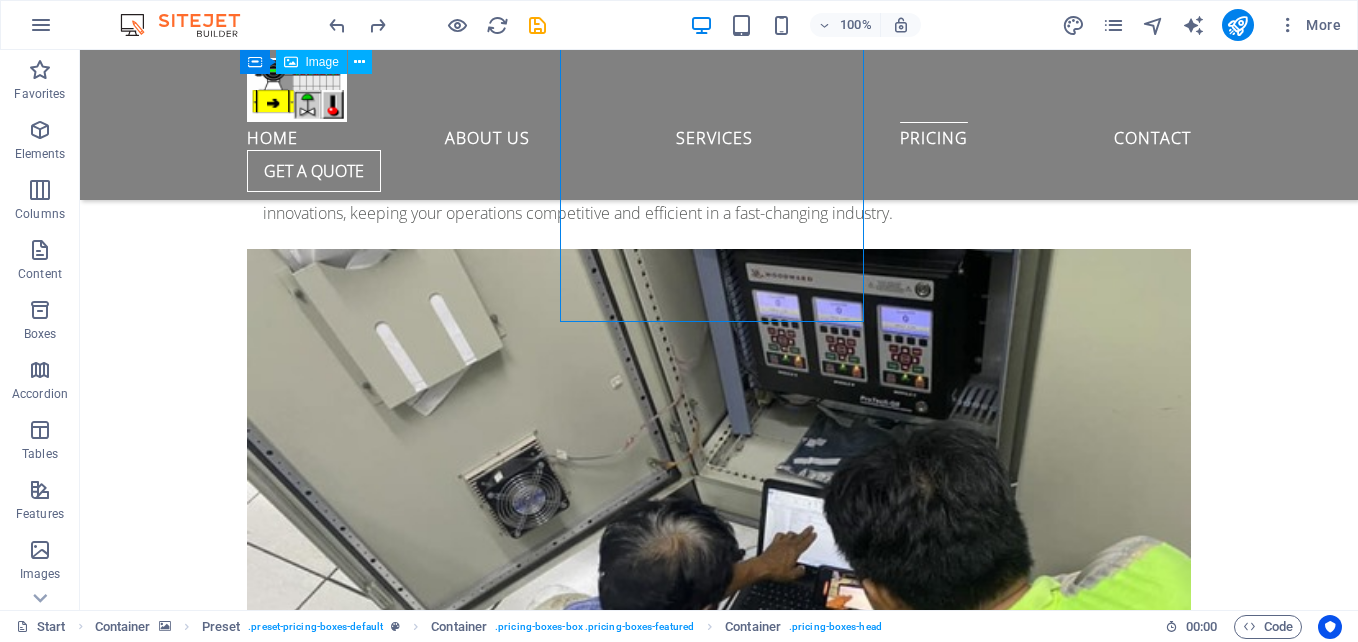 scroll, scrollTop: 9841, scrollLeft: 0, axis: vertical 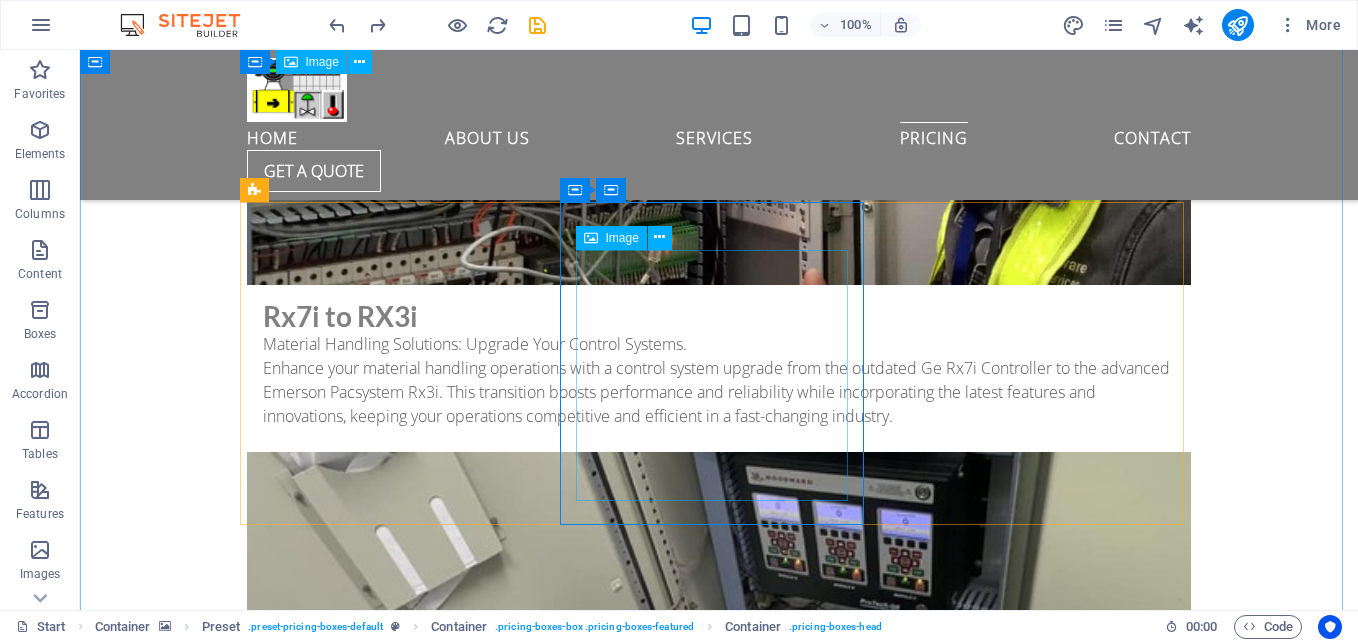 click at bounding box center [719, 15496] 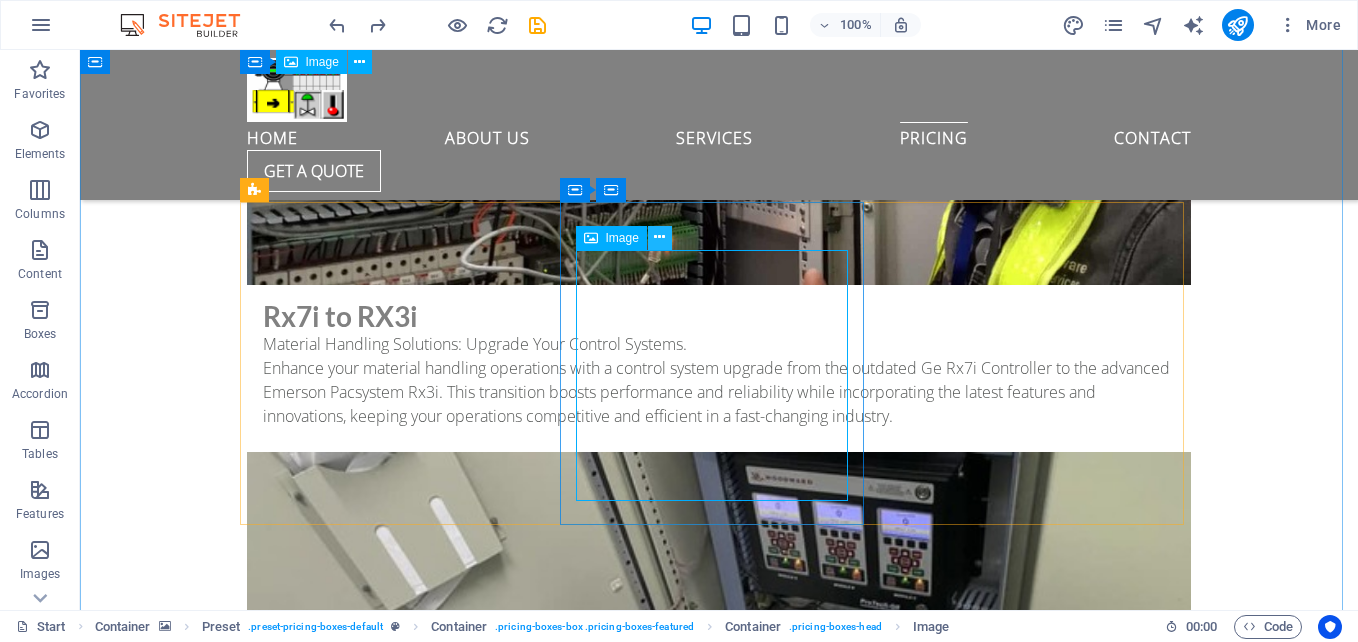 click at bounding box center [659, 237] 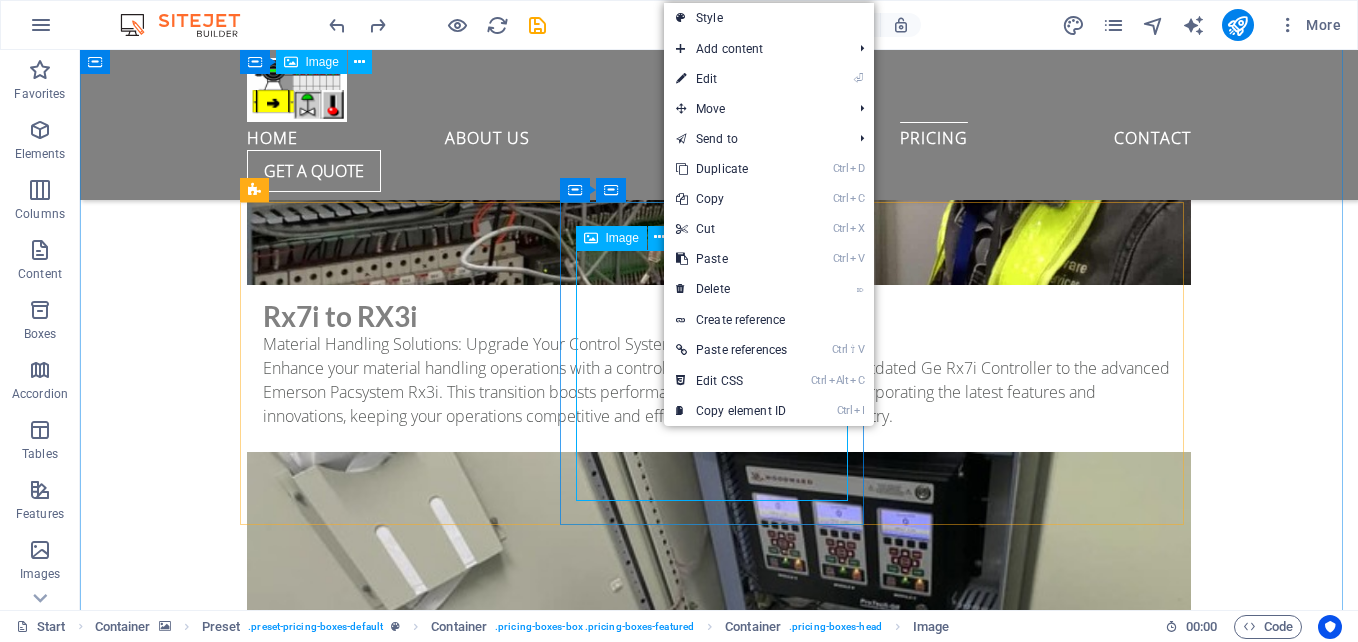 click at bounding box center [719, 15496] 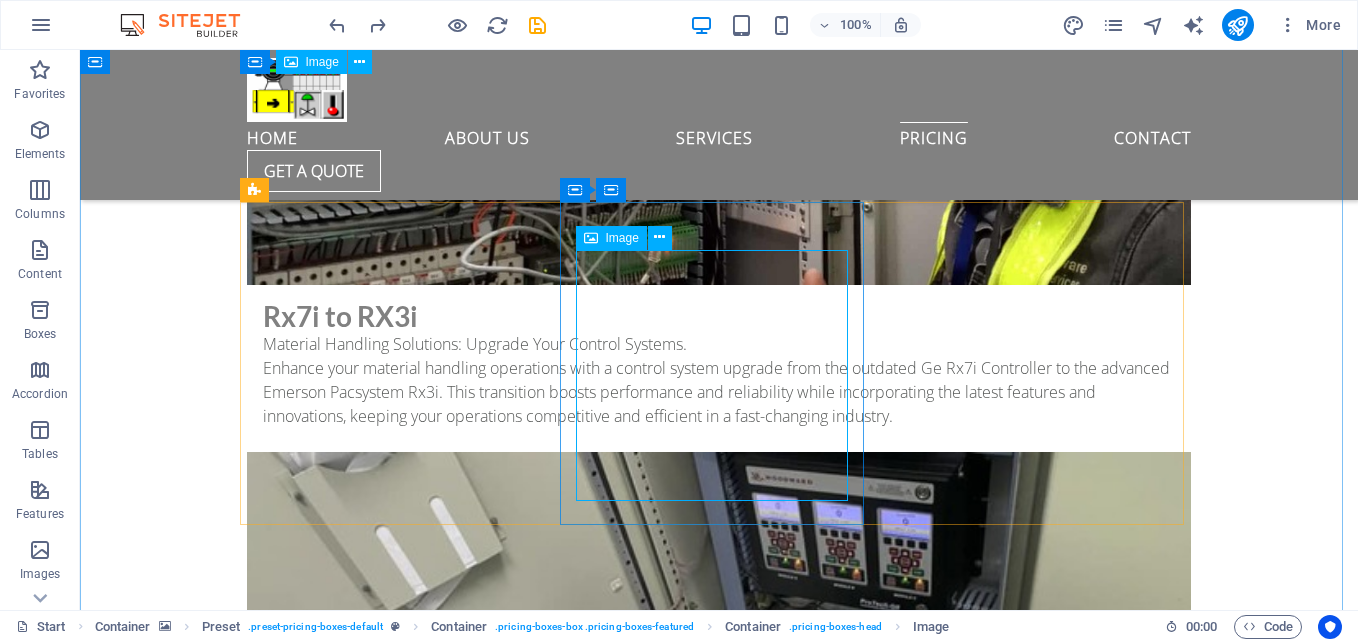 click at bounding box center (719, 15496) 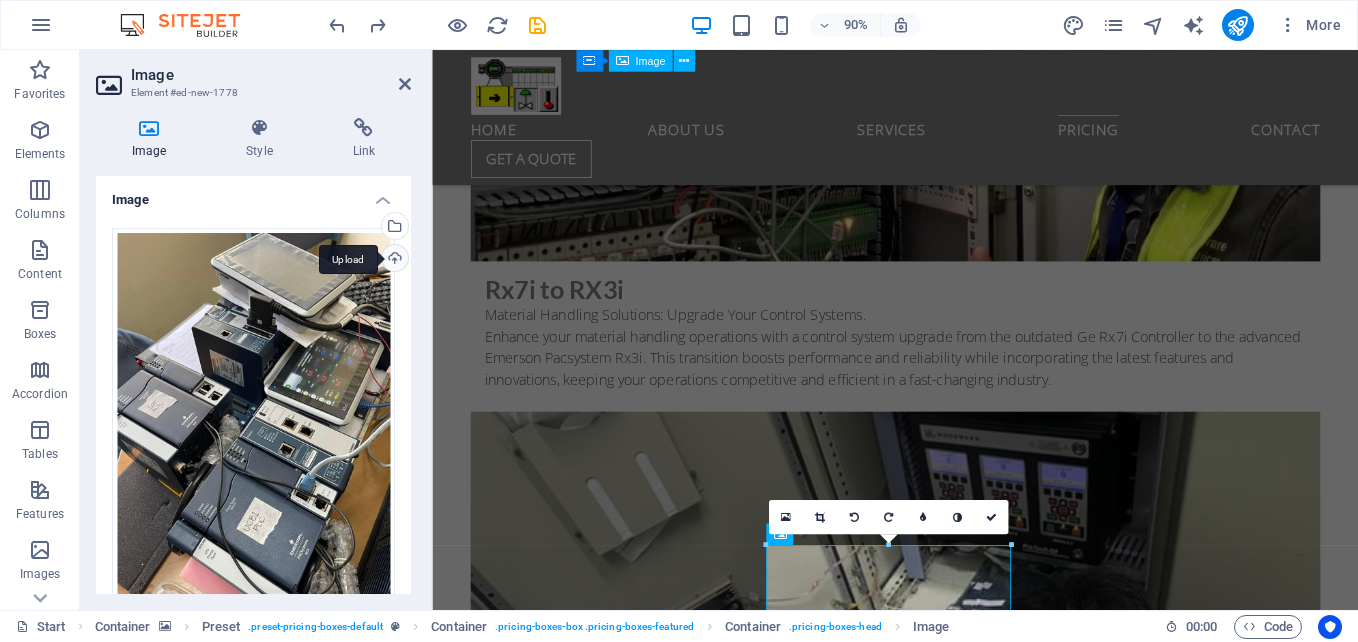 click on "Upload" at bounding box center [393, 260] 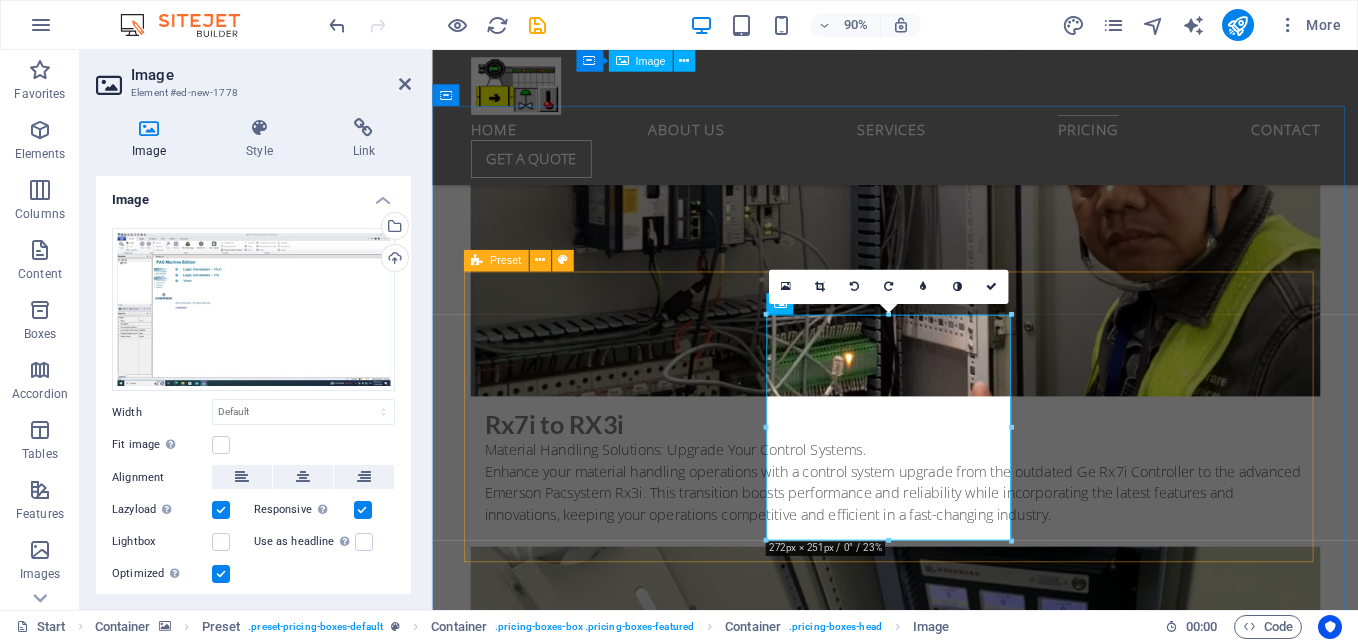 scroll, scrollTop: 10241, scrollLeft: 0, axis: vertical 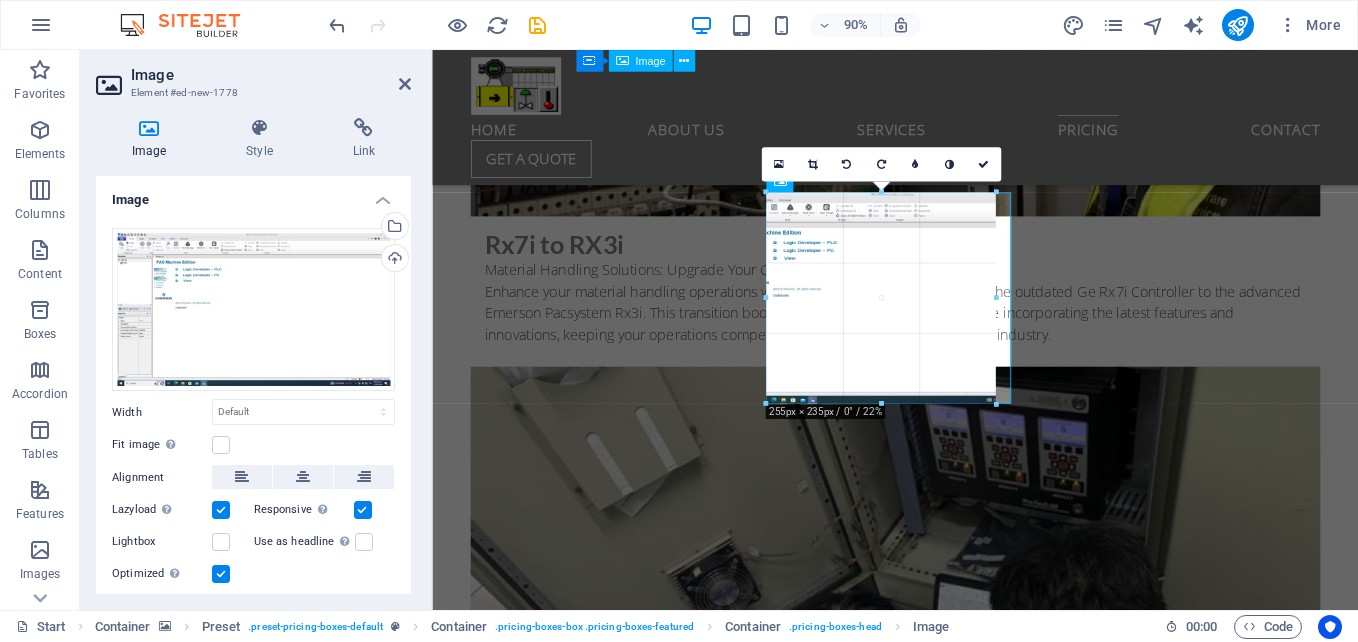 drag, startPoint x: 890, startPoint y: 409, endPoint x: 888, endPoint y: 394, distance: 15.132746 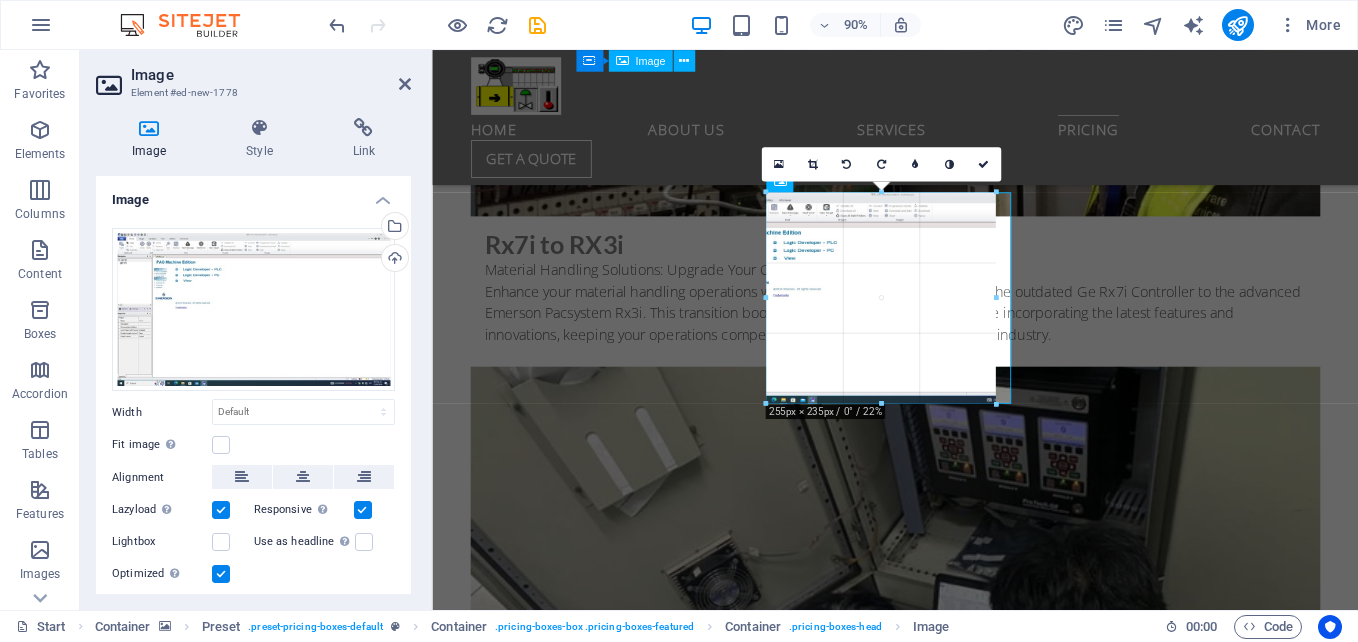 type on "255" 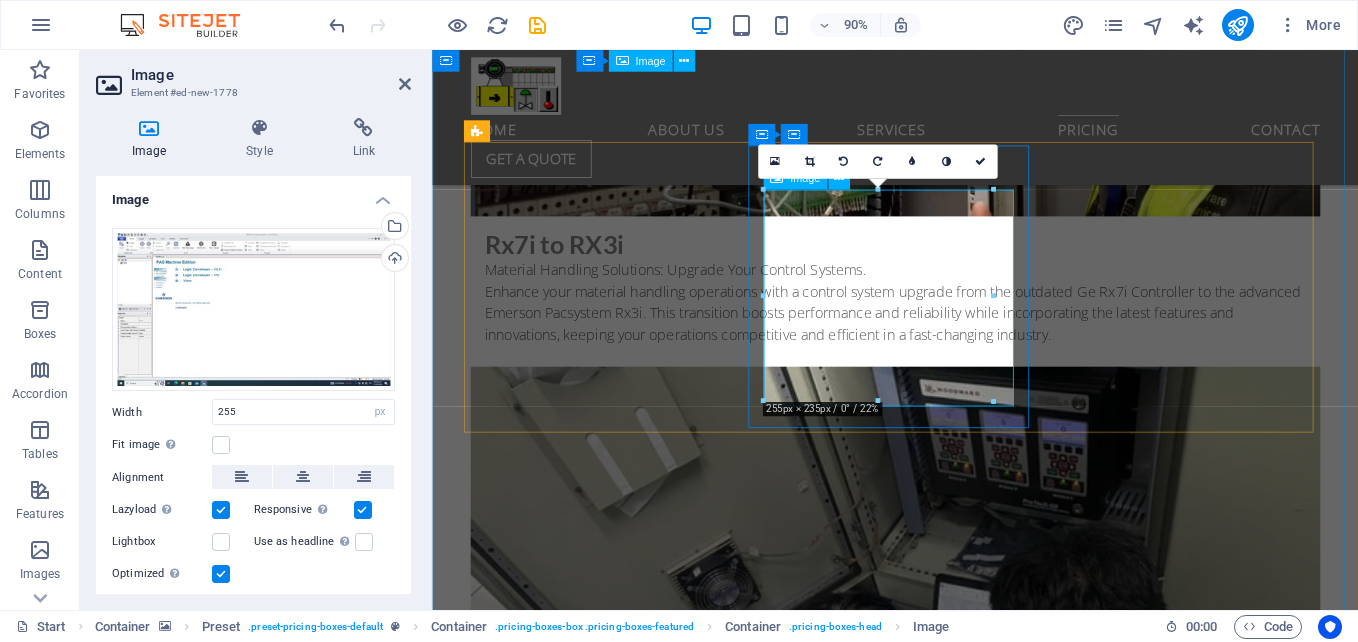 drag, startPoint x: 1311, startPoint y: 449, endPoint x: 921, endPoint y: 413, distance: 391.65802 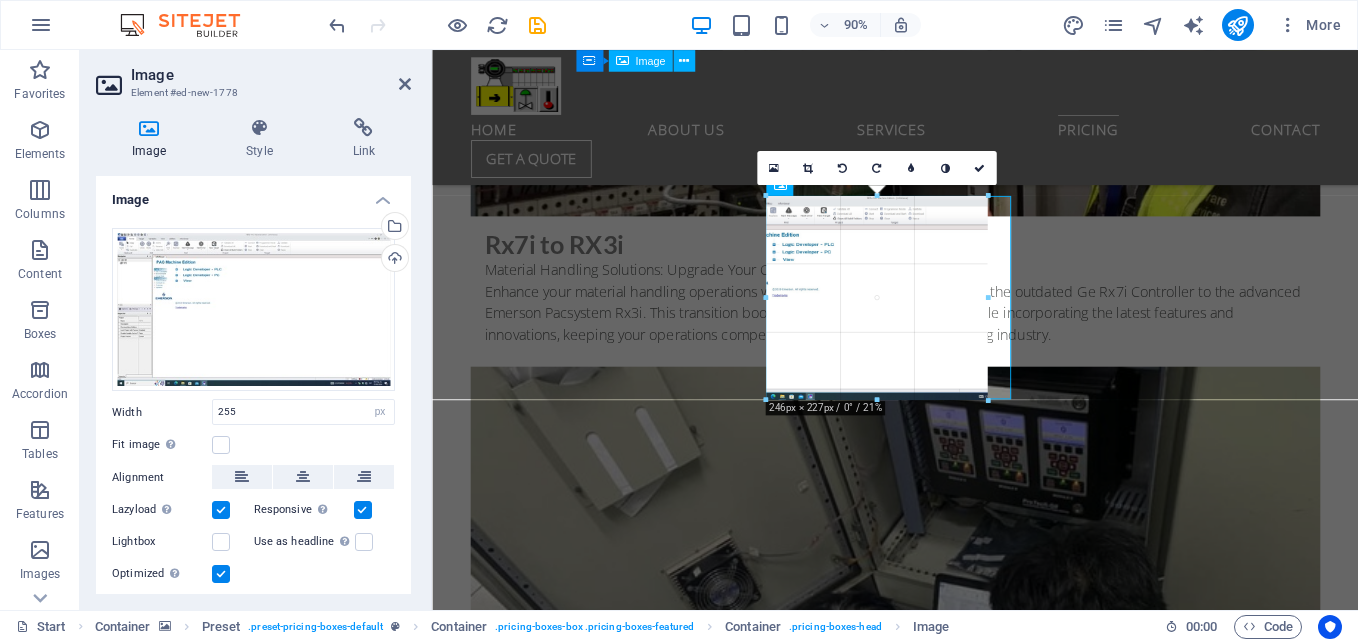 drag, startPoint x: 878, startPoint y: 399, endPoint x: 875, endPoint y: 389, distance: 10.440307 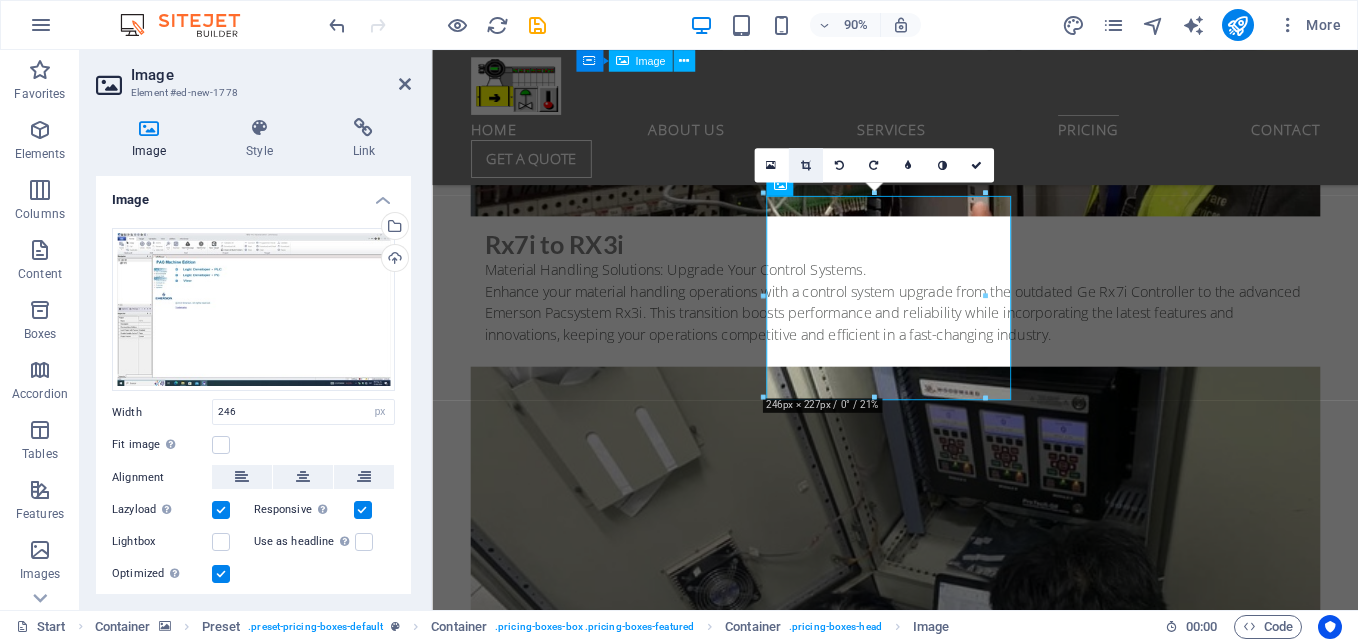 click at bounding box center (805, 165) 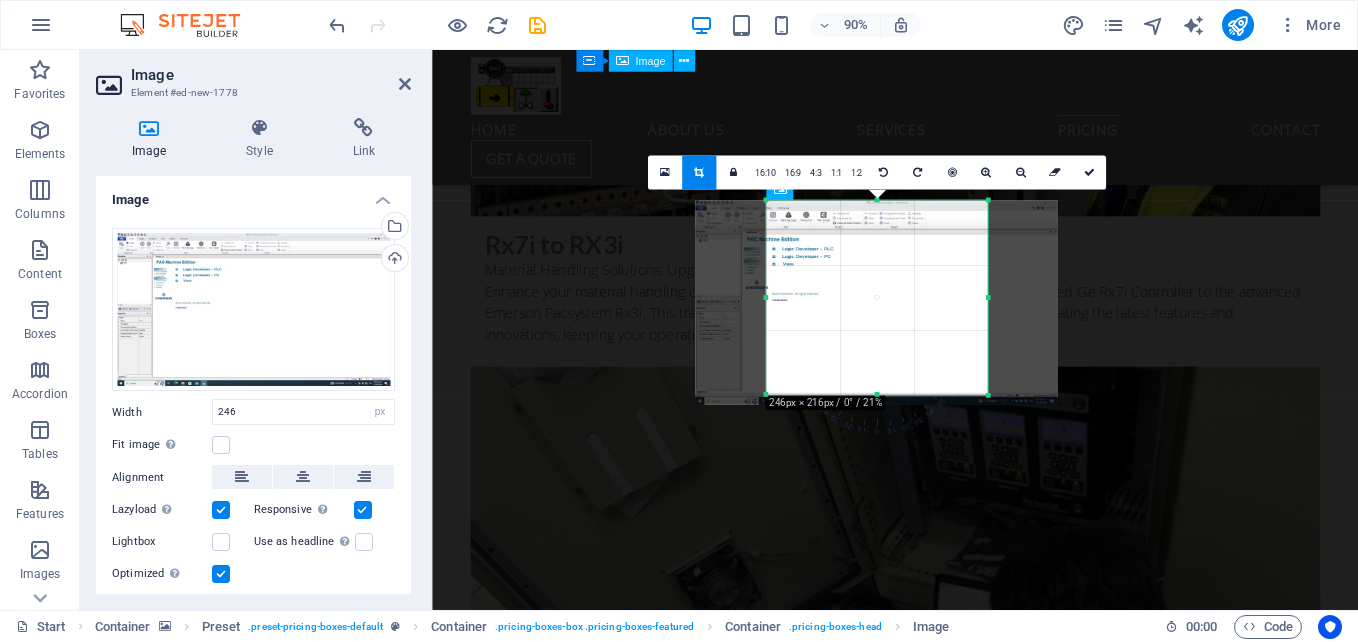 drag, startPoint x: 876, startPoint y: 399, endPoint x: 876, endPoint y: 388, distance: 11 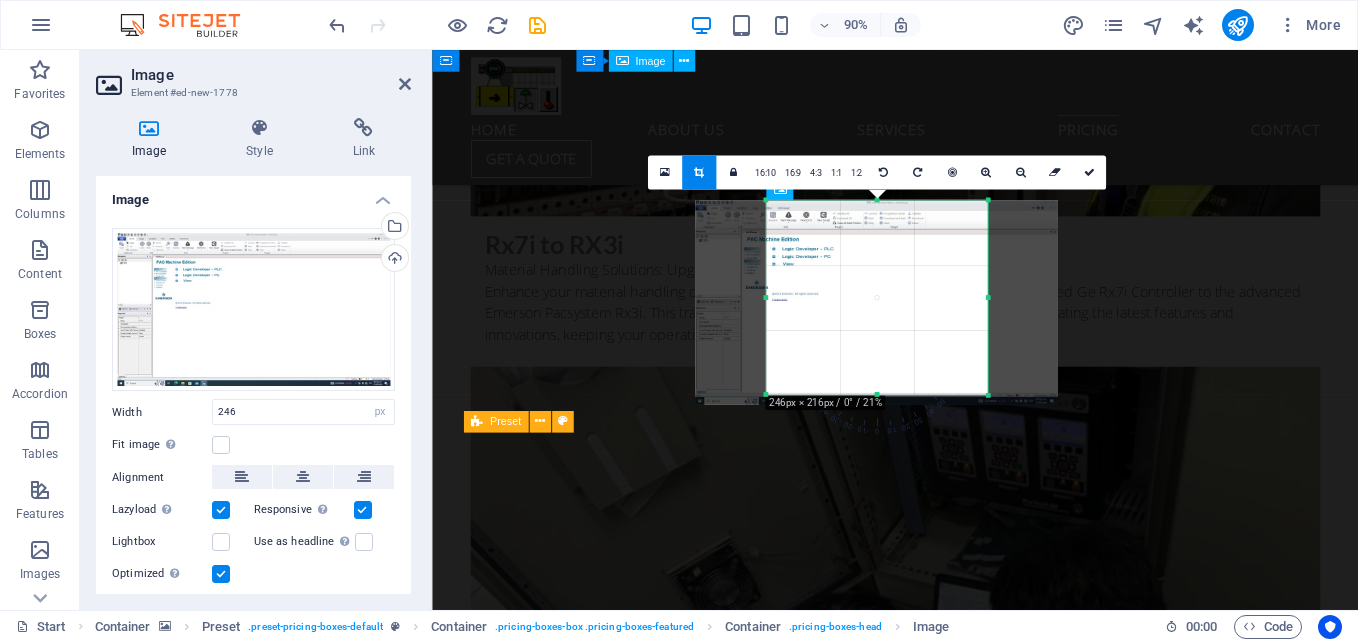 click on "ifix   ix developer biejer cimplicity" at bounding box center [947, 16178] 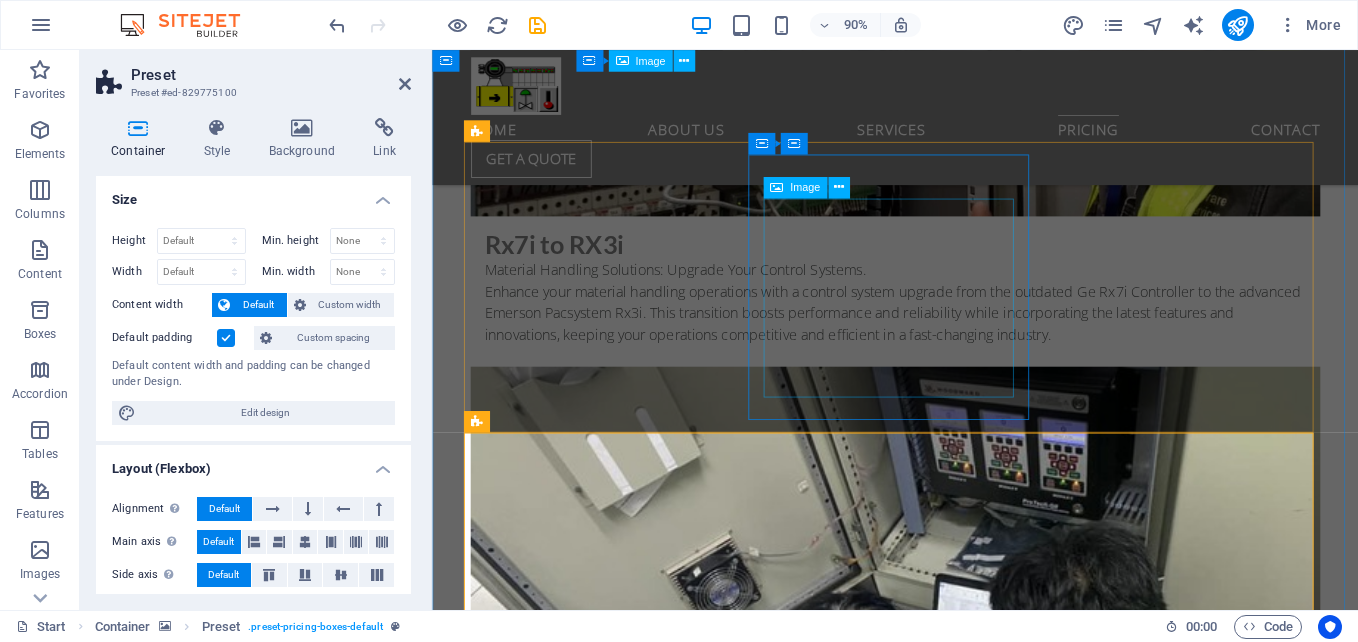 click at bounding box center [946, 14735] 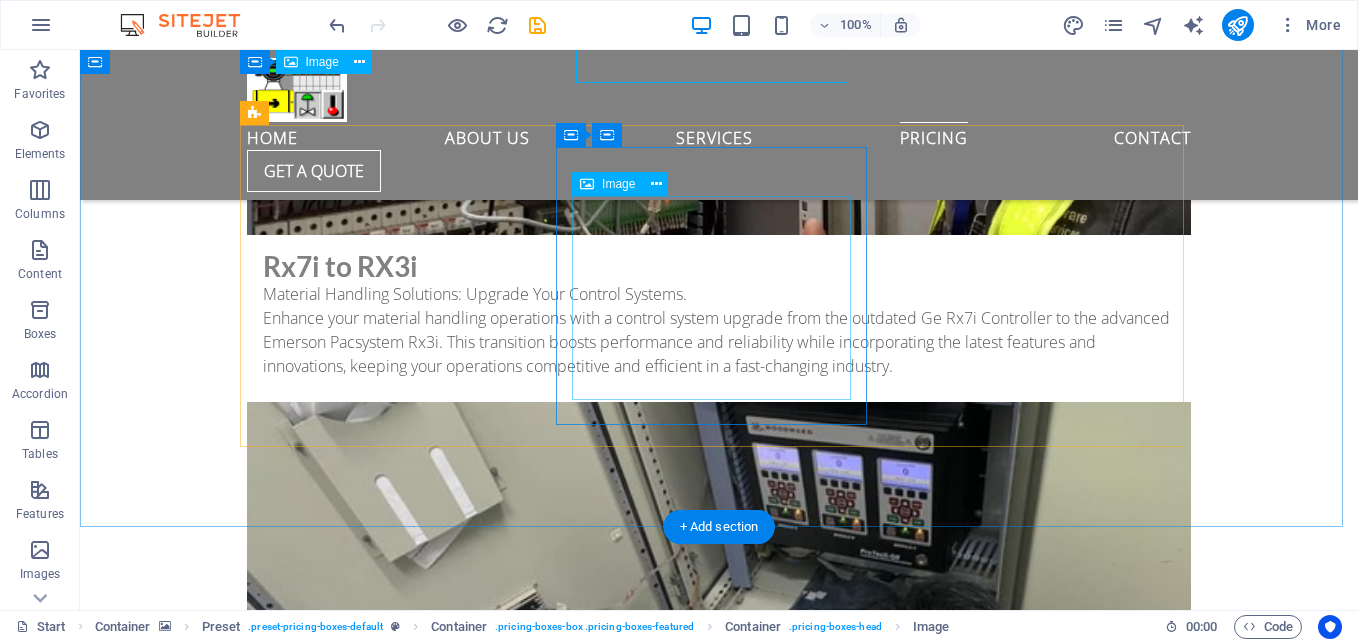 click at bounding box center [719, 16776] 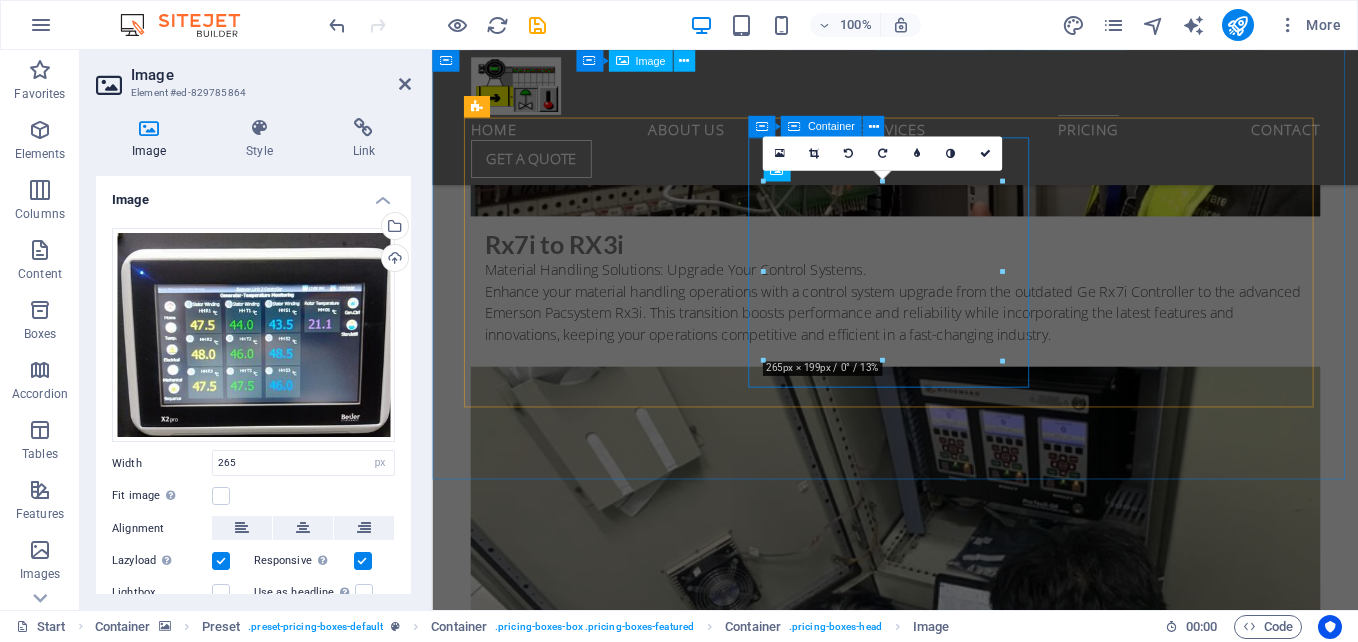 scroll, scrollTop: 10591, scrollLeft: 0, axis: vertical 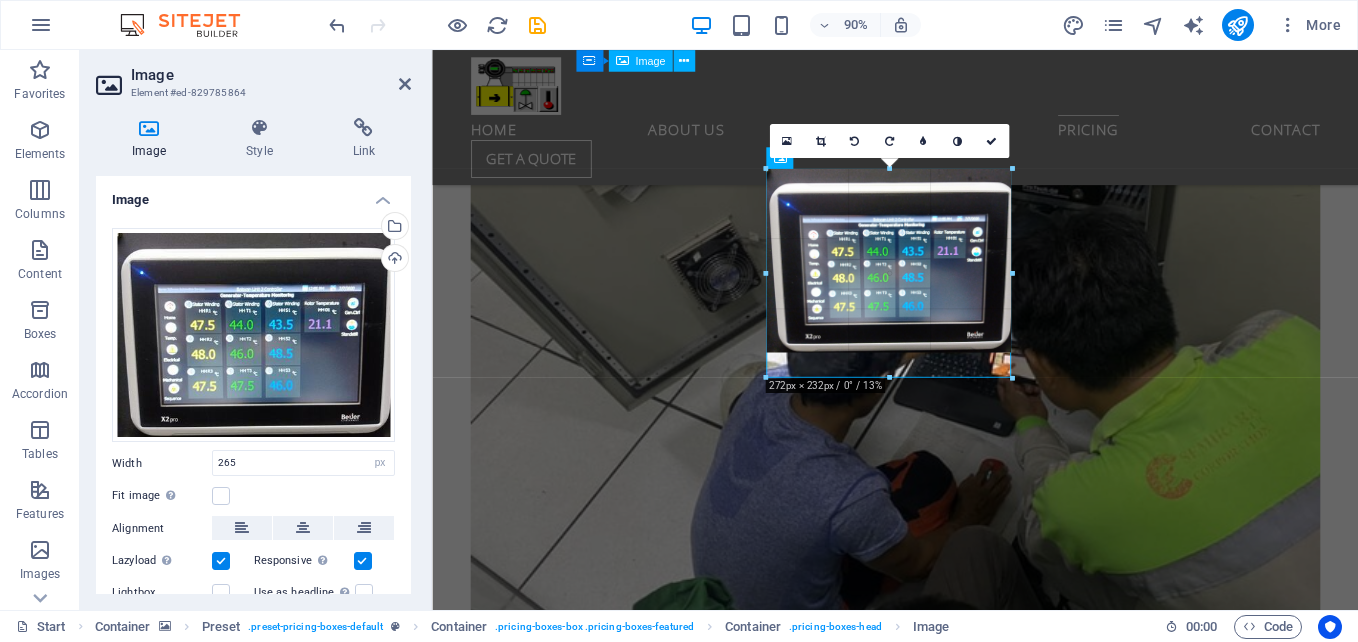 drag, startPoint x: 881, startPoint y: 360, endPoint x: 871, endPoint y: 393, distance: 34.48188 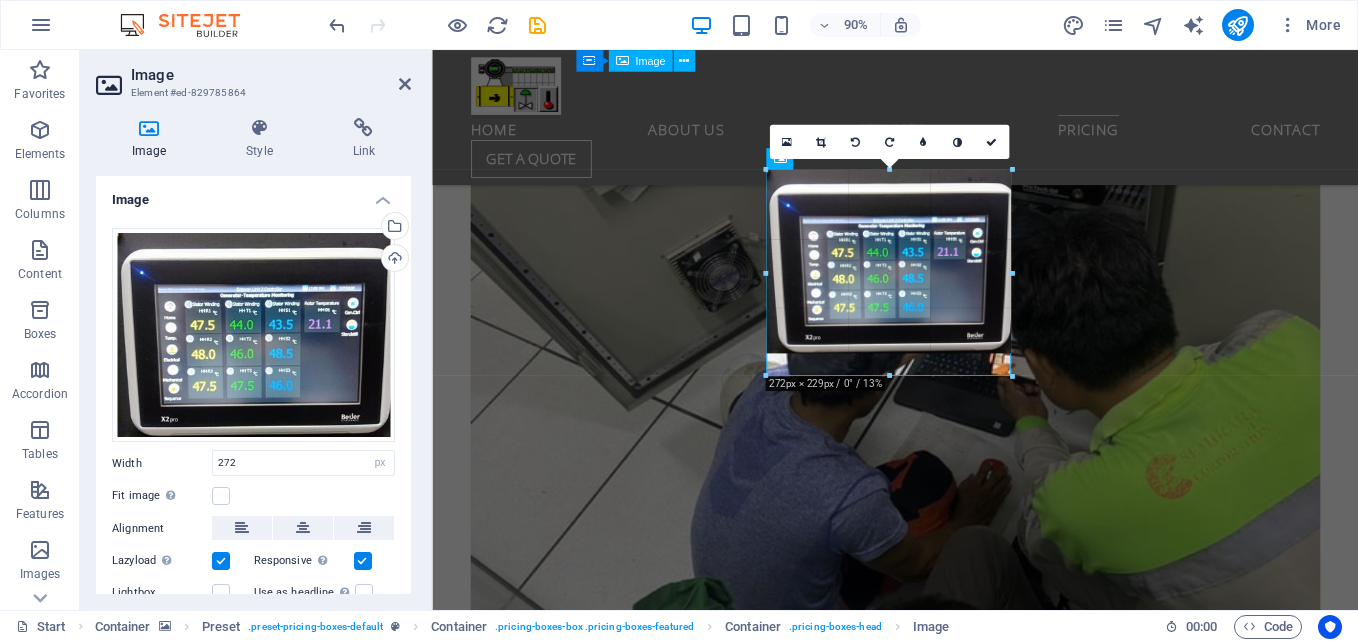 drag, startPoint x: 891, startPoint y: 366, endPoint x: 888, endPoint y: 391, distance: 25.179358 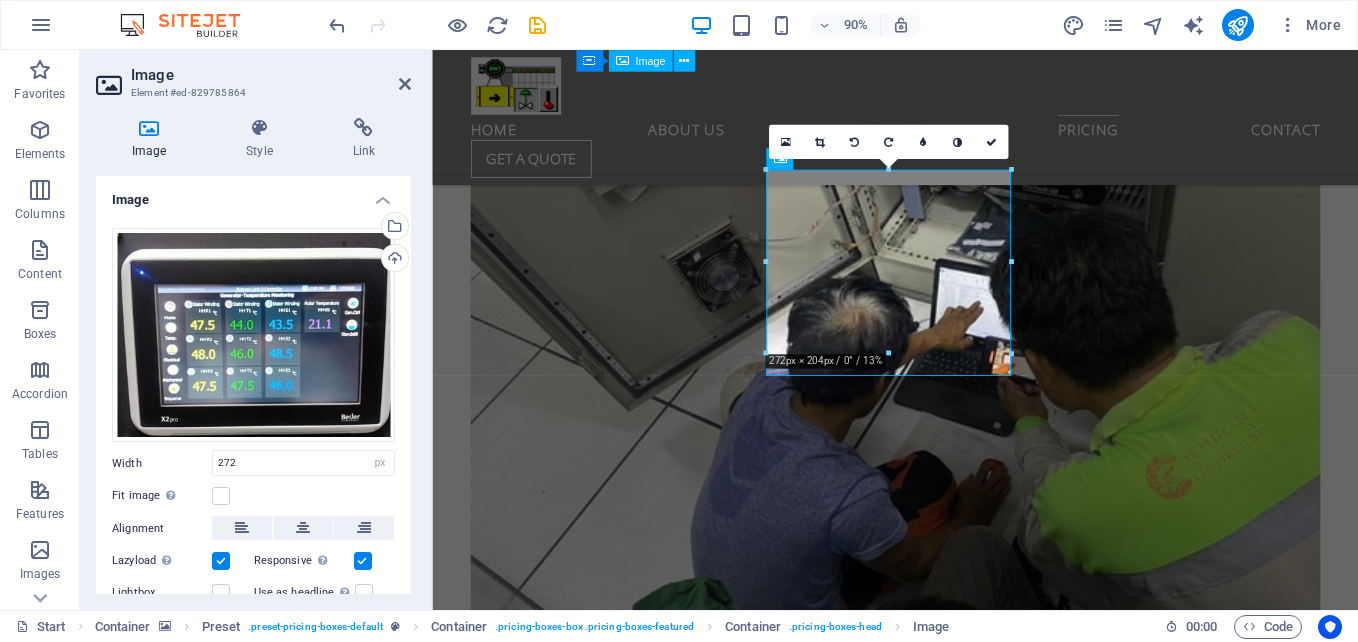 click at bounding box center (946, 12560) 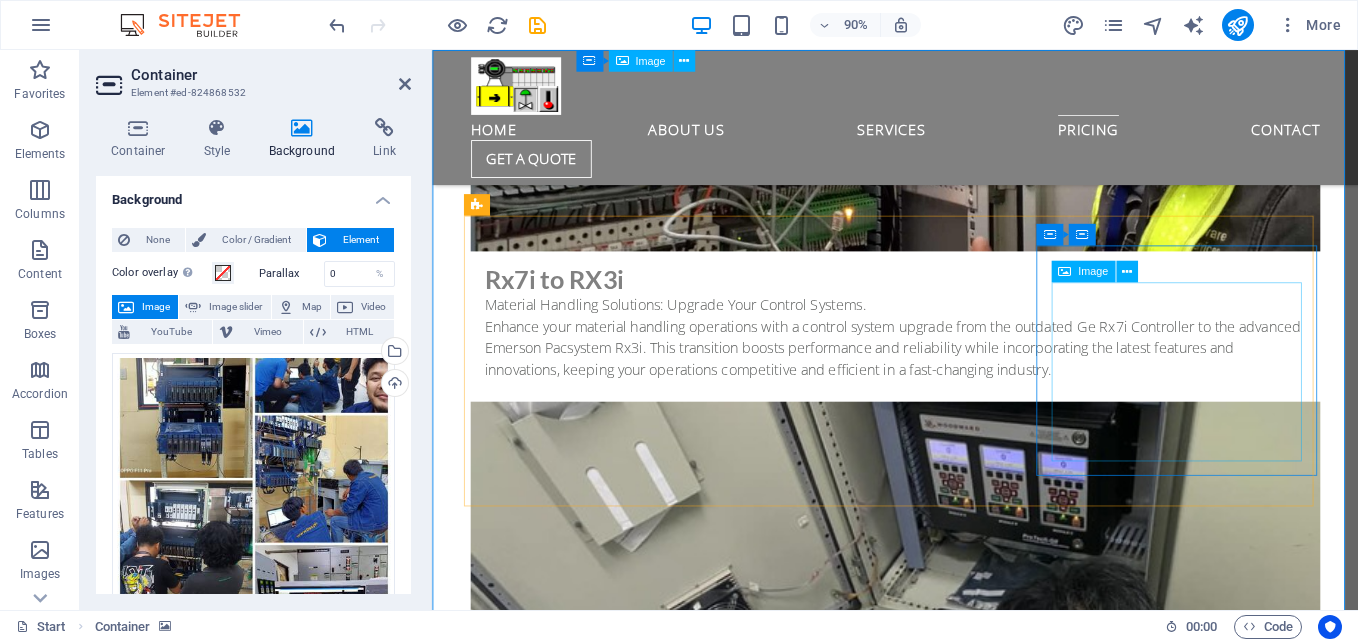 scroll, scrollTop: 10234, scrollLeft: 0, axis: vertical 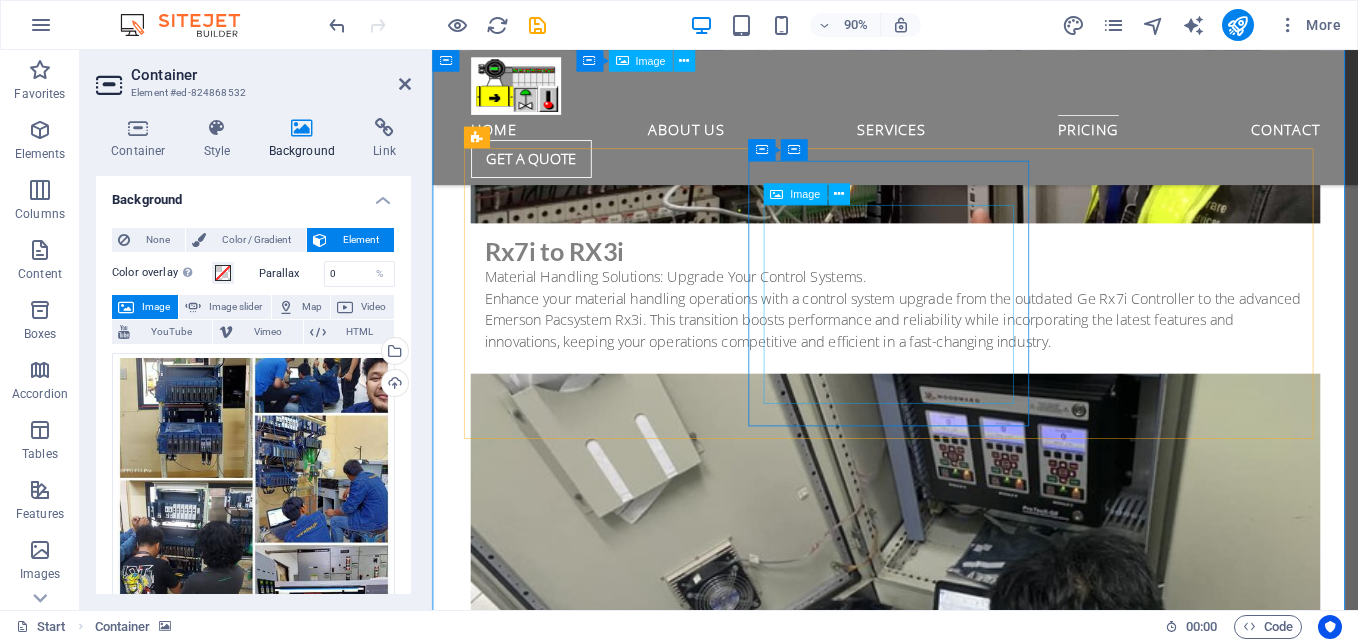 click at bounding box center (946, 14742) 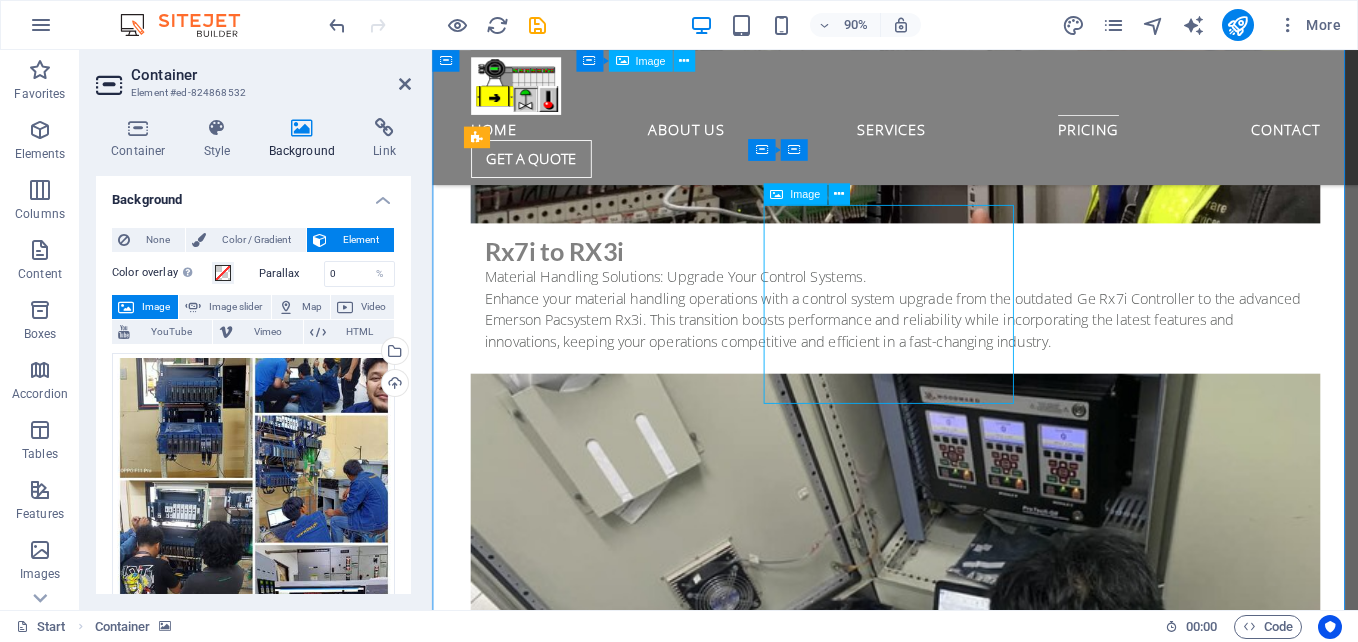 click at bounding box center [946, 14742] 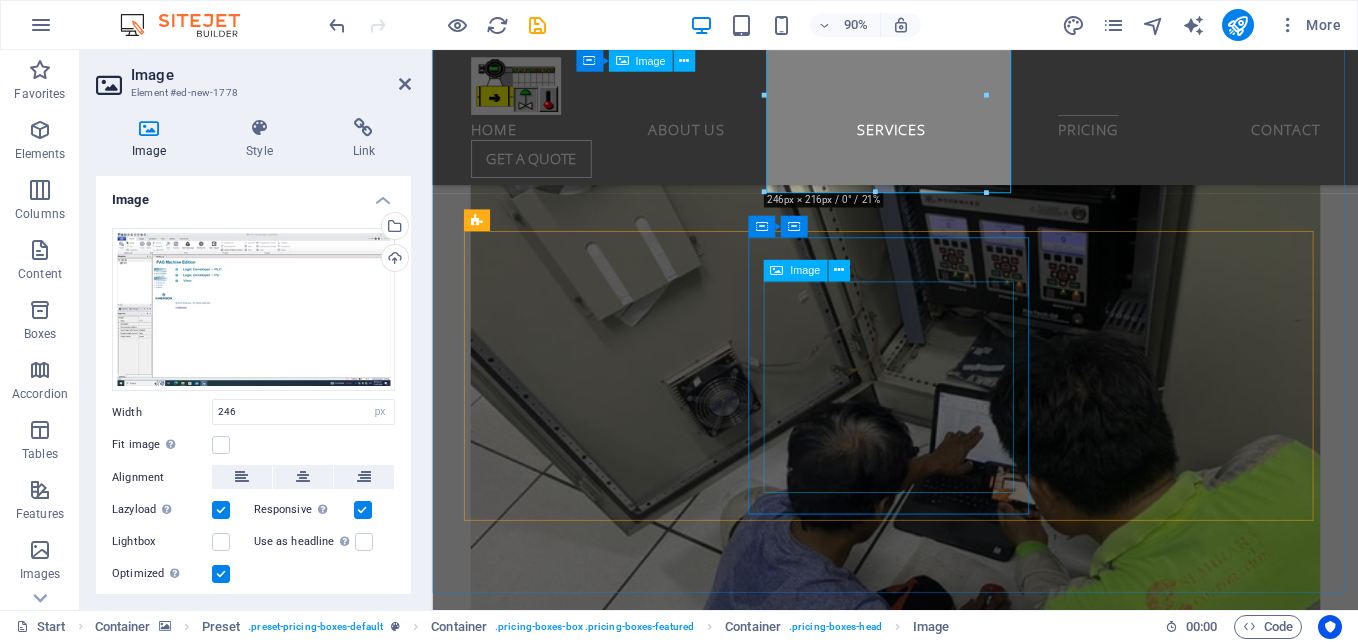 scroll, scrollTop: 10484, scrollLeft: 0, axis: vertical 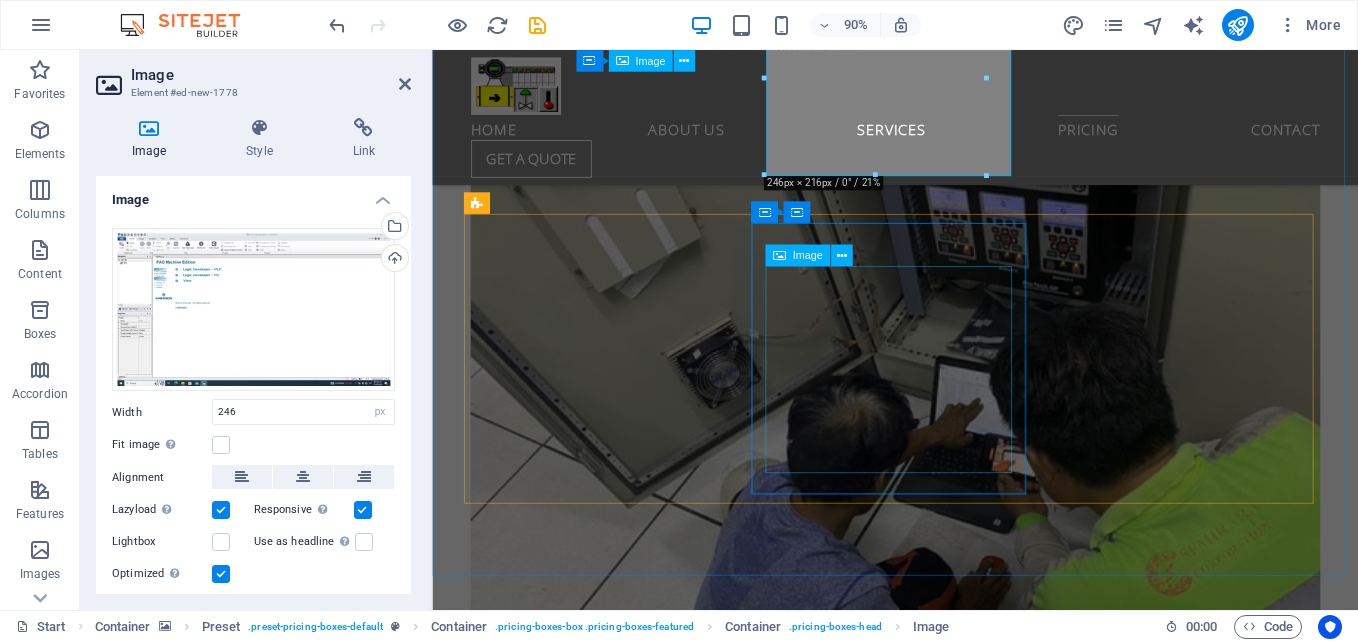 click at bounding box center [946, 16089] 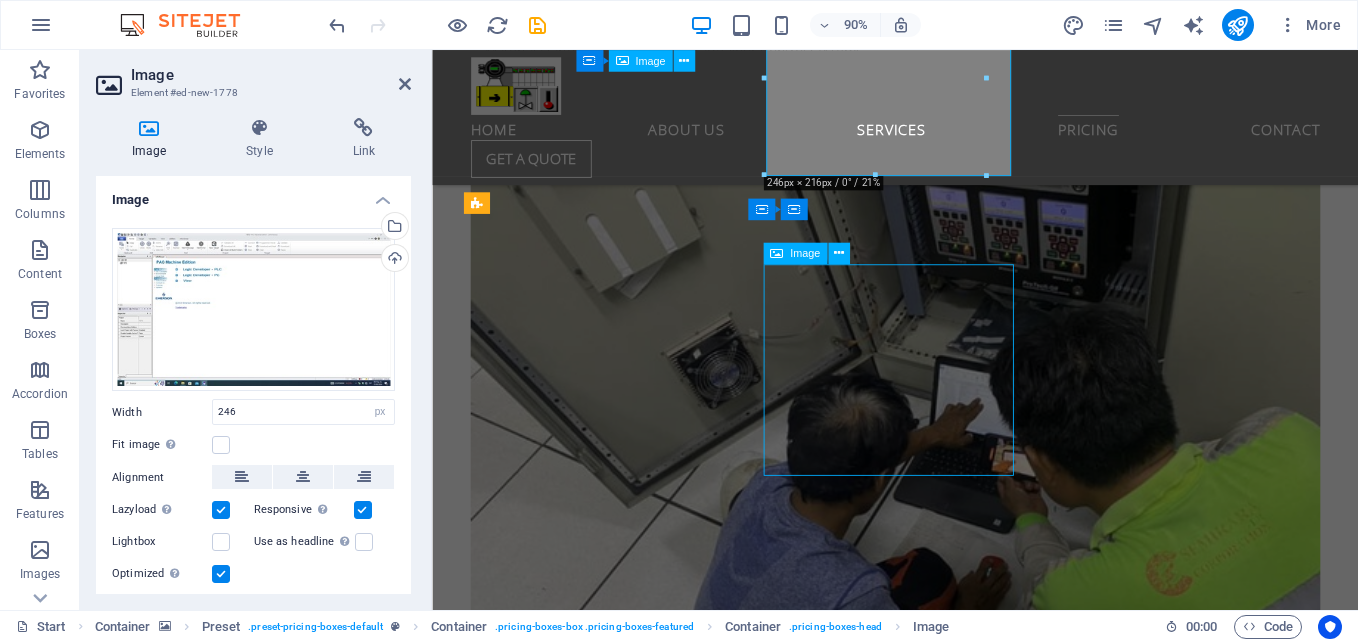 click at bounding box center [946, 16089] 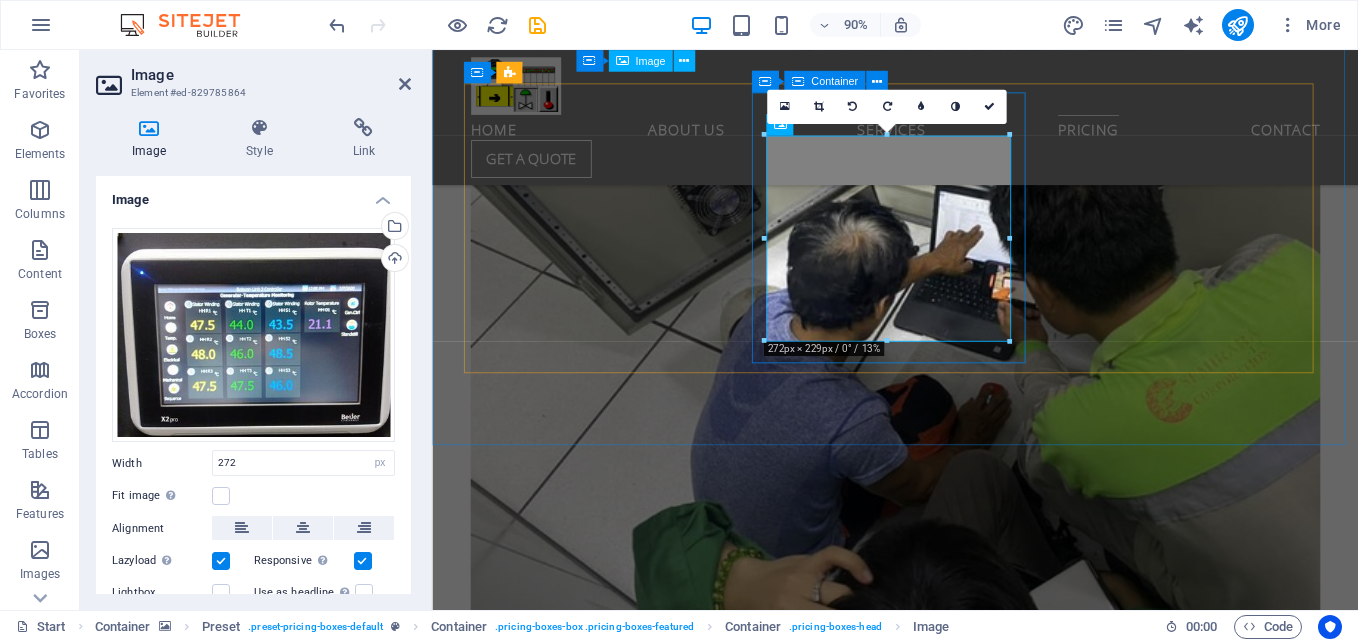 scroll, scrollTop: 10534, scrollLeft: 0, axis: vertical 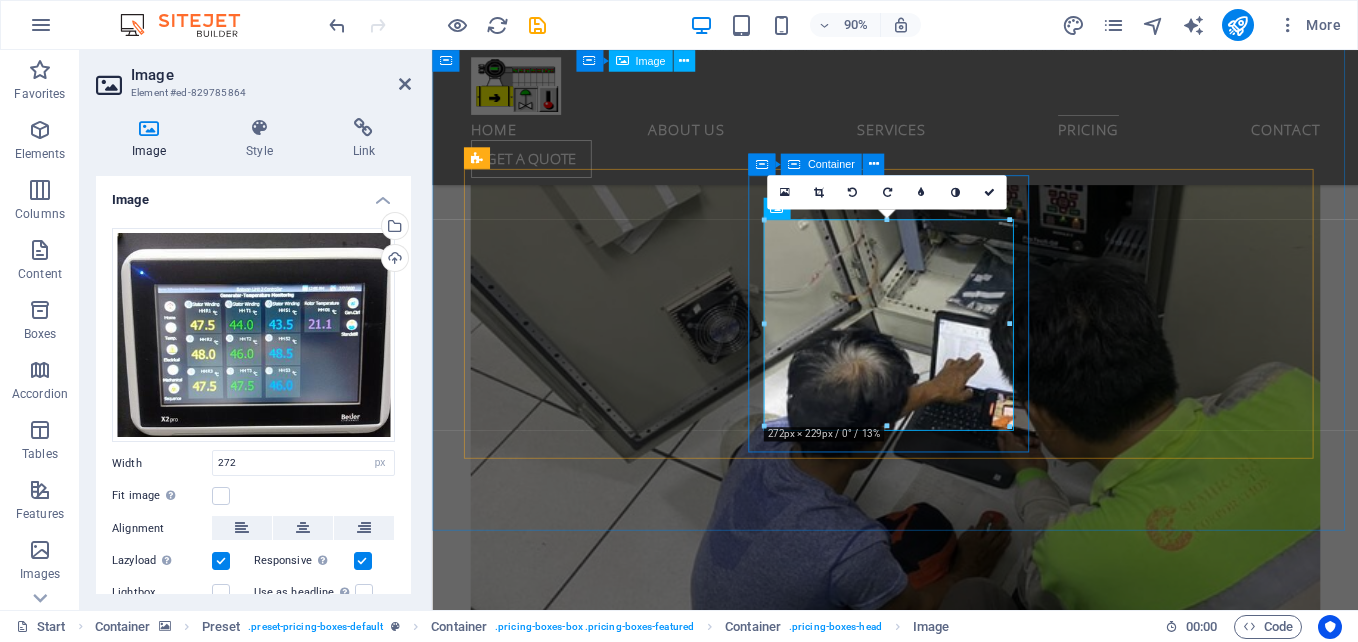 click on "ix developer biejer" at bounding box center (947, 16027) 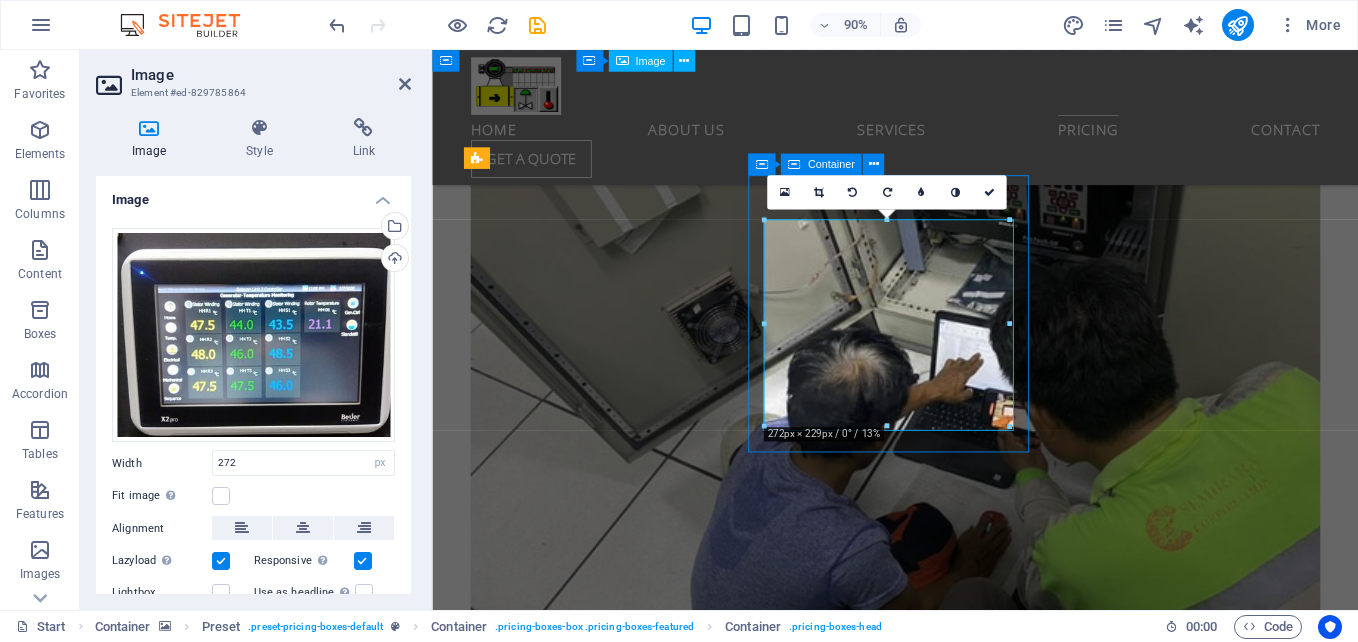 click on "ix developer biejer" at bounding box center (947, 16027) 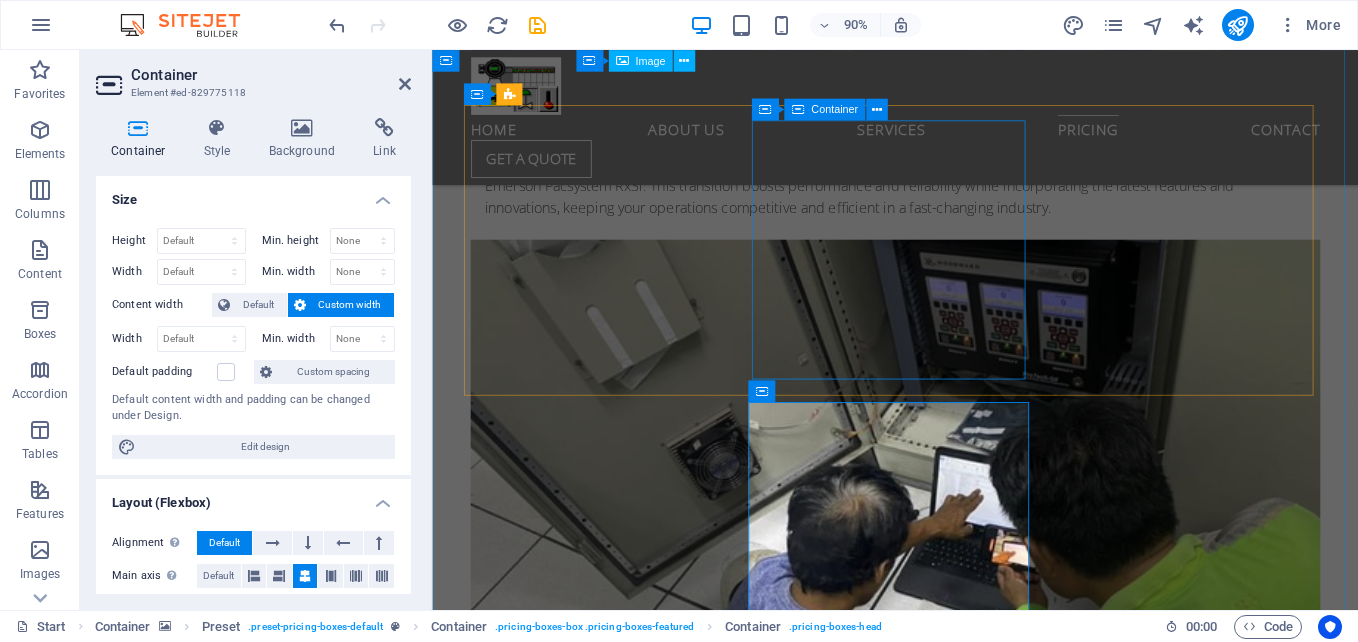 scroll, scrollTop: 10184, scrollLeft: 0, axis: vertical 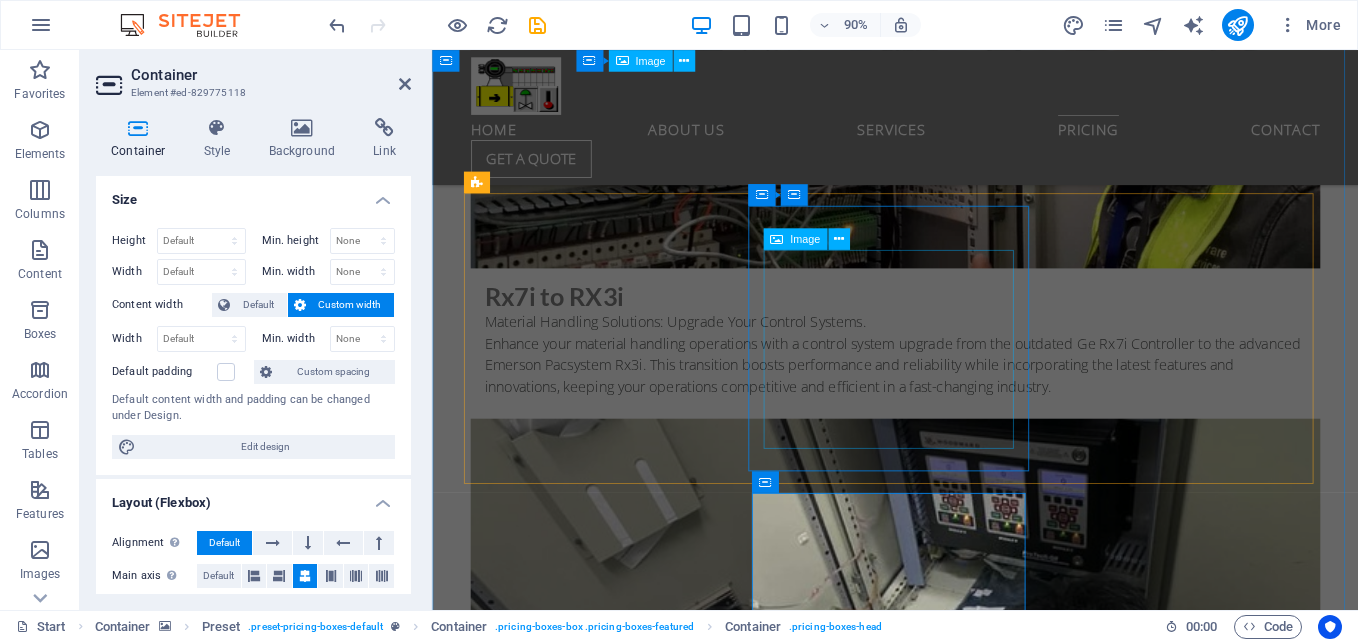 click at bounding box center (946, 14792) 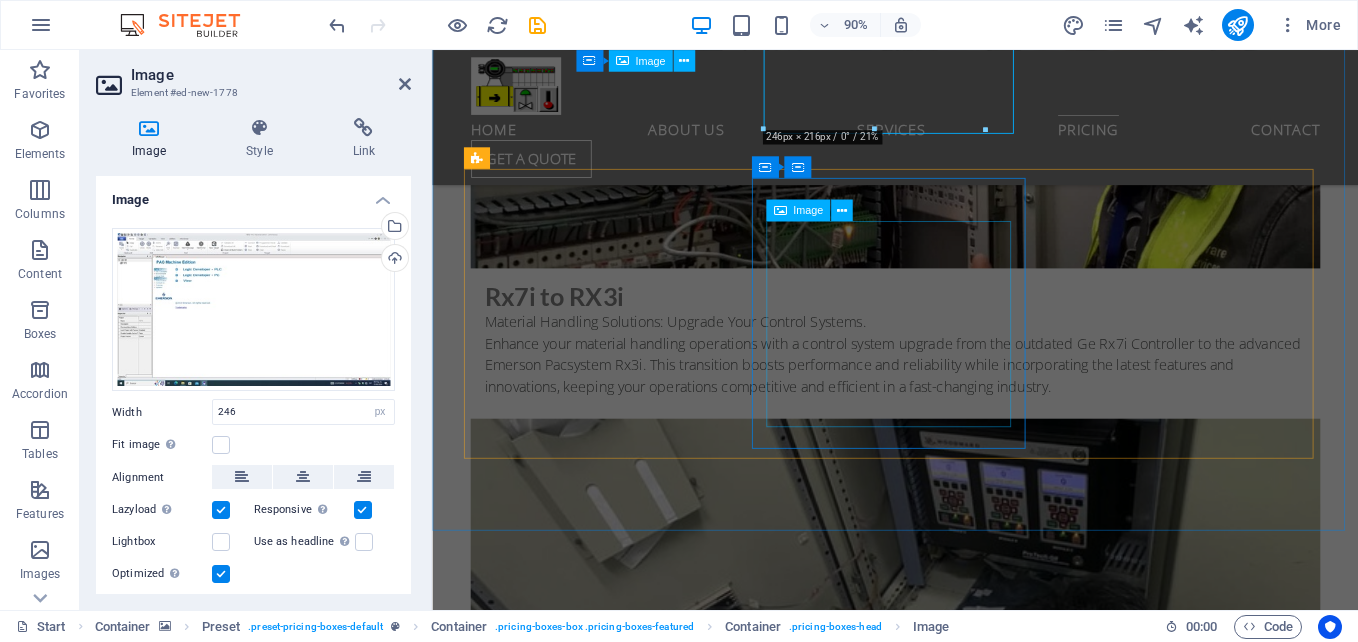 scroll, scrollTop: 10534, scrollLeft: 0, axis: vertical 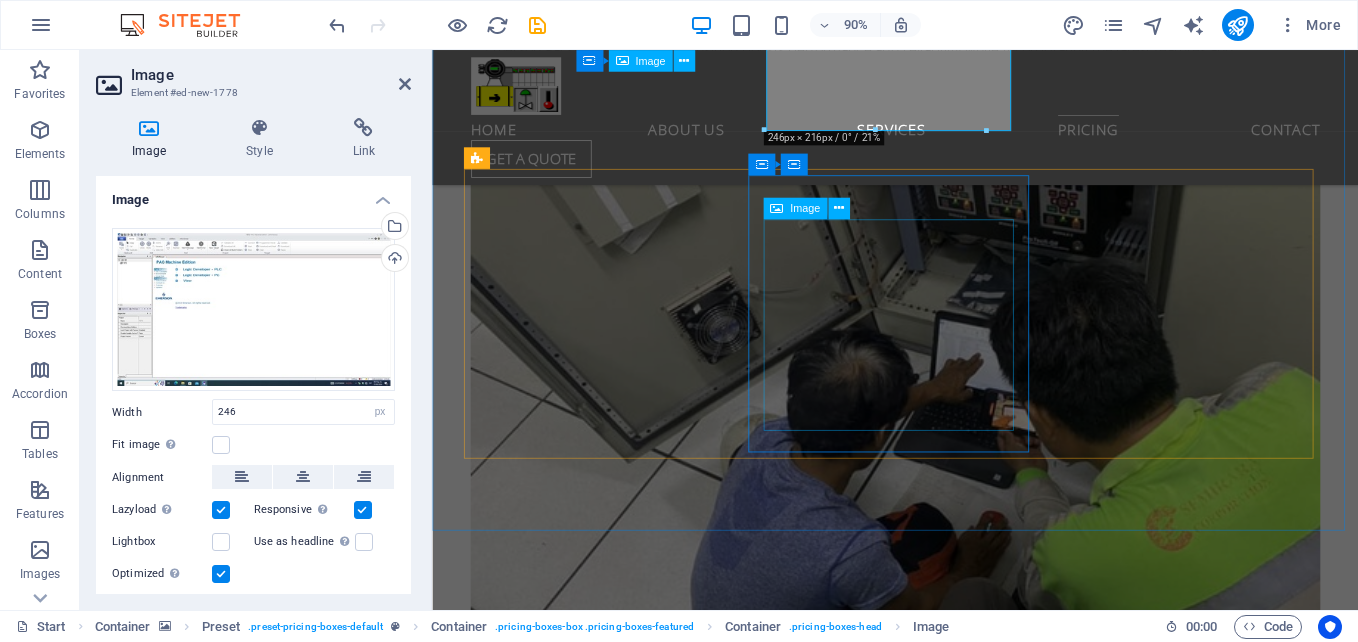 click at bounding box center (946, 16039) 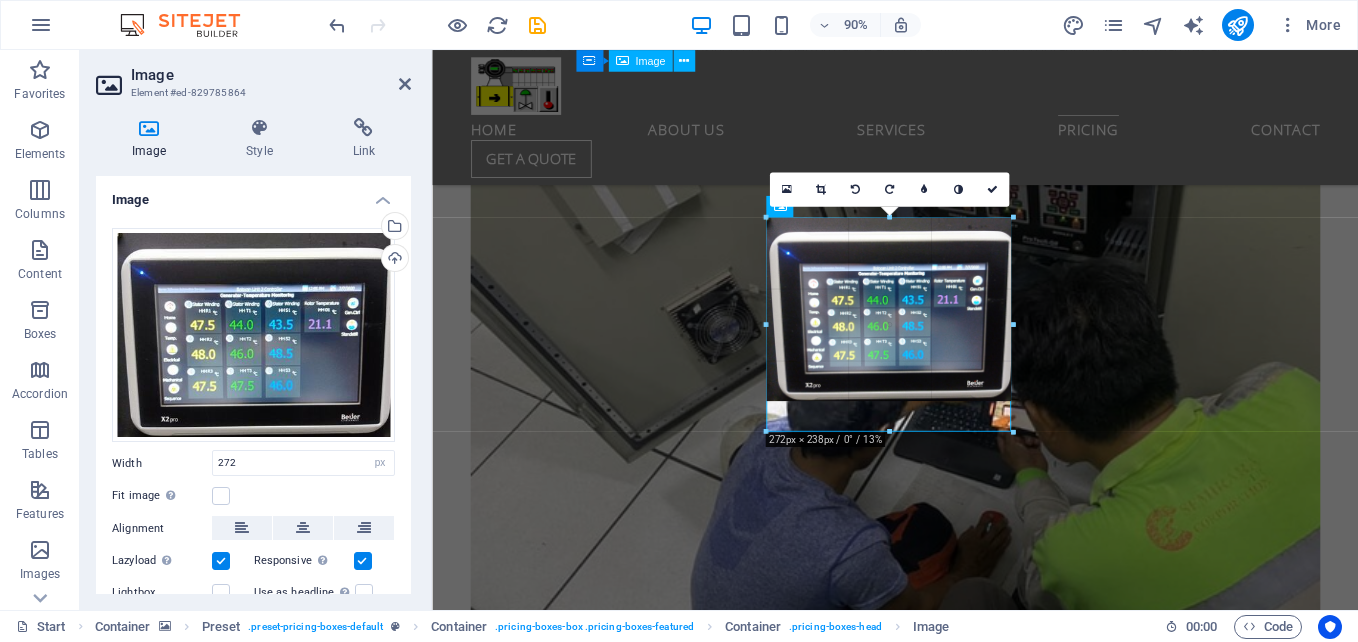 drag, startPoint x: 507, startPoint y: 421, endPoint x: 889, endPoint y: 436, distance: 382.2944 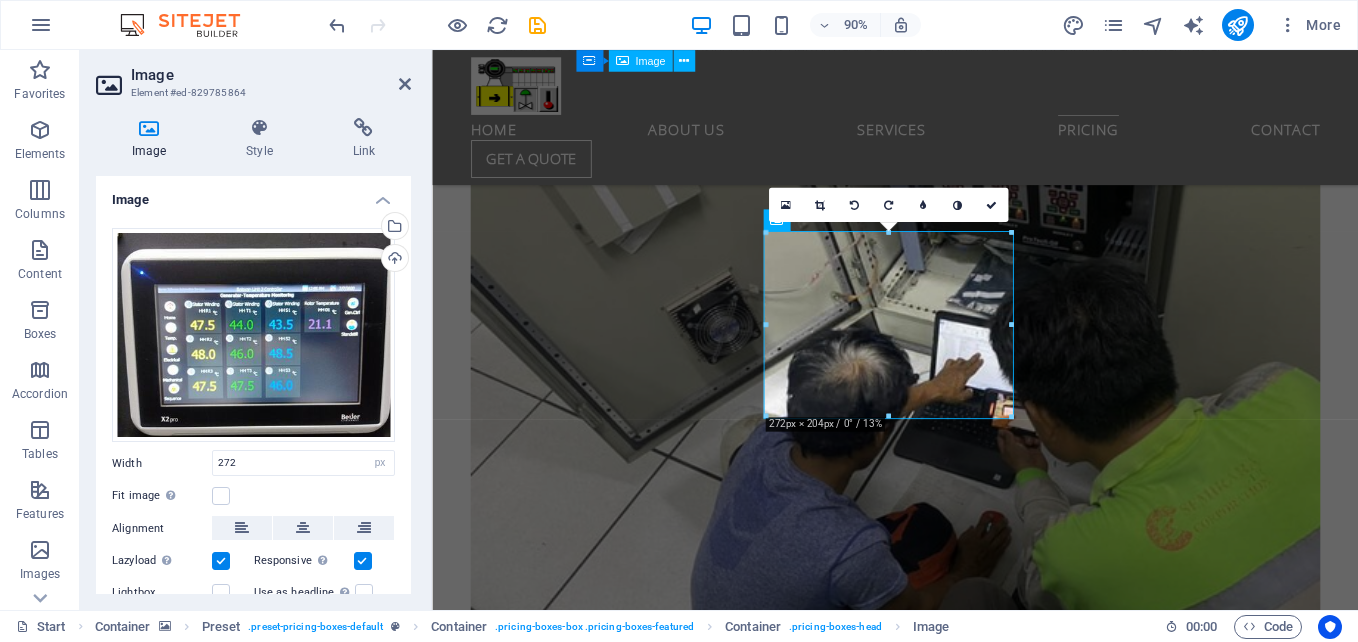click at bounding box center (946, 12617) 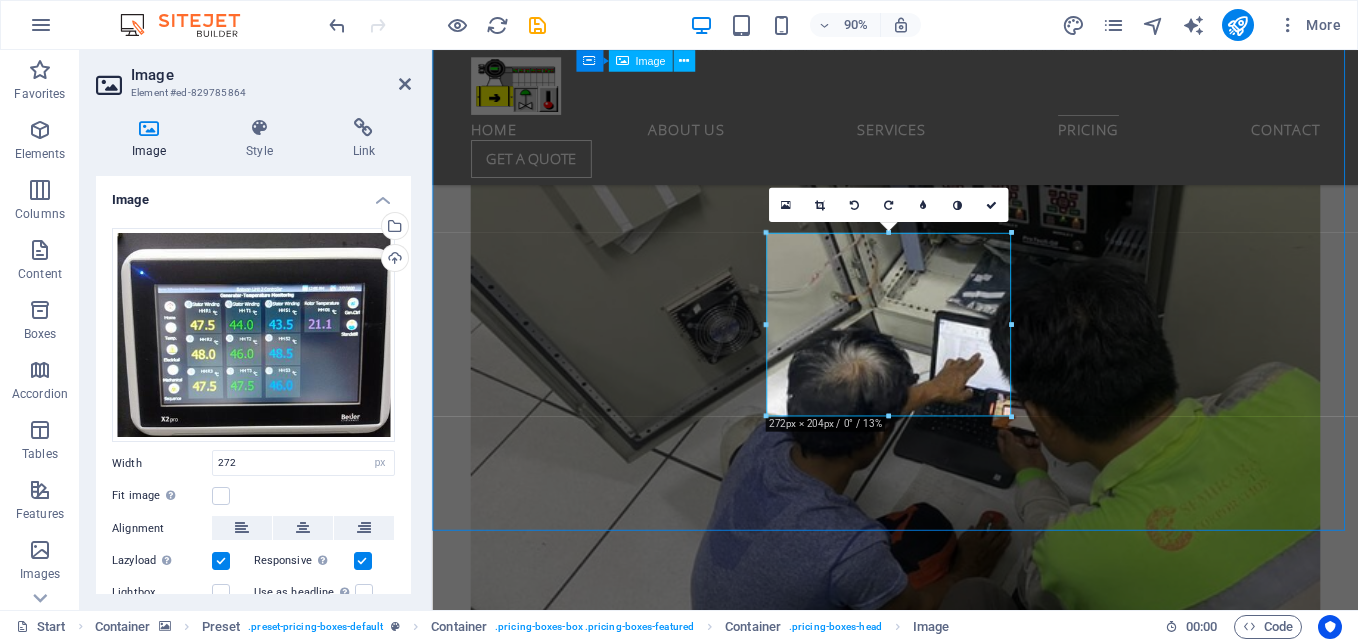 click at bounding box center (946, 12617) 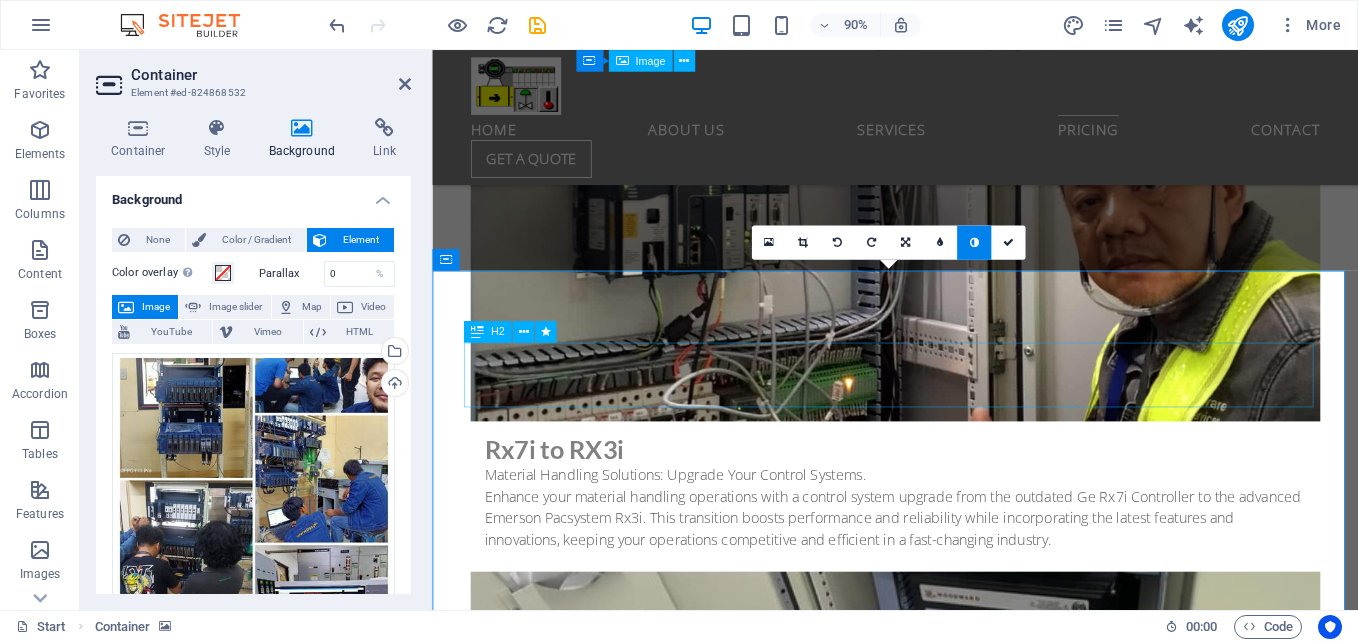 scroll, scrollTop: 10184, scrollLeft: 0, axis: vertical 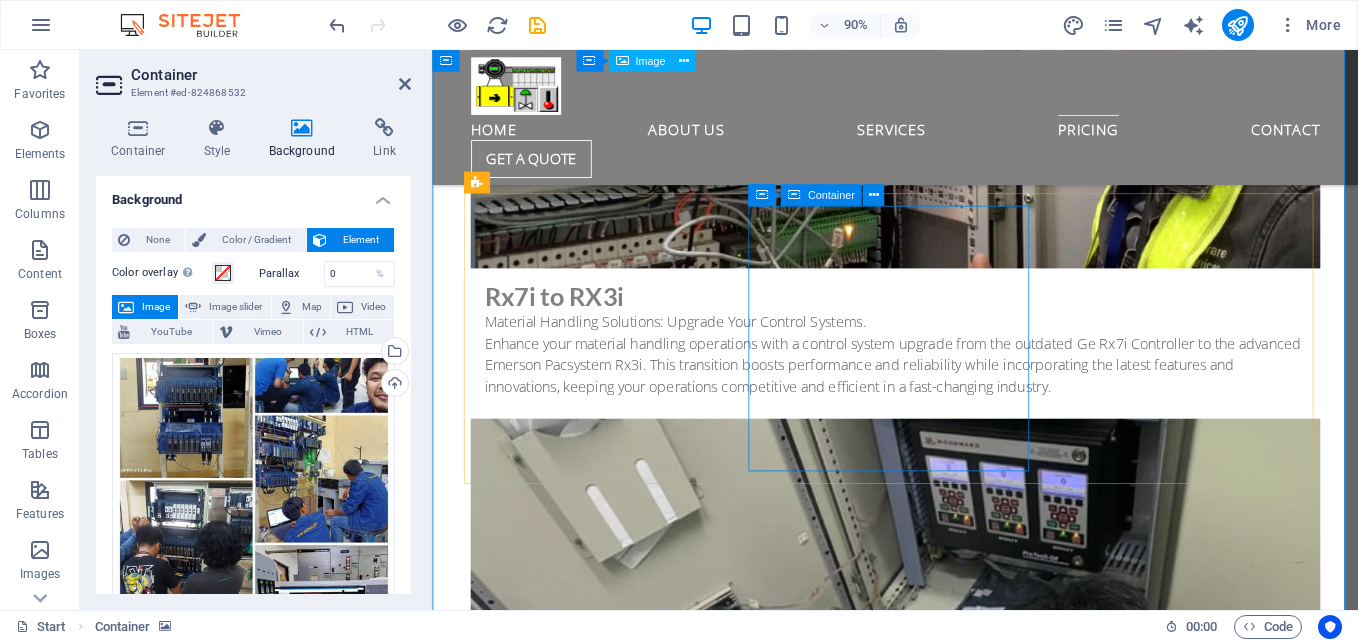 click on "Emerson pacsystem control" at bounding box center [947, 14779] 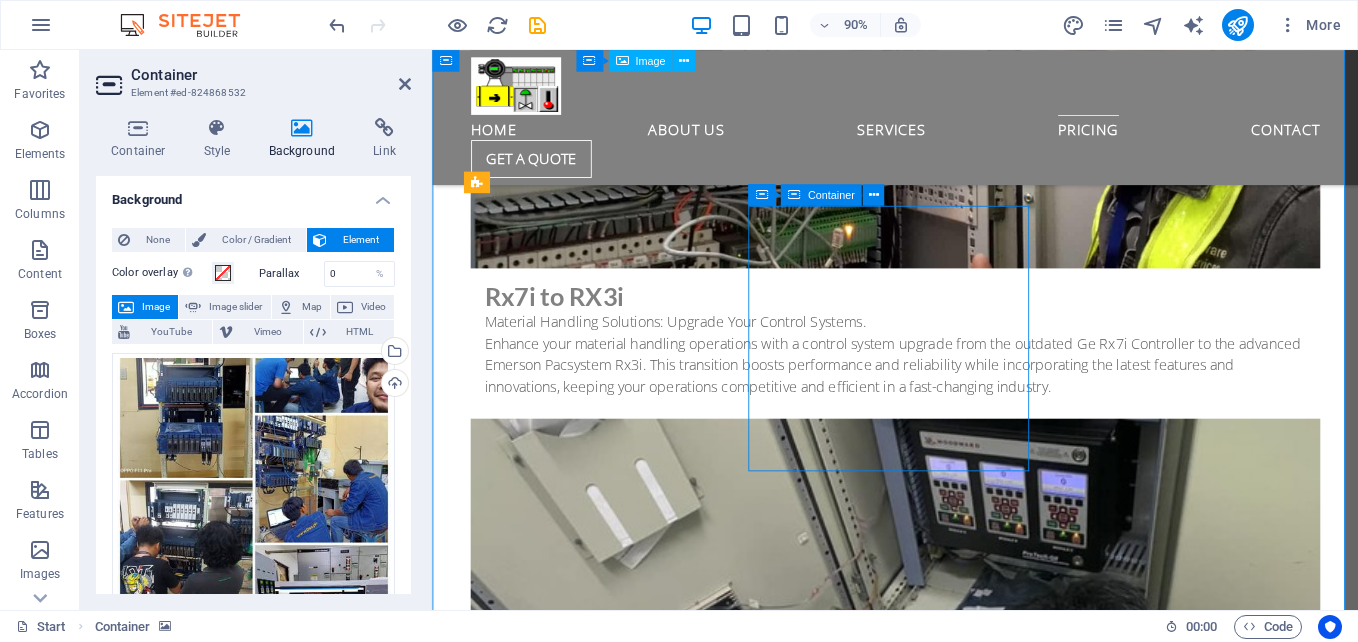 click on "Emerson pacsystem control" at bounding box center (947, 14779) 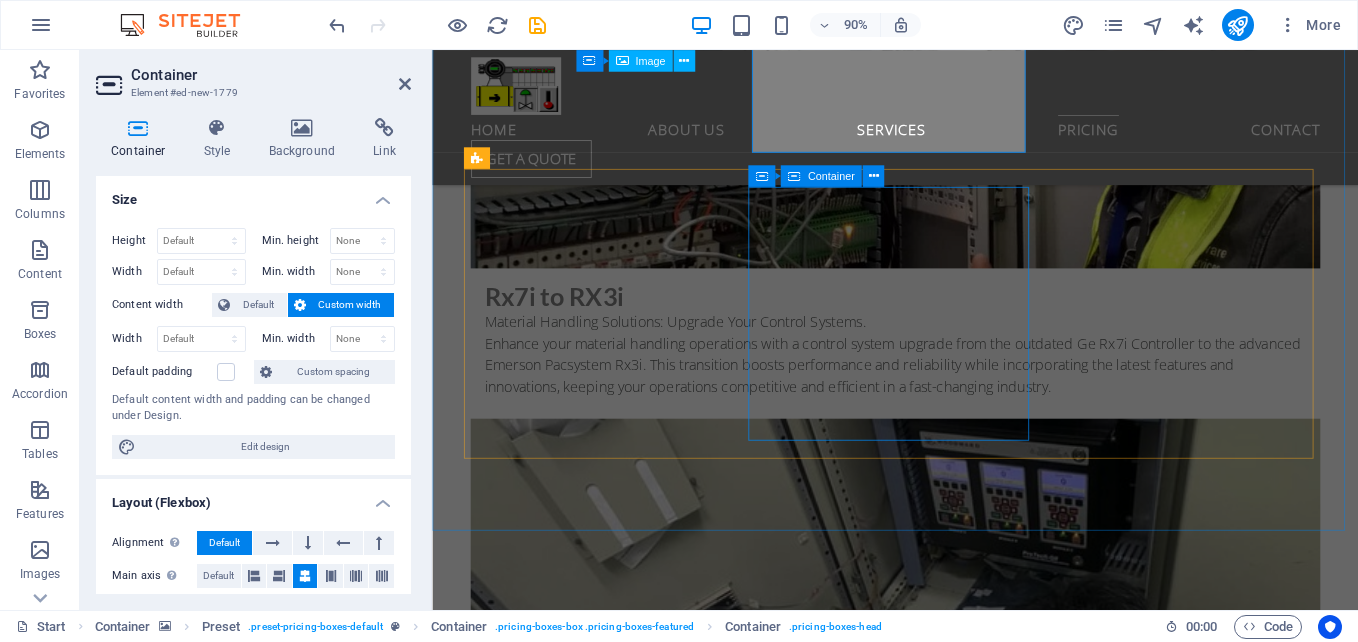 scroll, scrollTop: 10534, scrollLeft: 0, axis: vertical 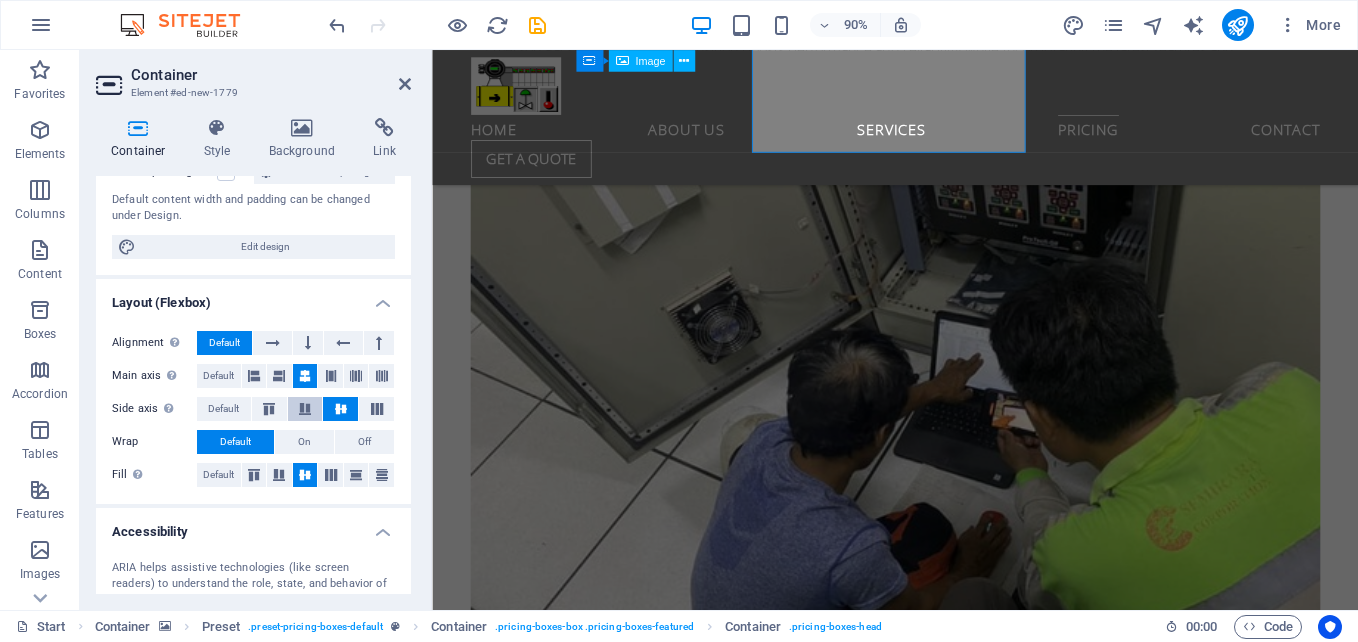 click at bounding box center [305, 409] 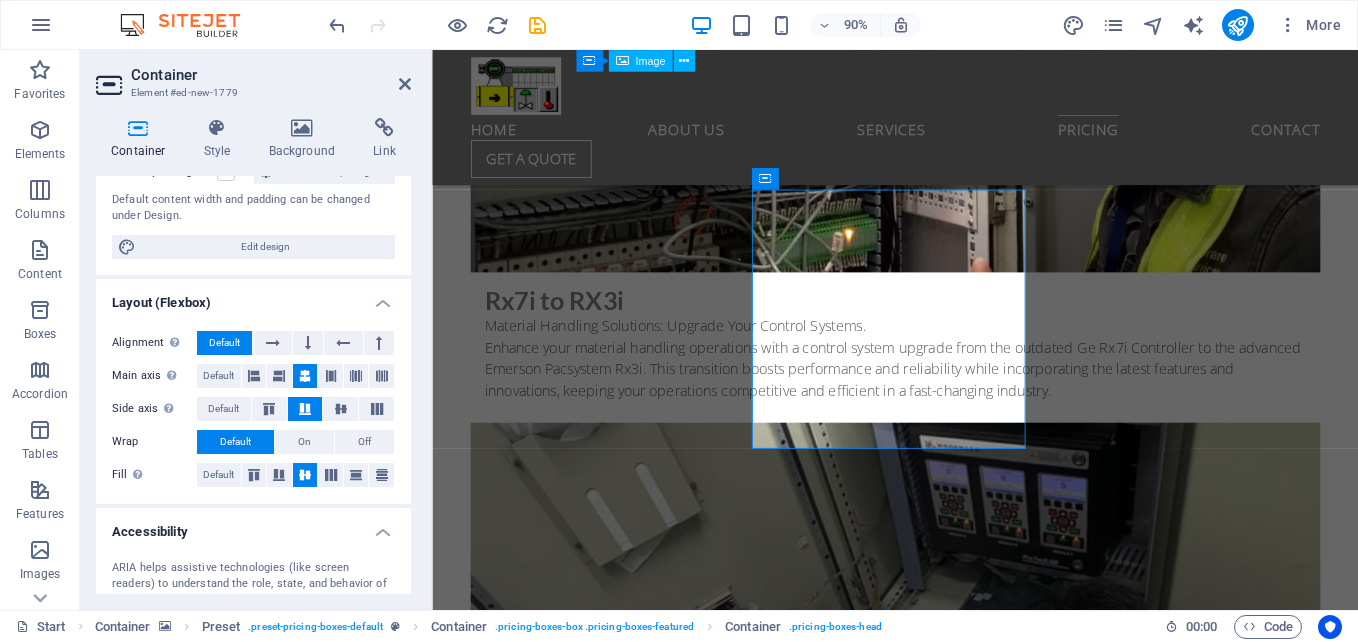 scroll, scrollTop: 10134, scrollLeft: 0, axis: vertical 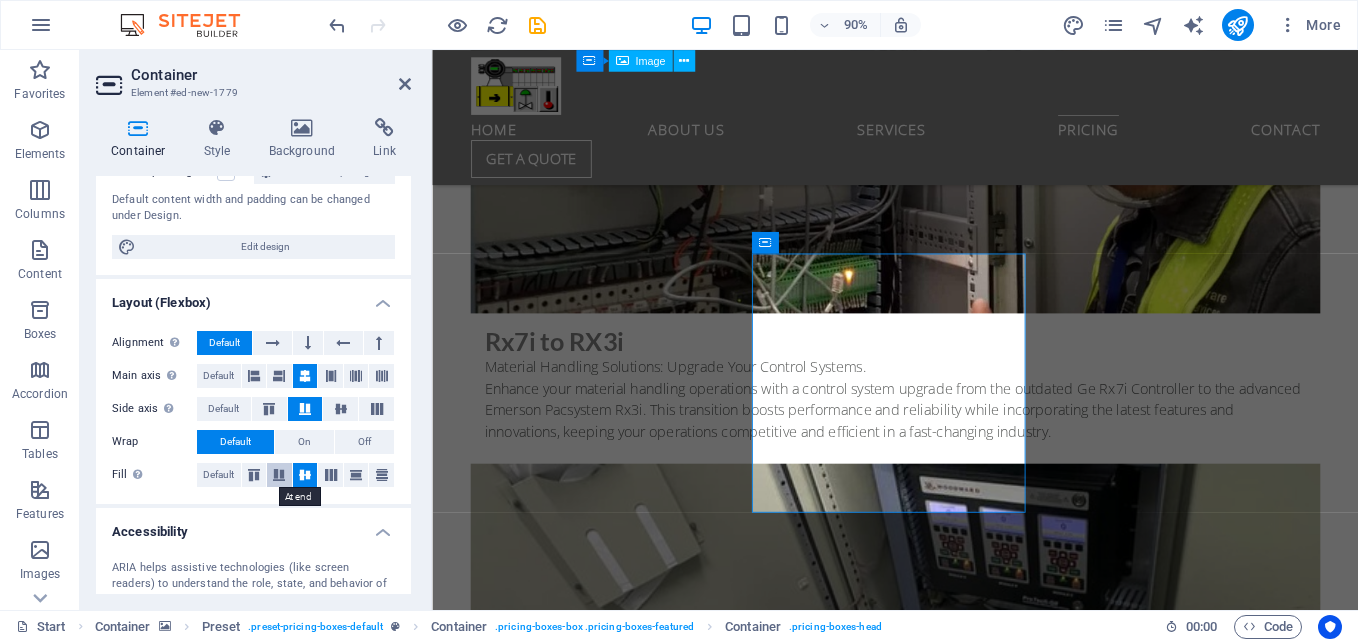 click at bounding box center (279, 475) 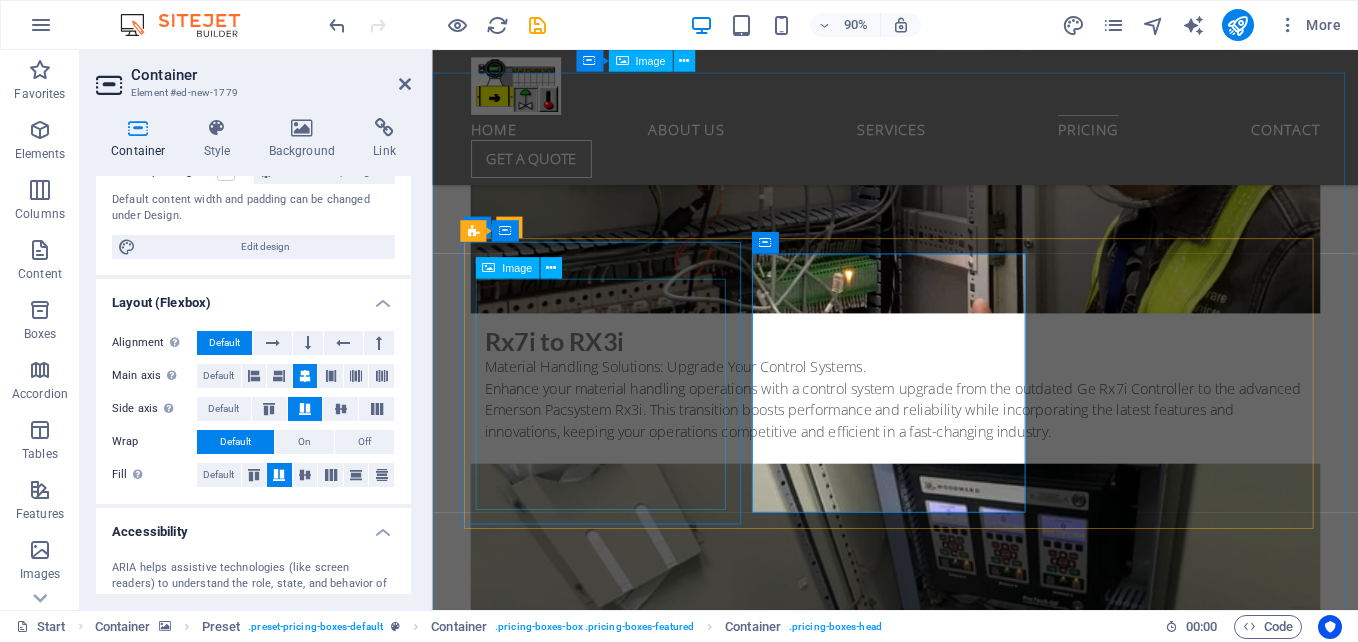 click at bounding box center (946, 14180) 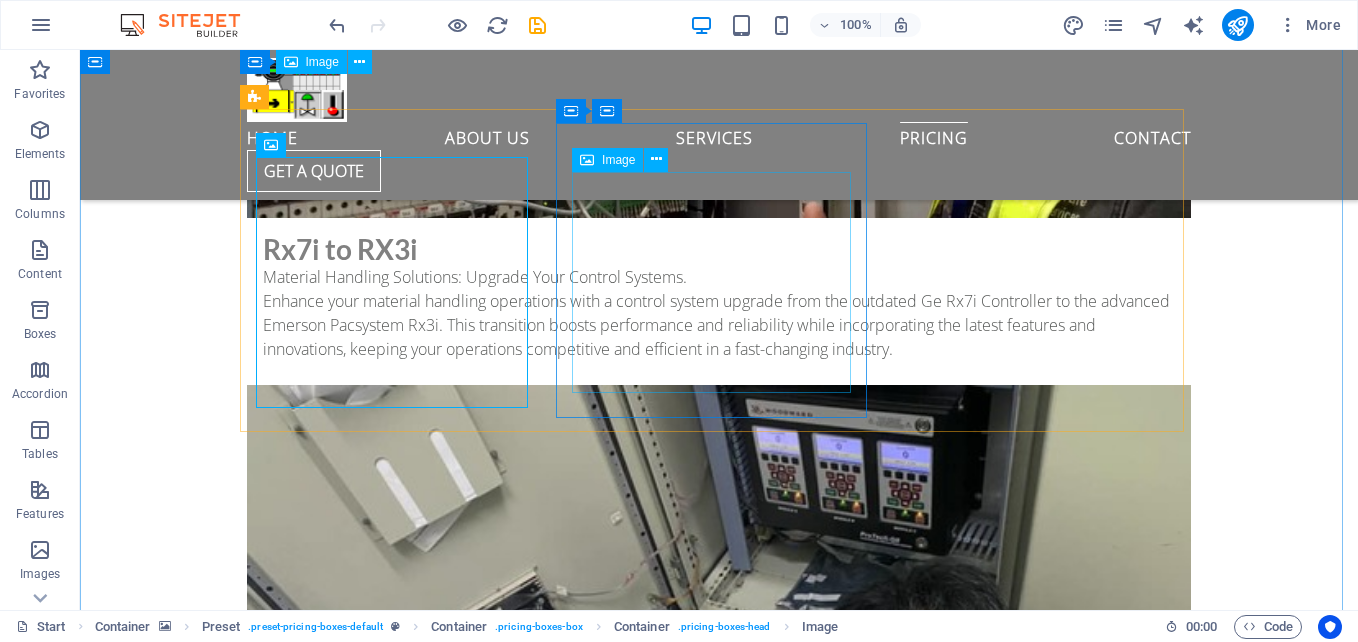 scroll, scrollTop: 9834, scrollLeft: 0, axis: vertical 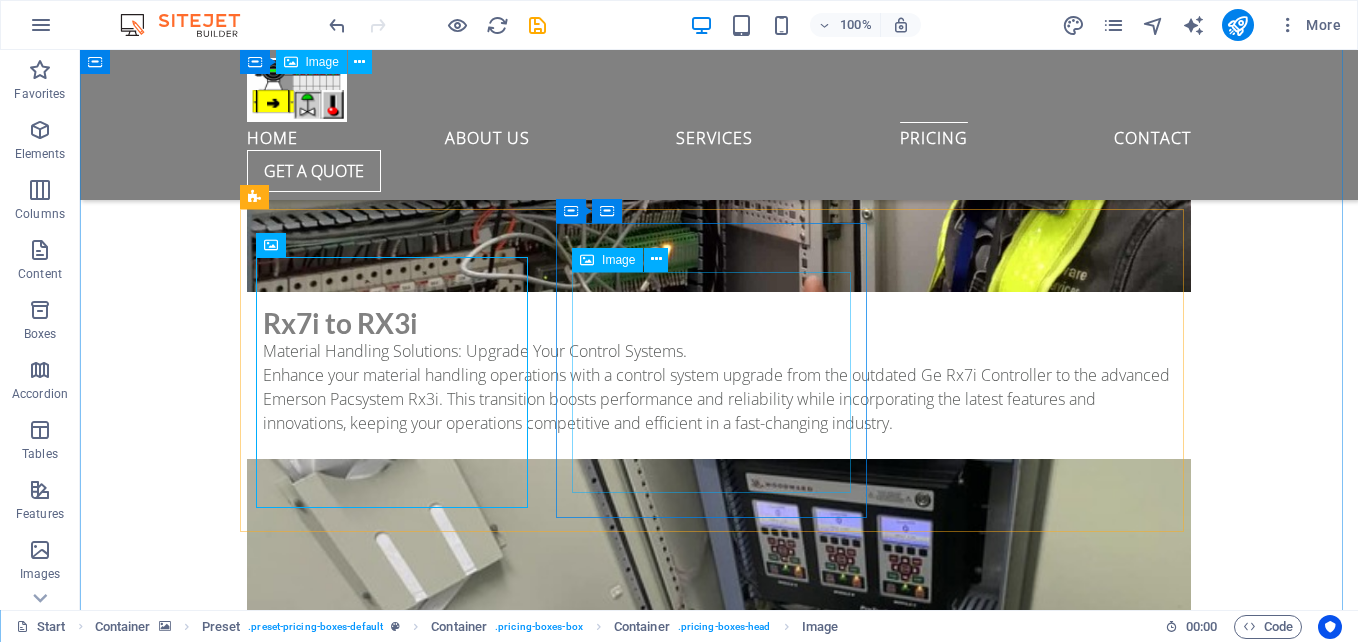 click at bounding box center [719, 15021] 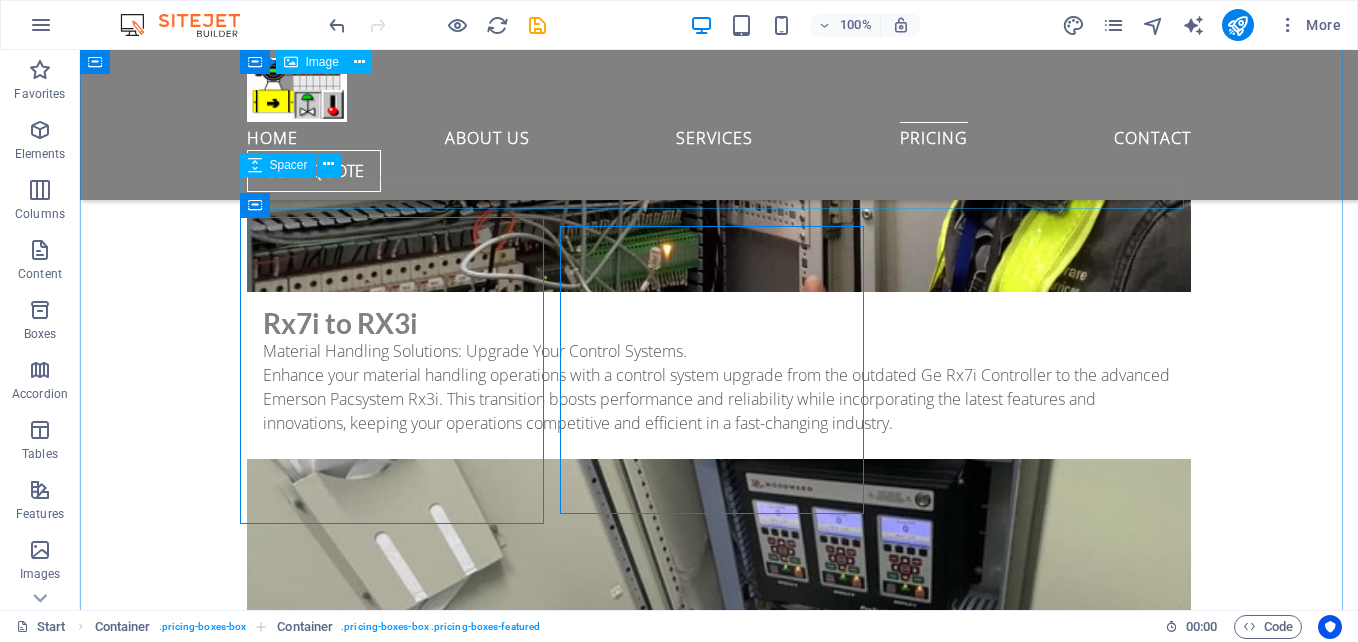drag, startPoint x: 1182, startPoint y: 195, endPoint x: 1170, endPoint y: 204, distance: 15 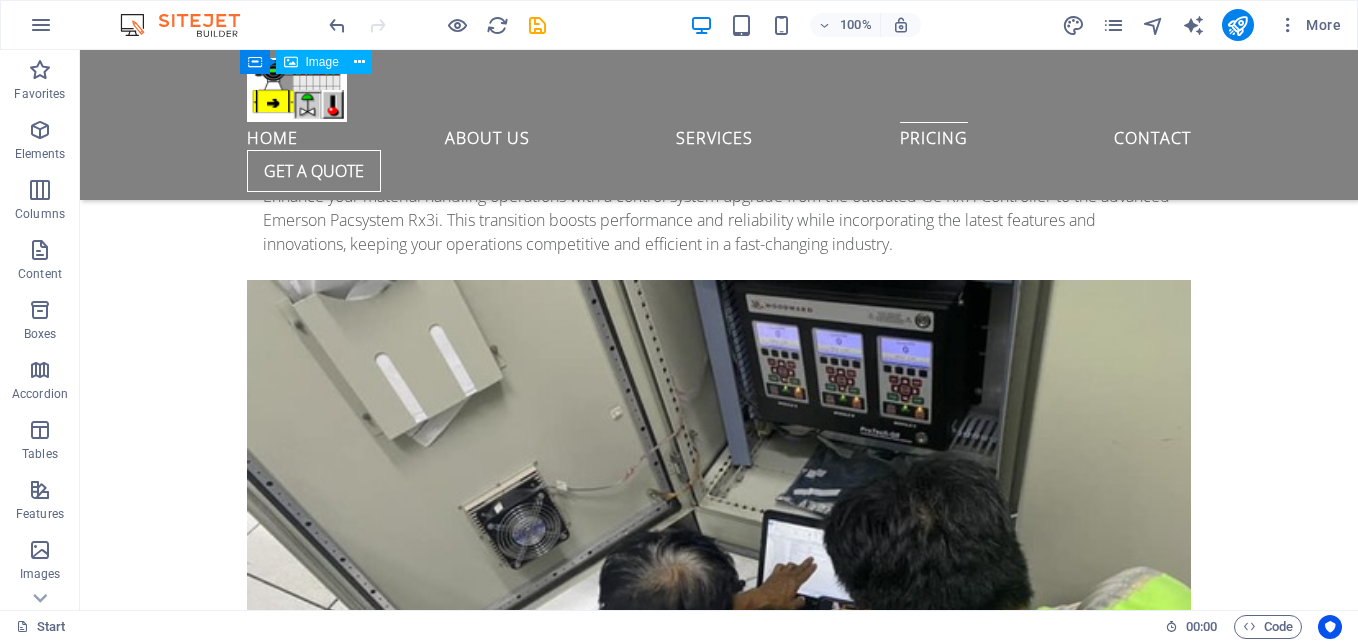 scroll, scrollTop: 9834, scrollLeft: 0, axis: vertical 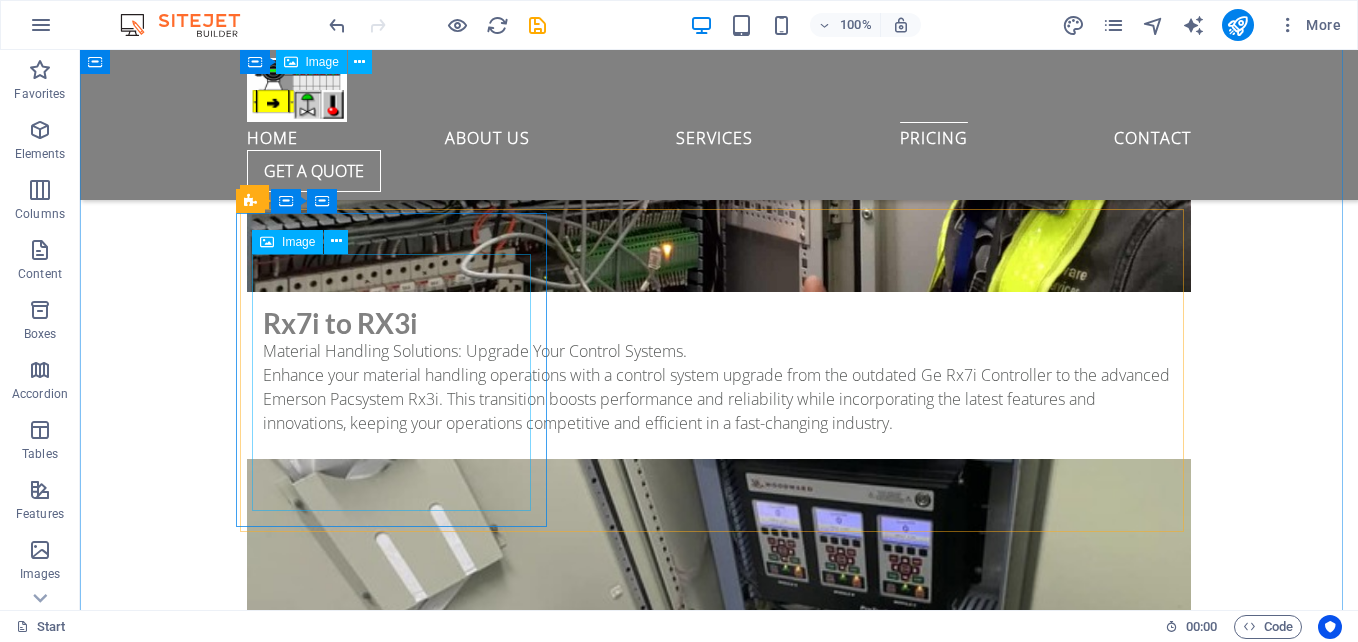 click at bounding box center [719, 14245] 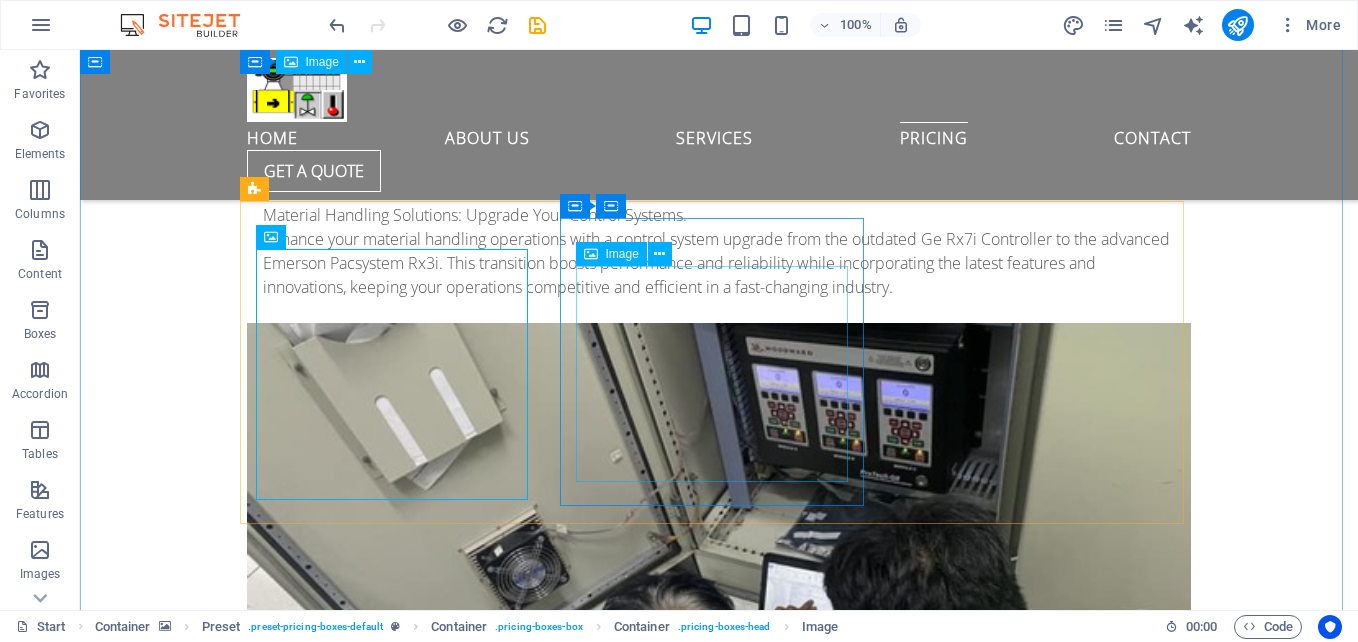 scroll, scrollTop: 9834, scrollLeft: 0, axis: vertical 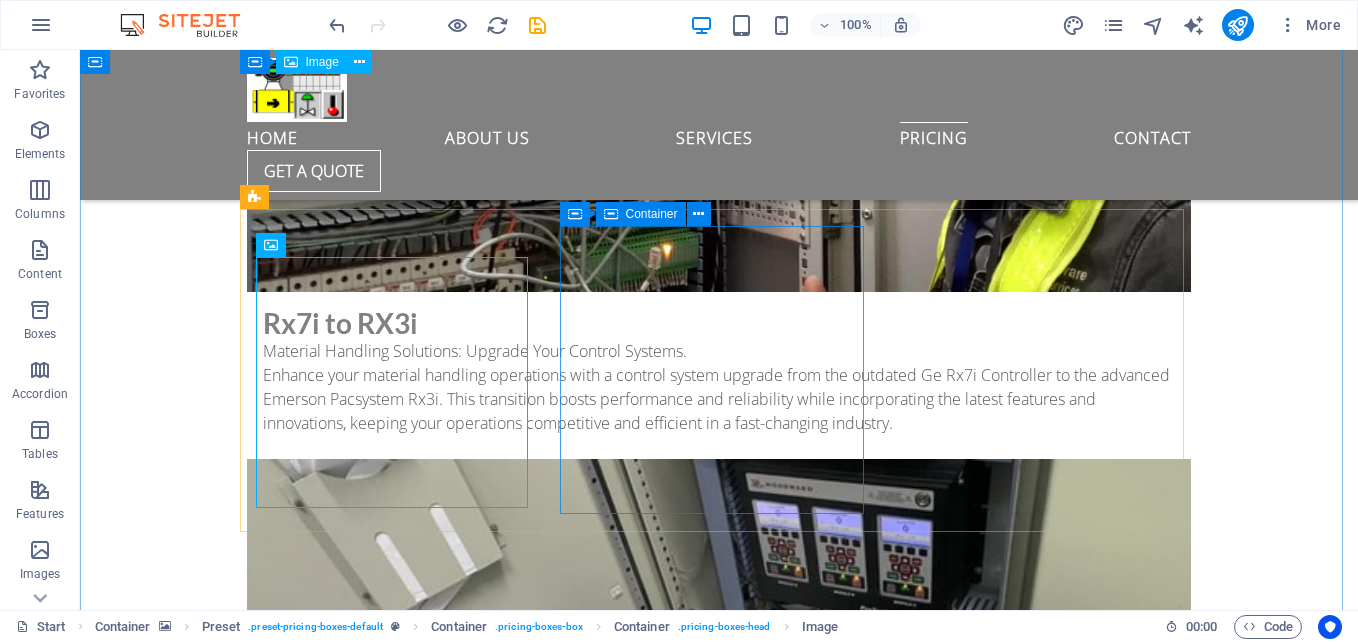 click on "Emerson pacsystem control" at bounding box center [719, 15009] 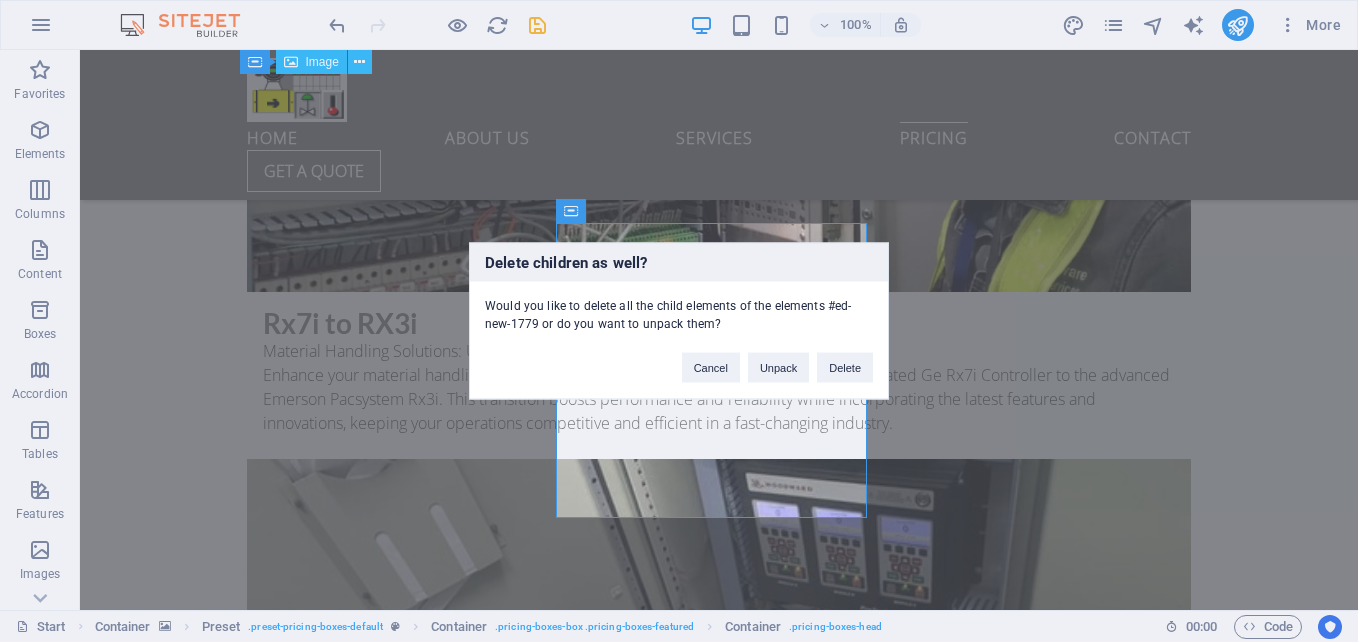 type 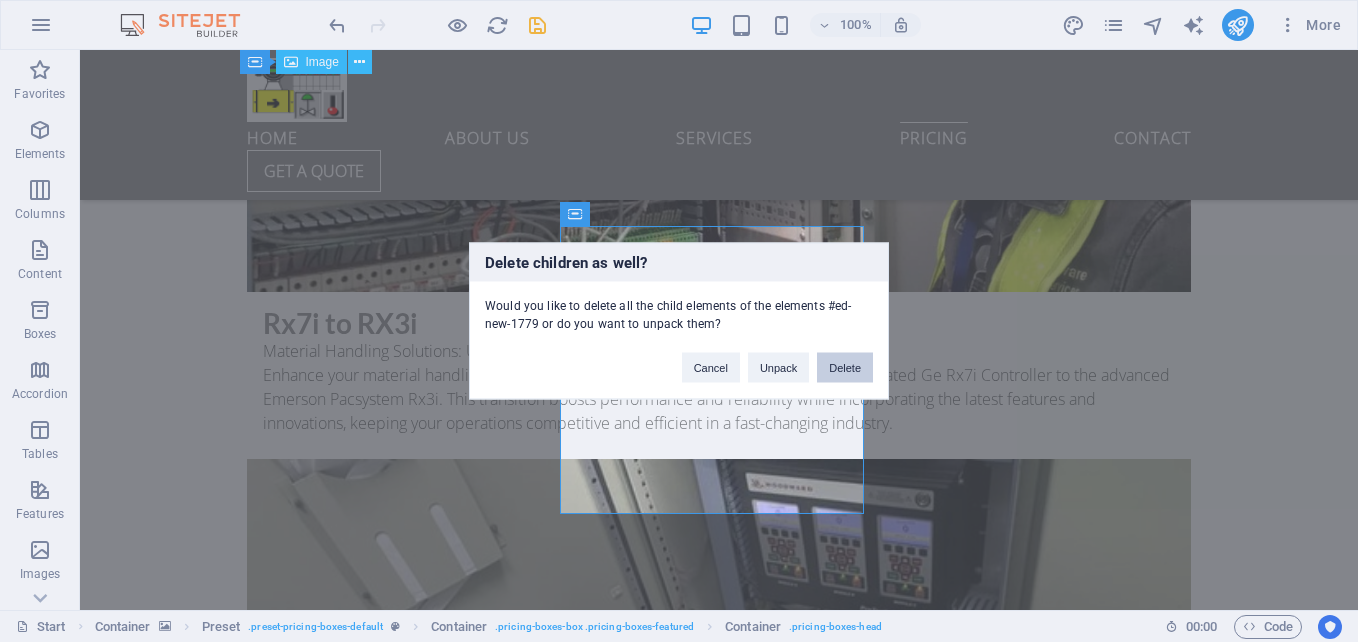 click on "Delete" at bounding box center (845, 368) 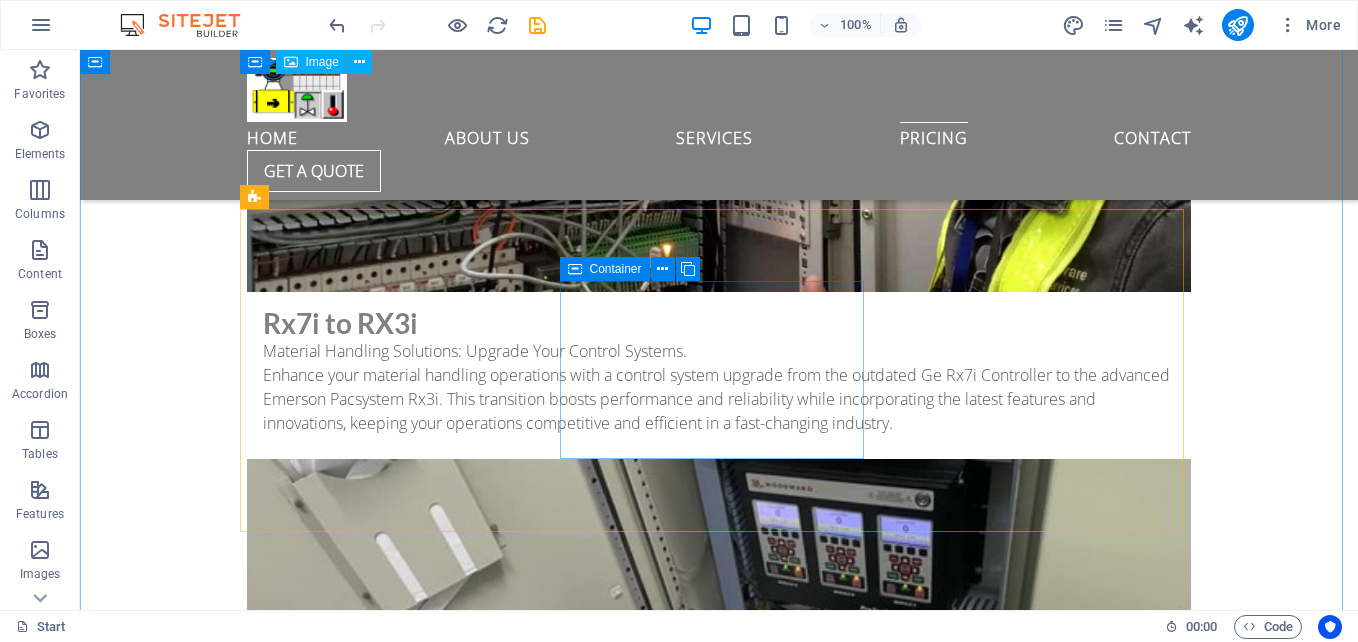 click on "Drop content here or  Add elements  Paste clipboard" at bounding box center [719, 14937] 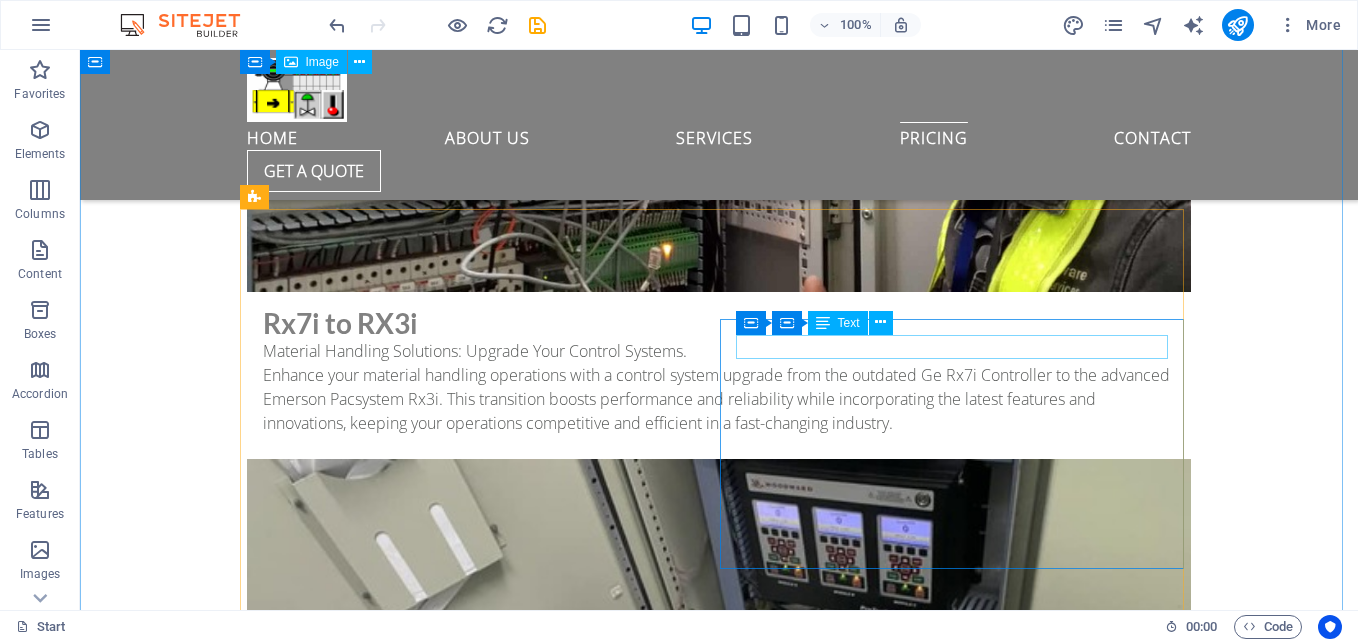 click on "cimplicity" at bounding box center [719, 15038] 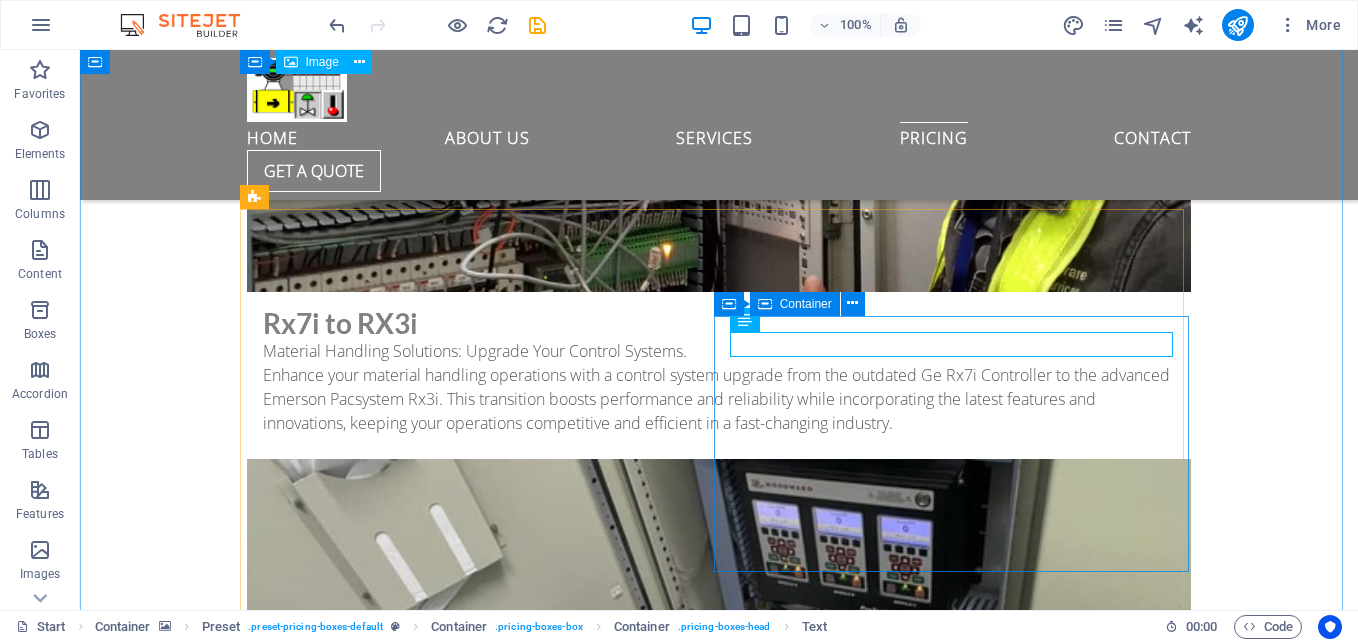 click on "cimplicity" at bounding box center [719, 15137] 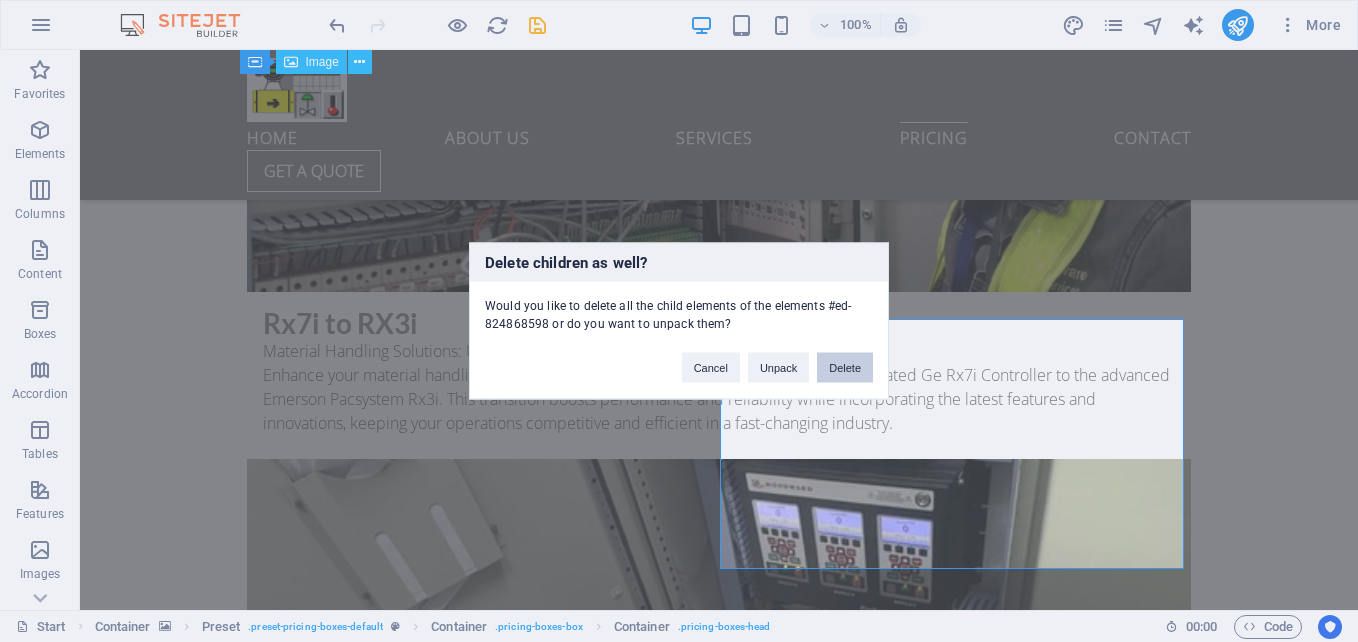 click on "Delete" at bounding box center (845, 368) 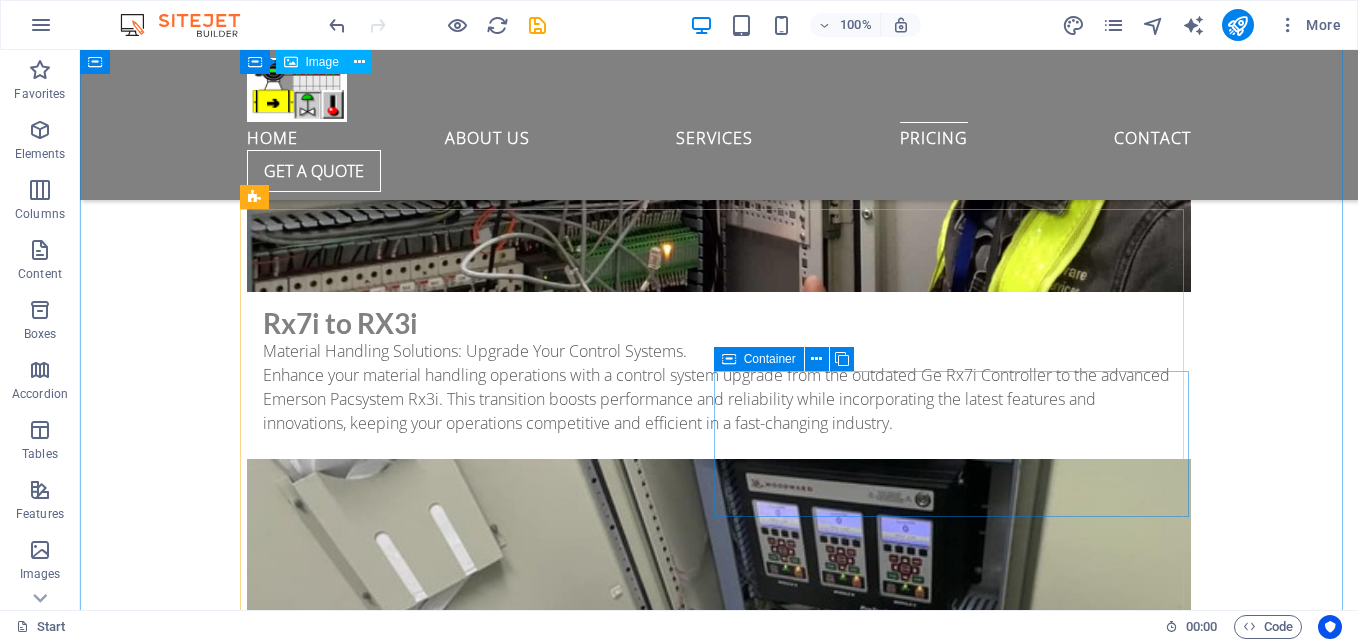 click on "Drop content here or  Add elements  Paste clipboard" at bounding box center (719, 15084) 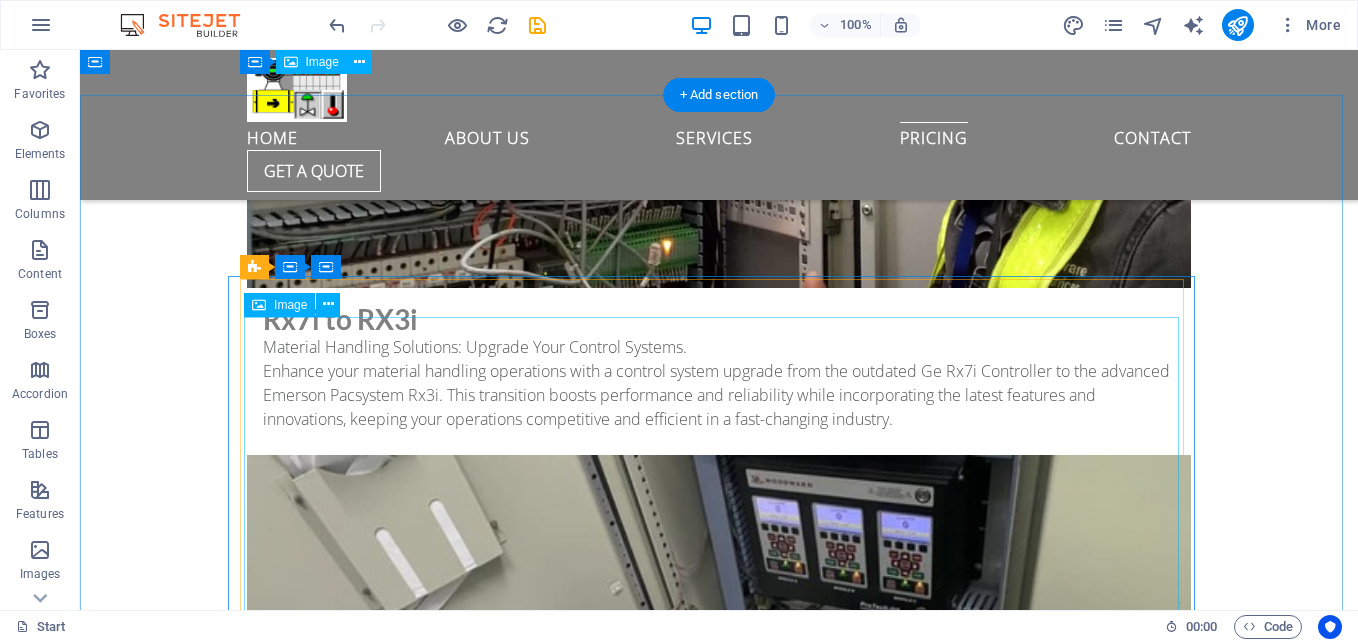 scroll, scrollTop: 9734, scrollLeft: 0, axis: vertical 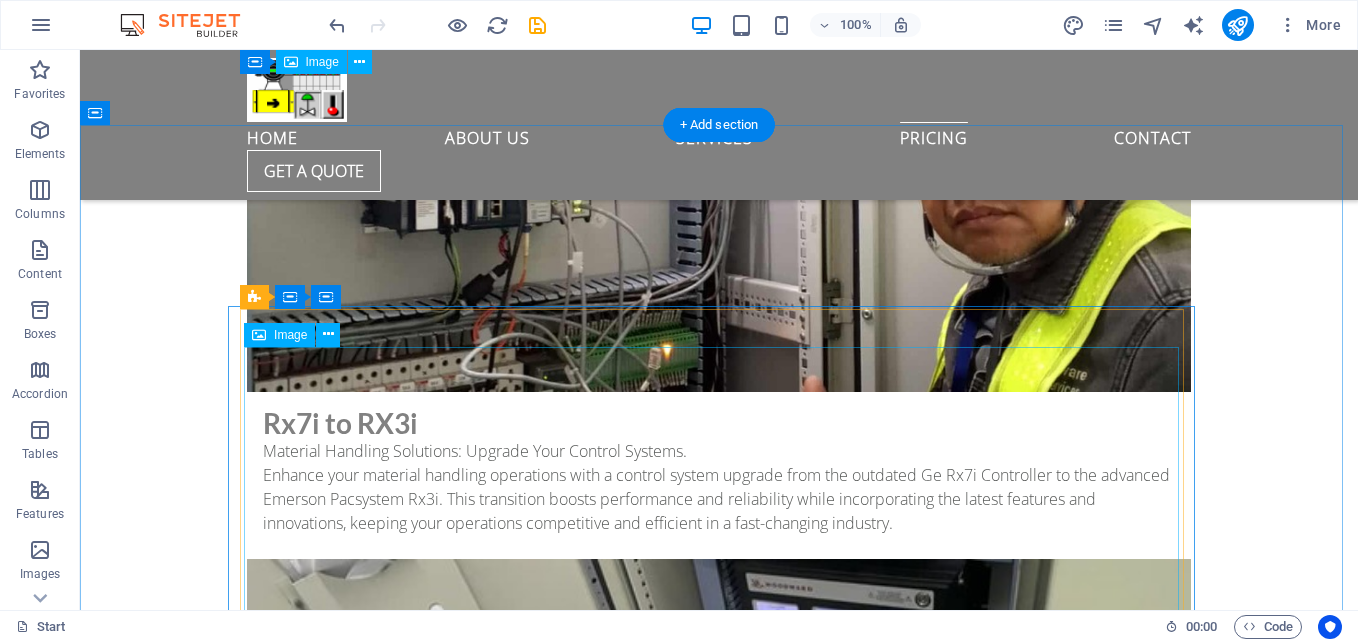 click at bounding box center [719, 14935] 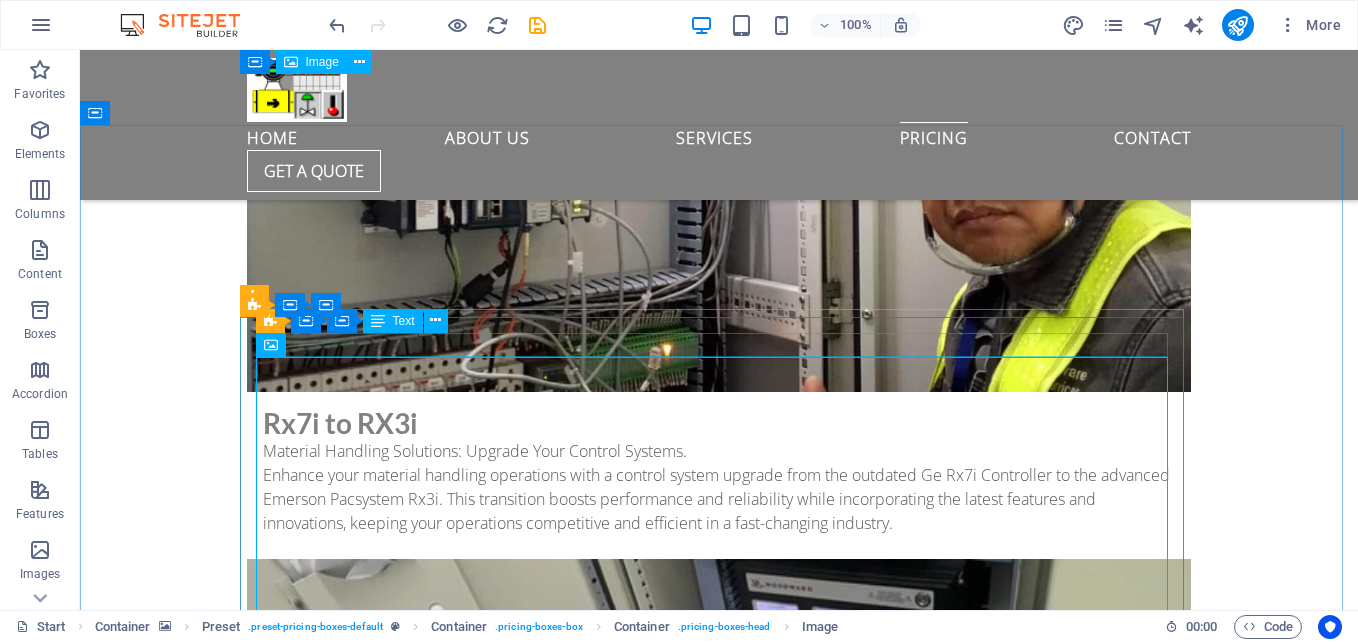 click on "Preset   Container   Container   Text" at bounding box center (358, 321) 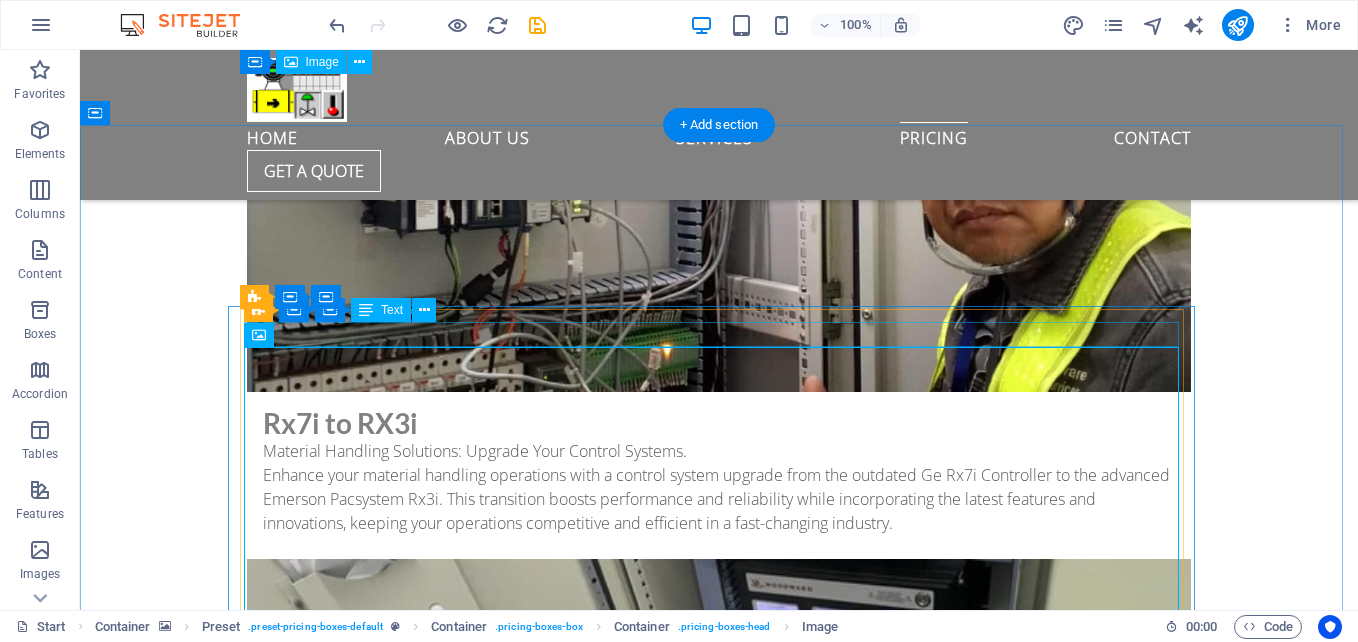 click on "Emerson pacsystem control" at bounding box center (719, 14318) 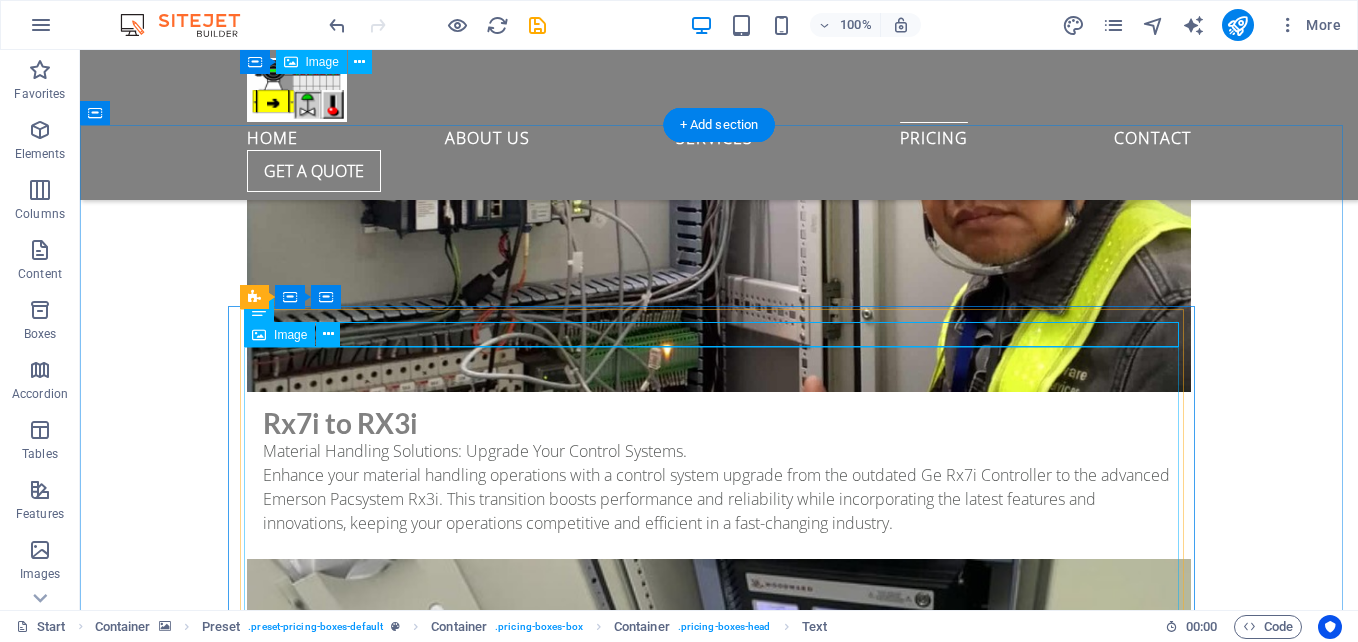click at bounding box center [719, 14935] 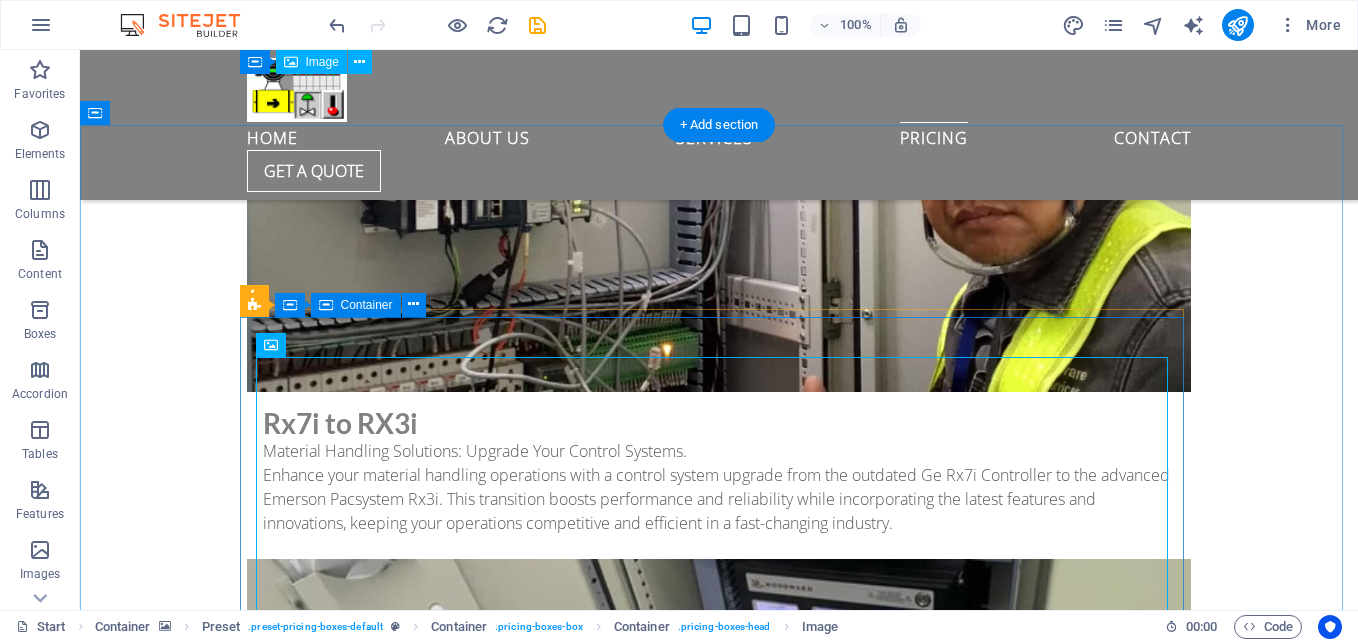 click on "Emerson pacsystem control" at bounding box center [719, 14922] 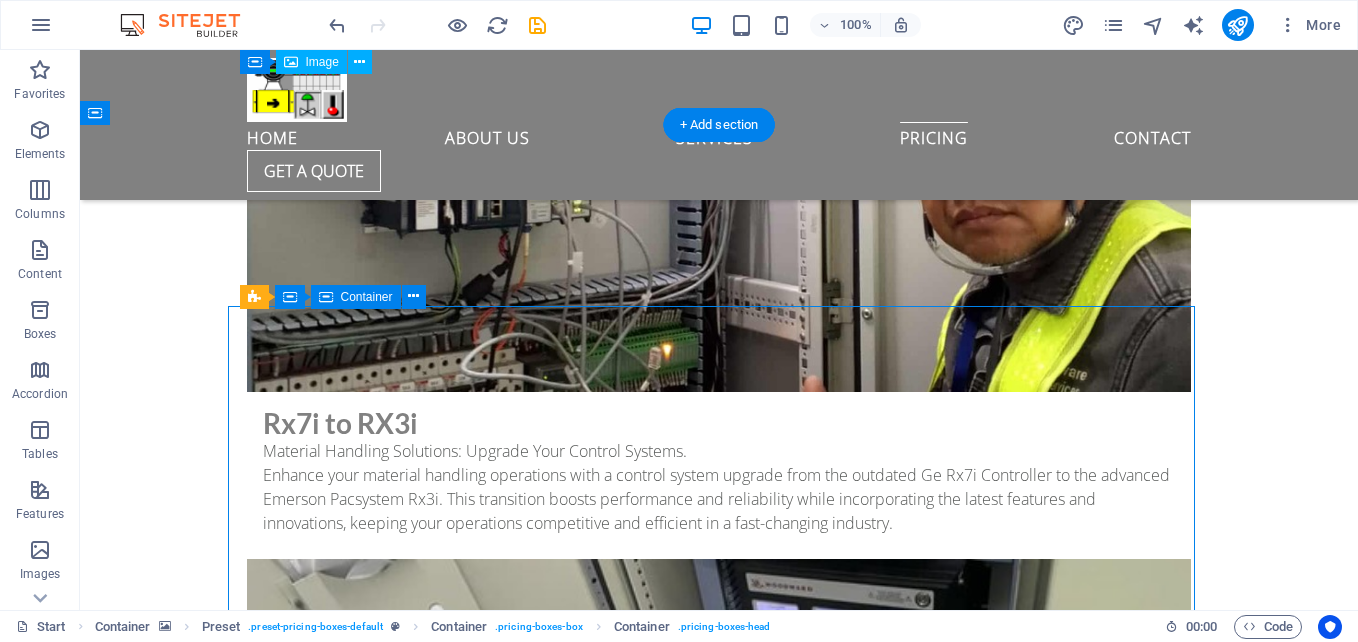 click on "Emerson pacsystem control" at bounding box center (719, 14922) 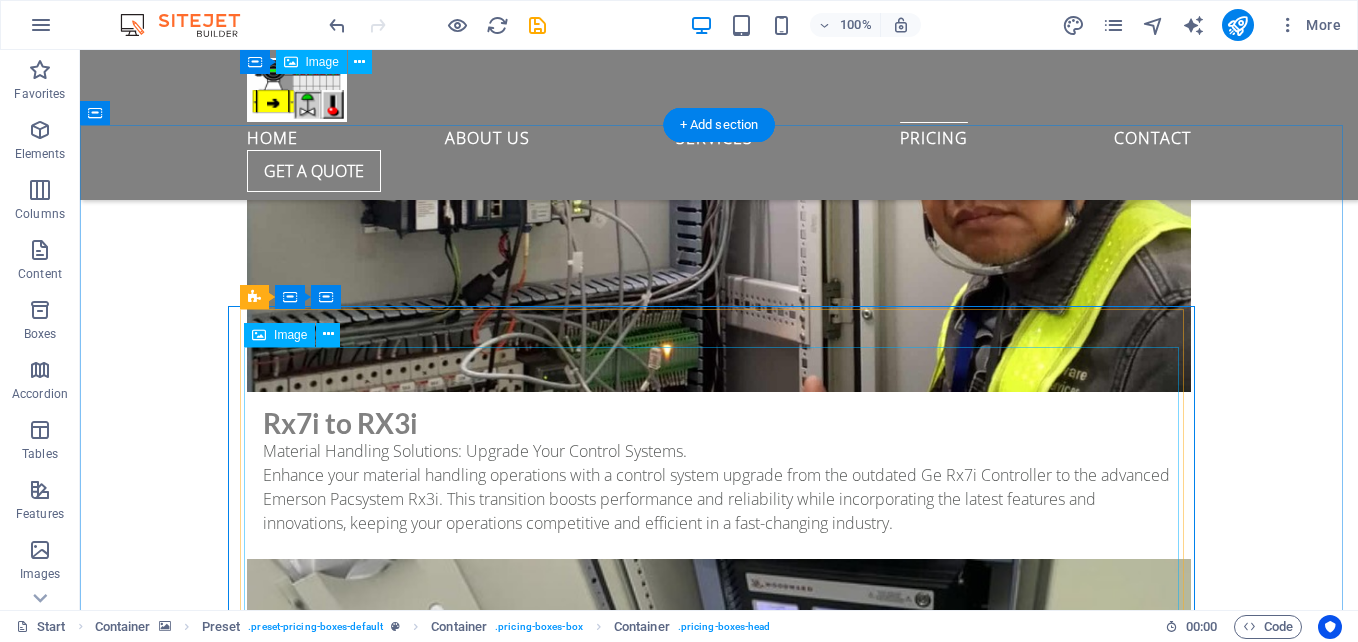 click at bounding box center (719, 14935) 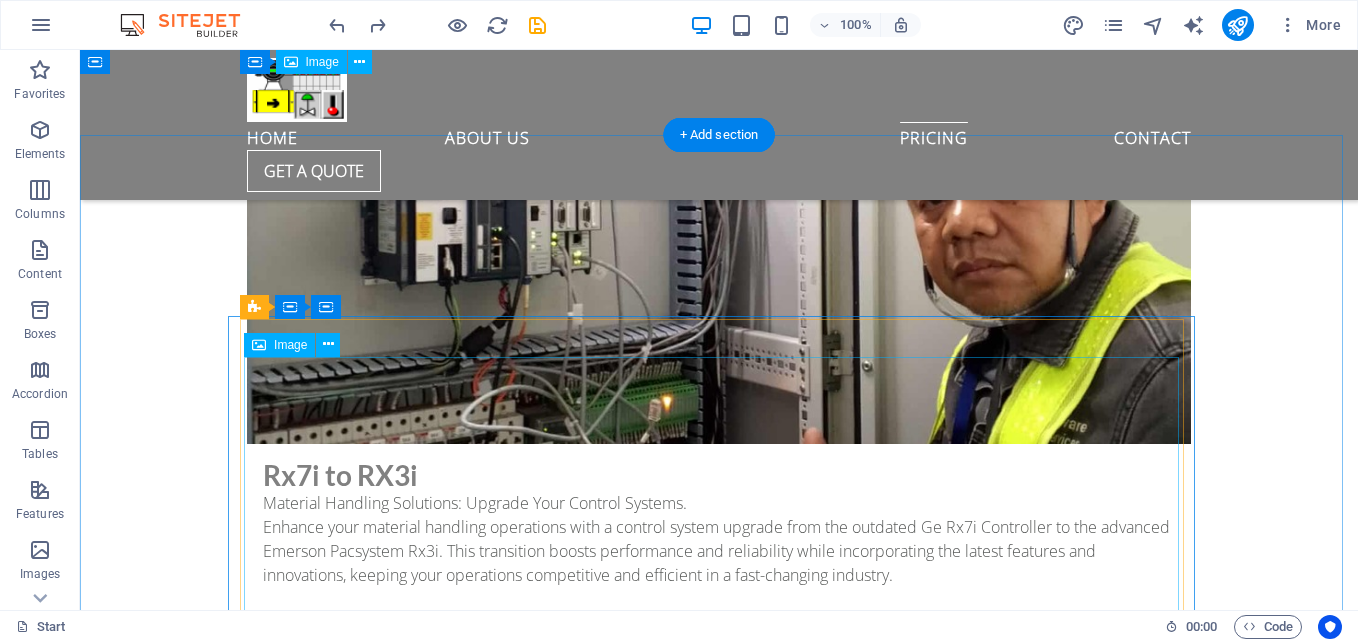 scroll, scrollTop: 9522, scrollLeft: 0, axis: vertical 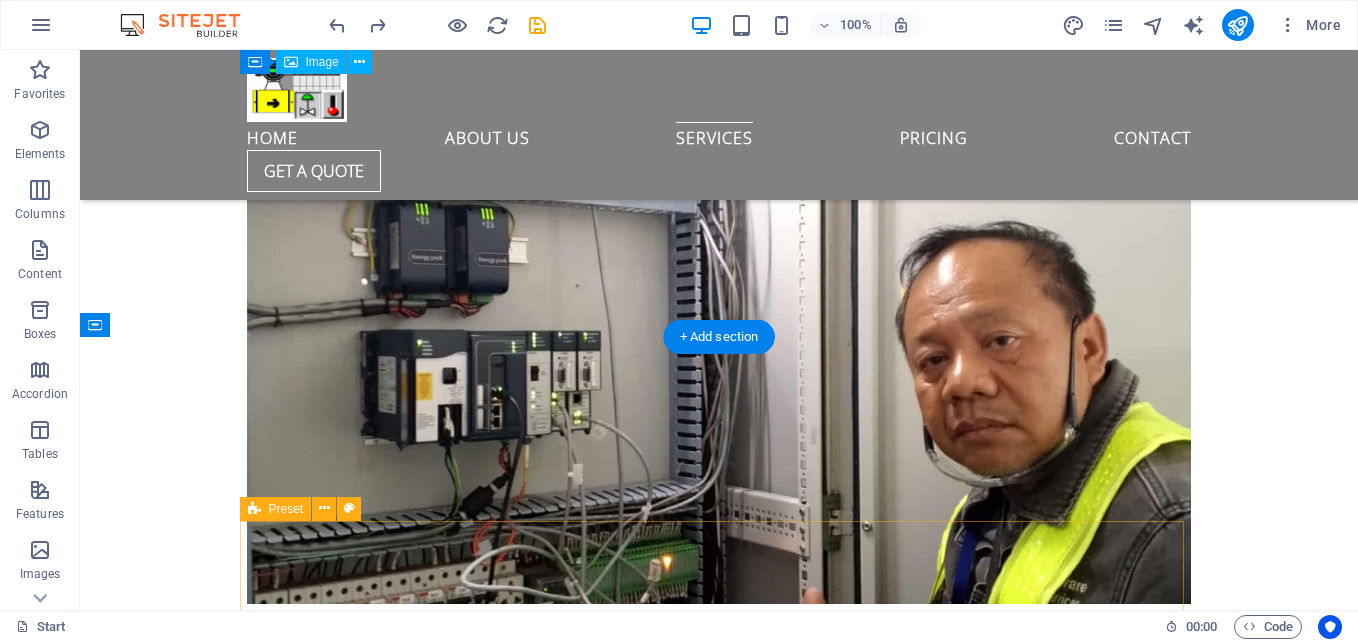 click on "Emerson pacsystem control" at bounding box center (719, 15134) 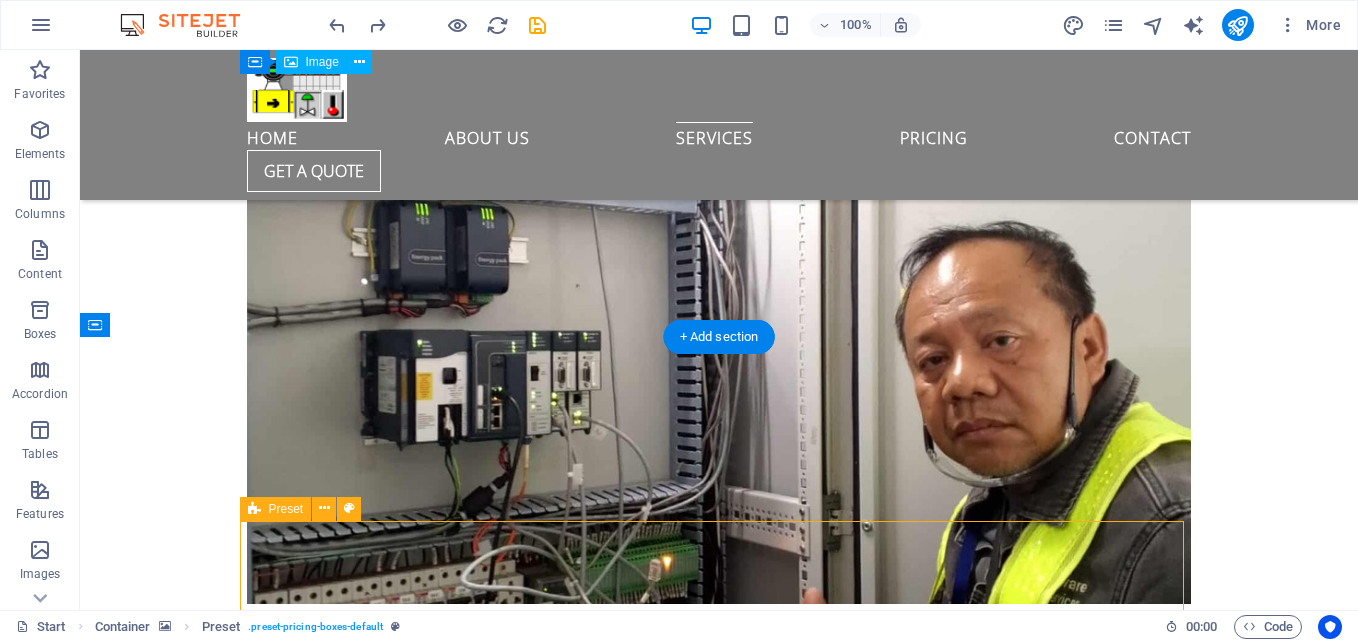 click on "Emerson pacsystem control" at bounding box center (719, 15134) 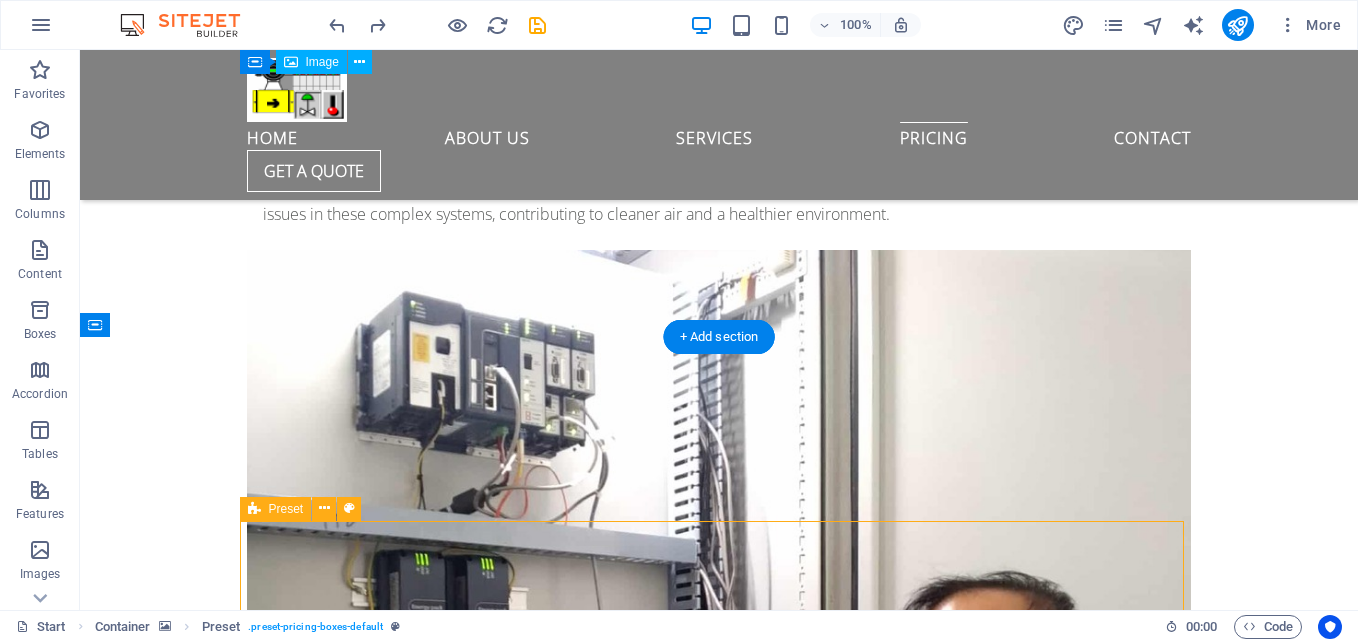 scroll, scrollTop: 10488, scrollLeft: 0, axis: vertical 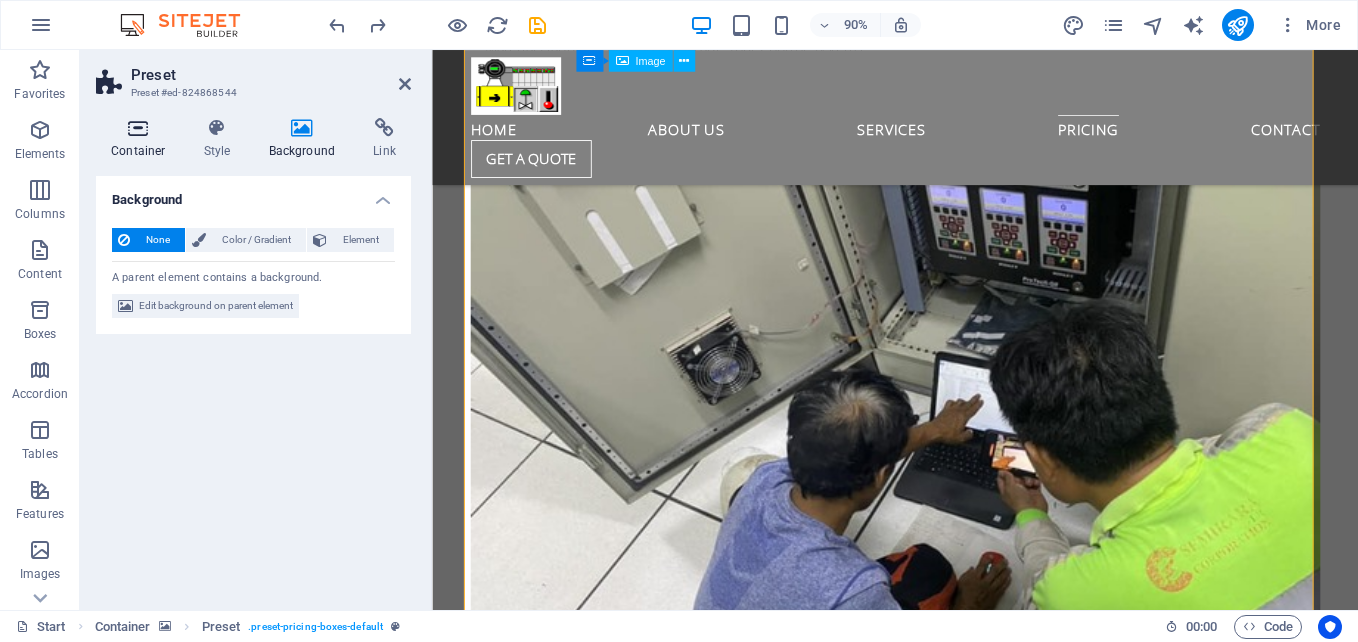 click on "Container" at bounding box center (142, 139) 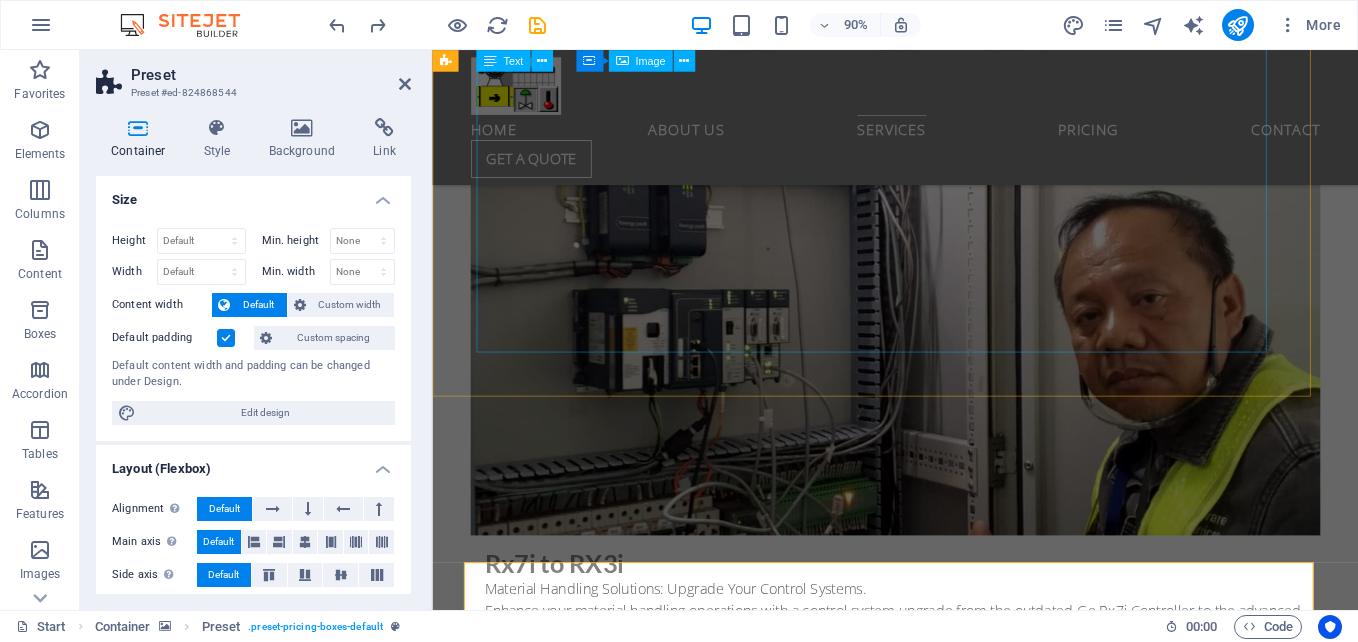 scroll, scrollTop: 9888, scrollLeft: 0, axis: vertical 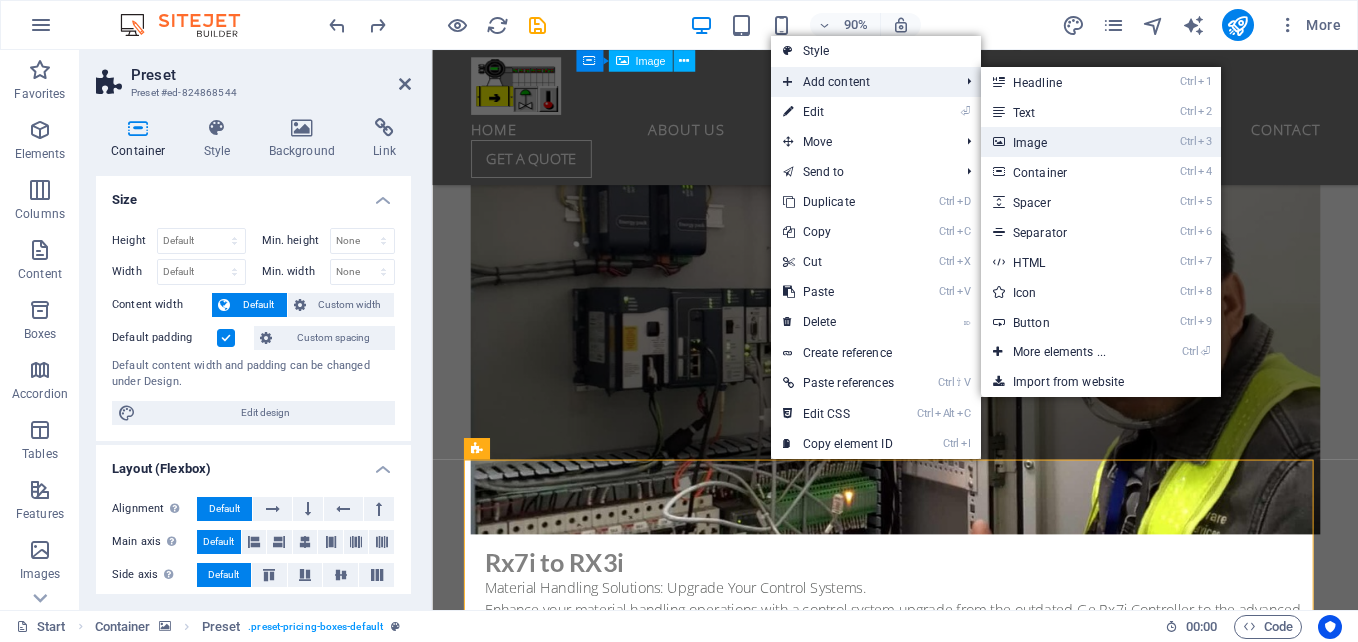 click on "Ctrl 3  Image" at bounding box center (1063, 142) 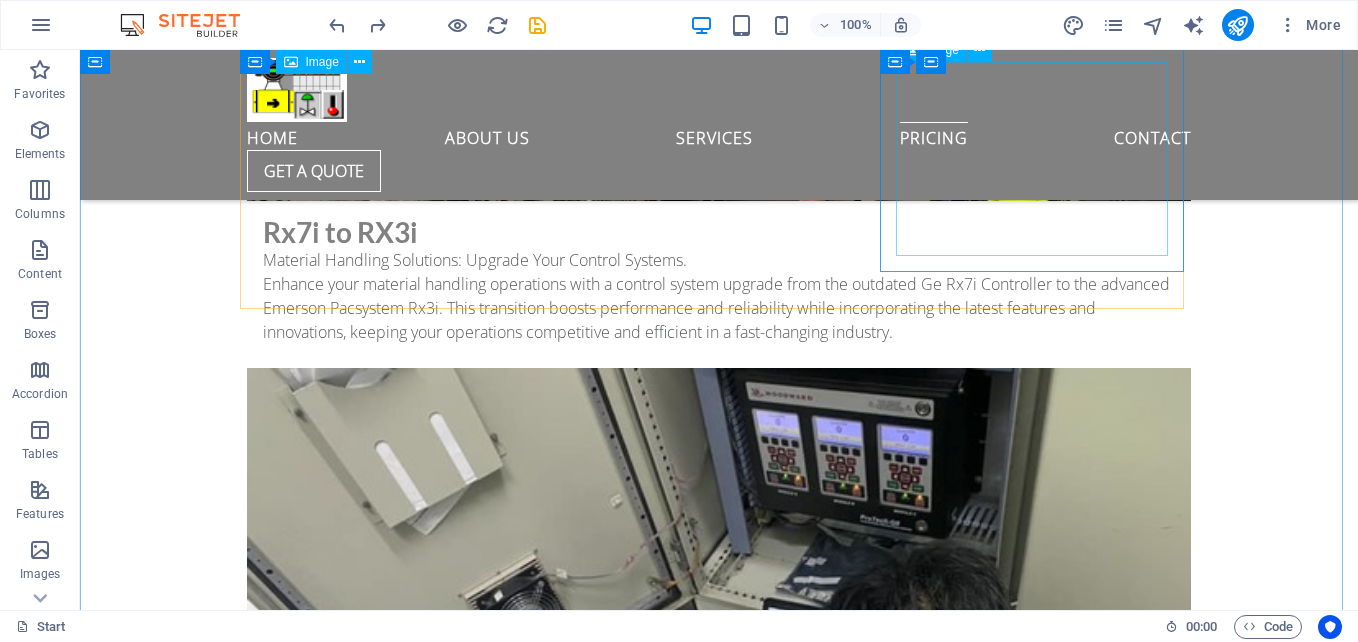 scroll, scrollTop: 9924, scrollLeft: 0, axis: vertical 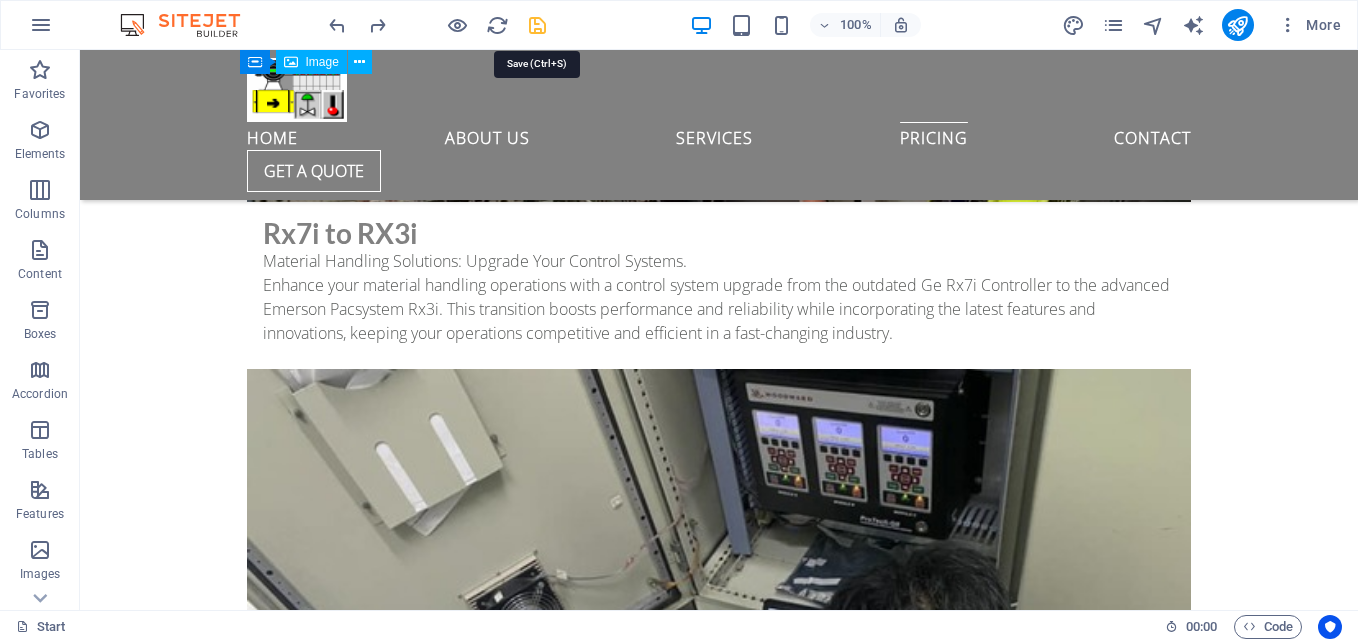 click at bounding box center (537, 25) 